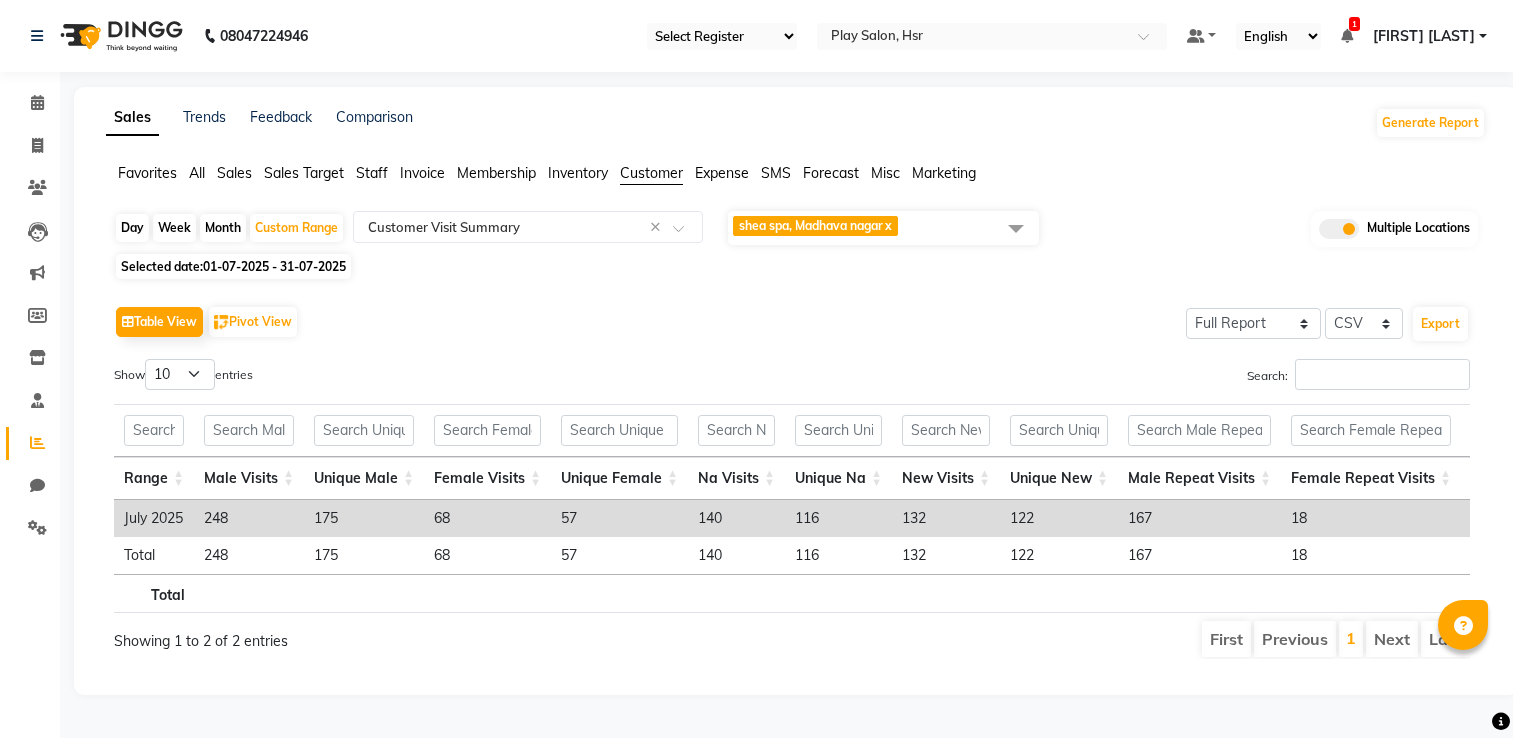 select on "full_report" 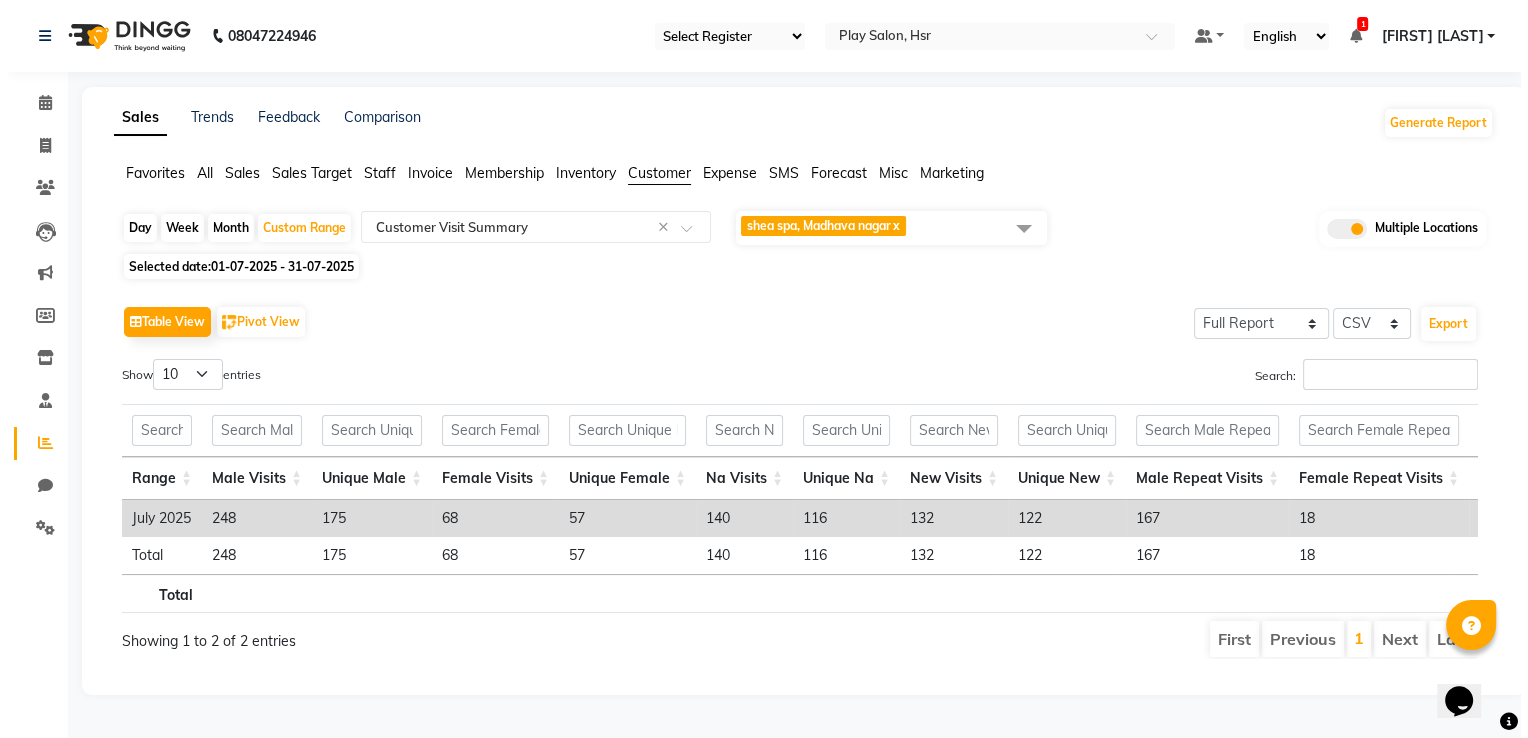 scroll, scrollTop: 0, scrollLeft: 0, axis: both 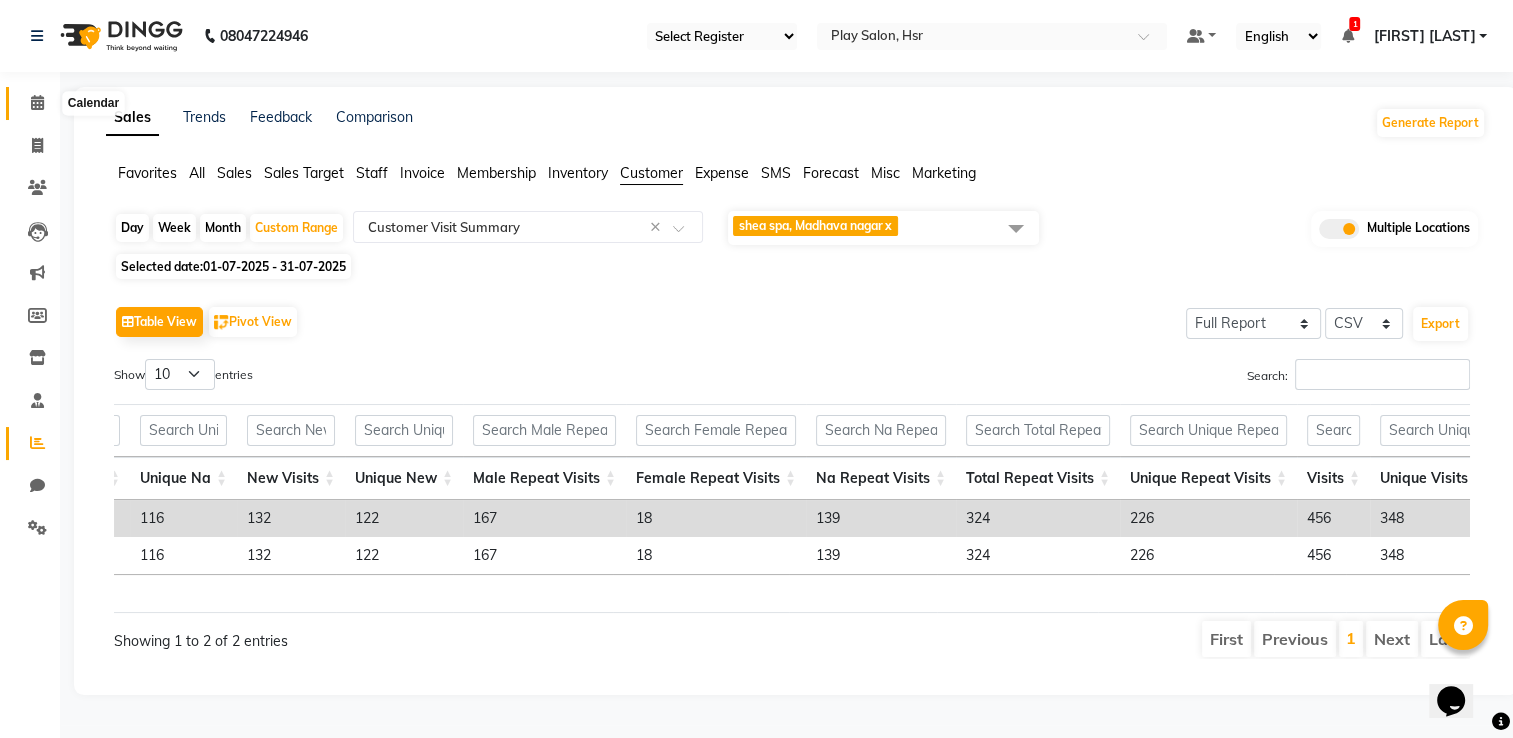 click 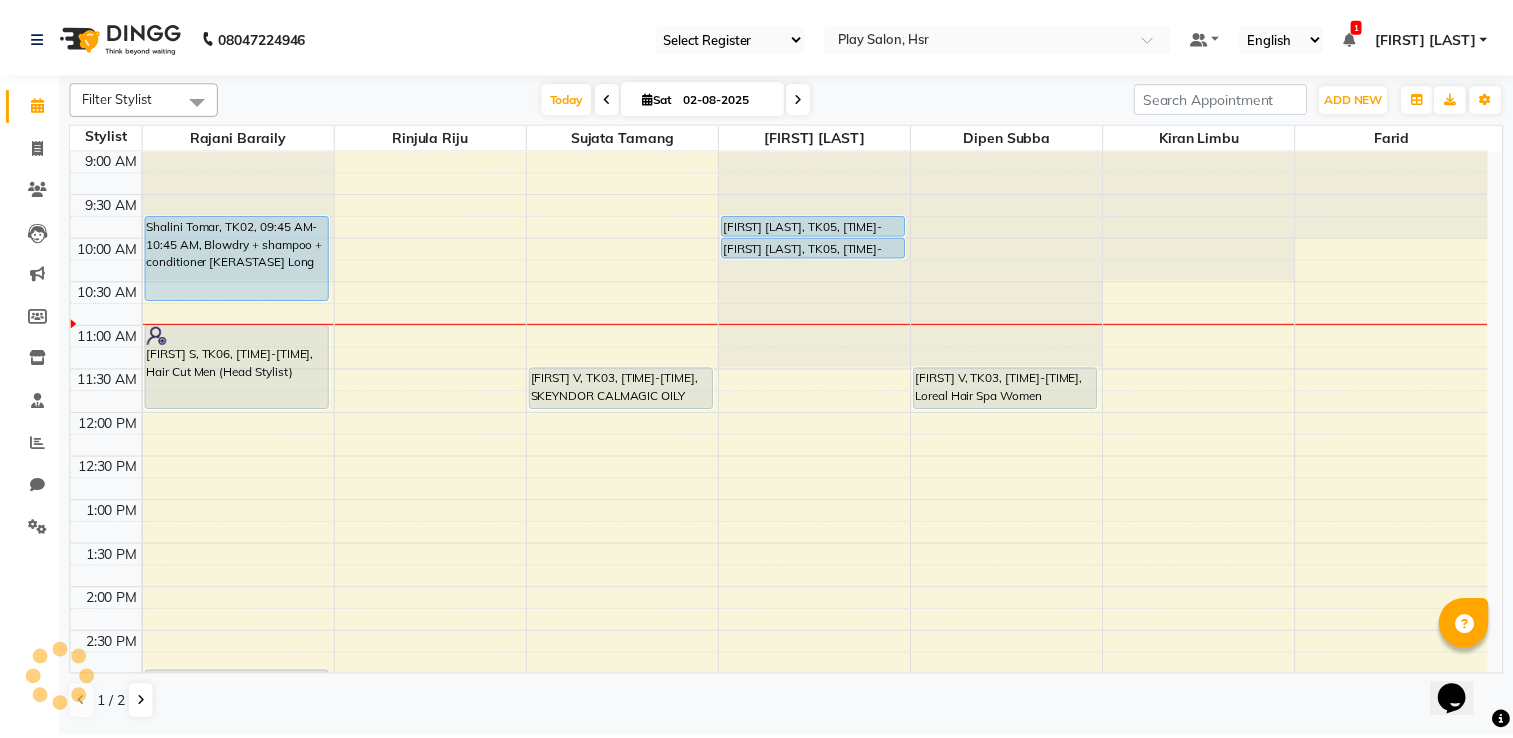 scroll, scrollTop: 0, scrollLeft: 0, axis: both 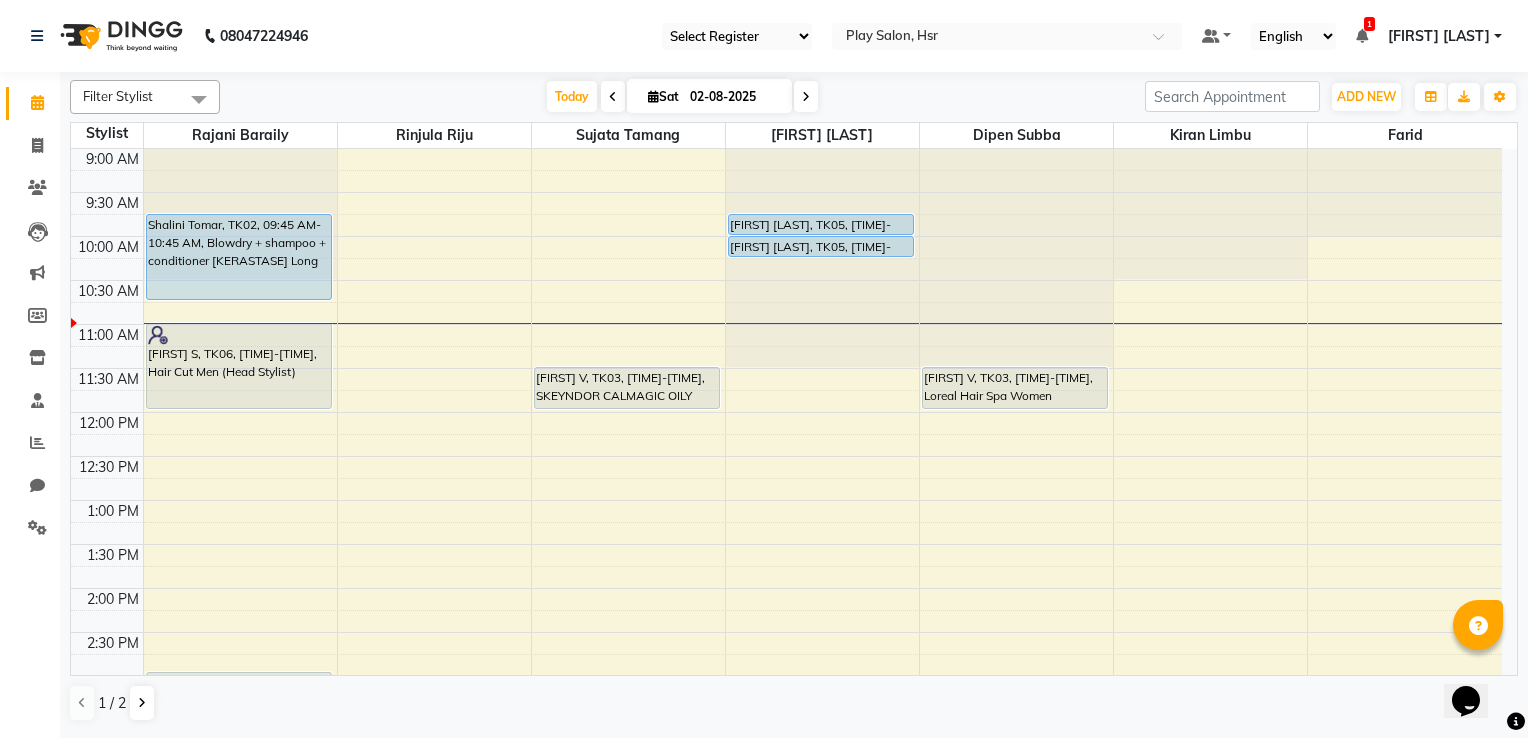 click at bounding box center (1362, 36) 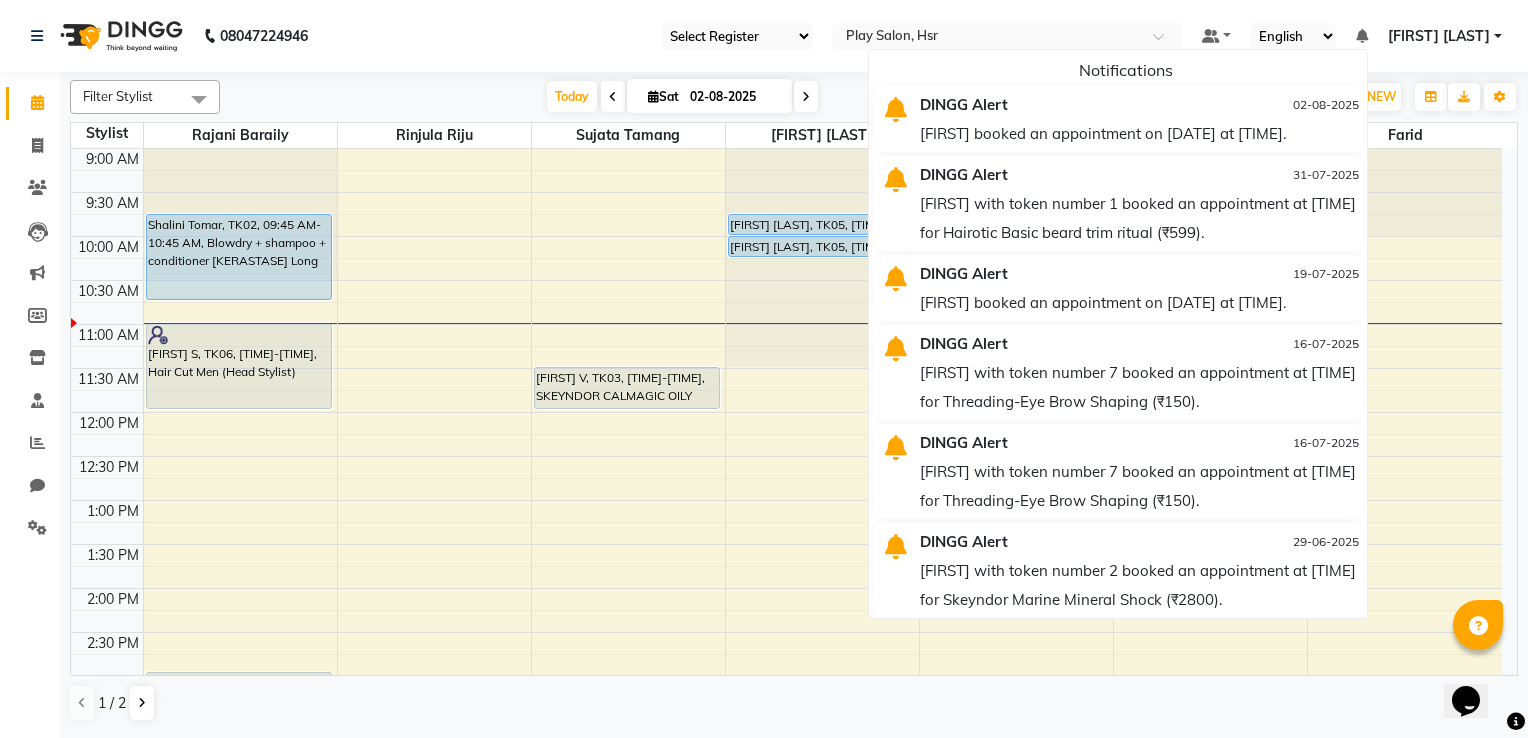 click at bounding box center [1362, 36] 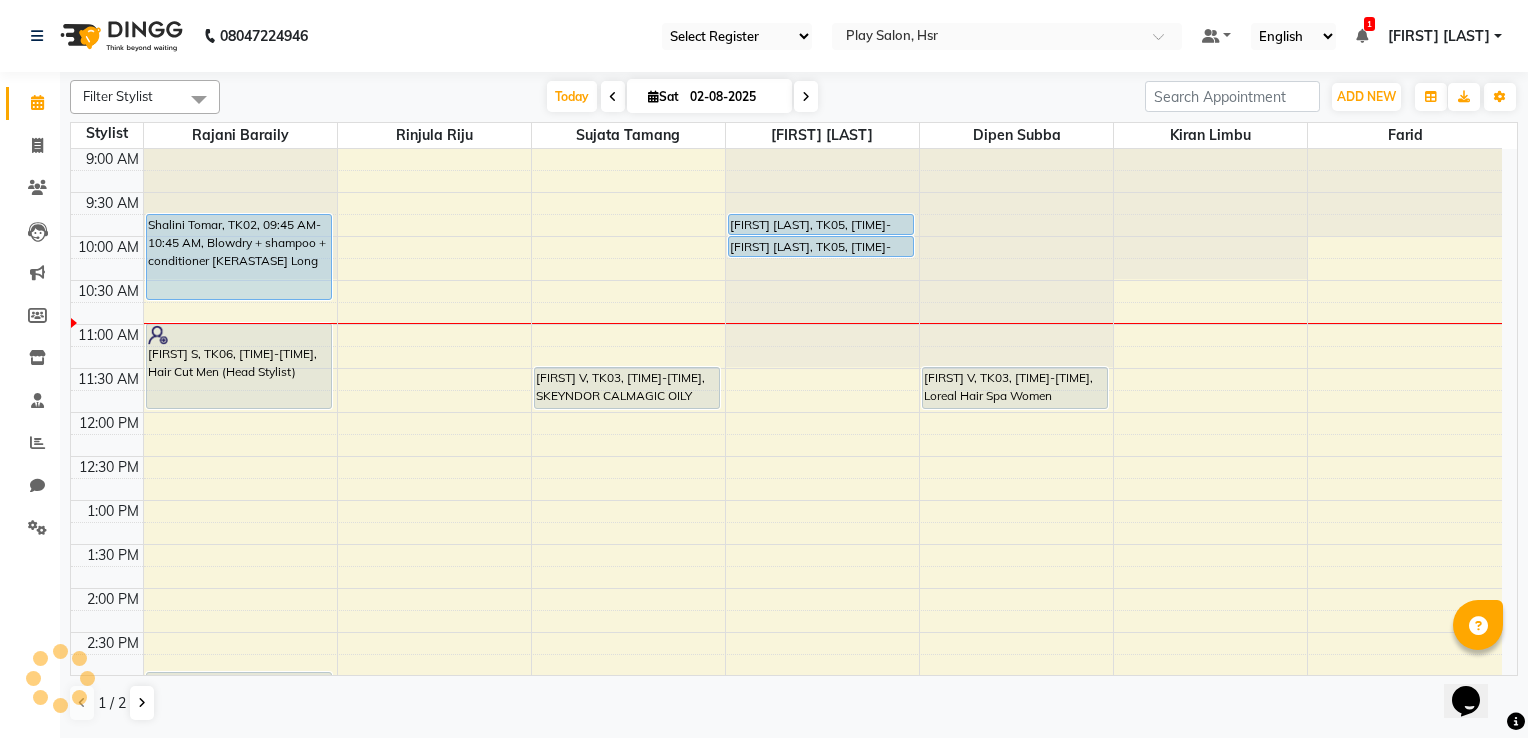 click at bounding box center (1362, 36) 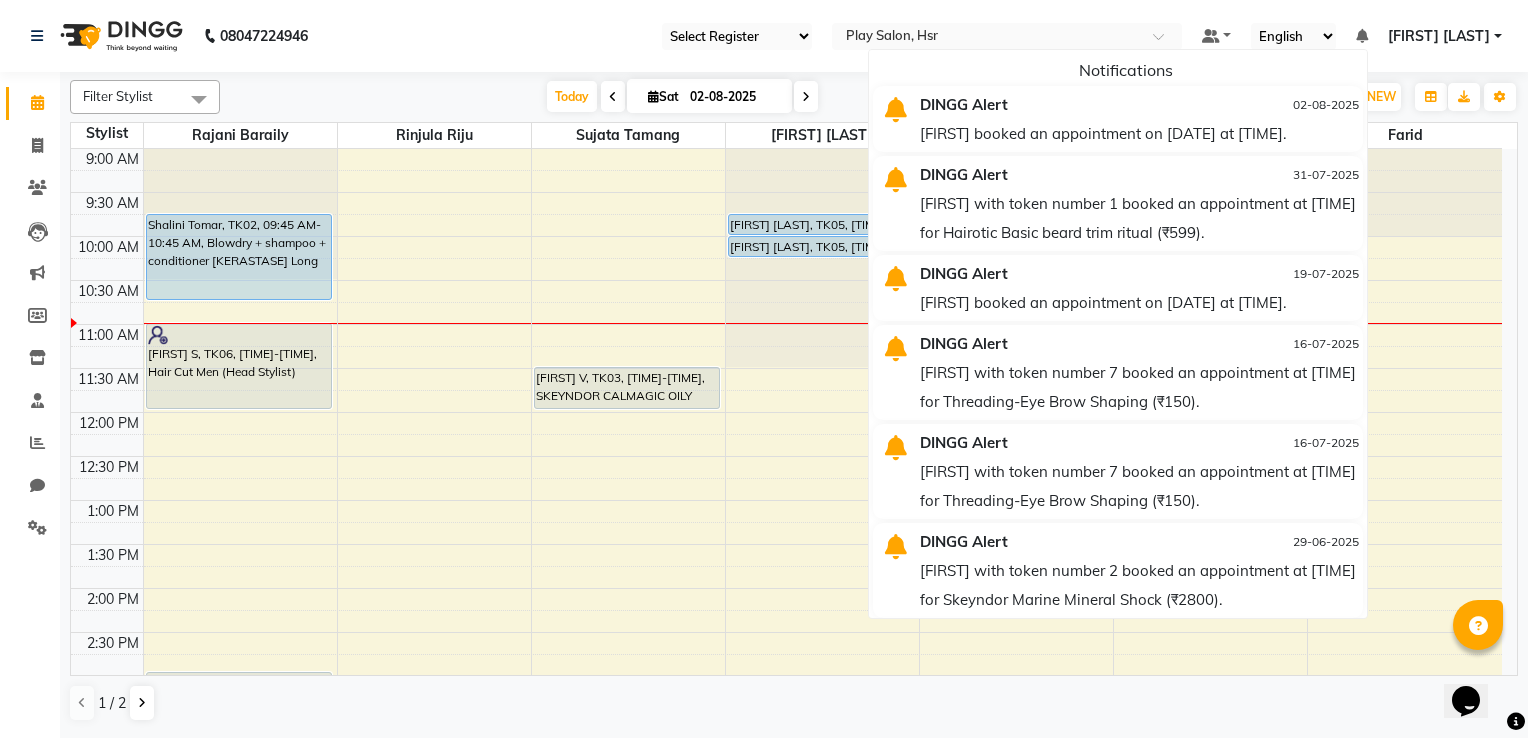click at bounding box center (1362, 36) 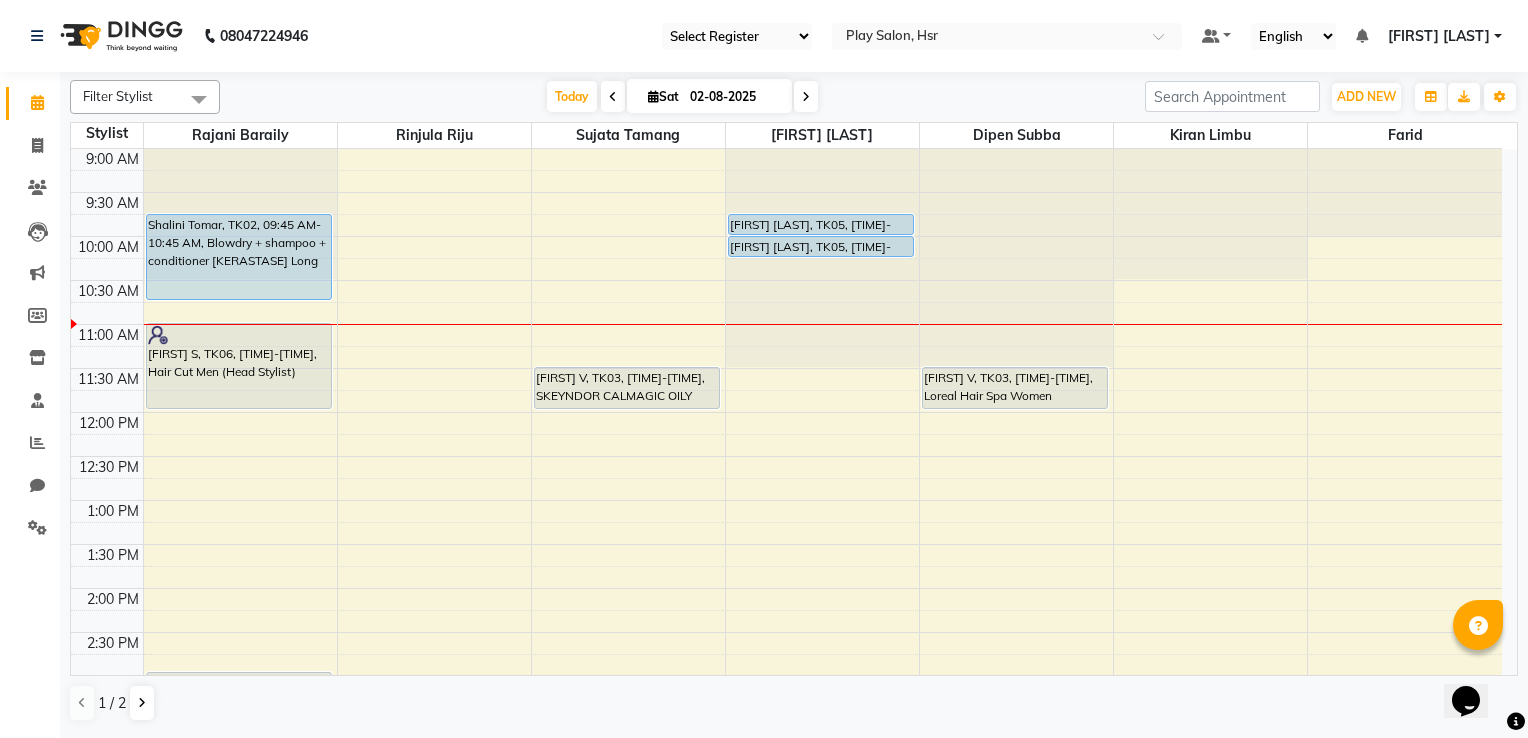 click on "9:00 AM 9:30 AM 10:00 AM 10:30 AM 11:00 AM 11:30 AM 12:00 PM 12:30 PM 1:00 PM 1:30 PM 2:00 PM 2:30 PM 3:00 PM 3:30 PM 4:00 PM 4:30 PM 5:00 PM 5:30 PM 6:00 PM 6:30 PM 7:00 PM 7:30 PM 8:00 PM 8:30 PM 9:00 PM 9:30 PM    Shalini Tomar, TK02, 09:45 AM-10:45 AM, Blowdry + shampoo + conditioner [KERASTASE] Long     Shahir S, TK06, 11:00 AM-12:00 PM, Hair Cut Men (Head Stylist)    Lishita Lishi, TK01, 03:00 PM-04:00 PM, Blowdry + shampoo + conditioner [KERASTASE] Medium    Vindya V, TK03, 11:30 AM-12:00 PM, SKEYNDOR CALMAGIC OILY SKIN    Sushmita Nath, TK04, 06:00 PM-06:15 PM, Brightening Wax Full Arms    Sushmita Nath, TK04, 06:15 PM-06:30 PM, Brightening Wax Full Legs    Divya Sen, TK05, 09:45 AM-10:00 AM, INOA Root Touch-Up Medium    Divya Sen, TK05, 10:00 AM-10:15 AM, Loreal Purifying Treatment [Very Oily Scalp]    Vindya V, TK03, 11:30 AM-12:00 PM, Loreal Hair Spa Women    Sushmita Nath, TK04, 06:00 PM-09:30 PM, keratin botox treatment (fine hair) Short" at bounding box center (786, 720) 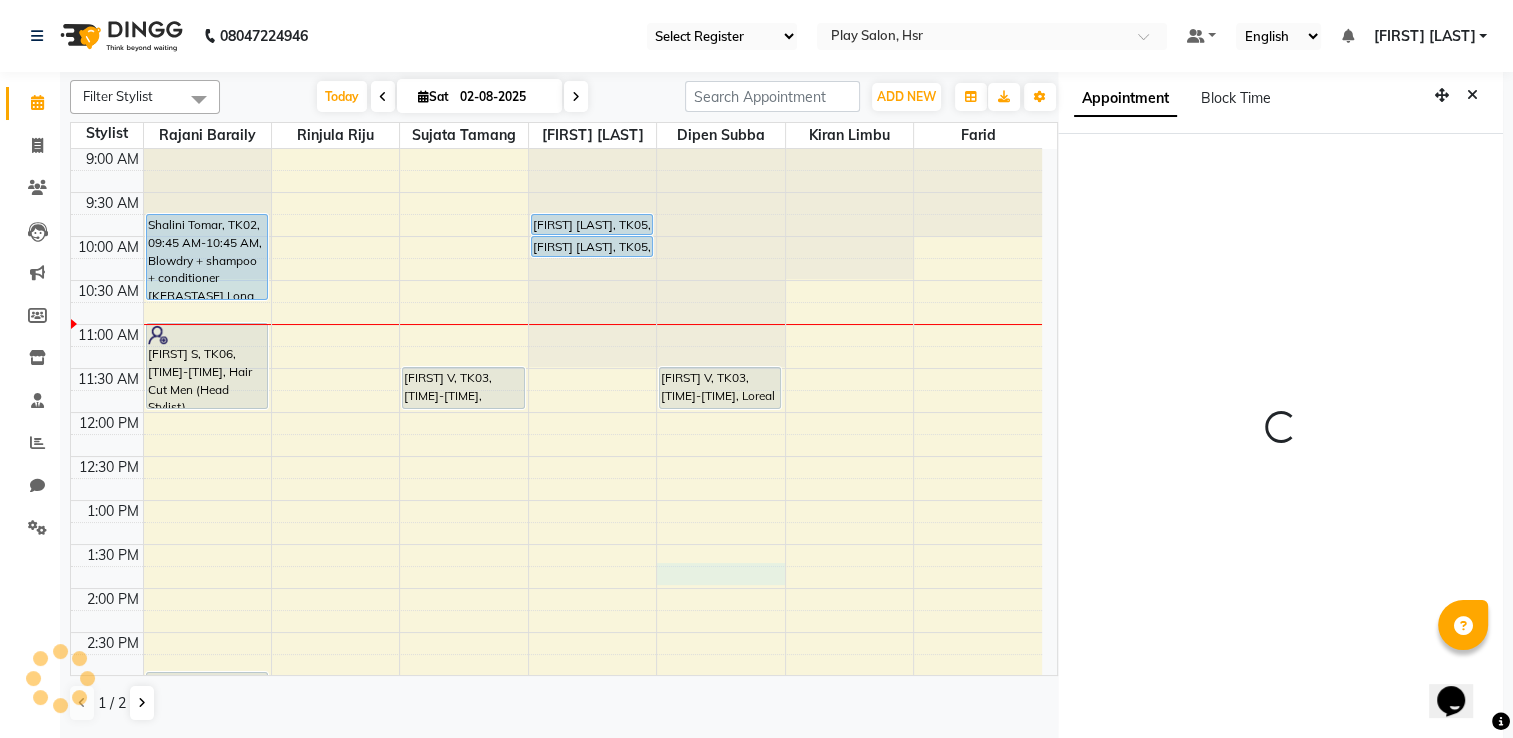 scroll, scrollTop: 4, scrollLeft: 0, axis: vertical 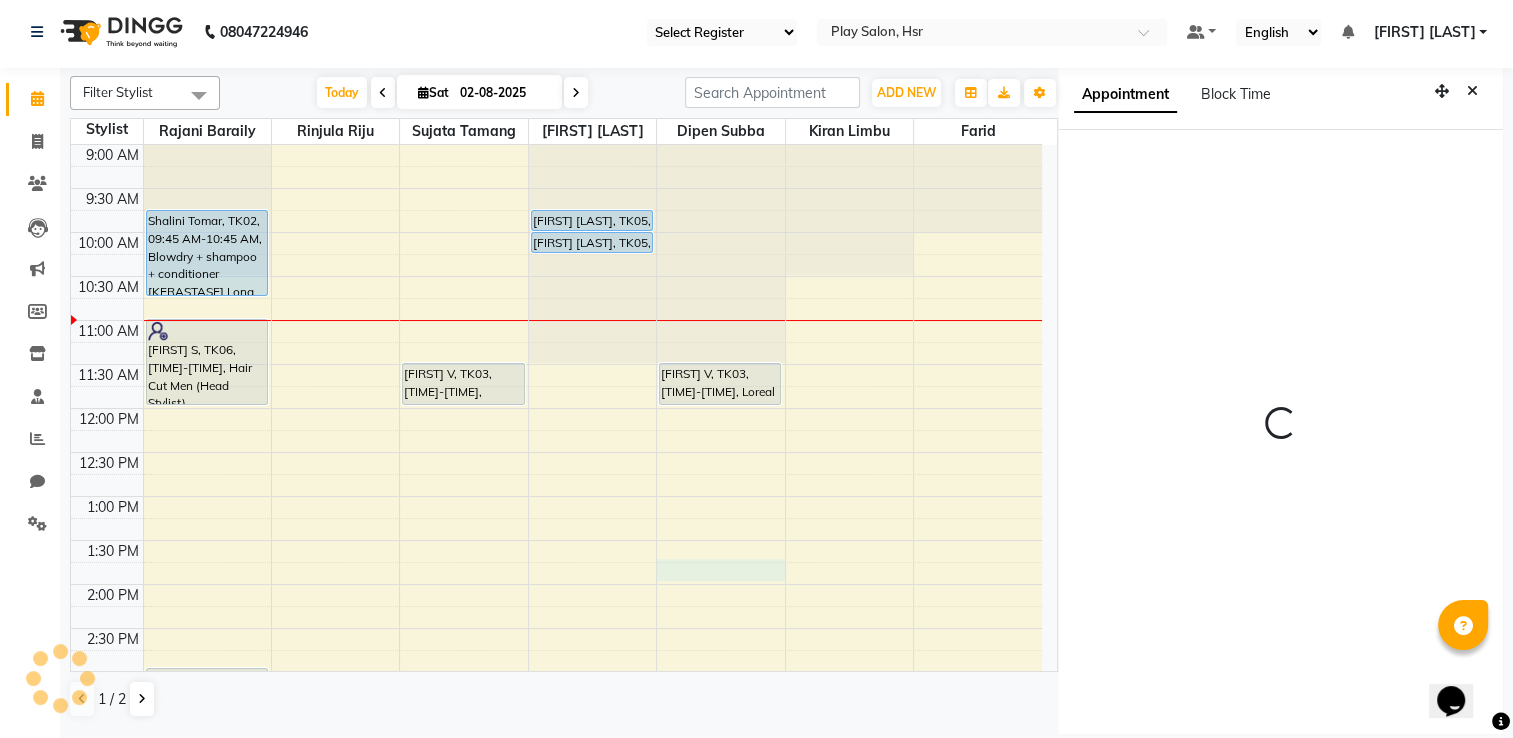 select on "825" 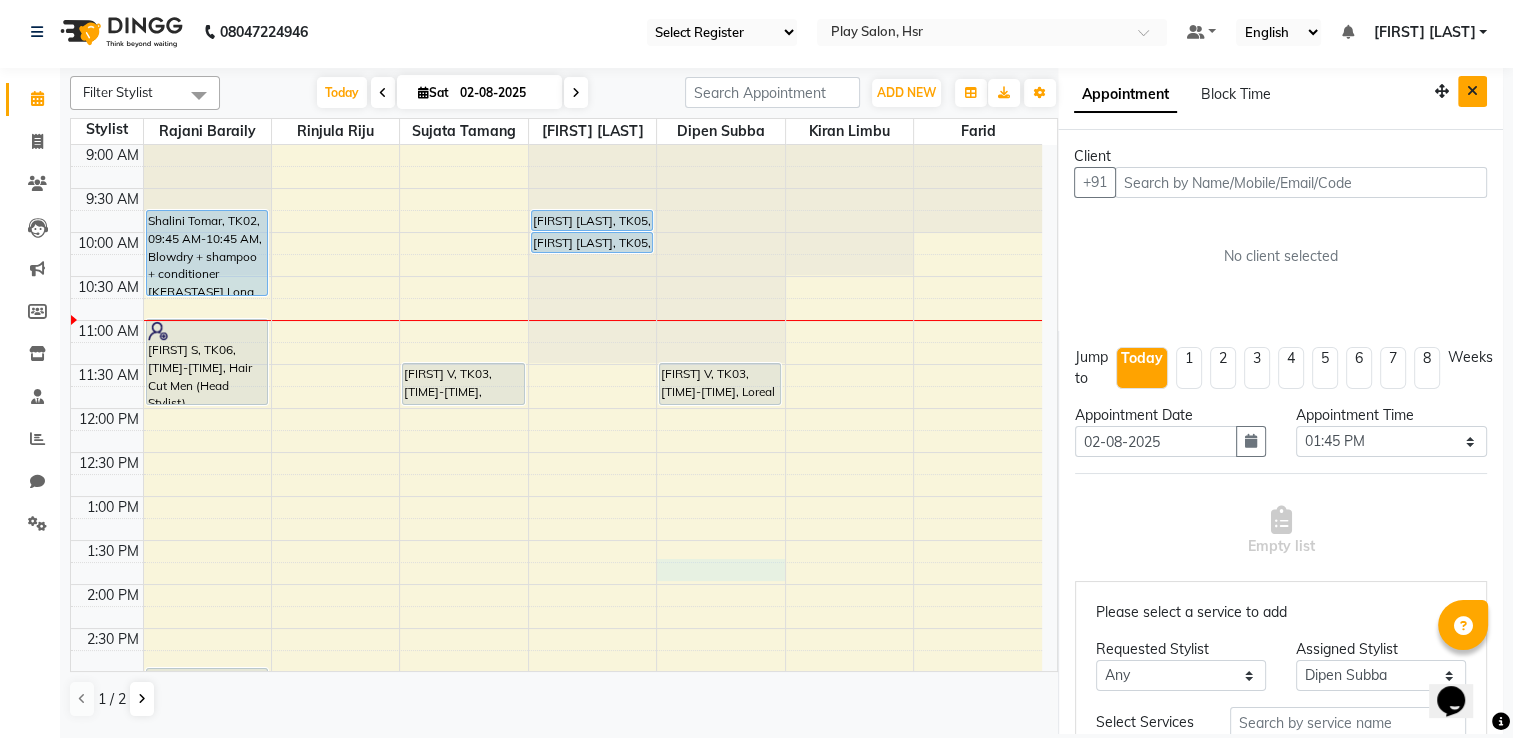 click at bounding box center [1472, 91] 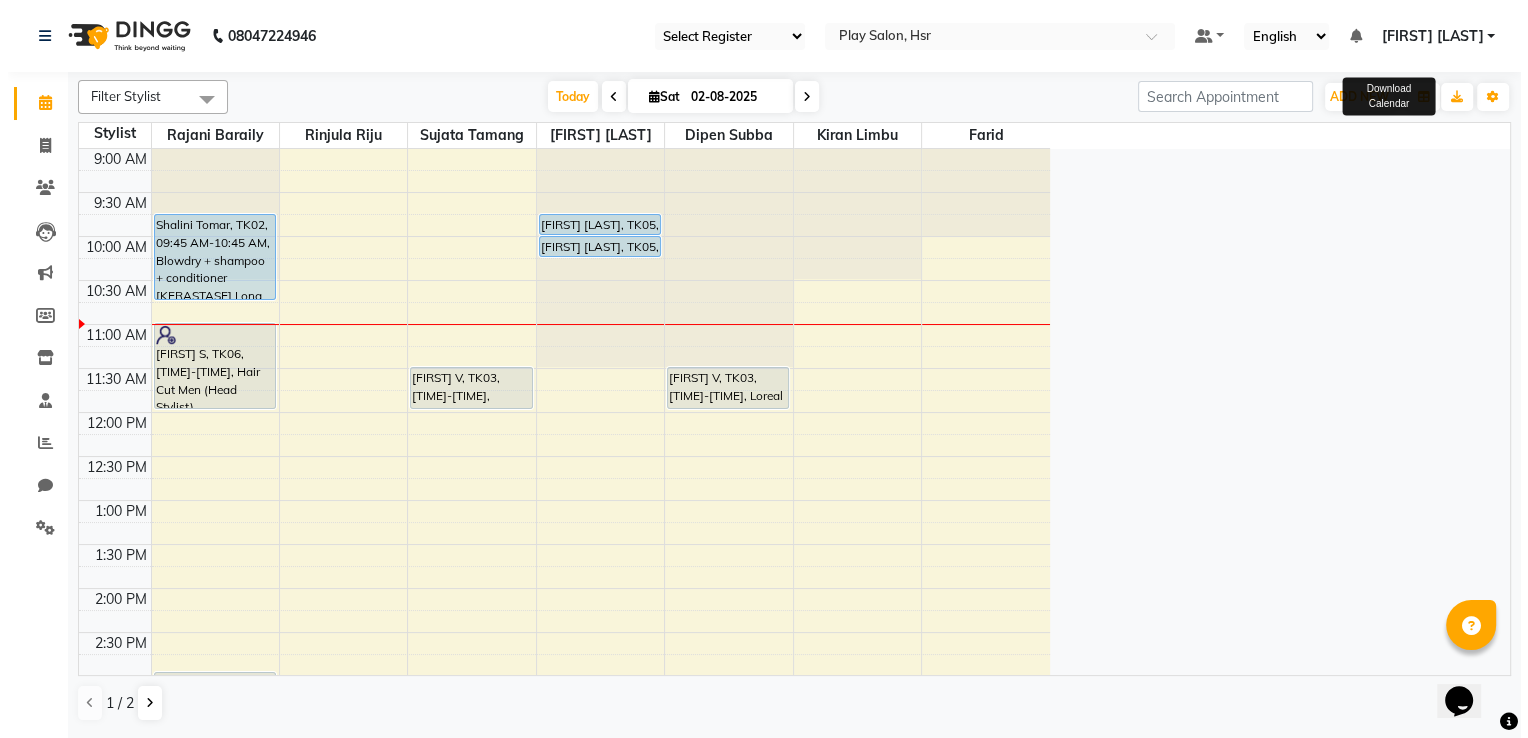 scroll, scrollTop: 0, scrollLeft: 0, axis: both 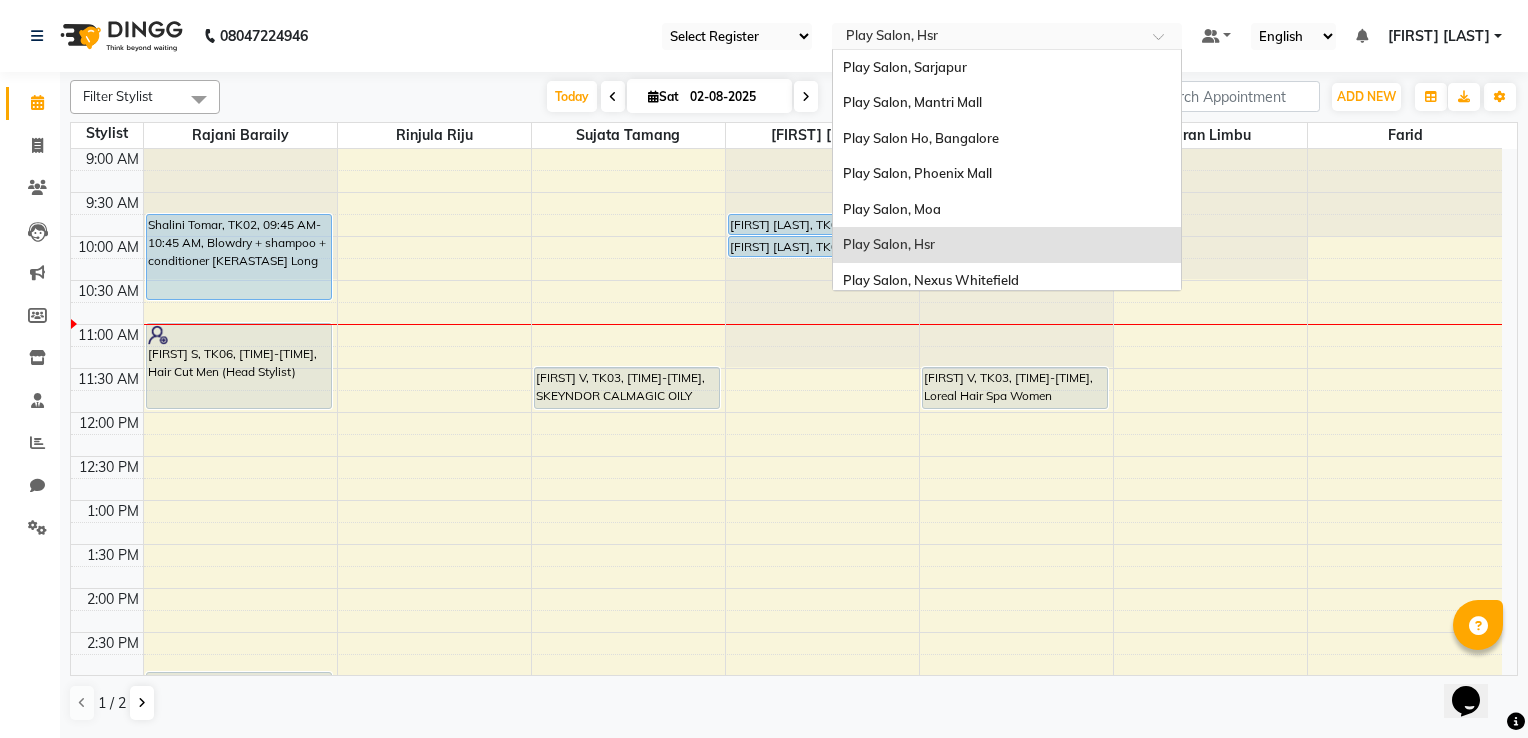 click on "Select Location × Play Salon, Hsr" at bounding box center [991, 36] 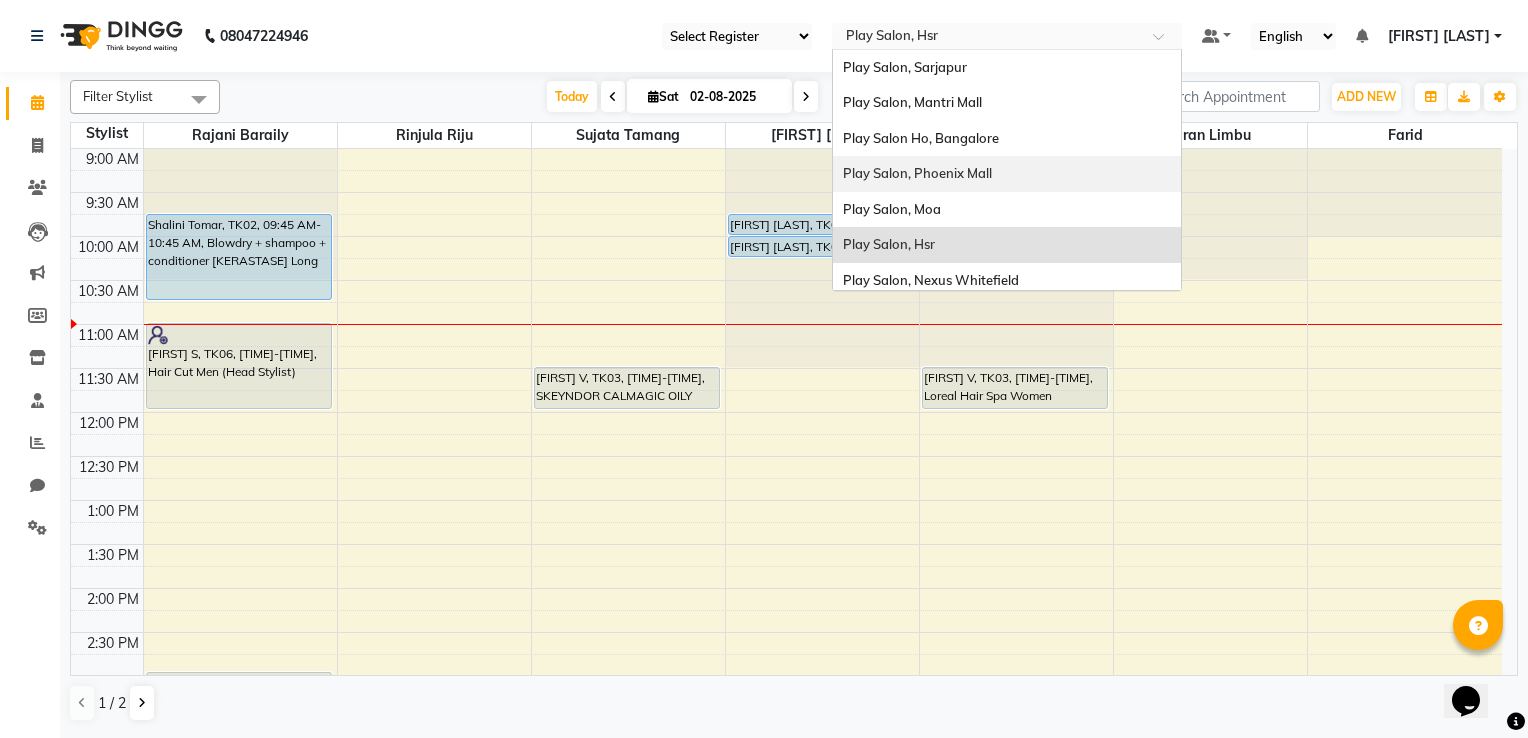 click on "Play Salon, Phoenix Mall" at bounding box center [1007, 174] 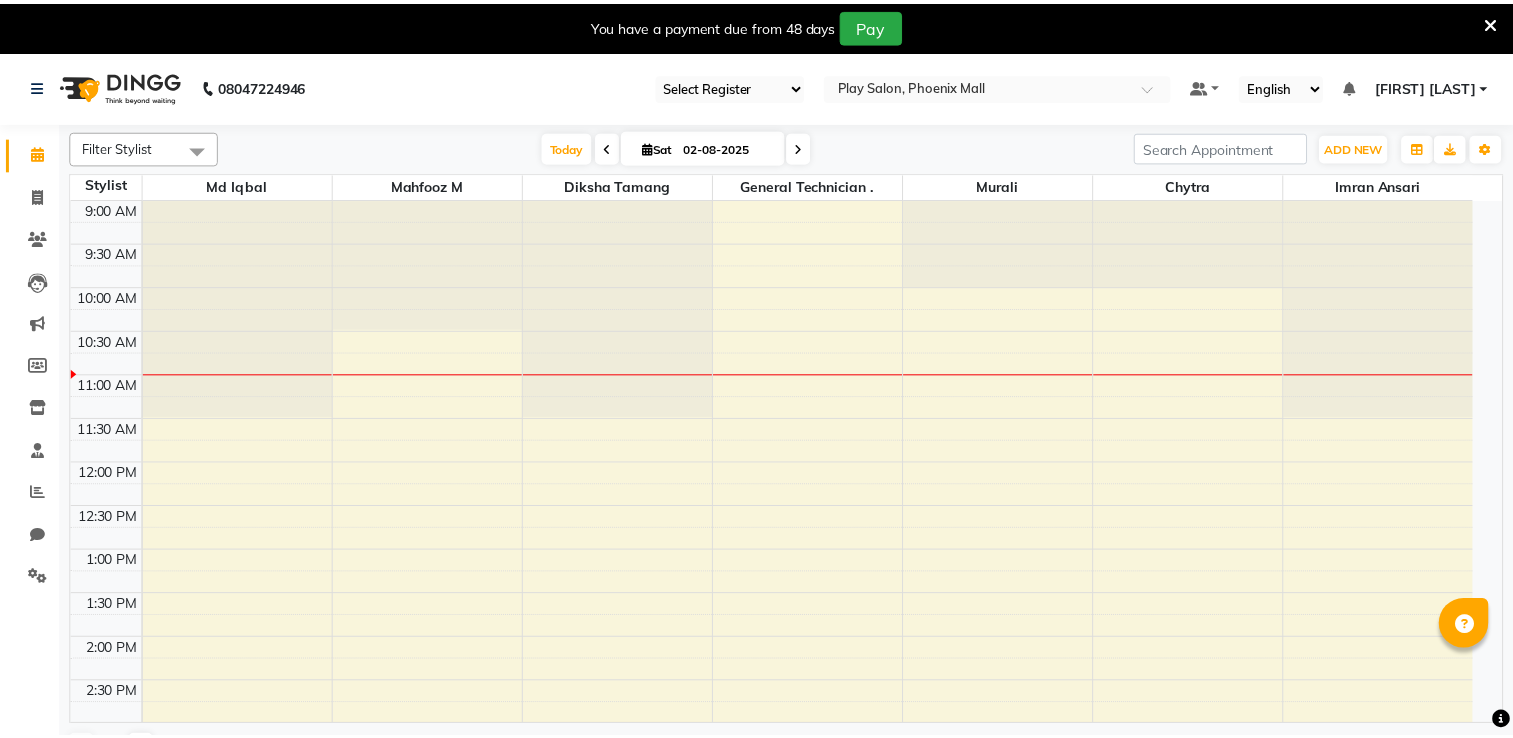 scroll, scrollTop: 0, scrollLeft: 0, axis: both 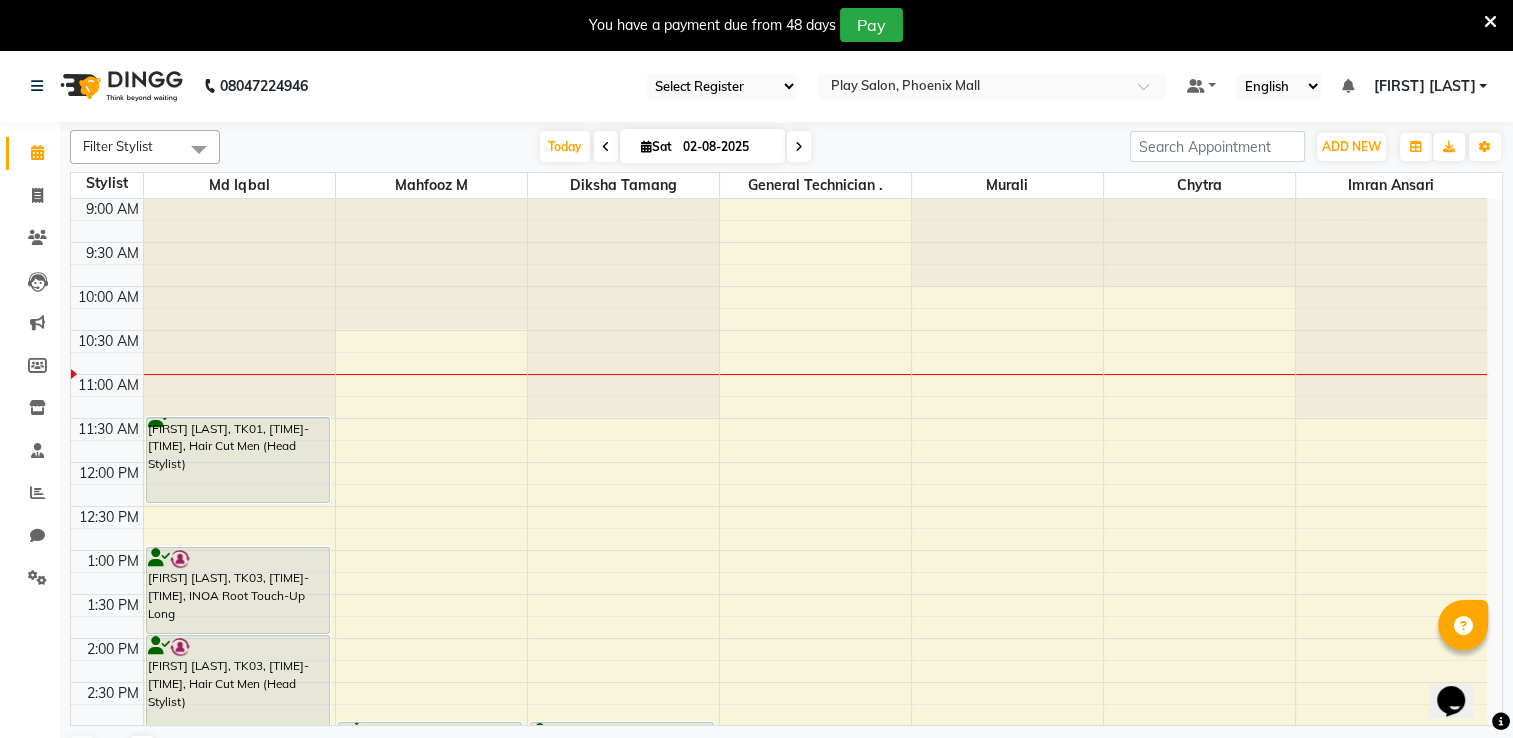click at bounding box center [1490, 22] 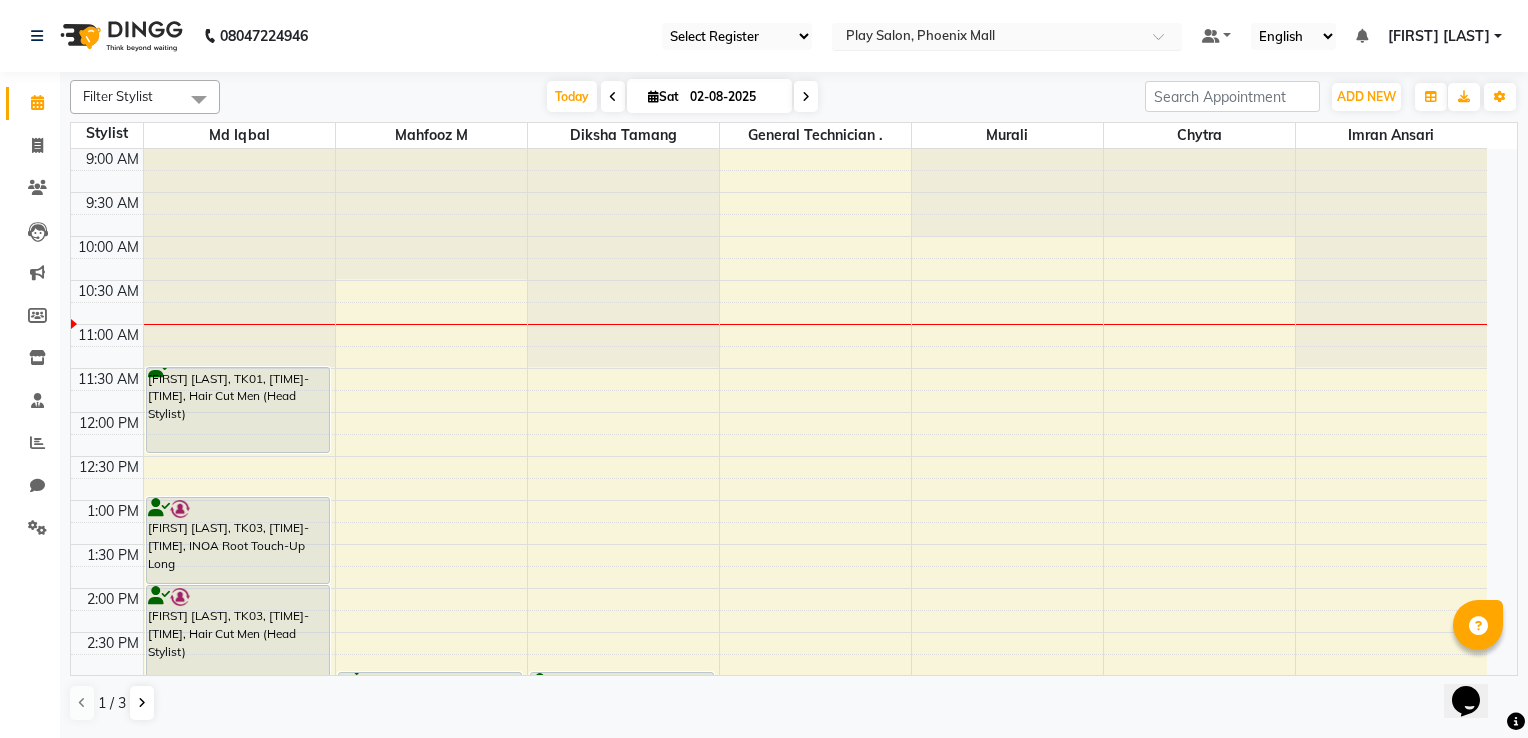 click at bounding box center (987, 38) 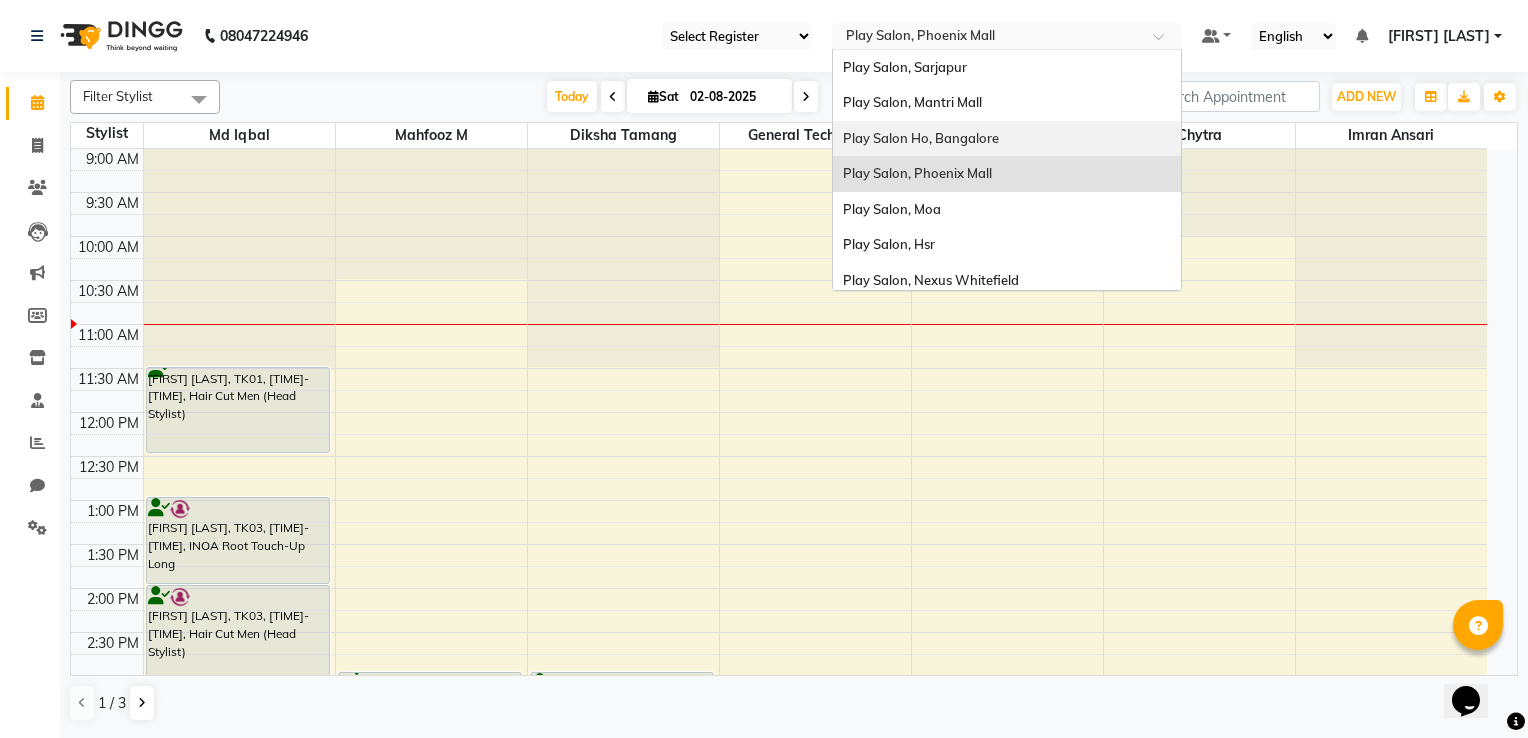 click on "Play Salon Ho, Bangalore" at bounding box center [921, 138] 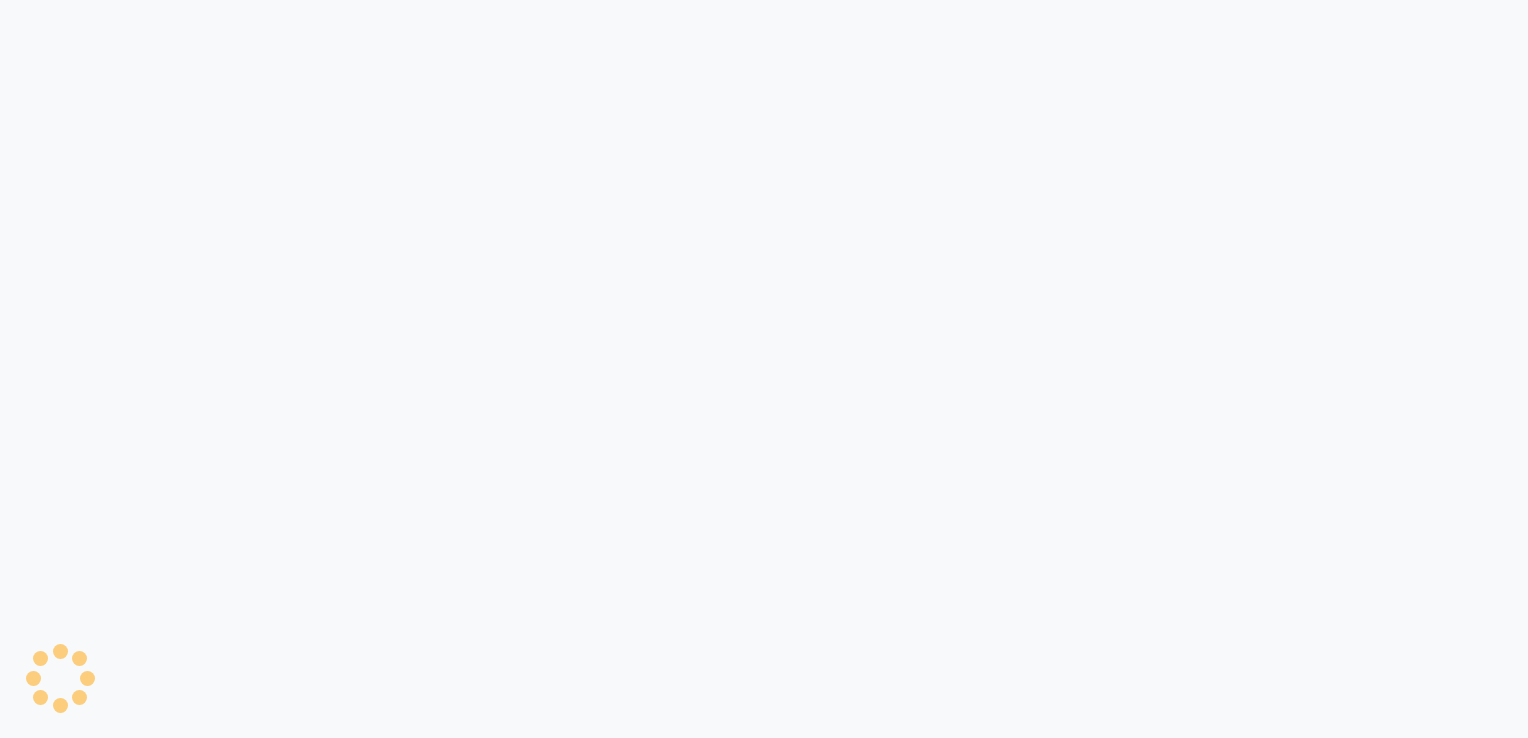 scroll, scrollTop: 0, scrollLeft: 0, axis: both 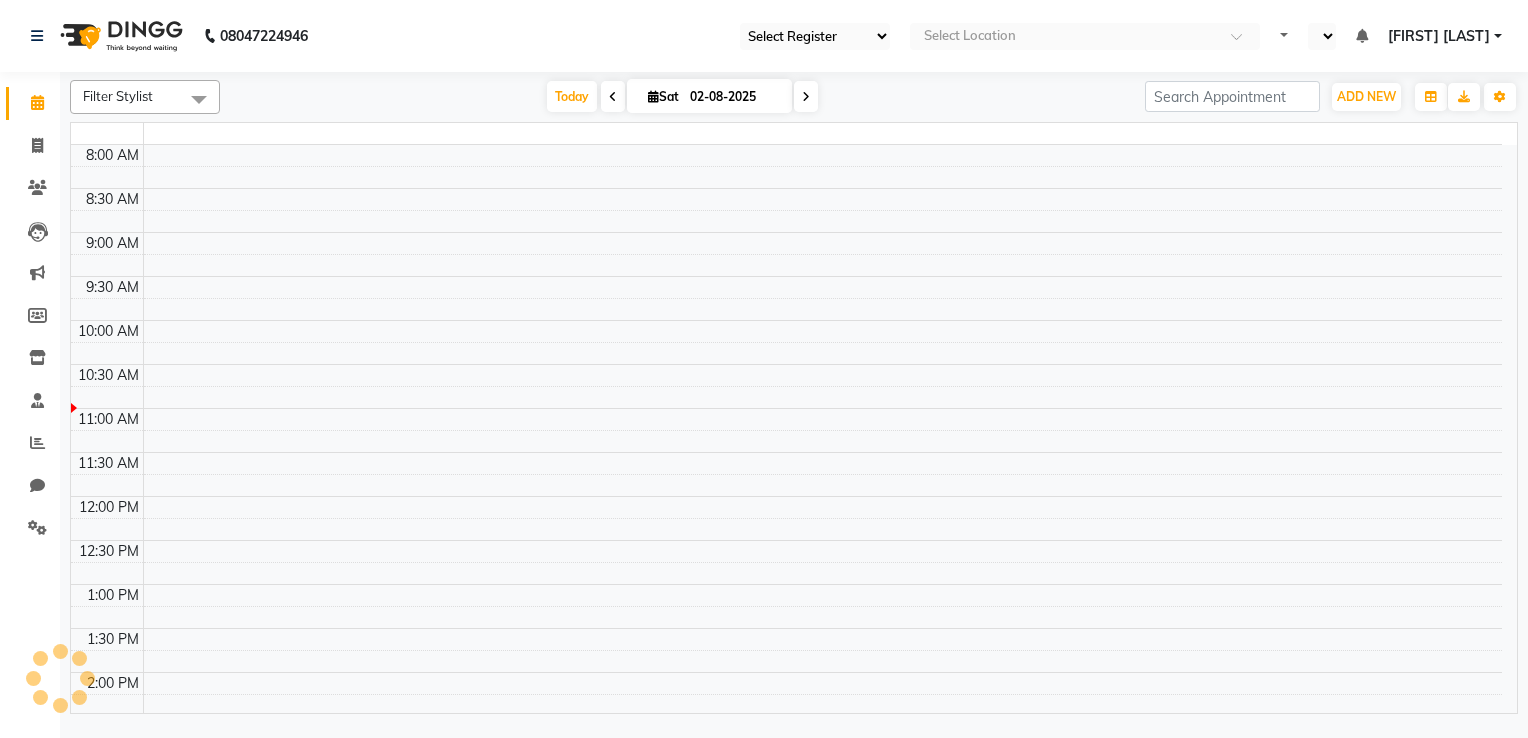 select on "en" 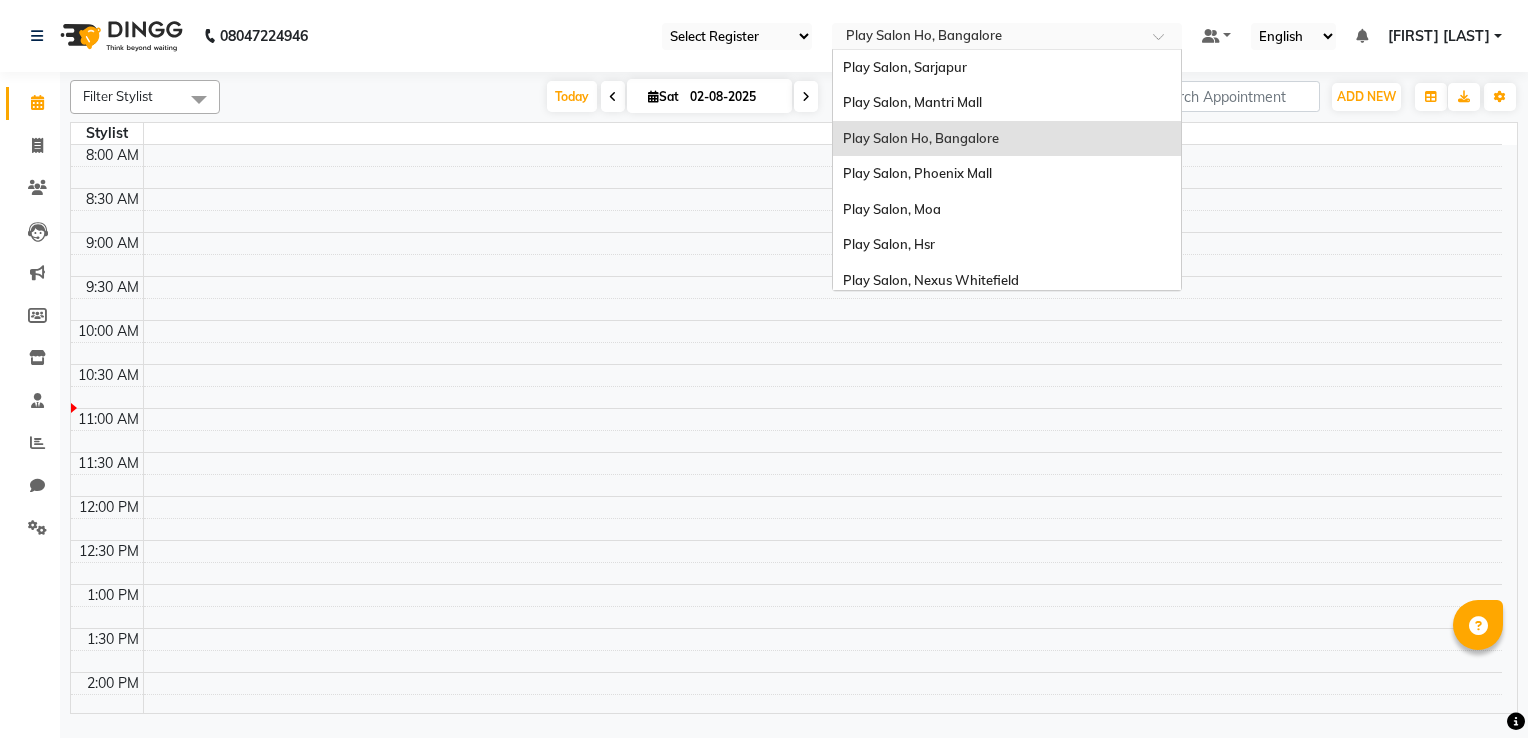 click at bounding box center [987, 38] 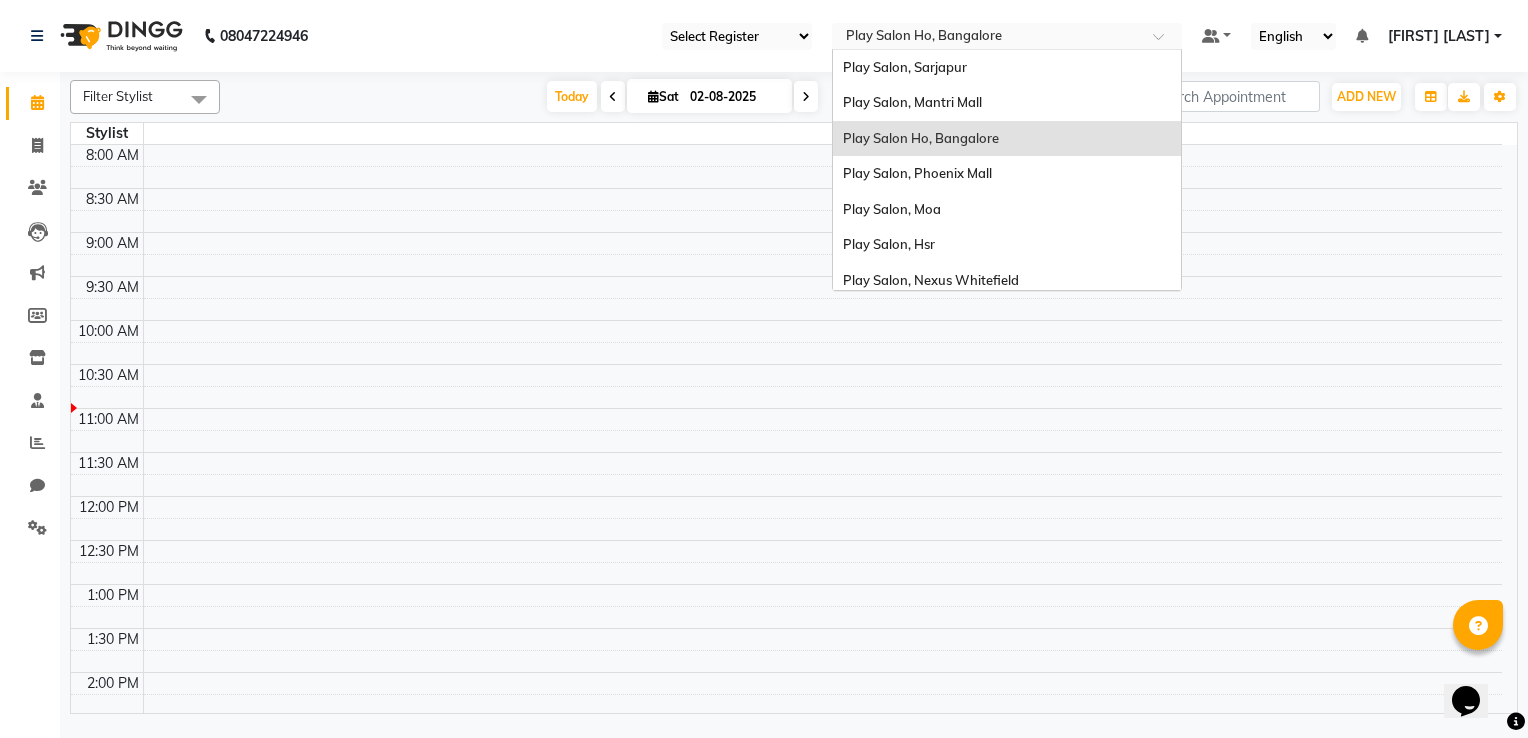 scroll, scrollTop: 0, scrollLeft: 0, axis: both 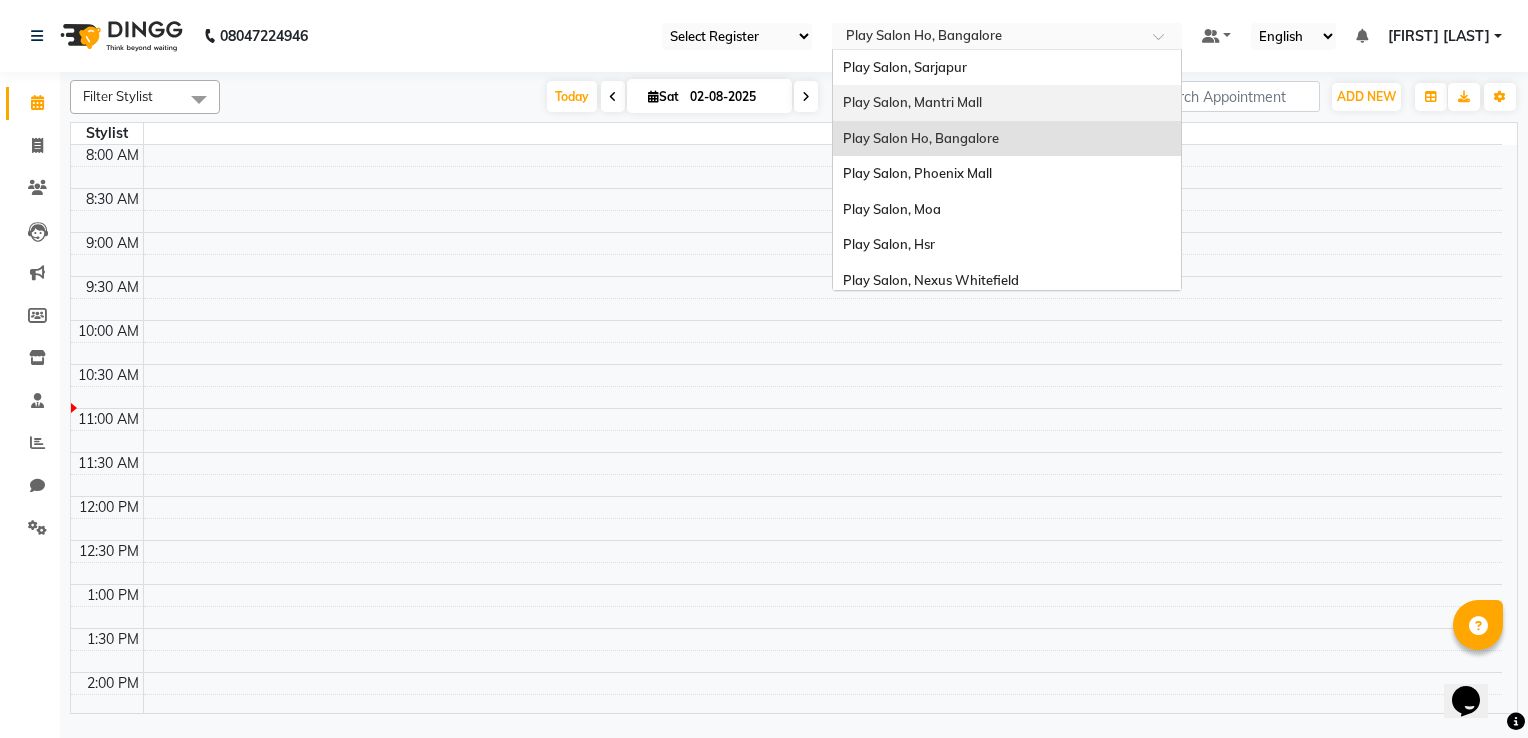 click on "Play Salon, Mantri Mall" at bounding box center (1007, 103) 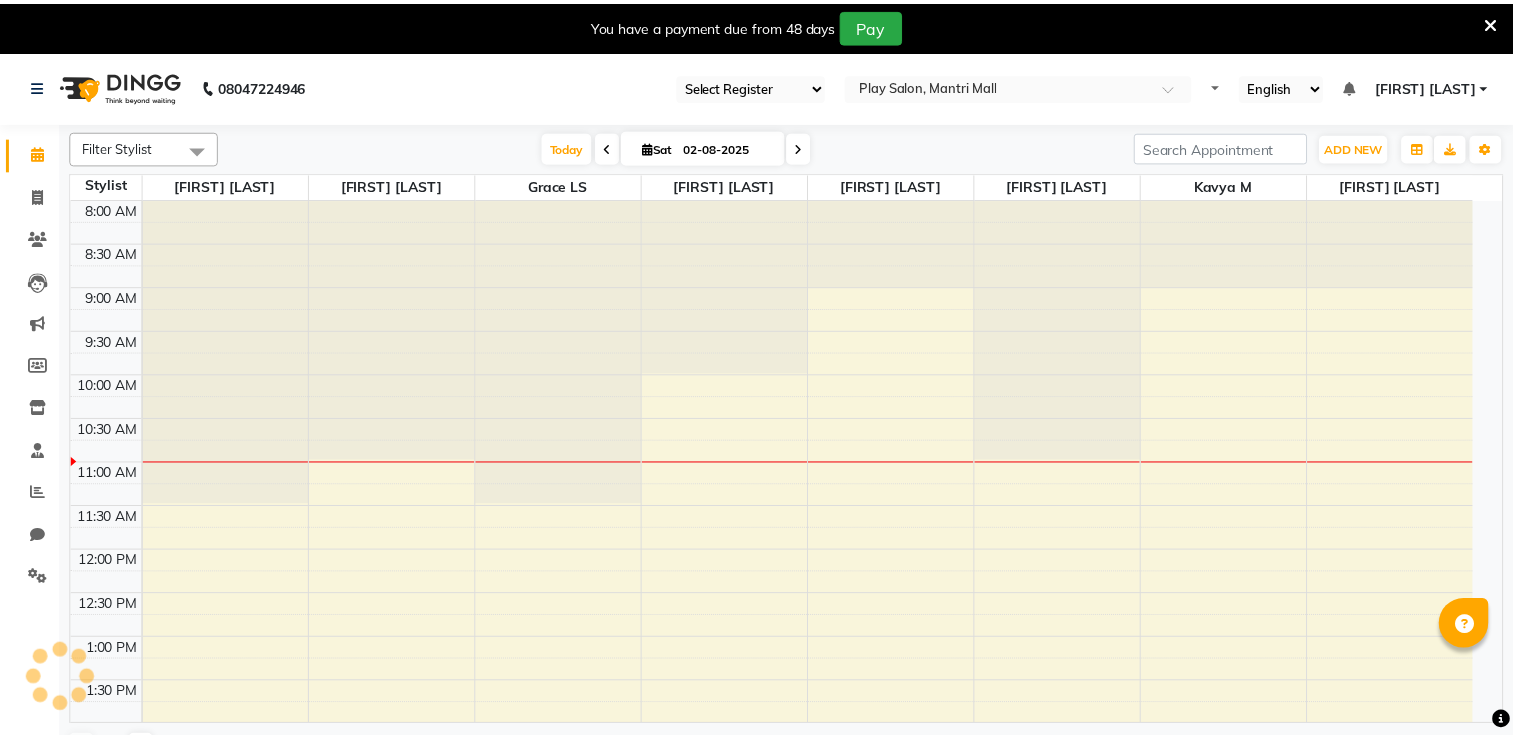 scroll, scrollTop: 0, scrollLeft: 0, axis: both 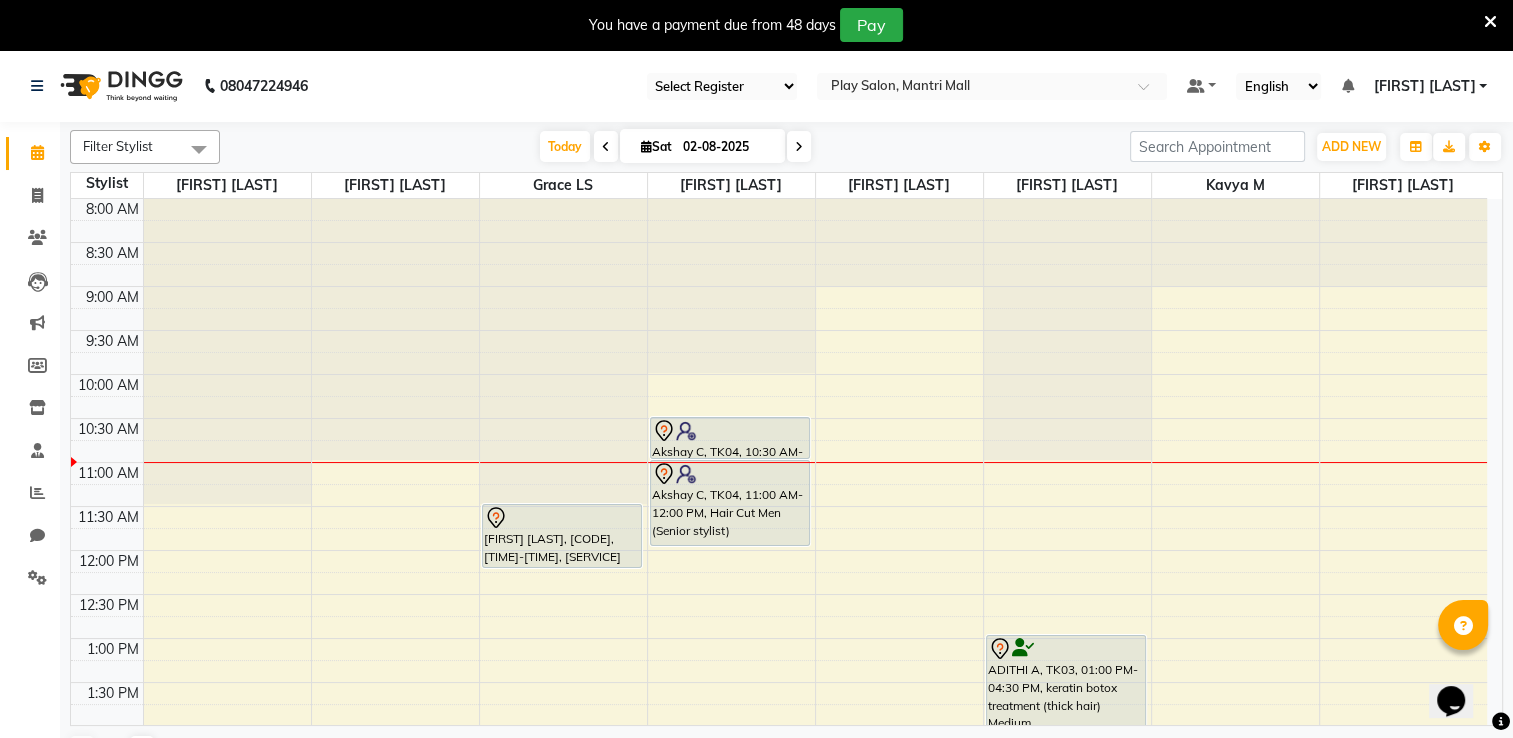 click at bounding box center [1490, 22] 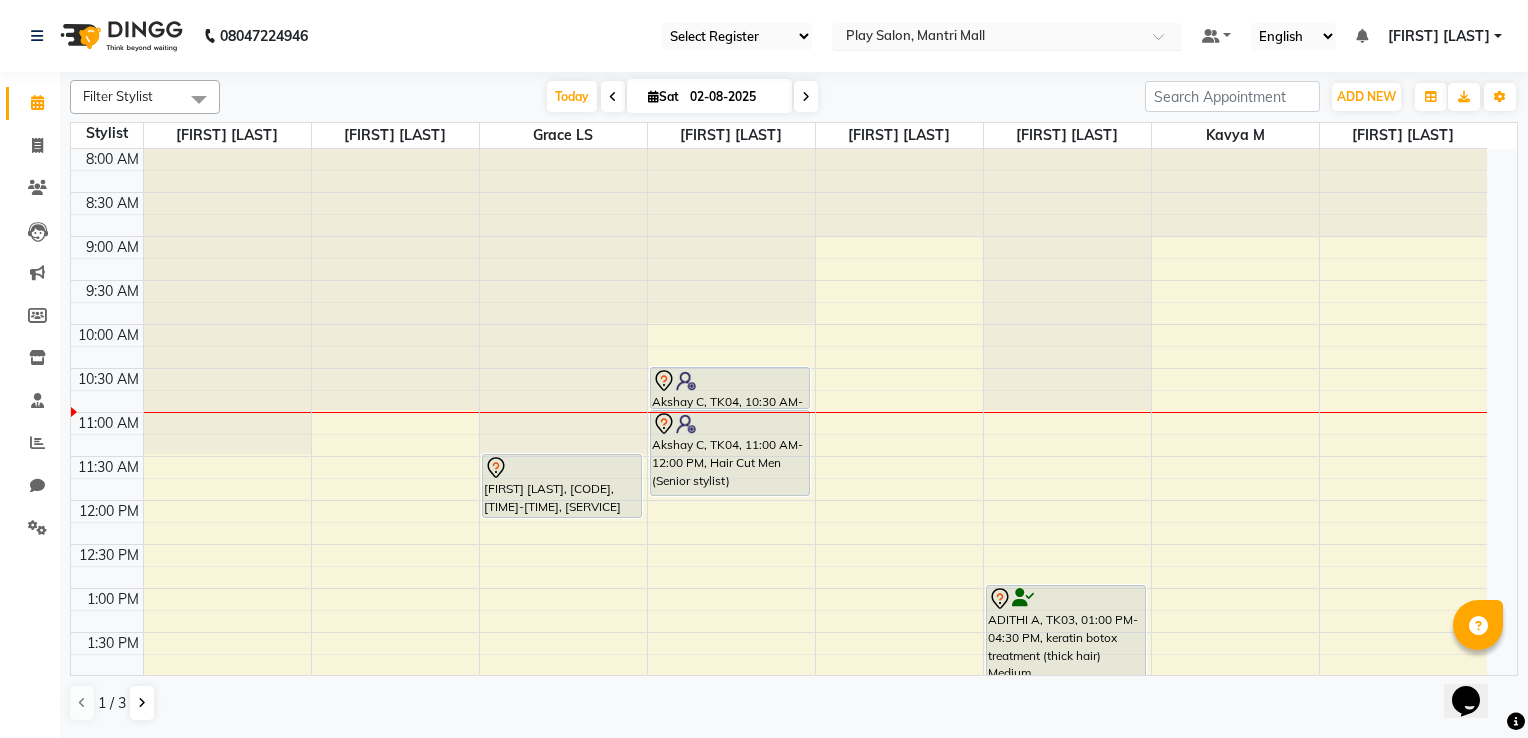 click at bounding box center [987, 38] 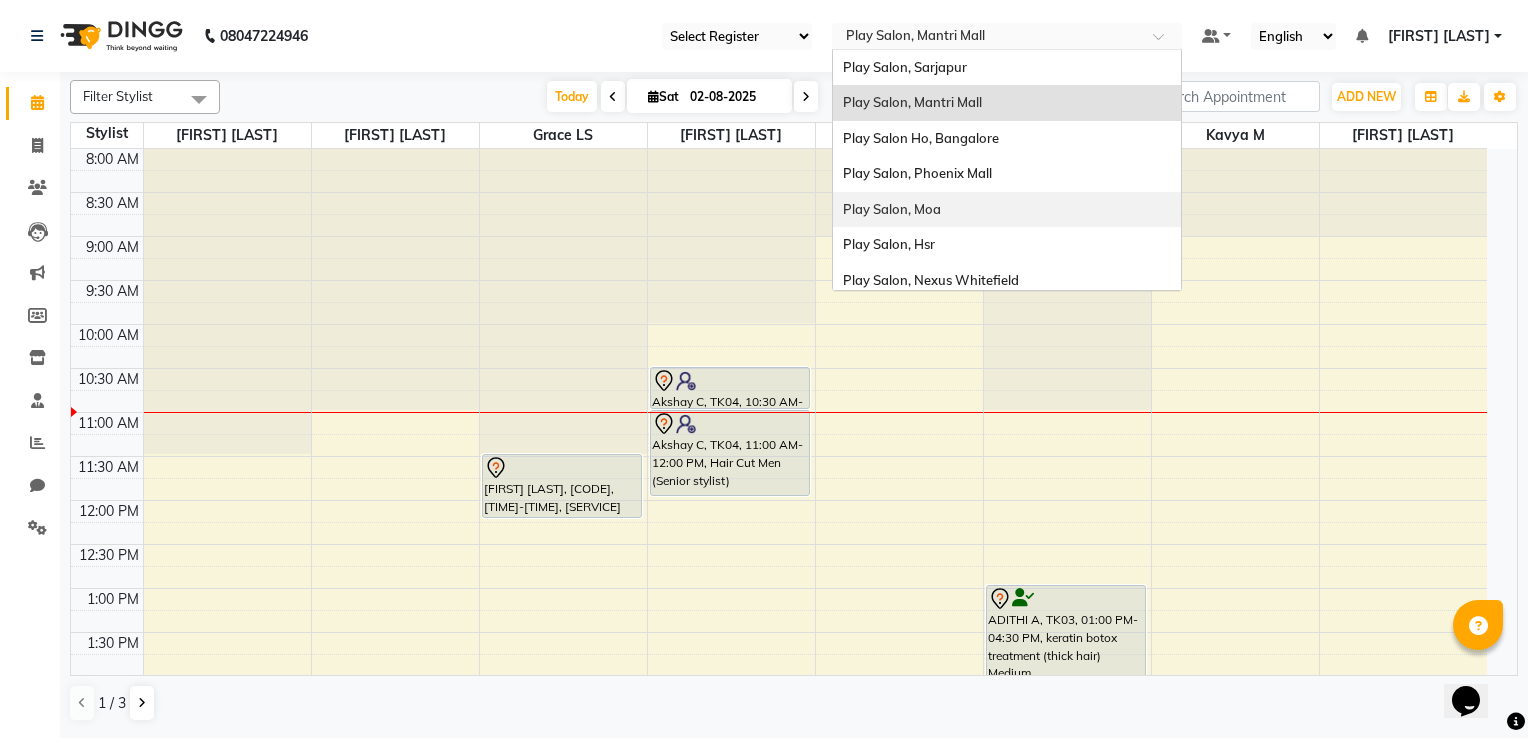 click on "Play Salon, Moa" at bounding box center (1007, 210) 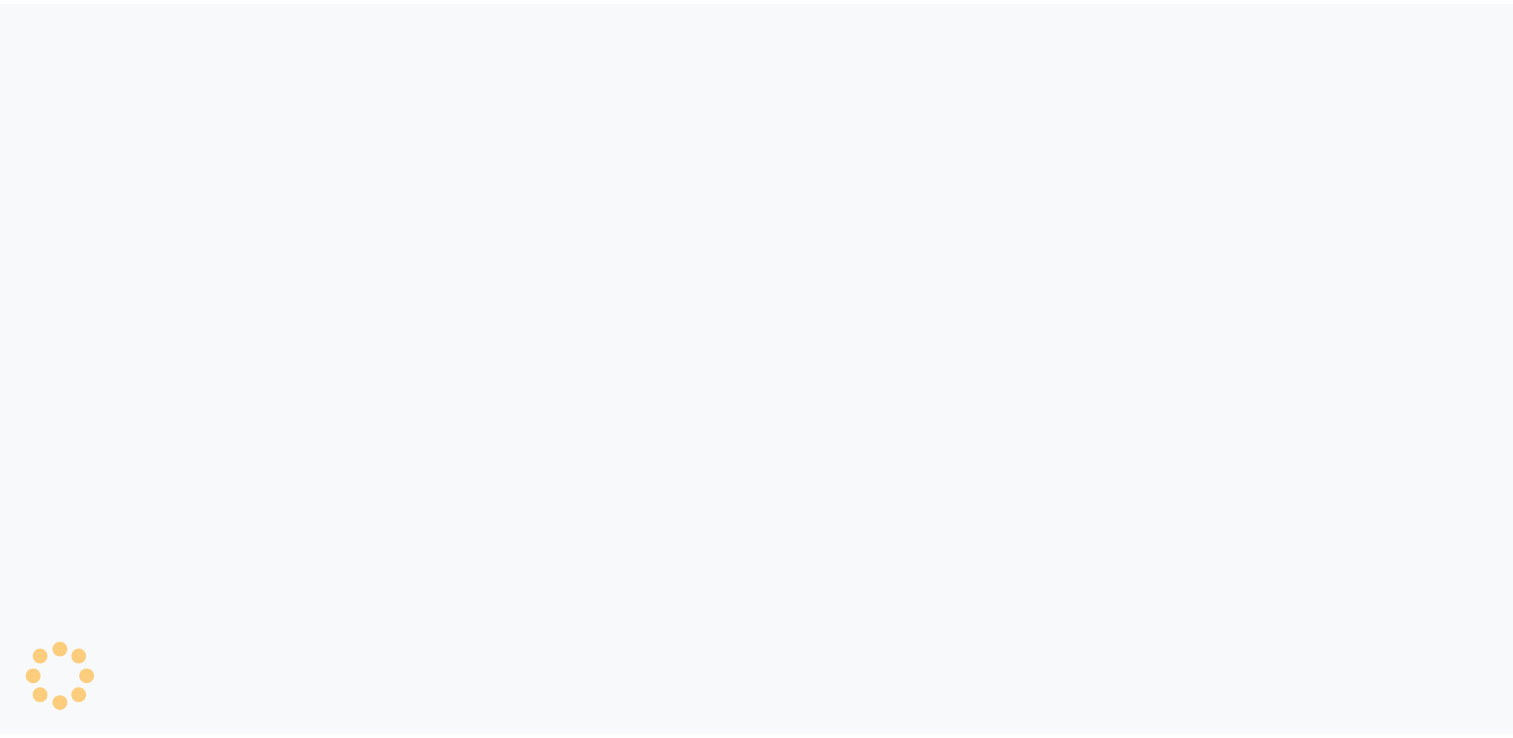 scroll, scrollTop: 0, scrollLeft: 0, axis: both 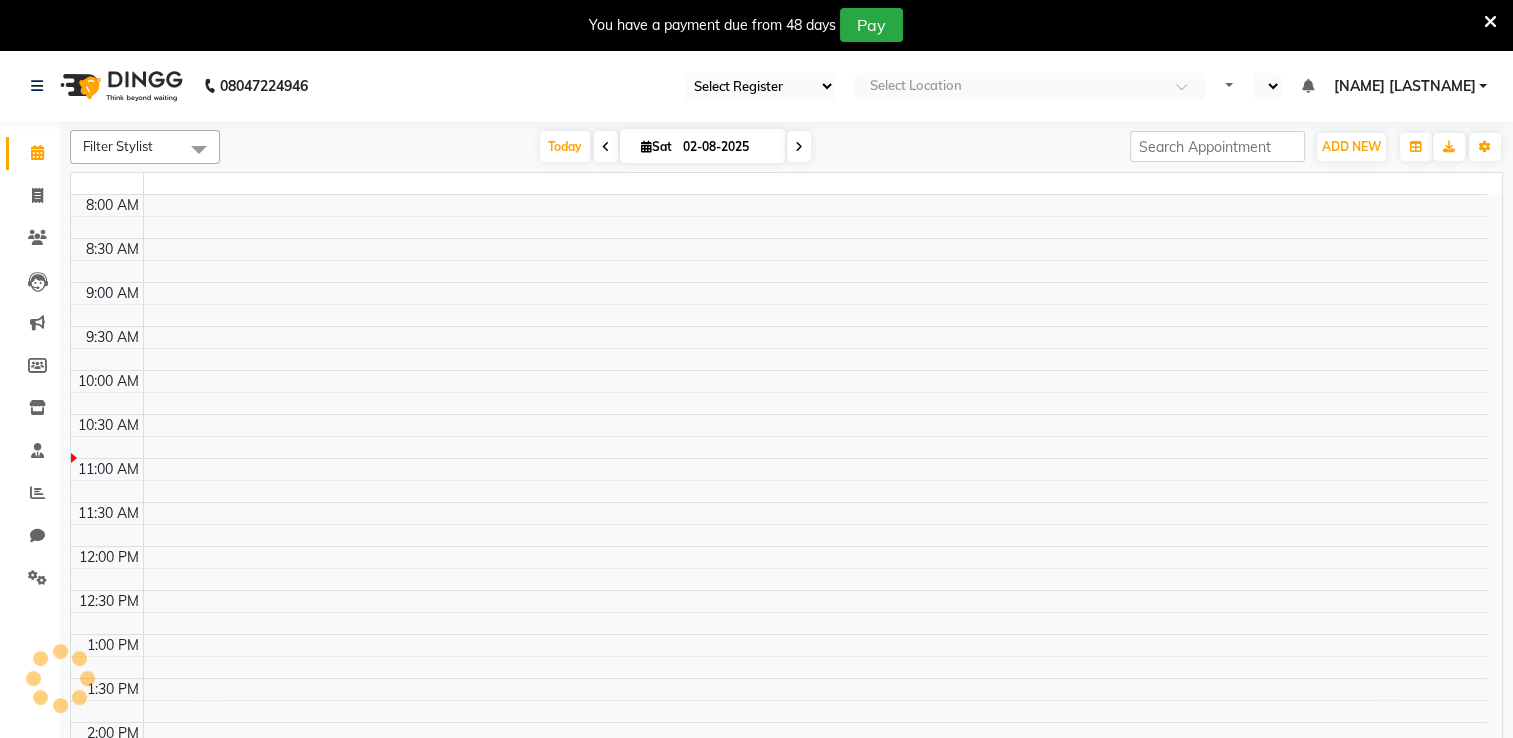 select on "en" 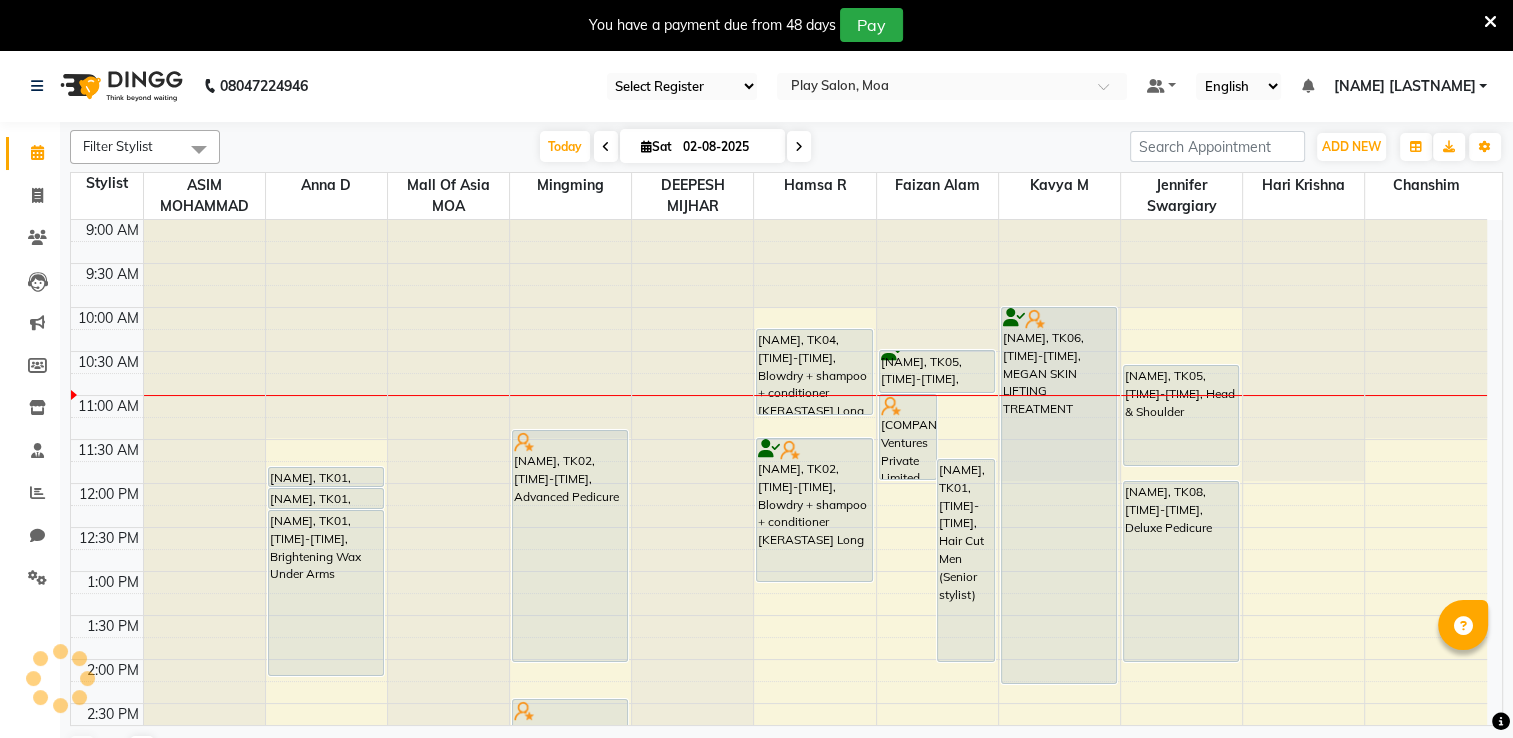scroll, scrollTop: 0, scrollLeft: 0, axis: both 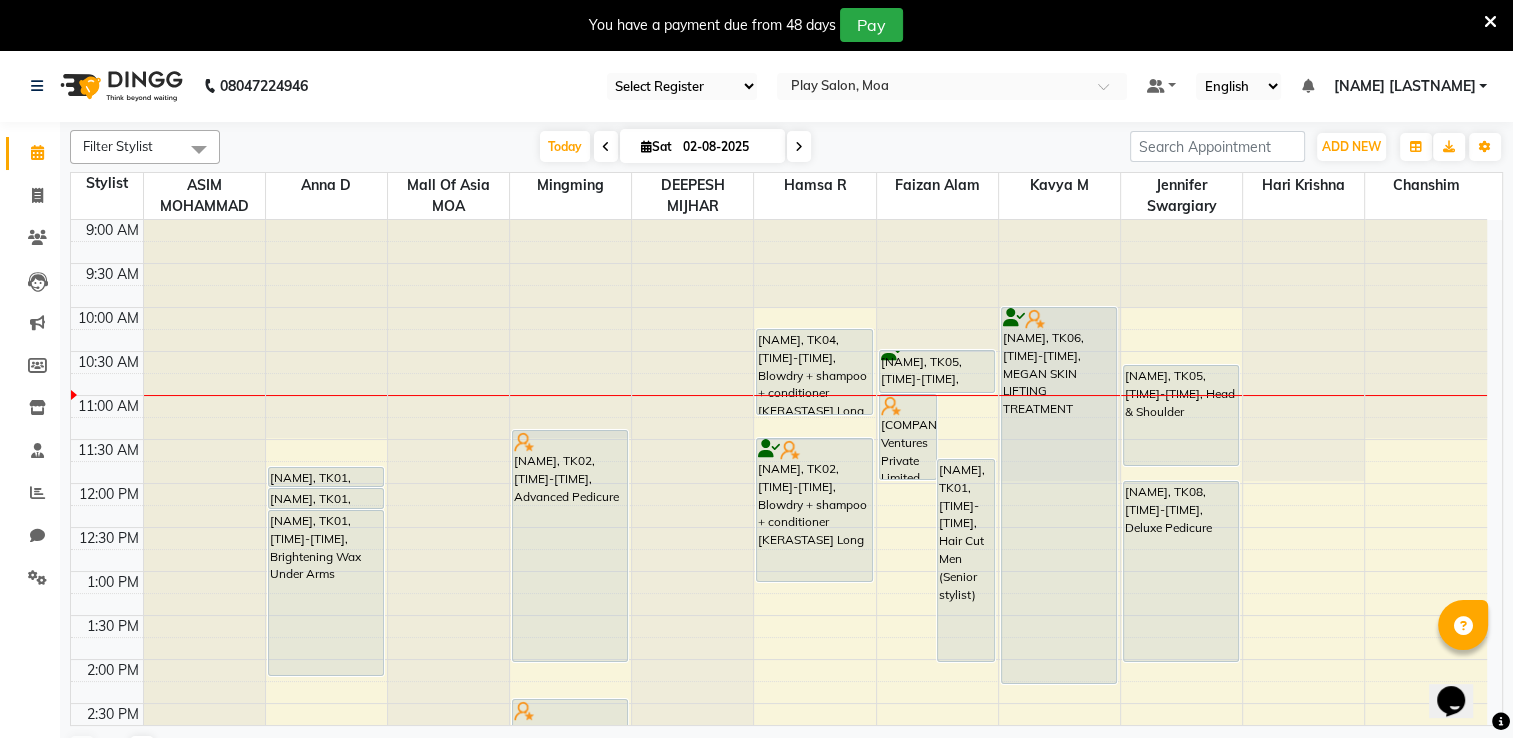 click at bounding box center (1490, 22) 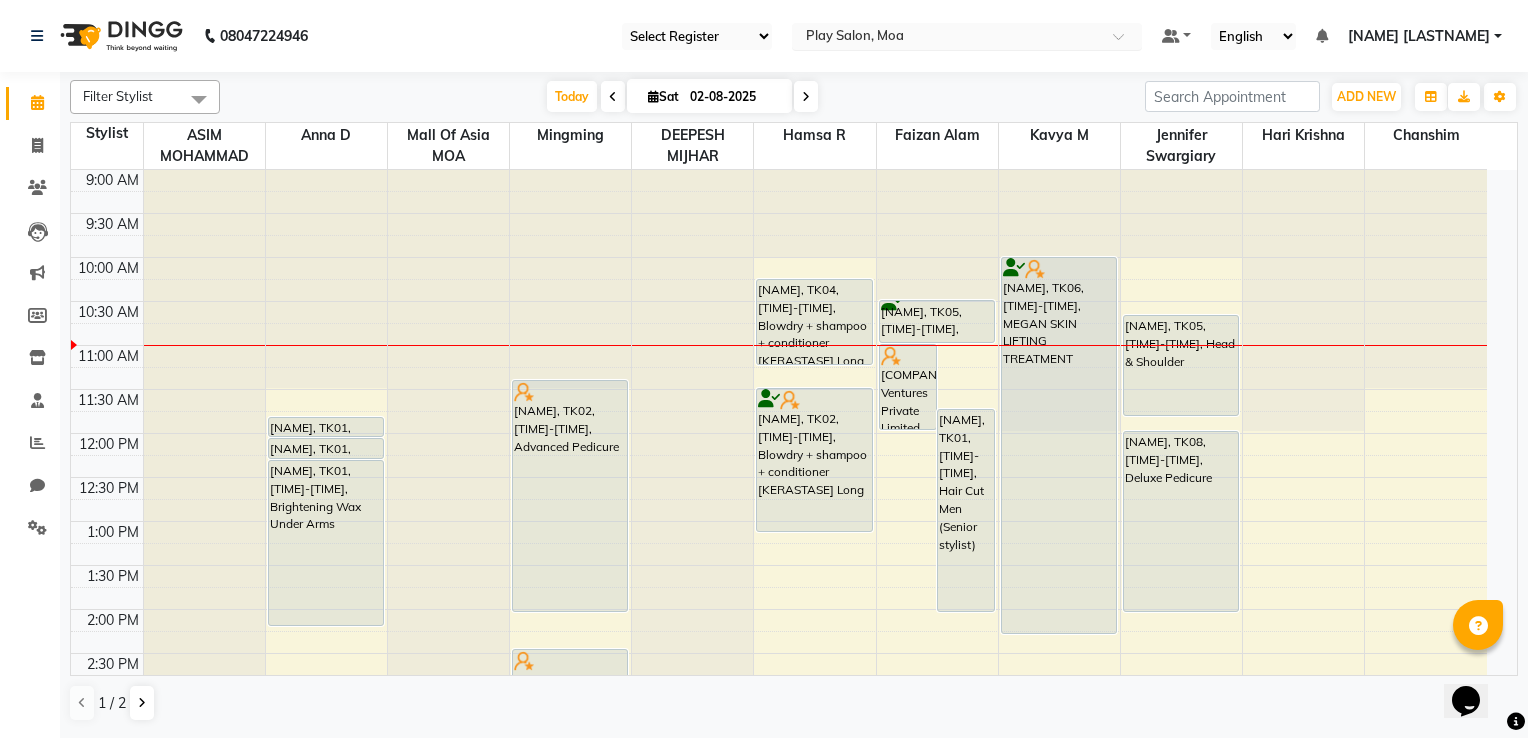 click on "Select Location × Play Salon, Moa" at bounding box center (967, 36) 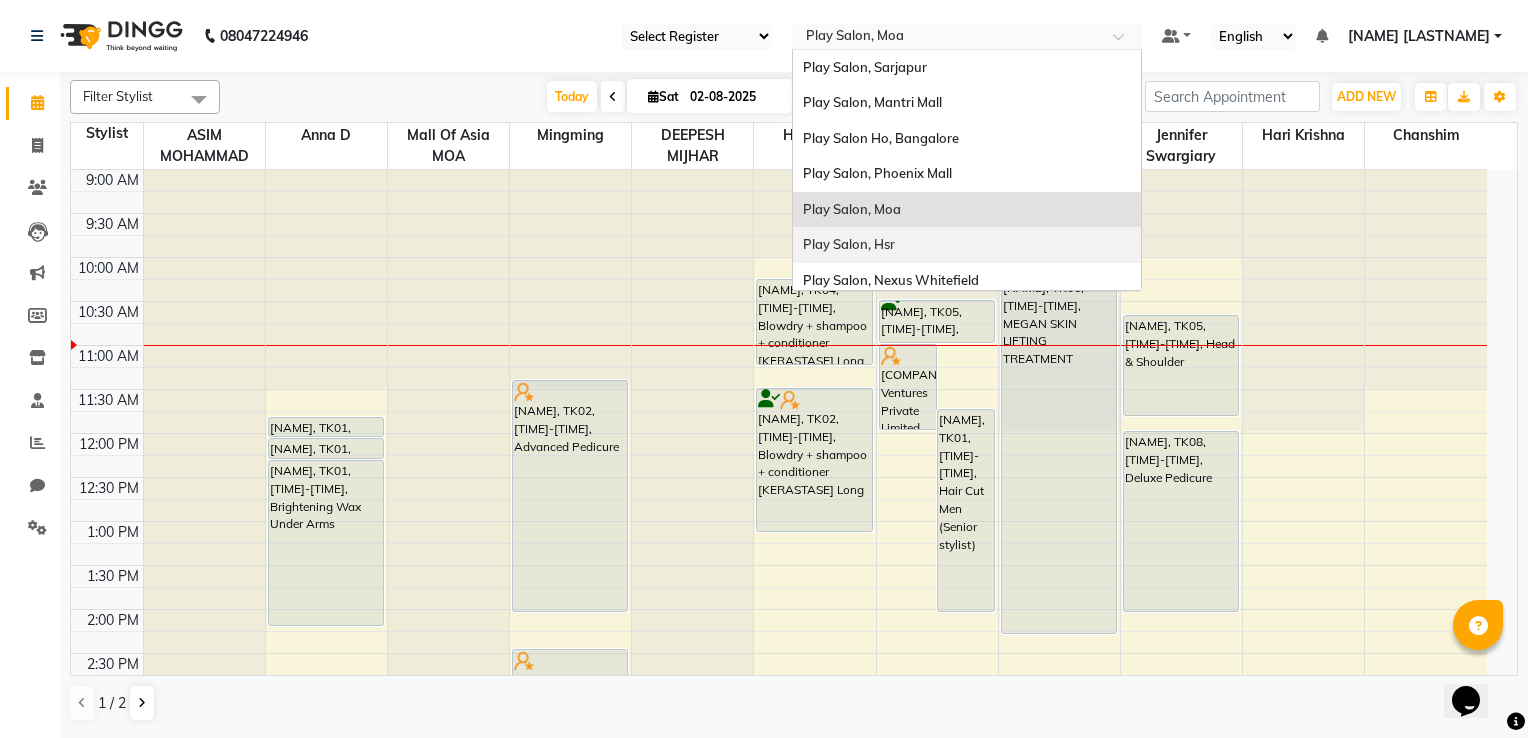 click on "Play Salon, Hsr" at bounding box center (967, 245) 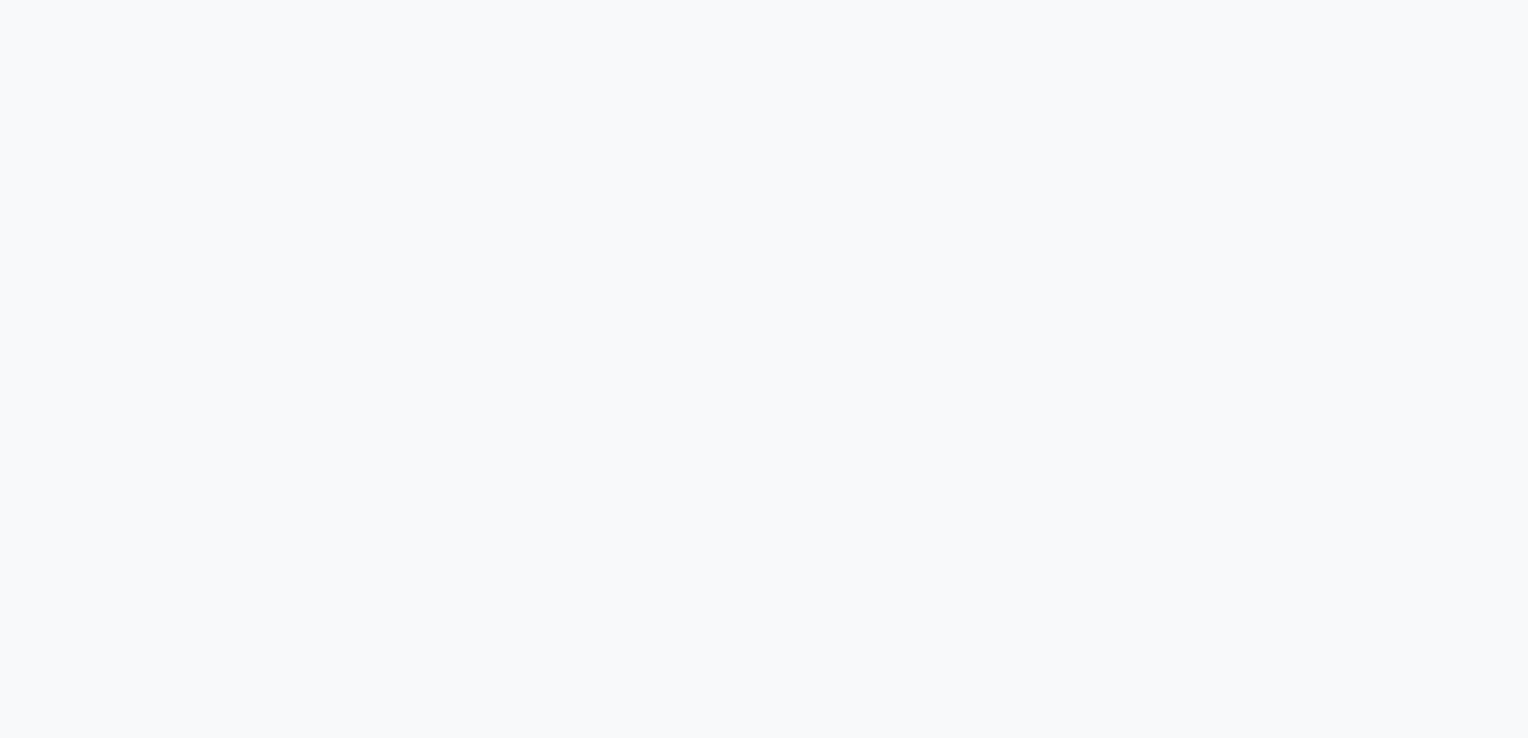 scroll, scrollTop: 0, scrollLeft: 0, axis: both 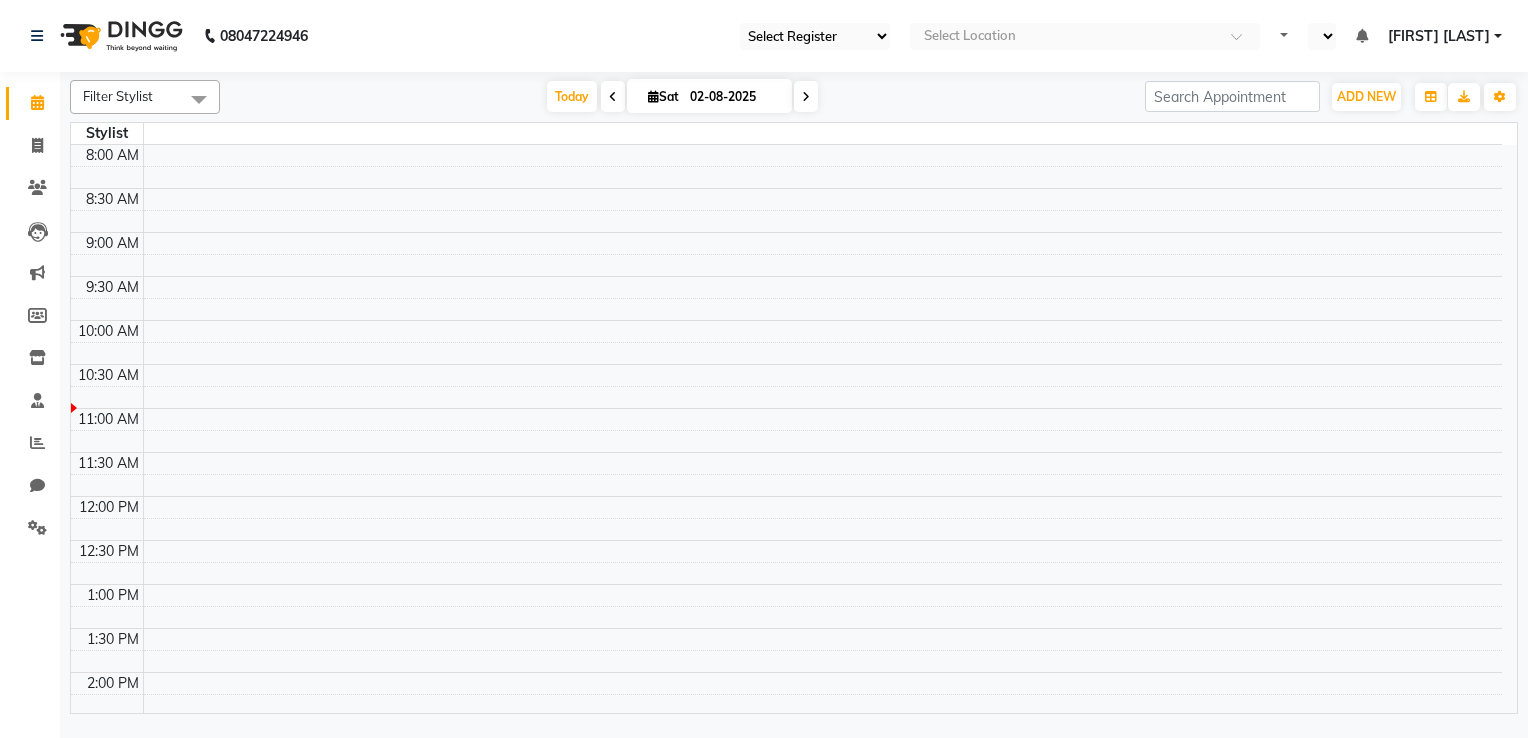 select on "en" 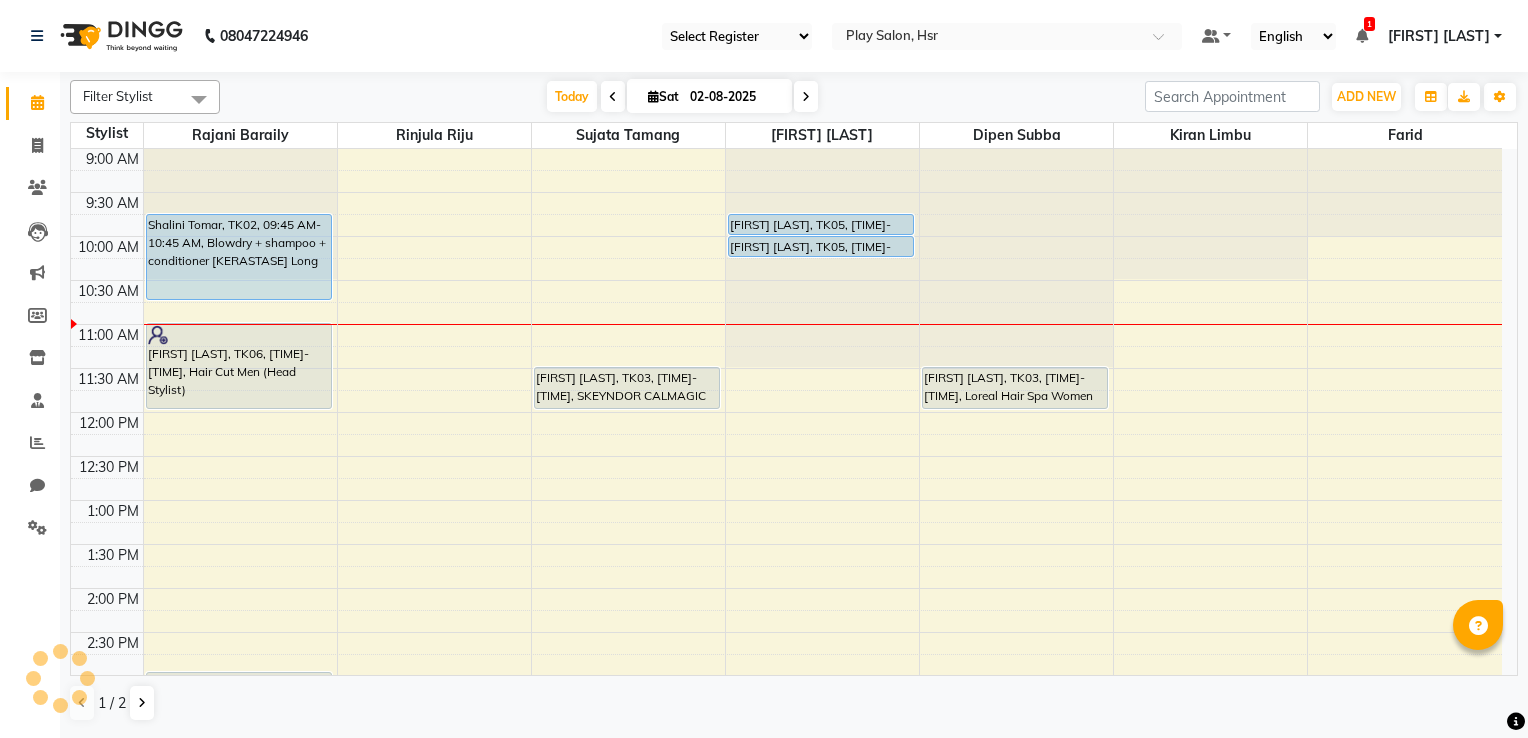 scroll, scrollTop: 0, scrollLeft: 0, axis: both 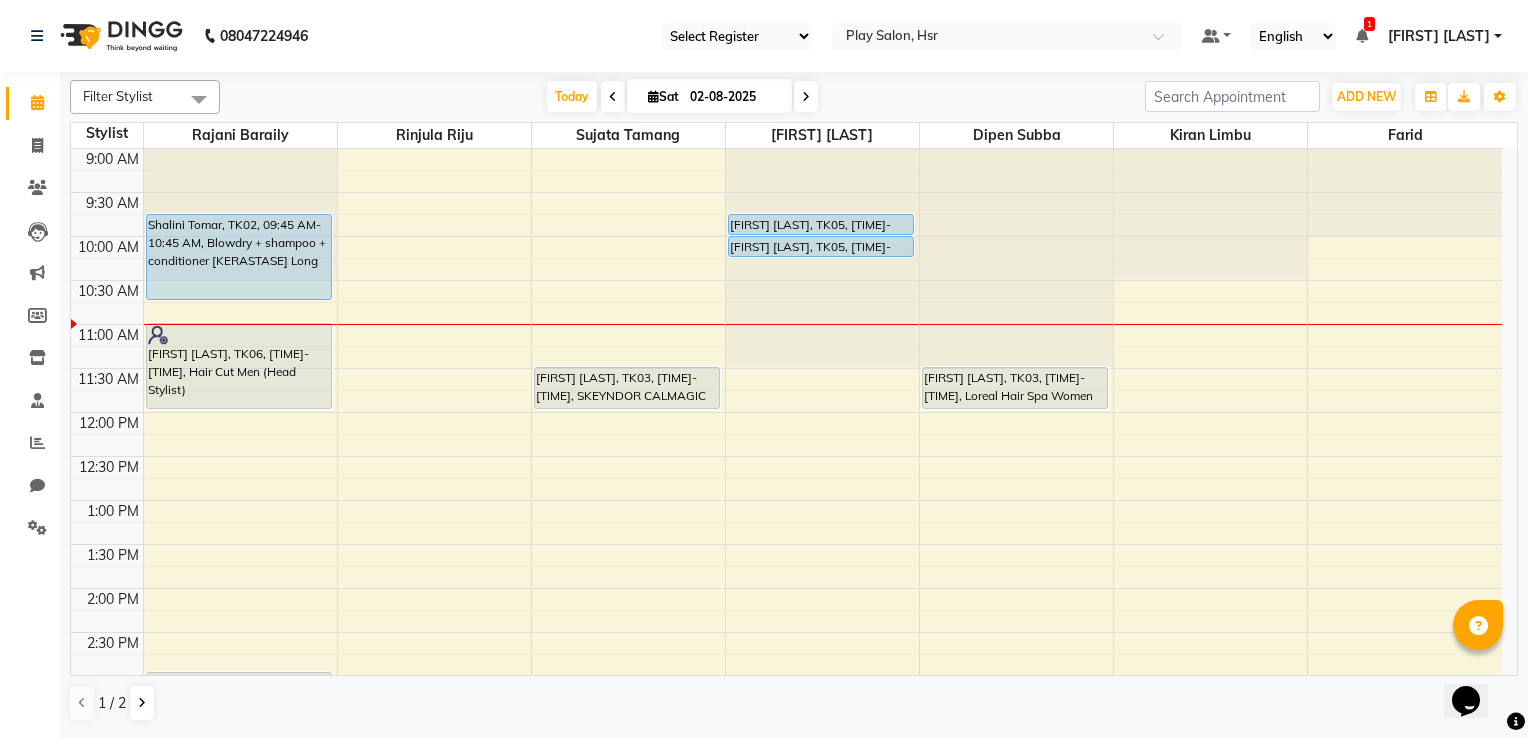 click at bounding box center (1362, 36) 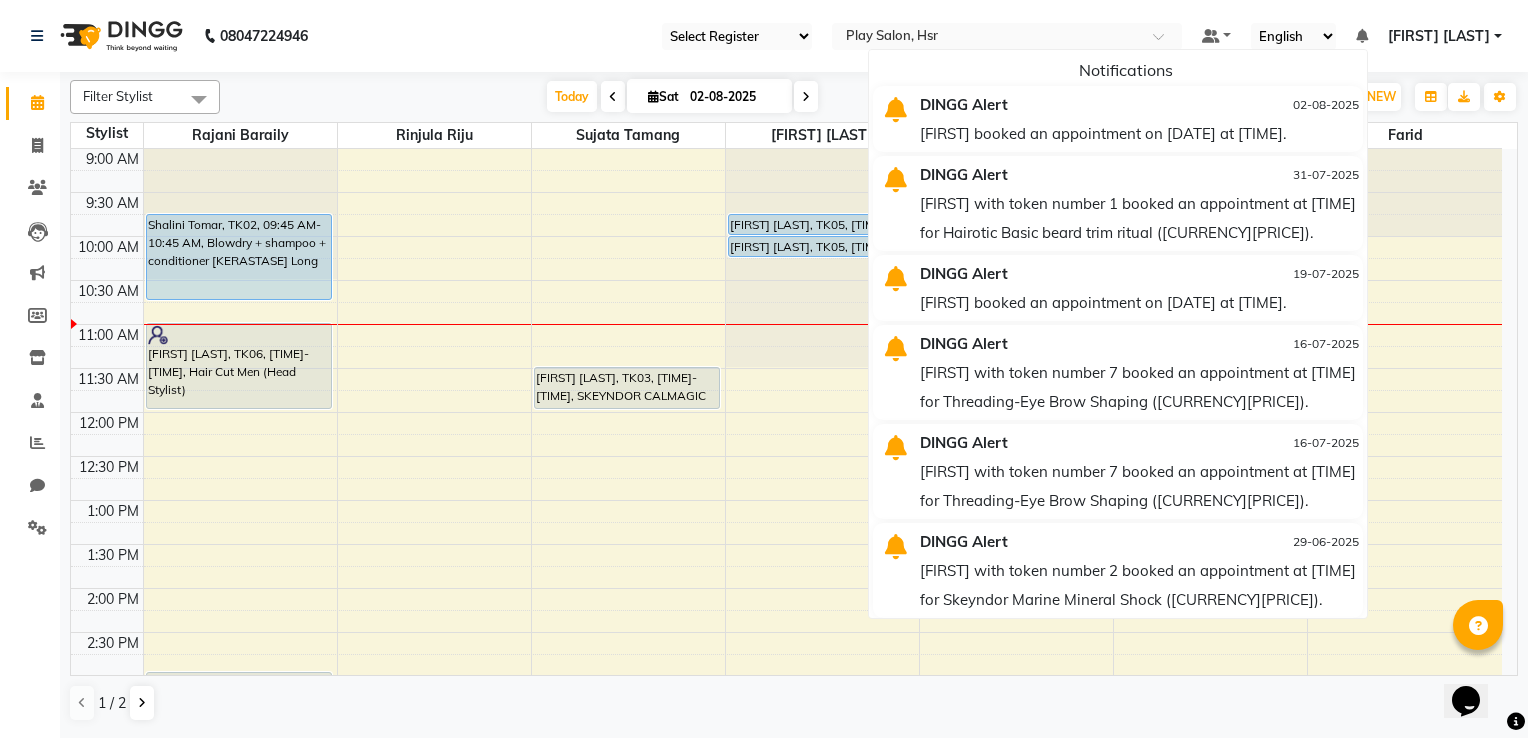 drag, startPoint x: 1127, startPoint y: 142, endPoint x: 1326, endPoint y: 148, distance: 199.09044 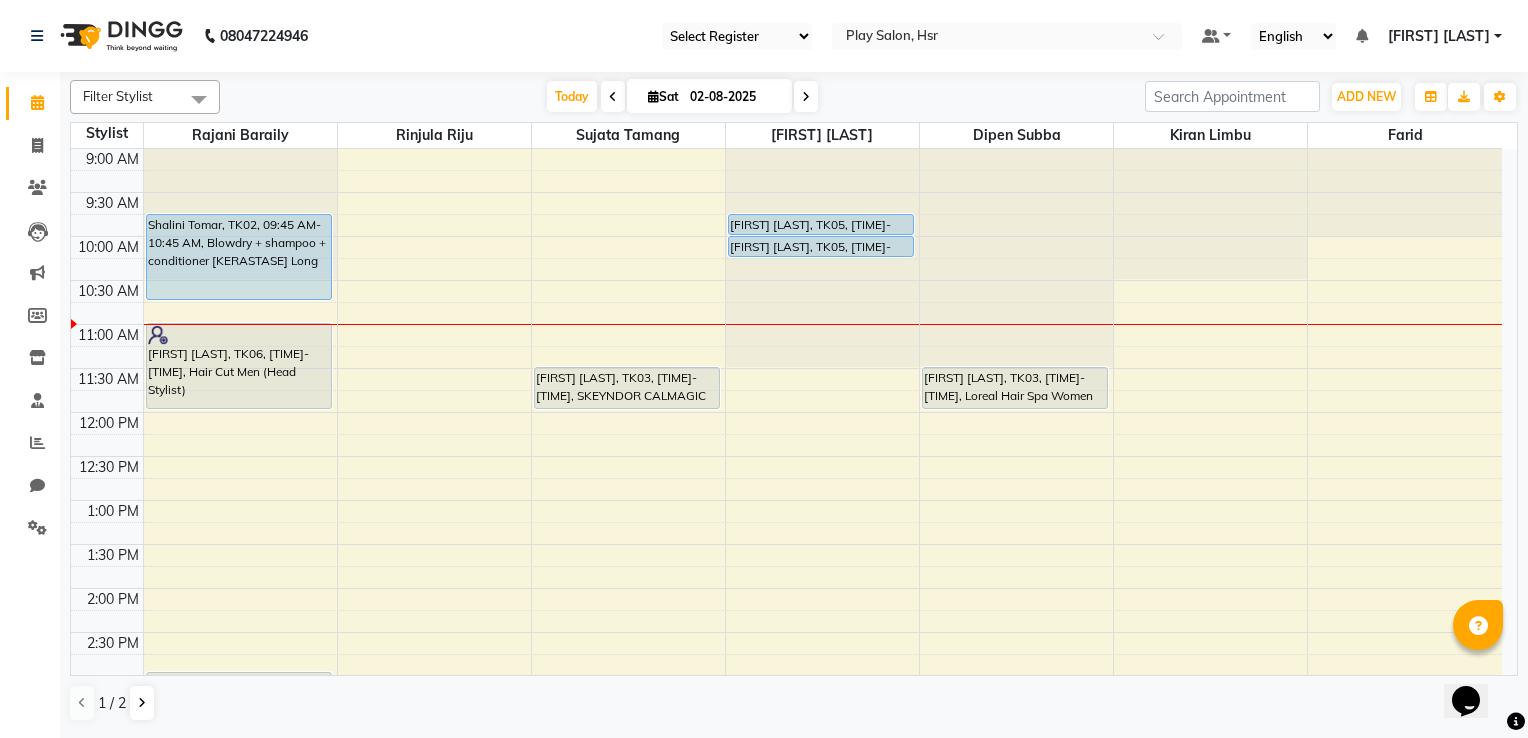 click at bounding box center (806, 96) 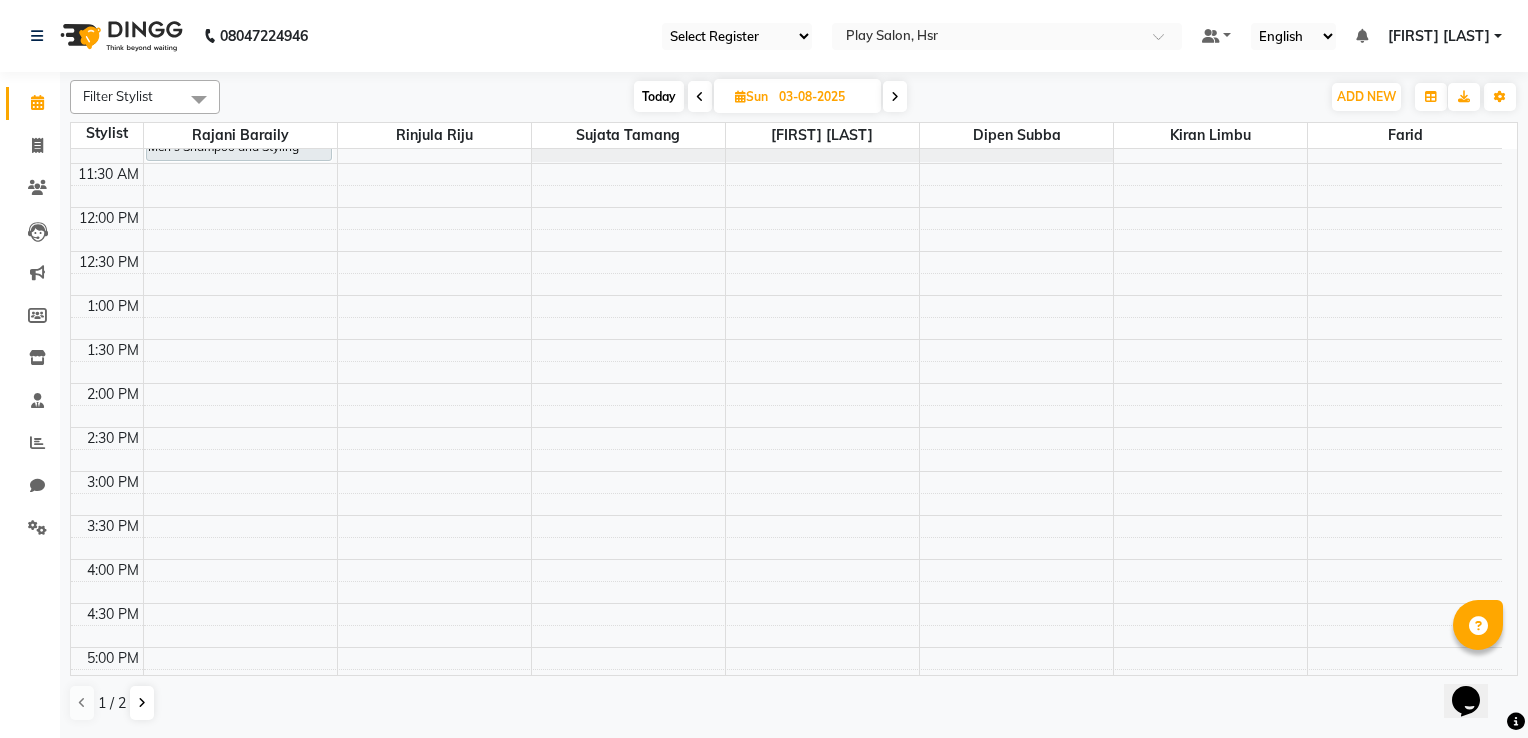 scroll, scrollTop: 0, scrollLeft: 0, axis: both 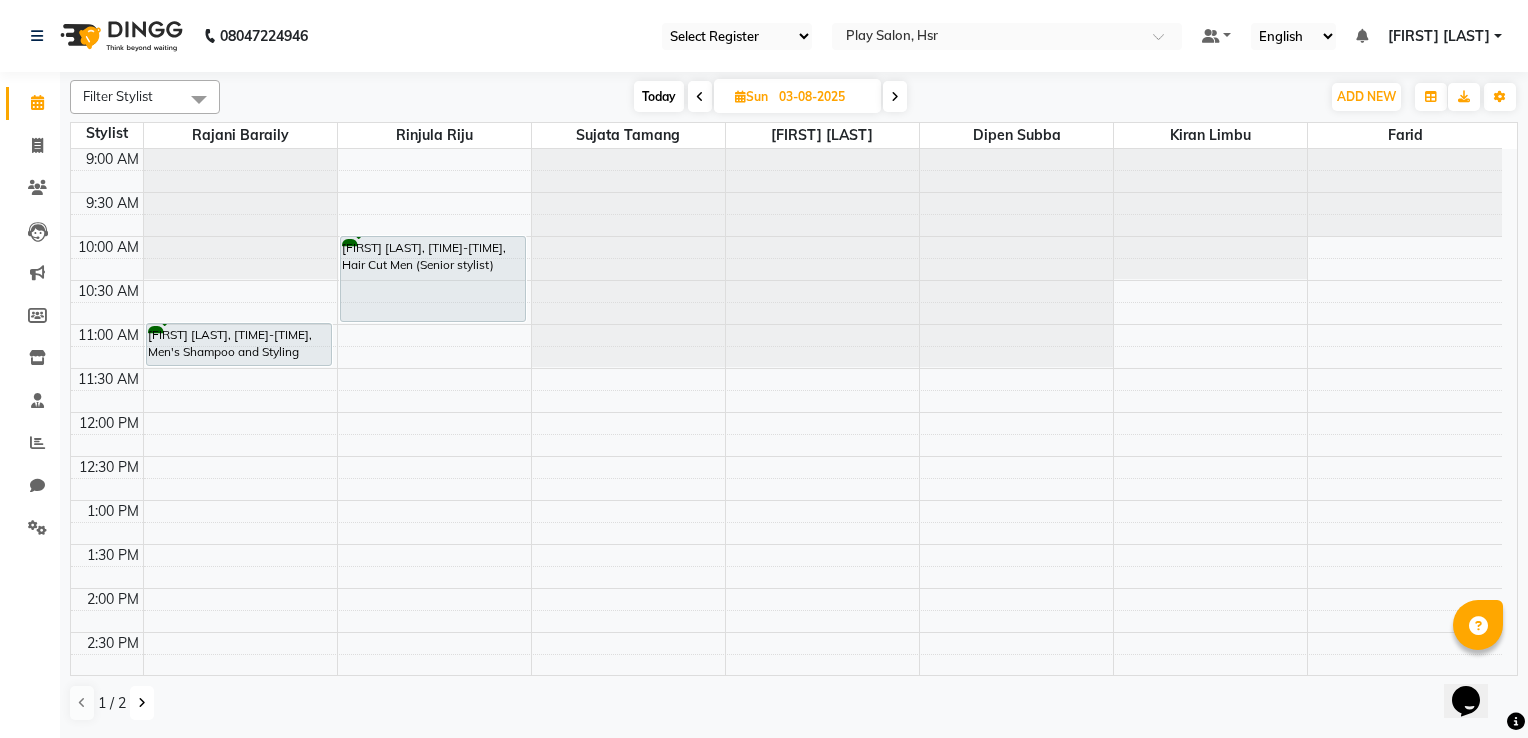 click at bounding box center [142, 703] 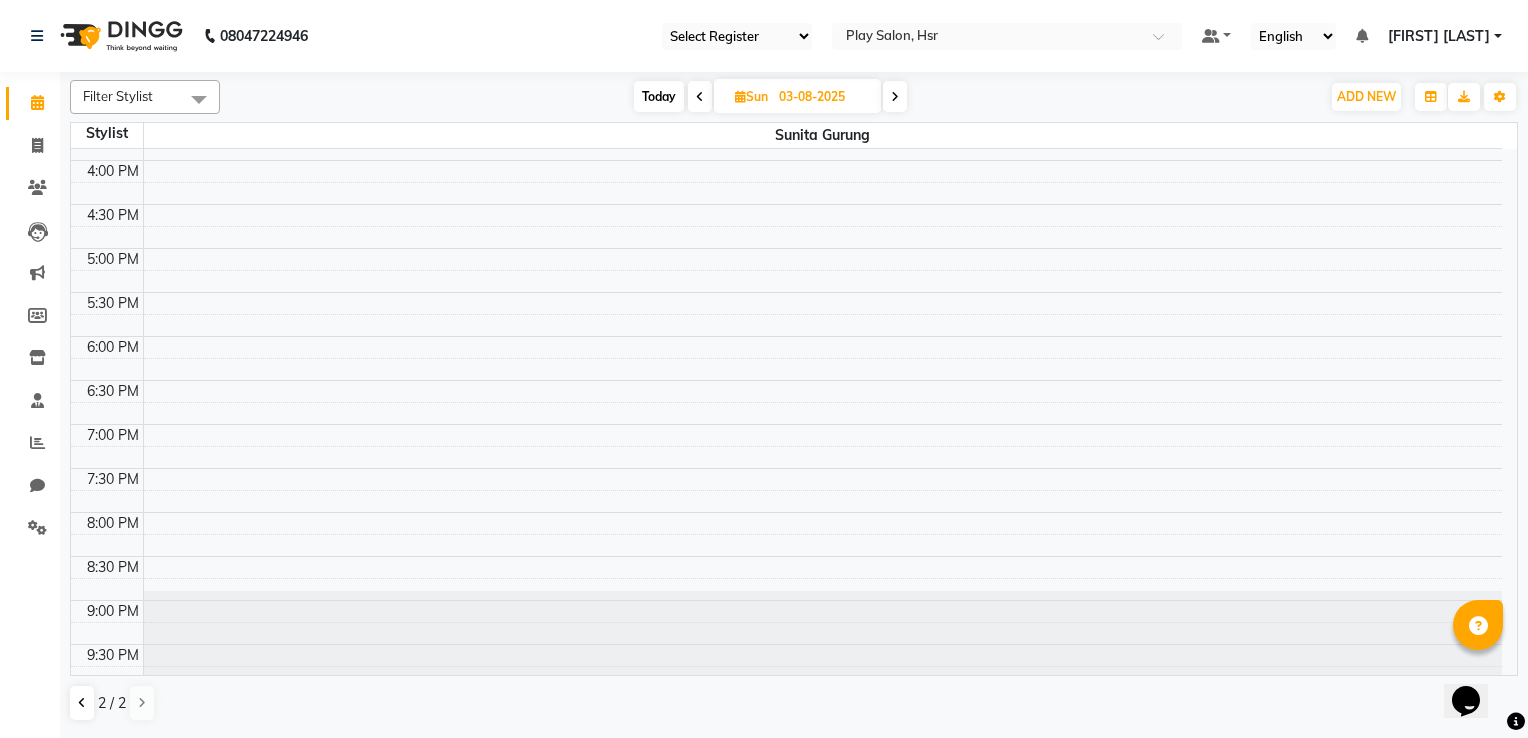 scroll, scrollTop: 605, scrollLeft: 0, axis: vertical 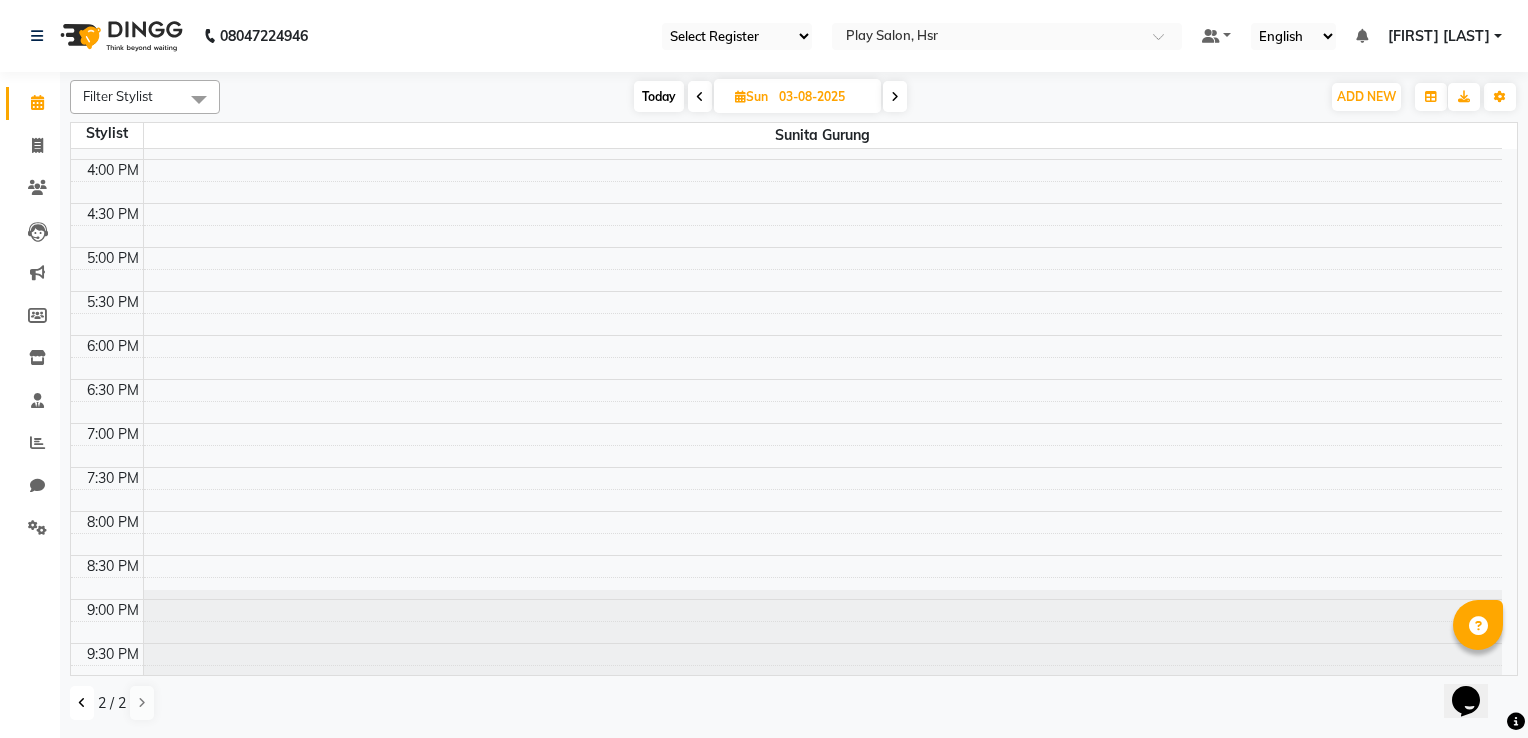 click at bounding box center [82, 703] 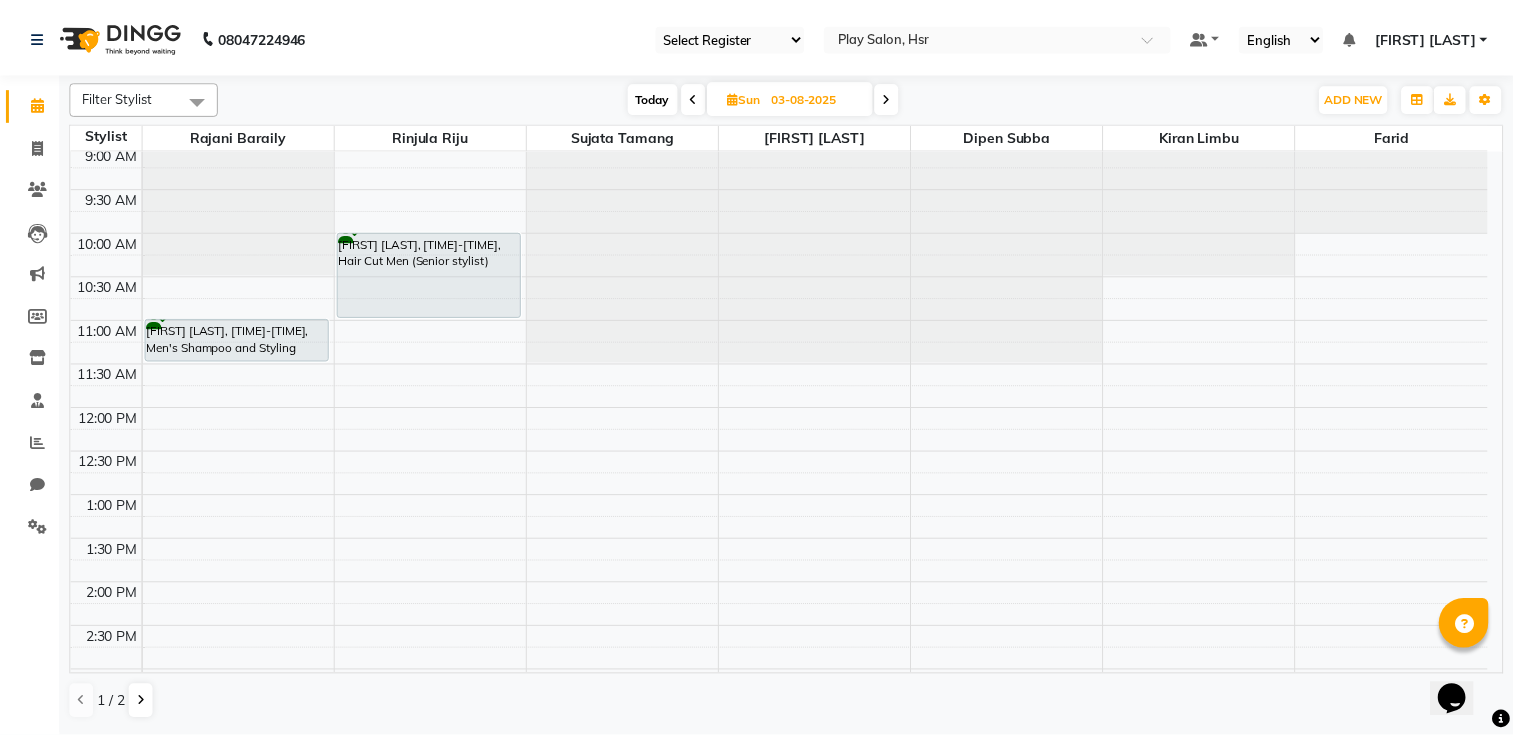 scroll, scrollTop: 0, scrollLeft: 0, axis: both 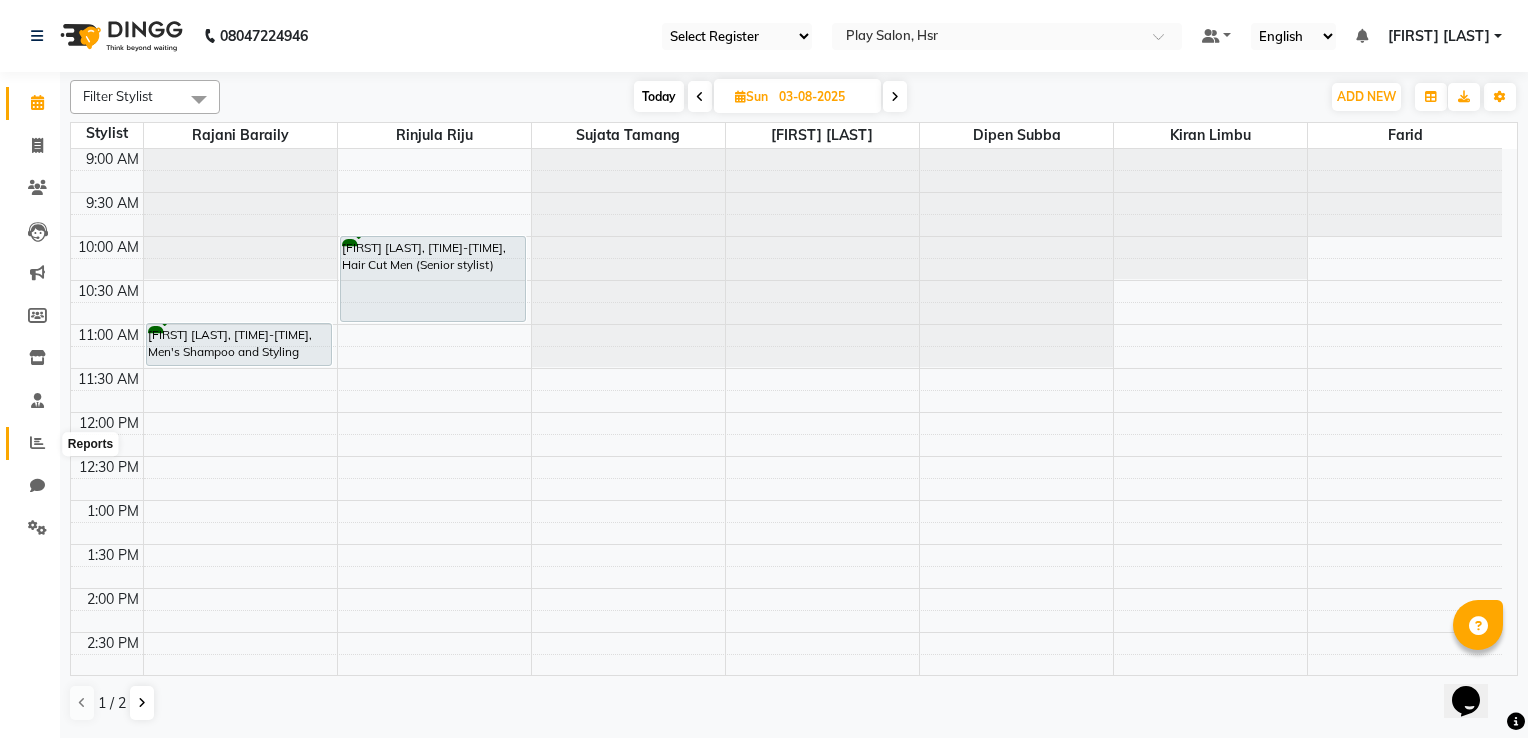 click 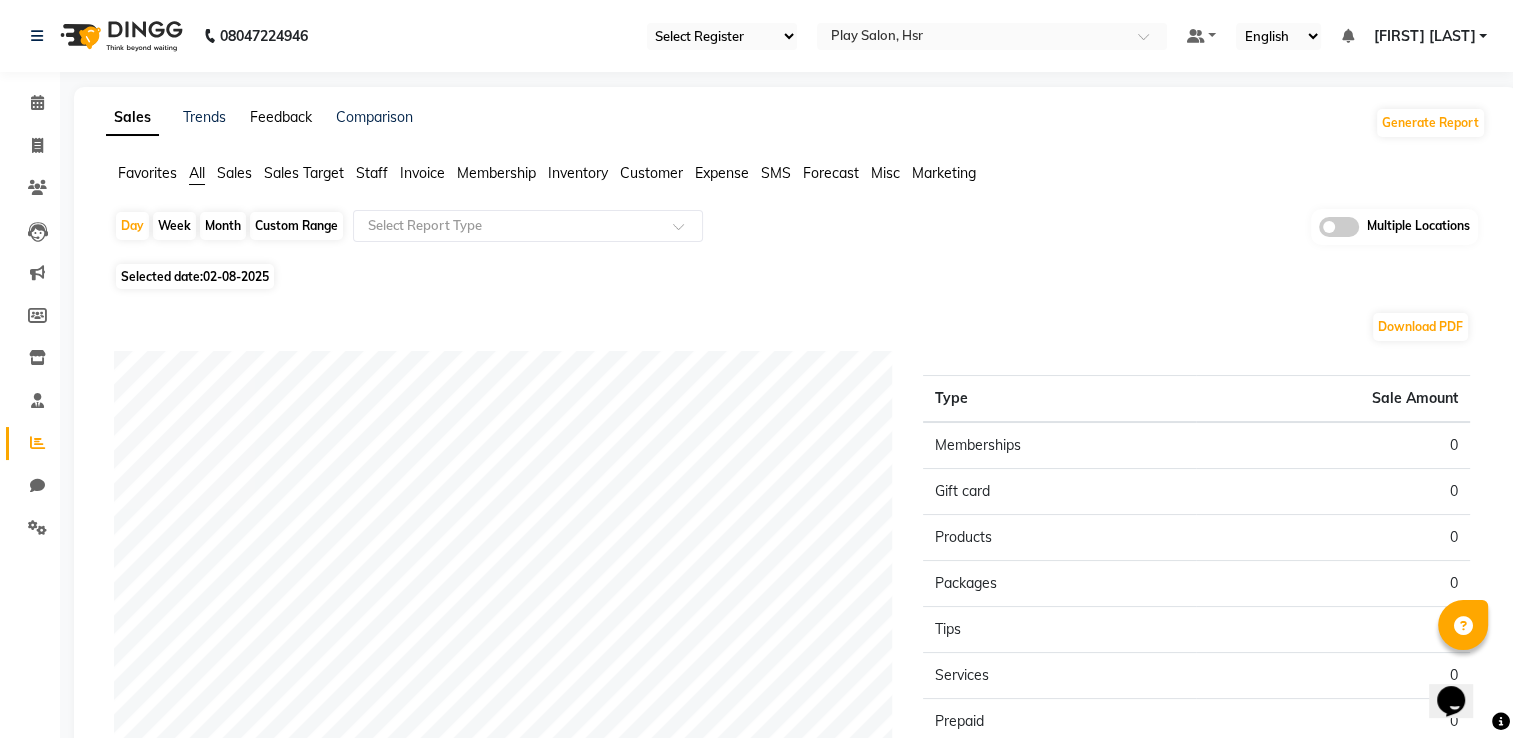 click on "Feedback" 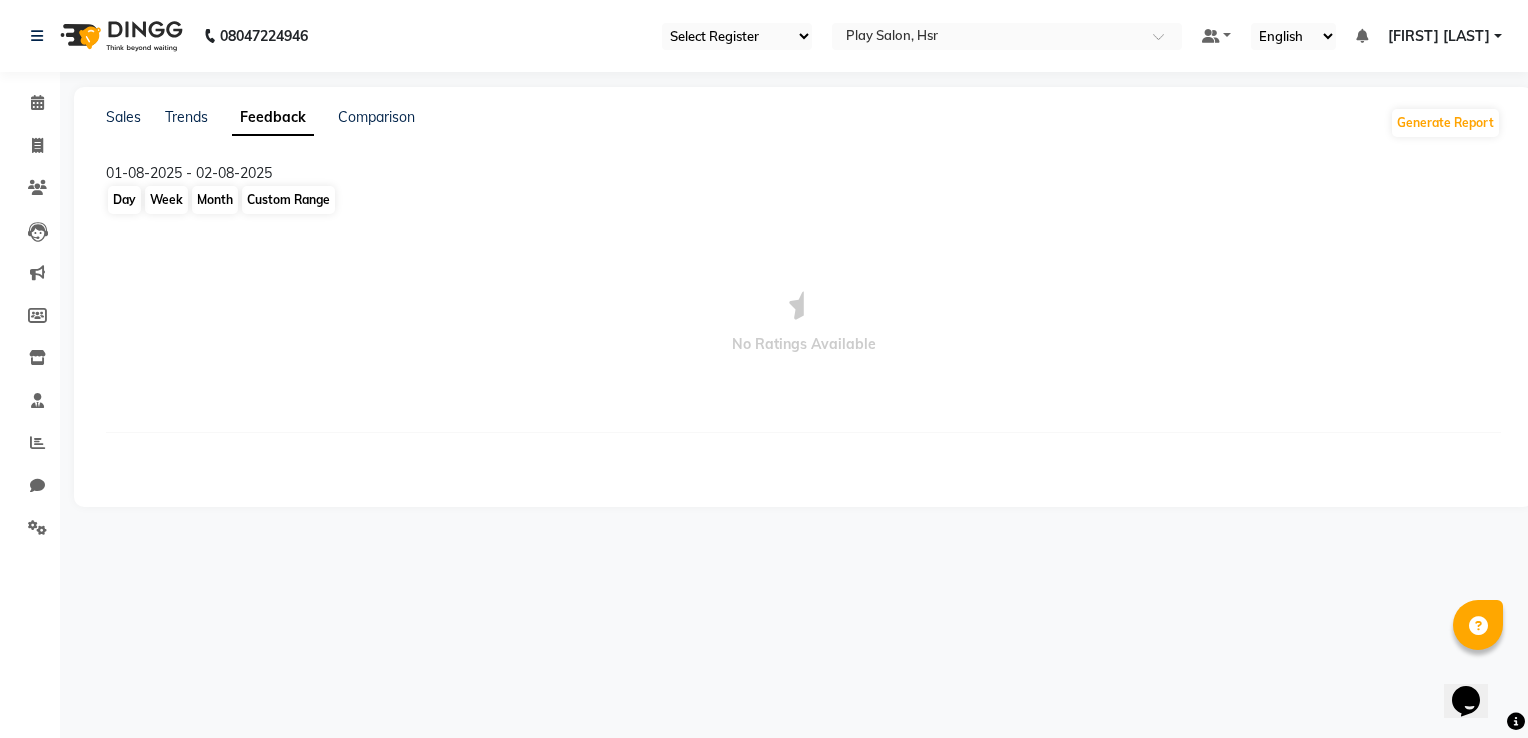 click on "Custom Range" 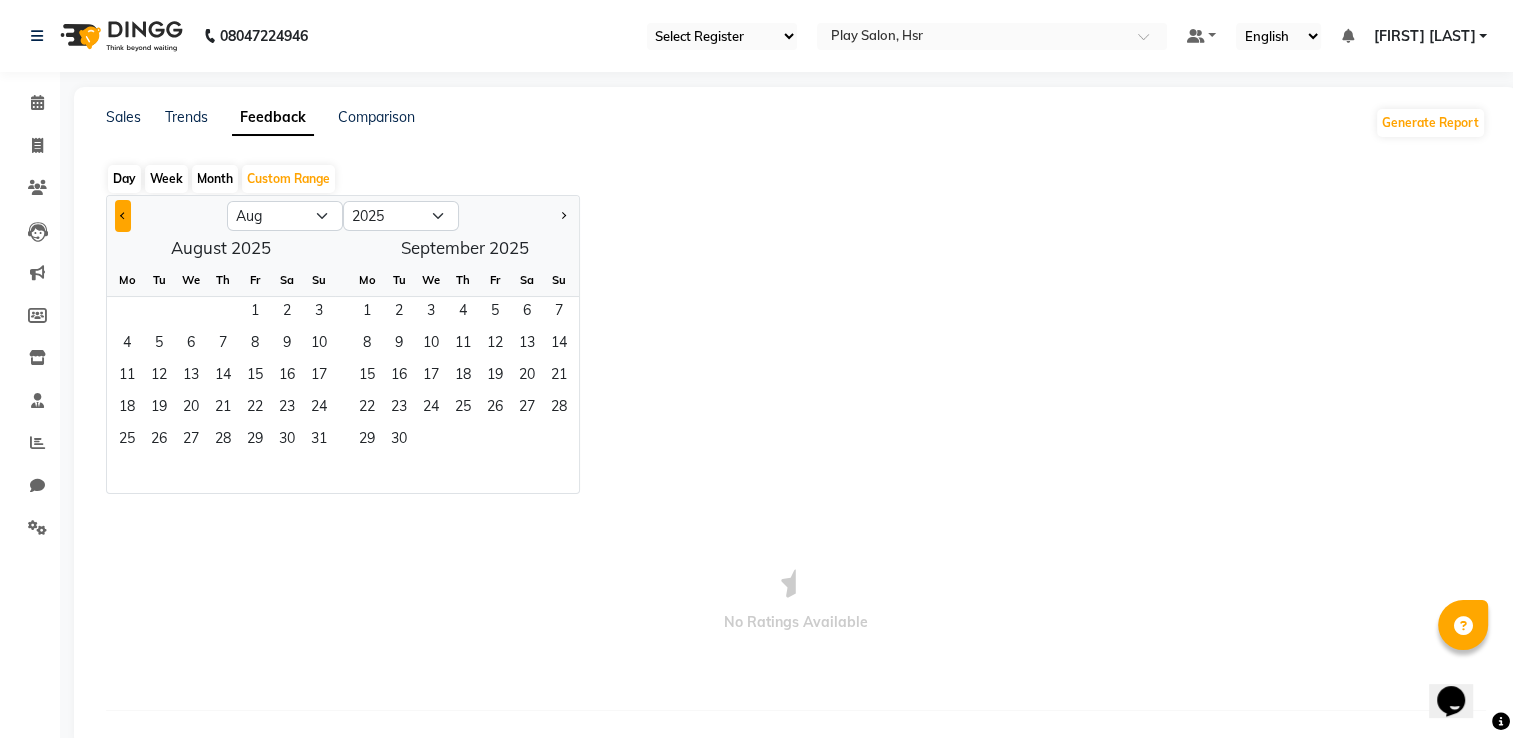 click 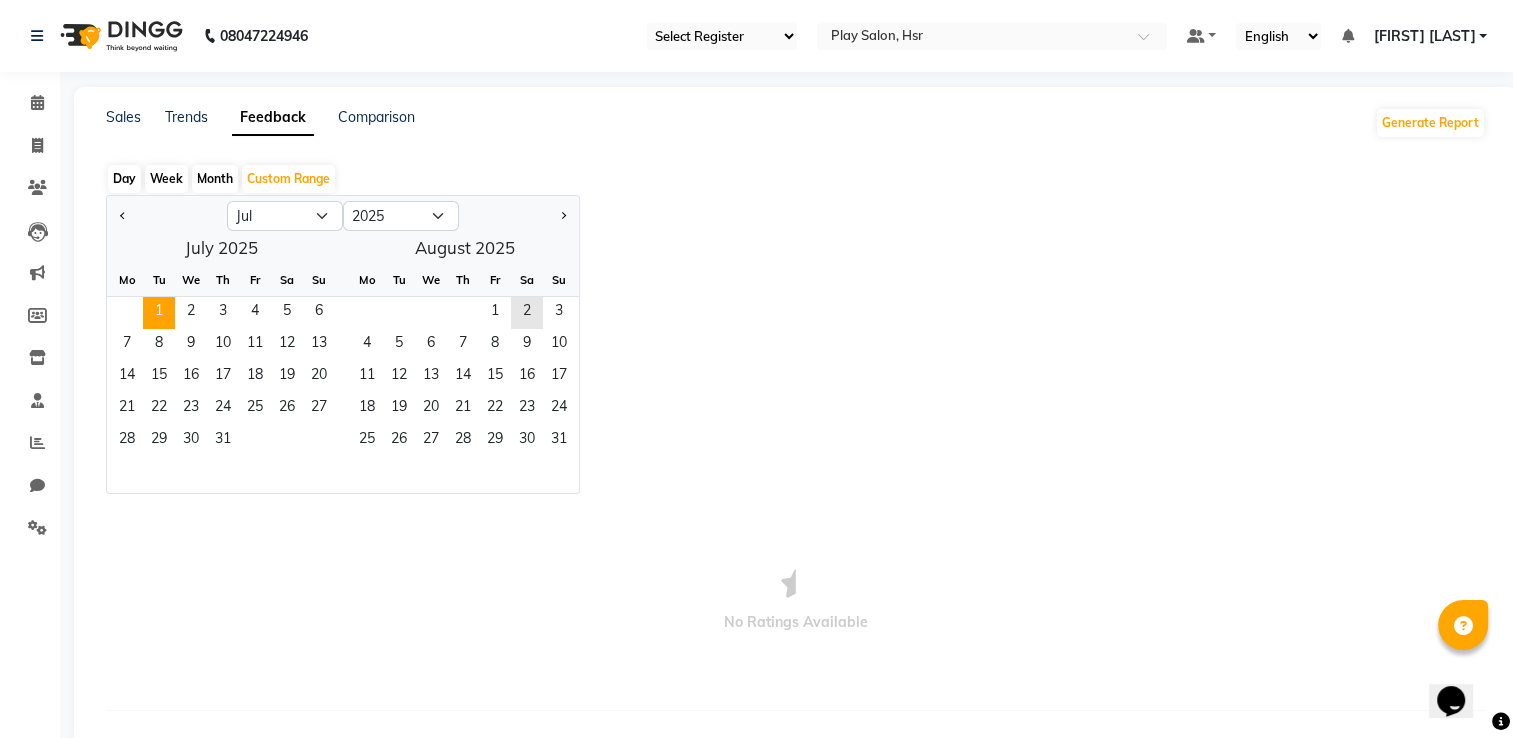 click on "1" 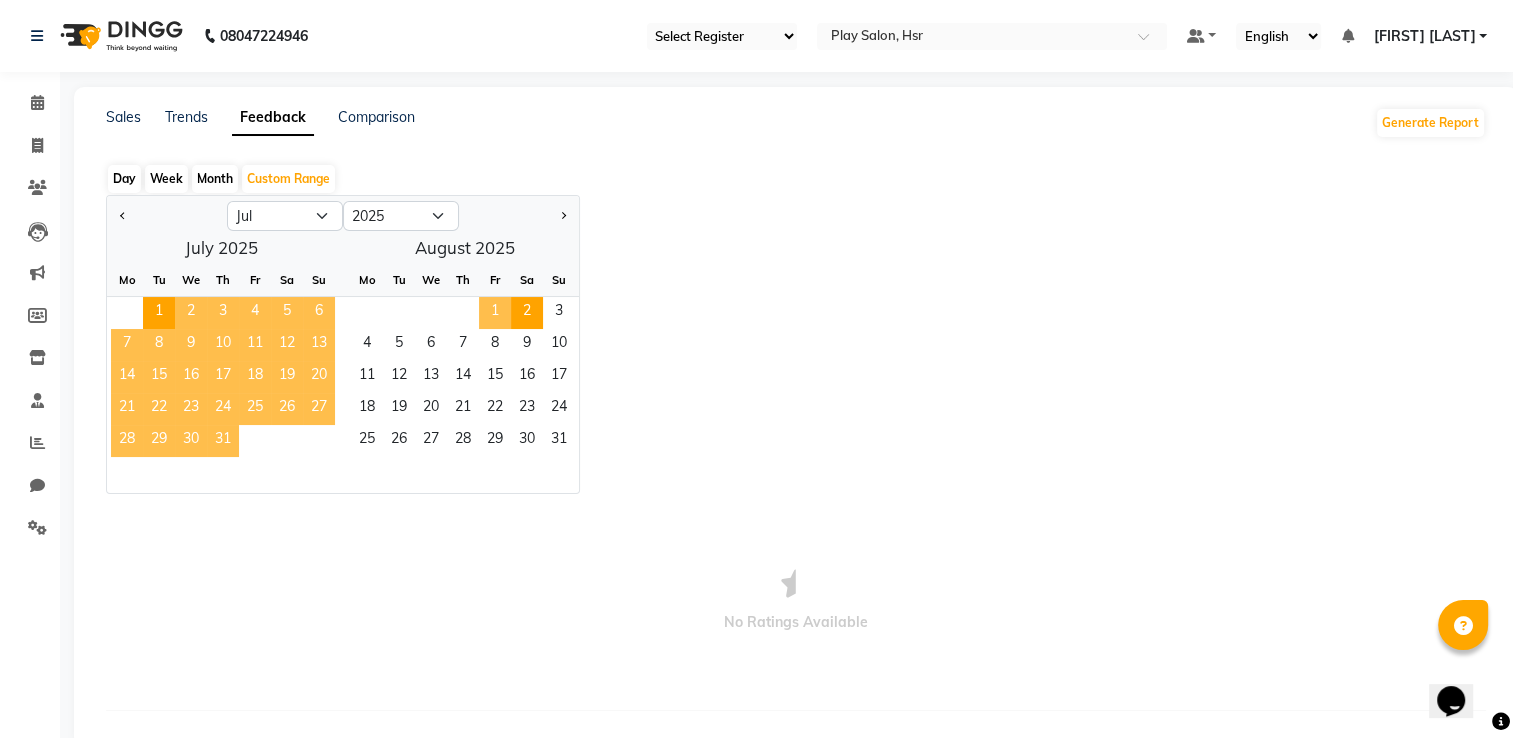 click on "2" 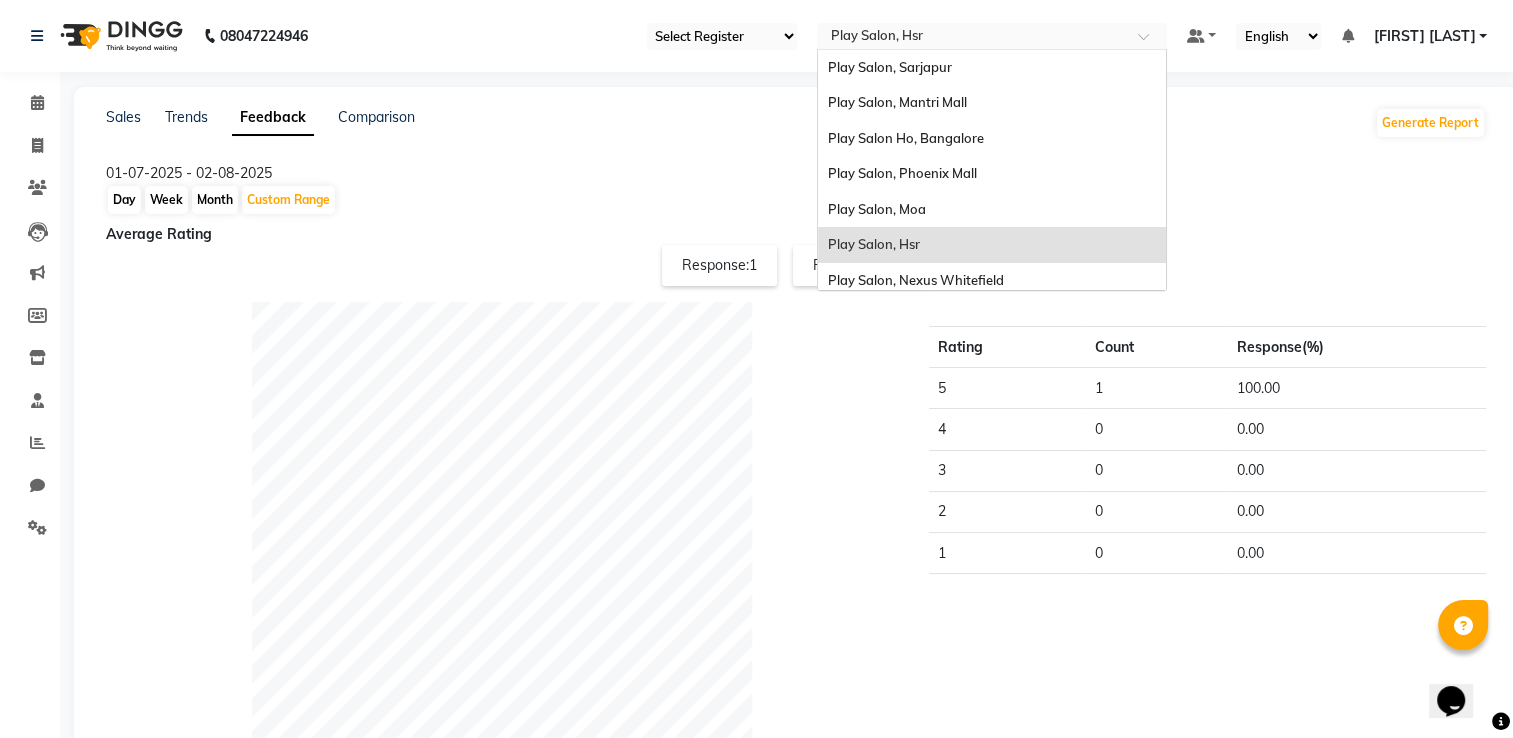 click at bounding box center [972, 38] 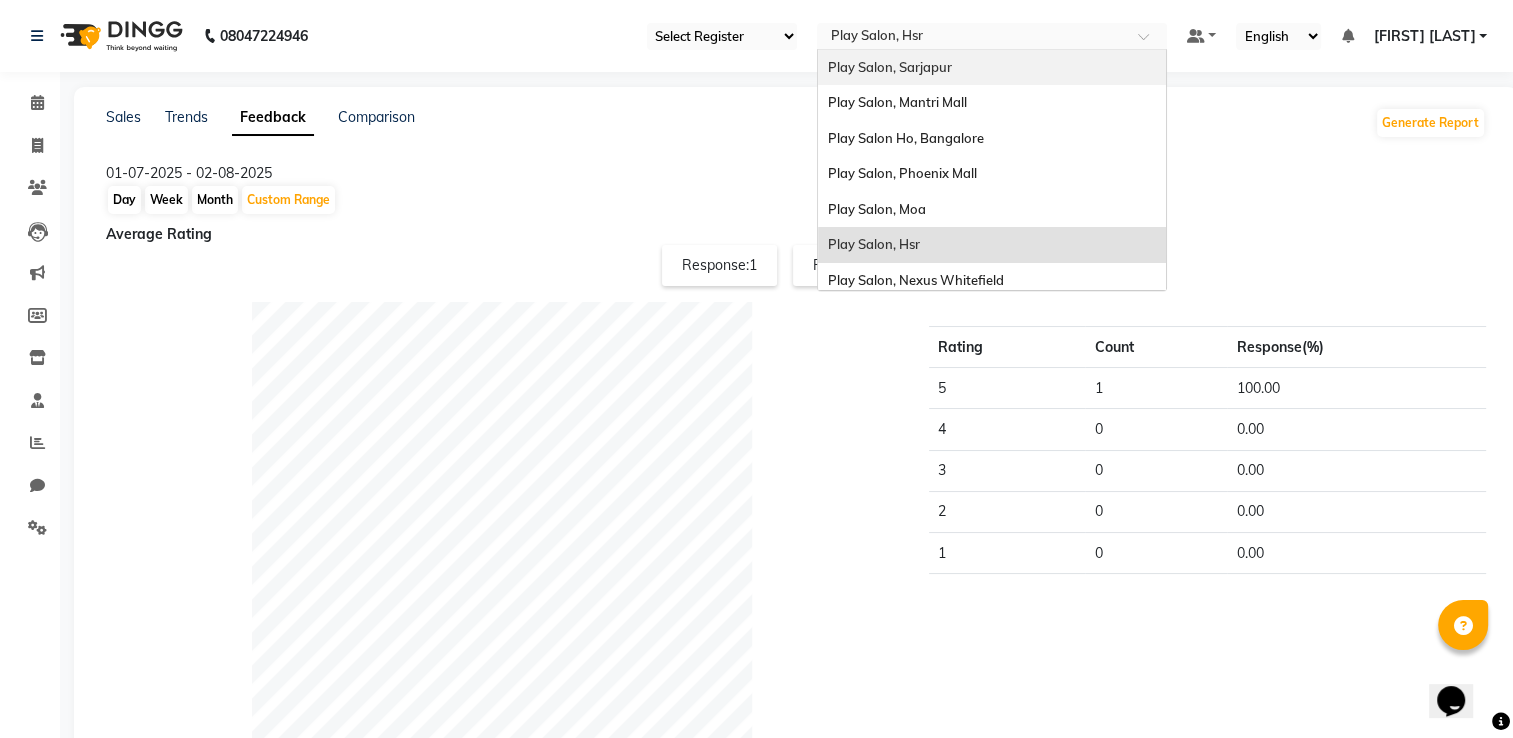 click on "Play Salon, Sarjapur" at bounding box center [992, 68] 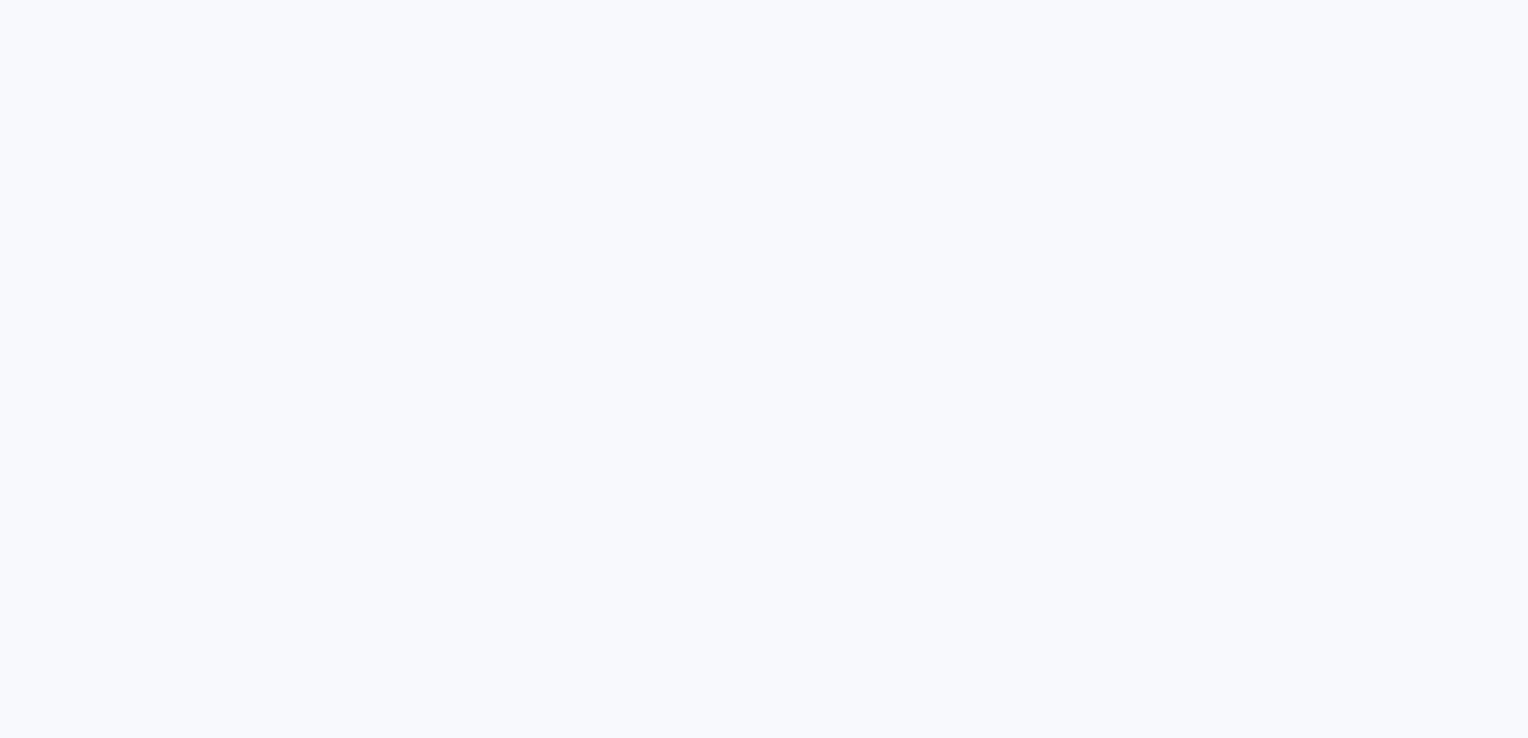 scroll, scrollTop: 0, scrollLeft: 0, axis: both 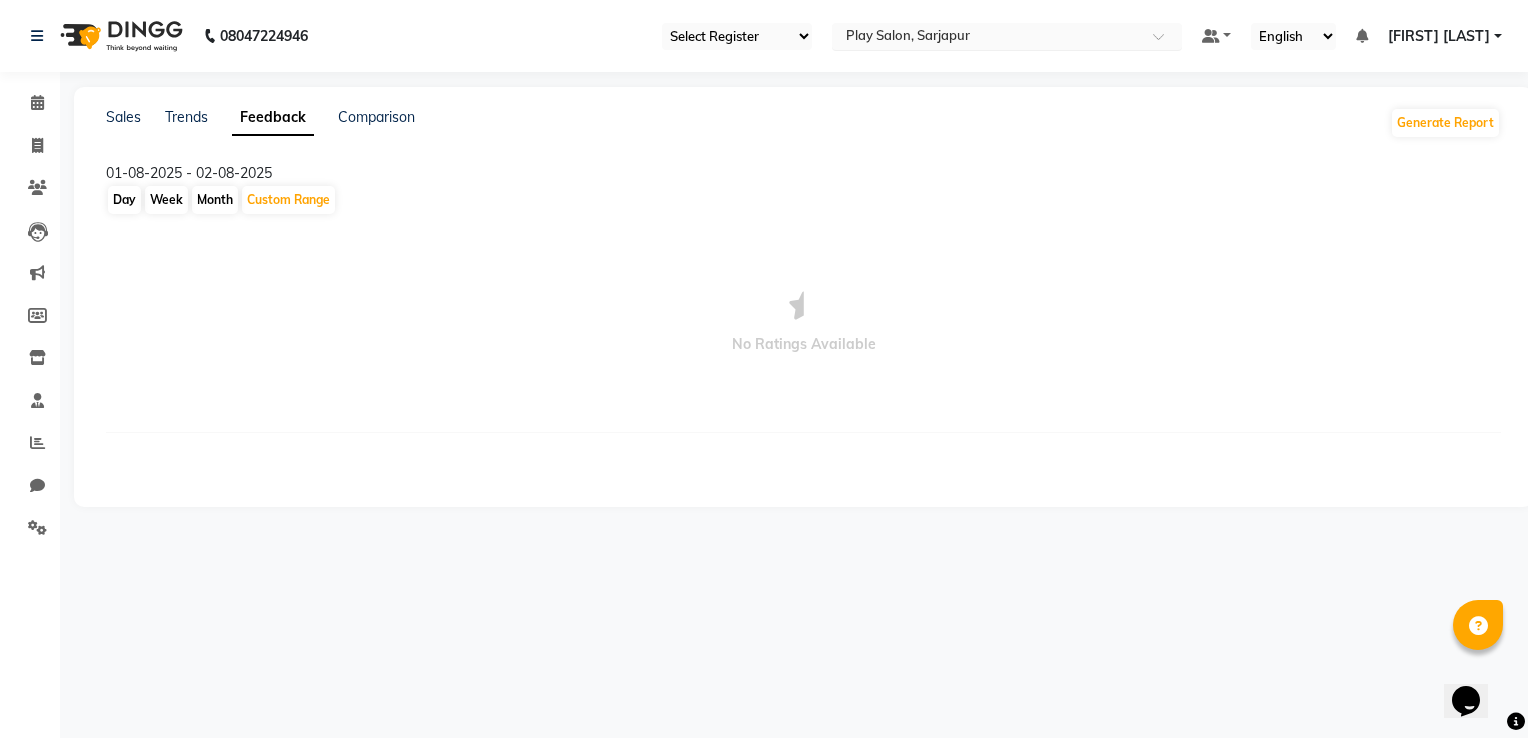 click at bounding box center (987, 38) 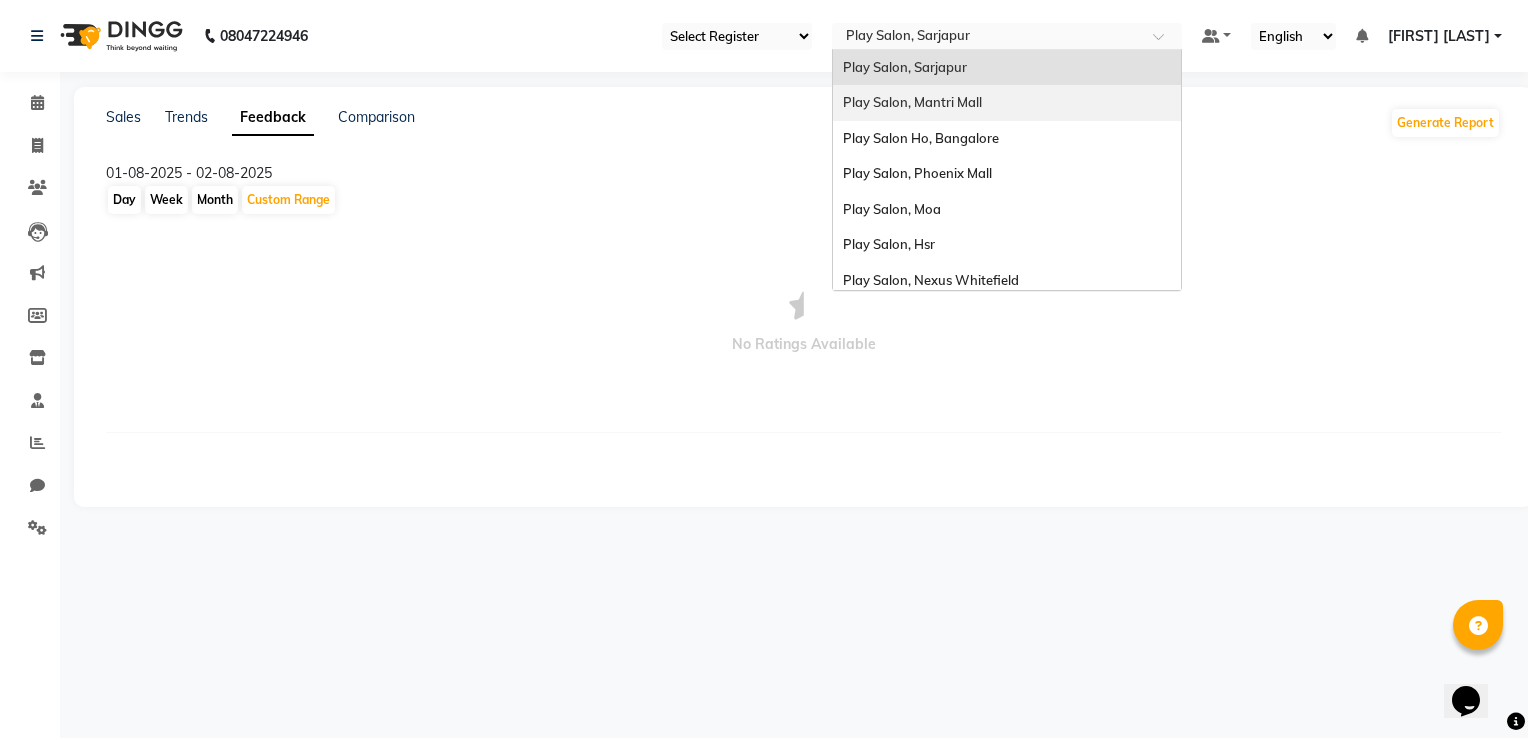 click on "Play Salon, Mantri Mall" at bounding box center [1007, 103] 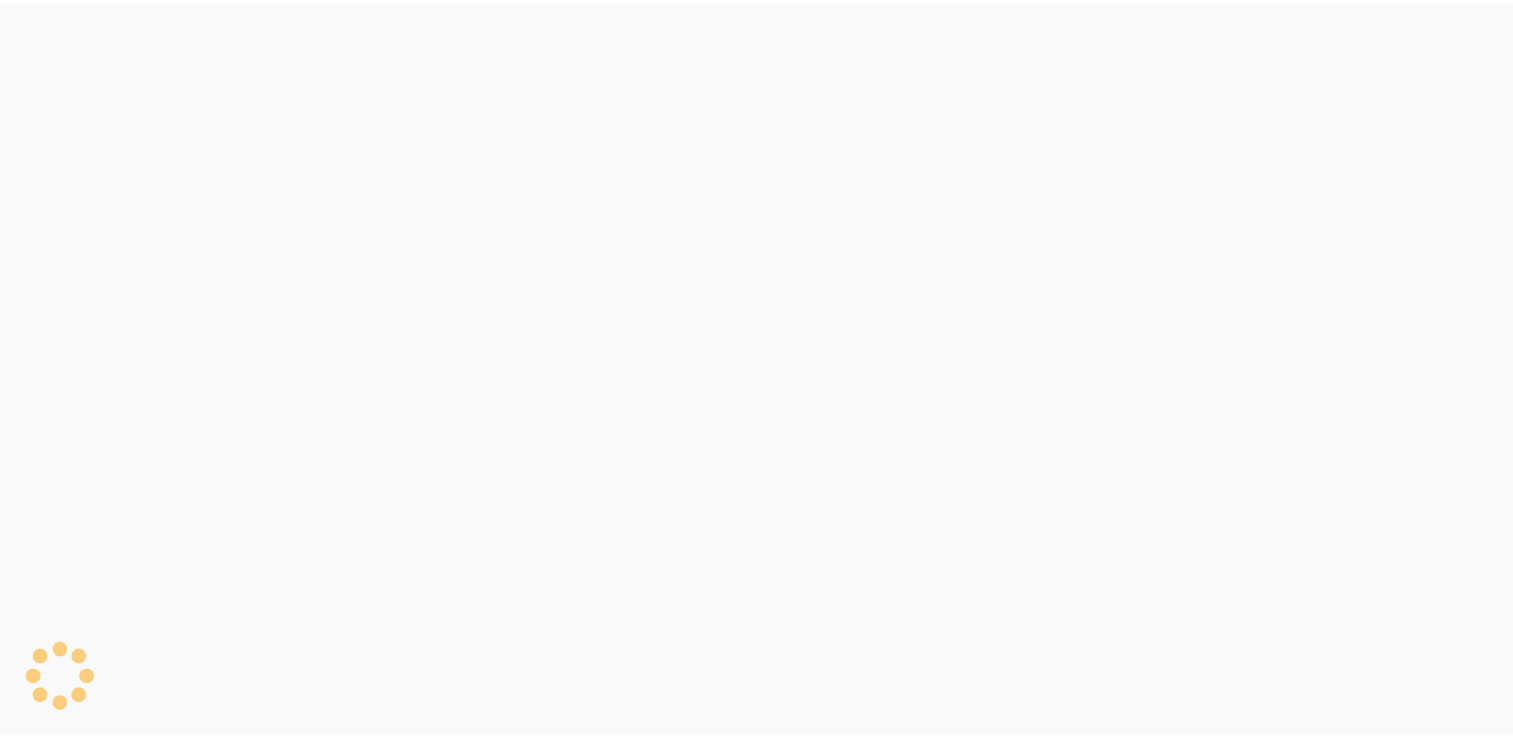 scroll, scrollTop: 0, scrollLeft: 0, axis: both 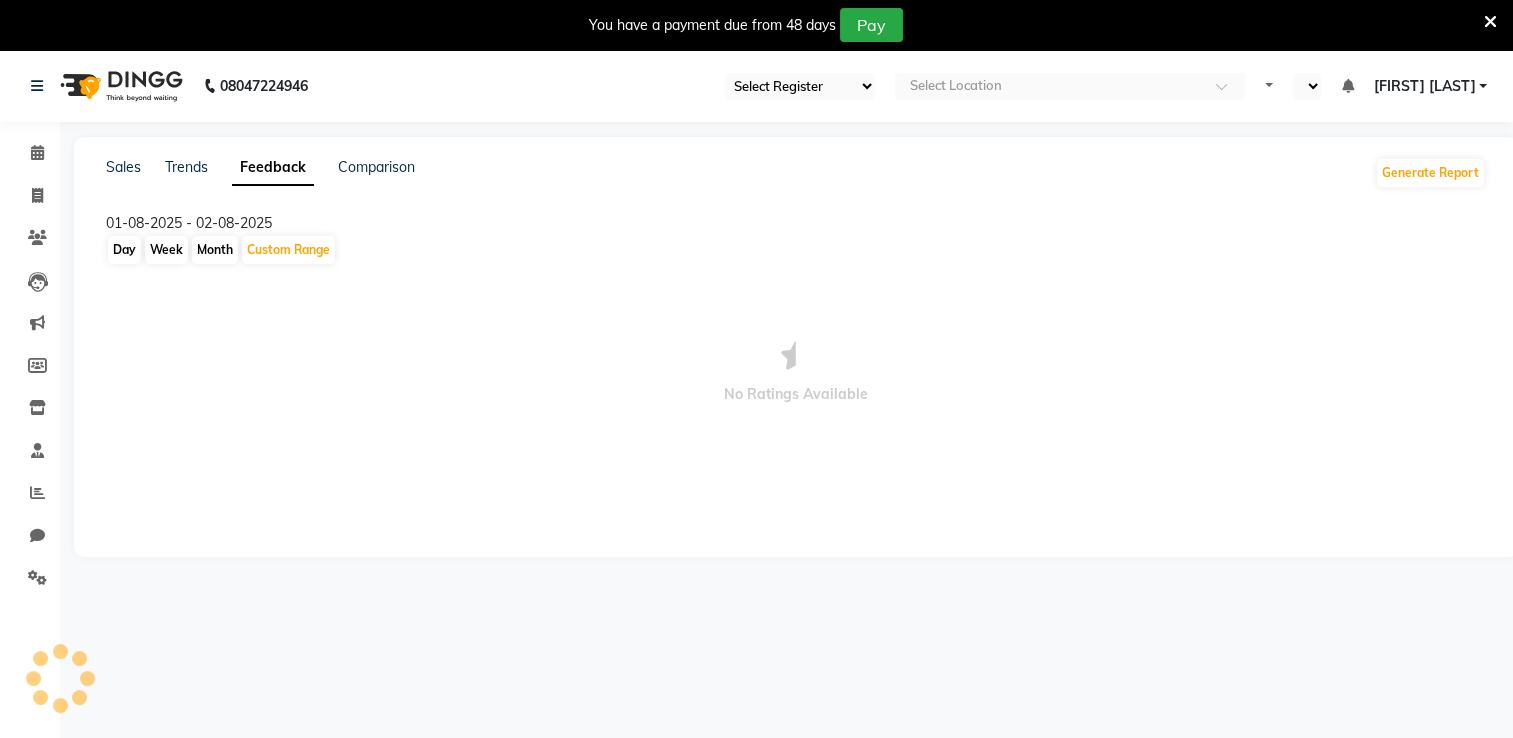 select on "en" 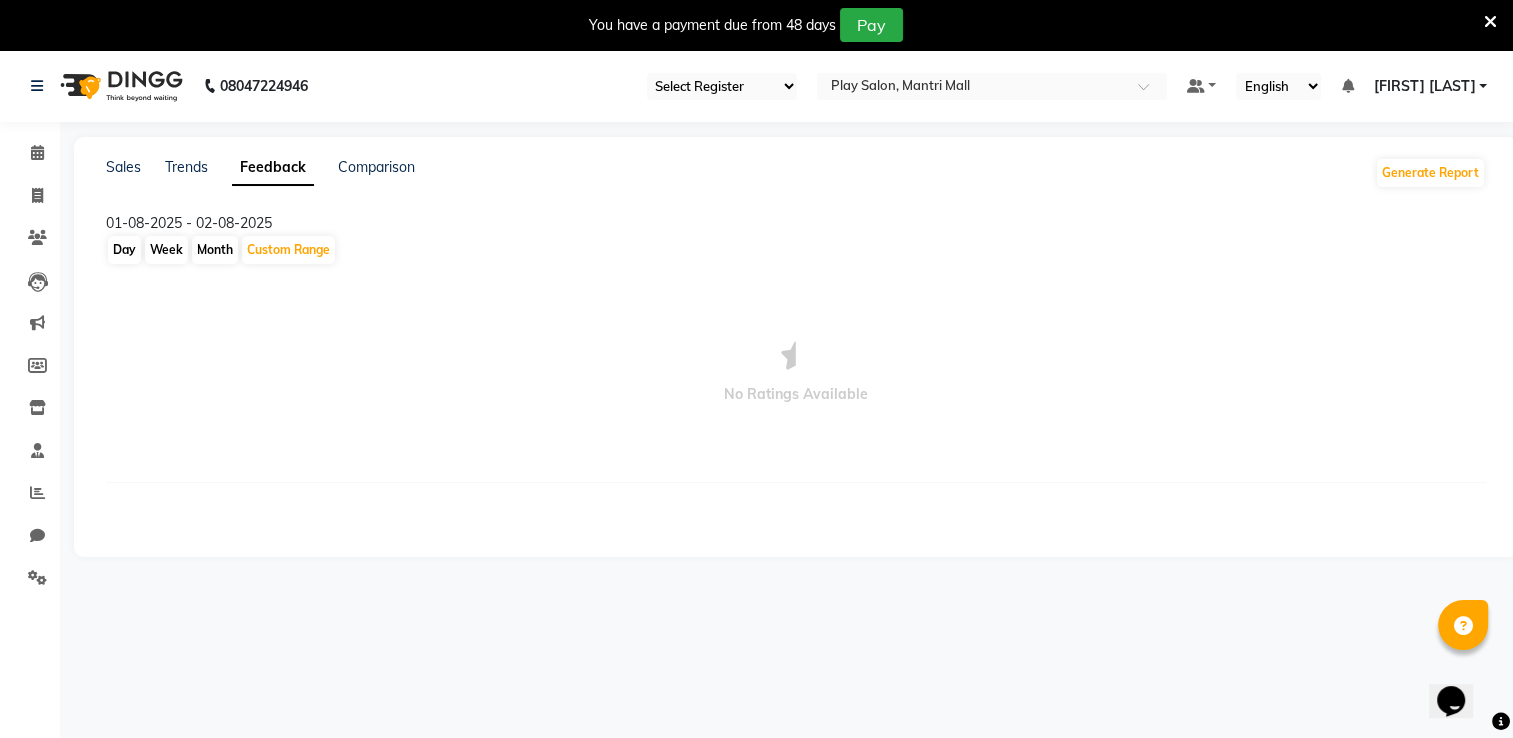 scroll, scrollTop: 0, scrollLeft: 0, axis: both 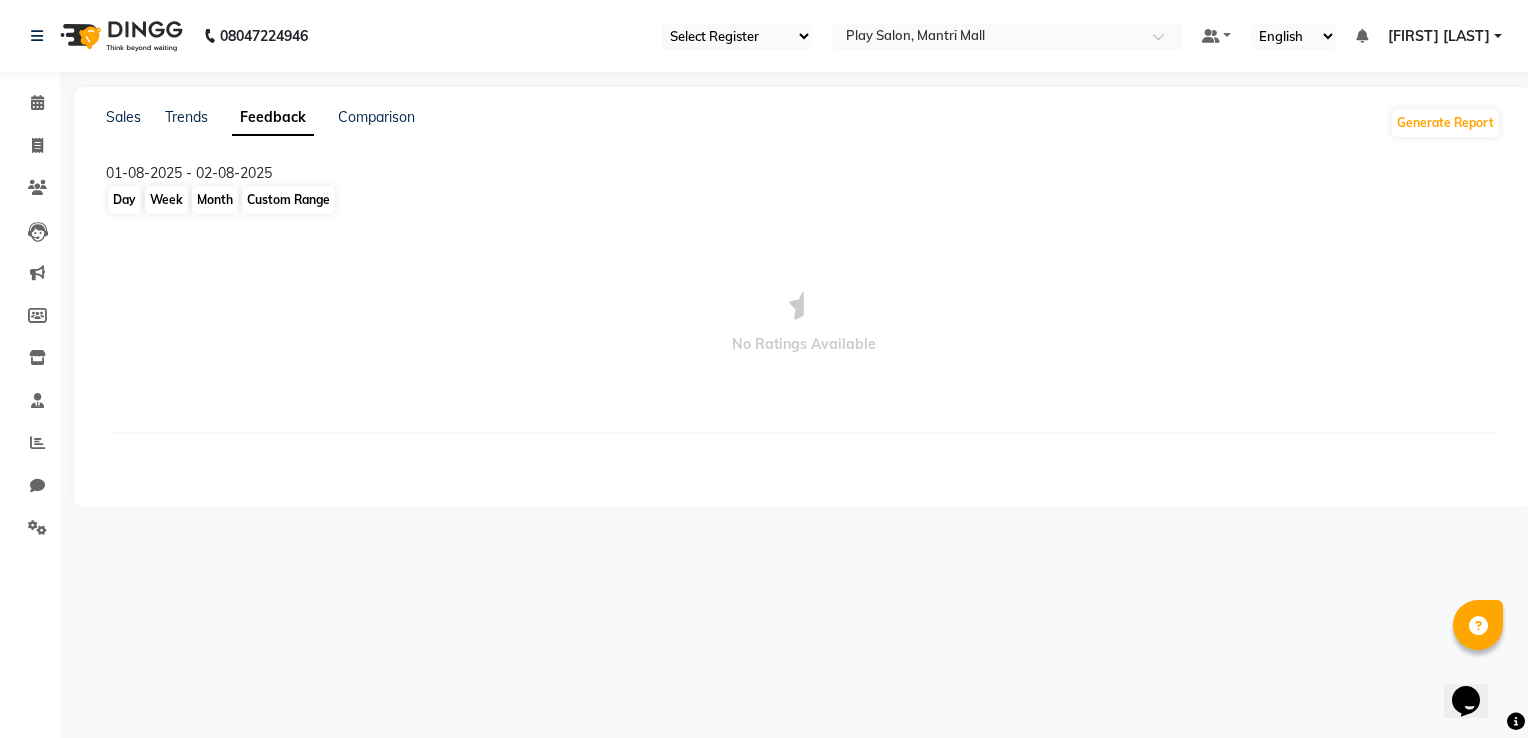 click on "Custom Range" 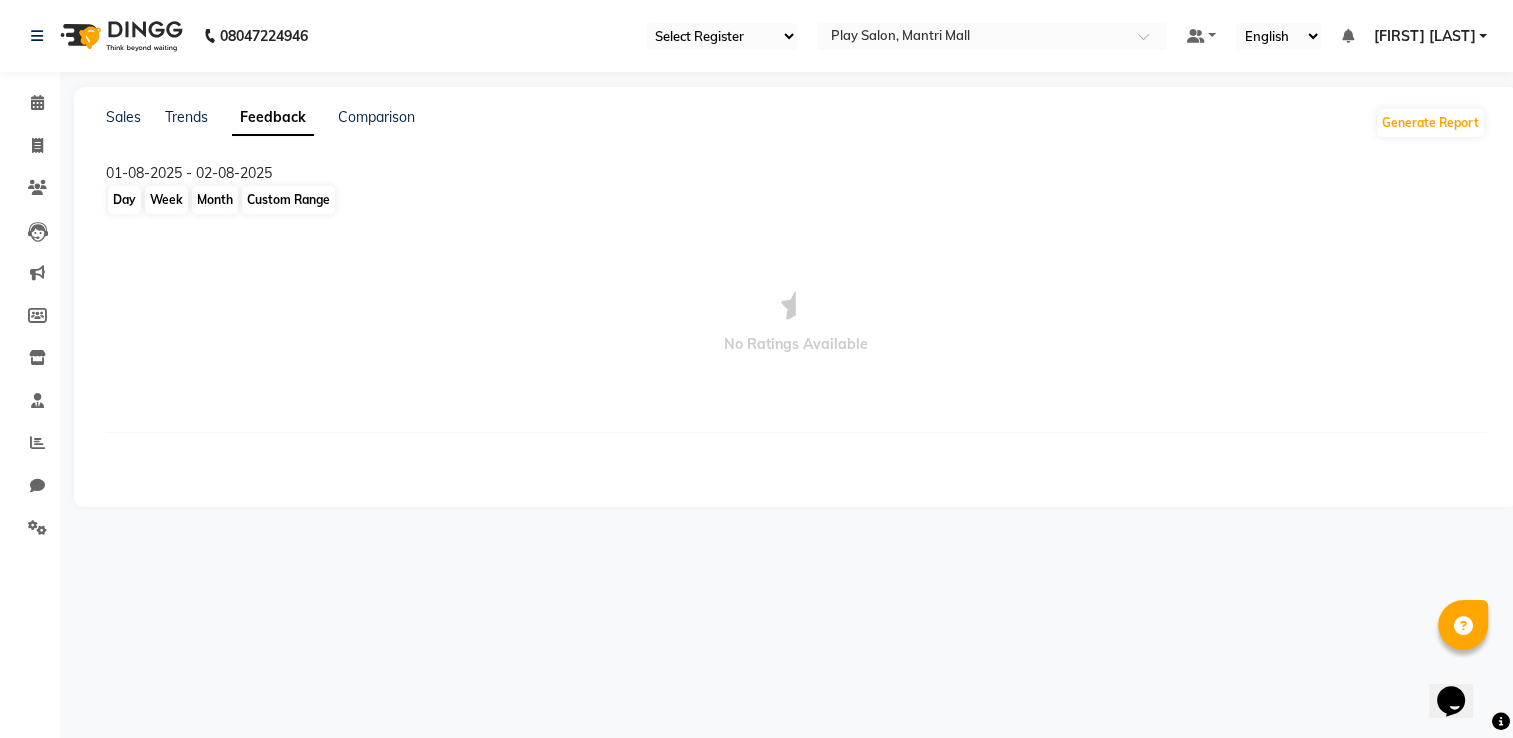 select on "8" 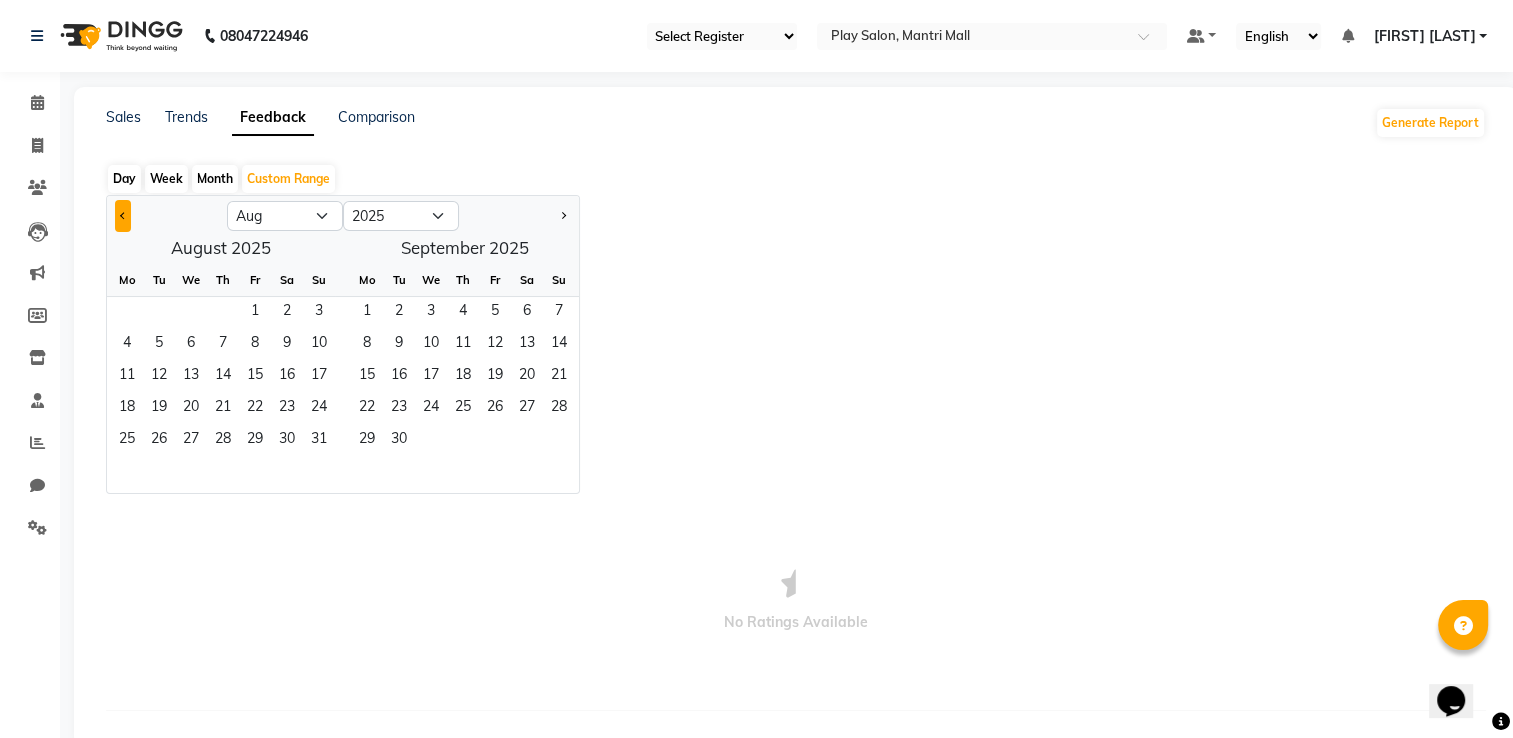 click 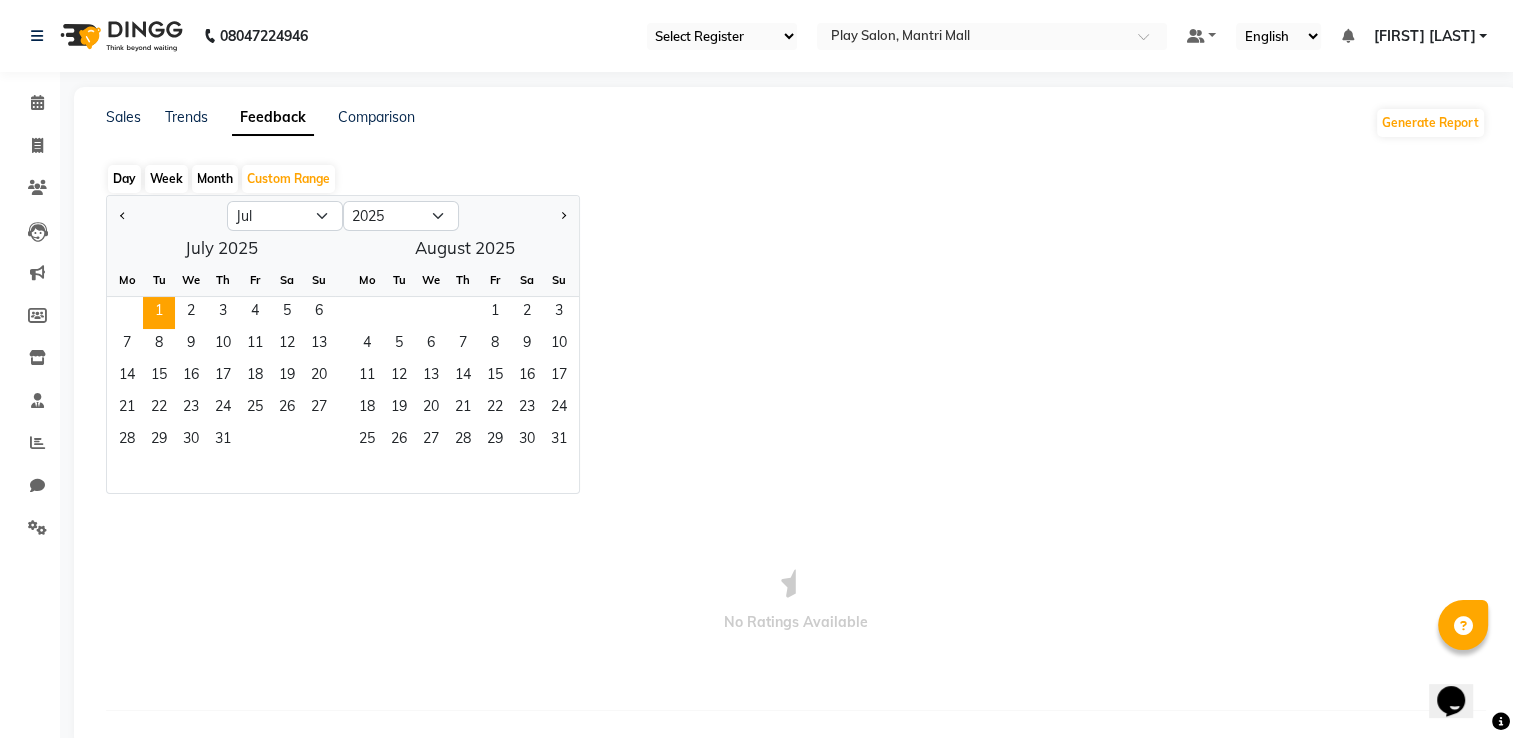 click on "1" 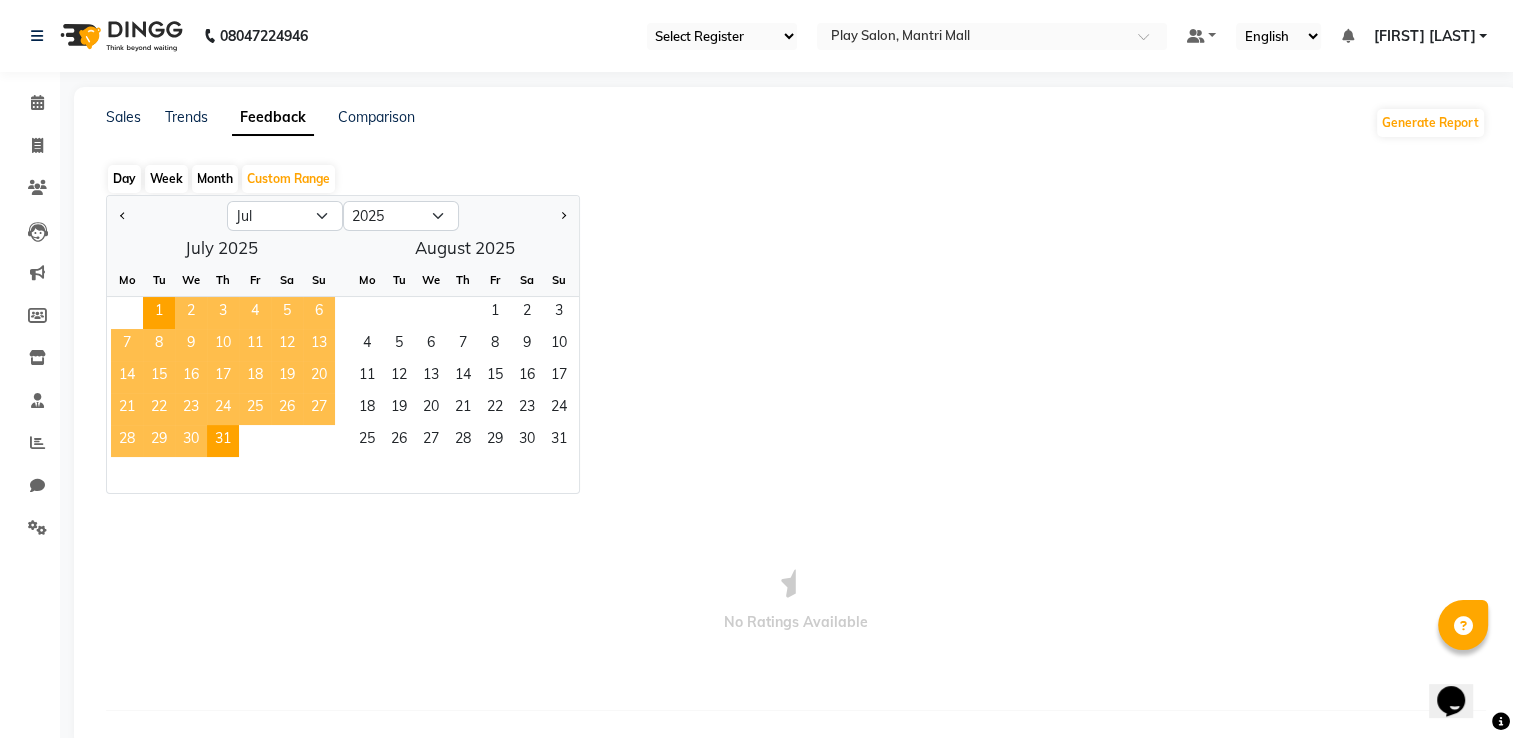 click on "31" 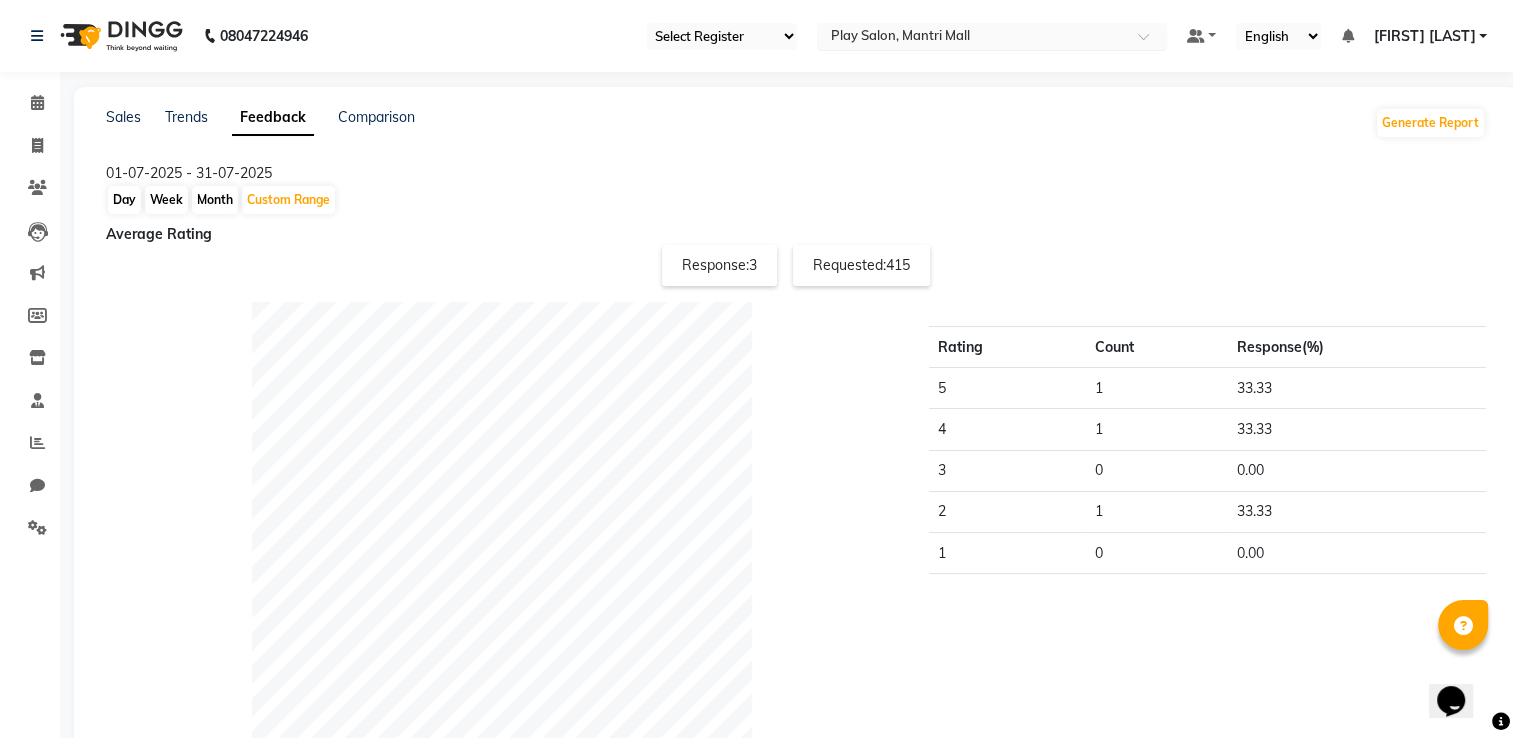click at bounding box center [972, 38] 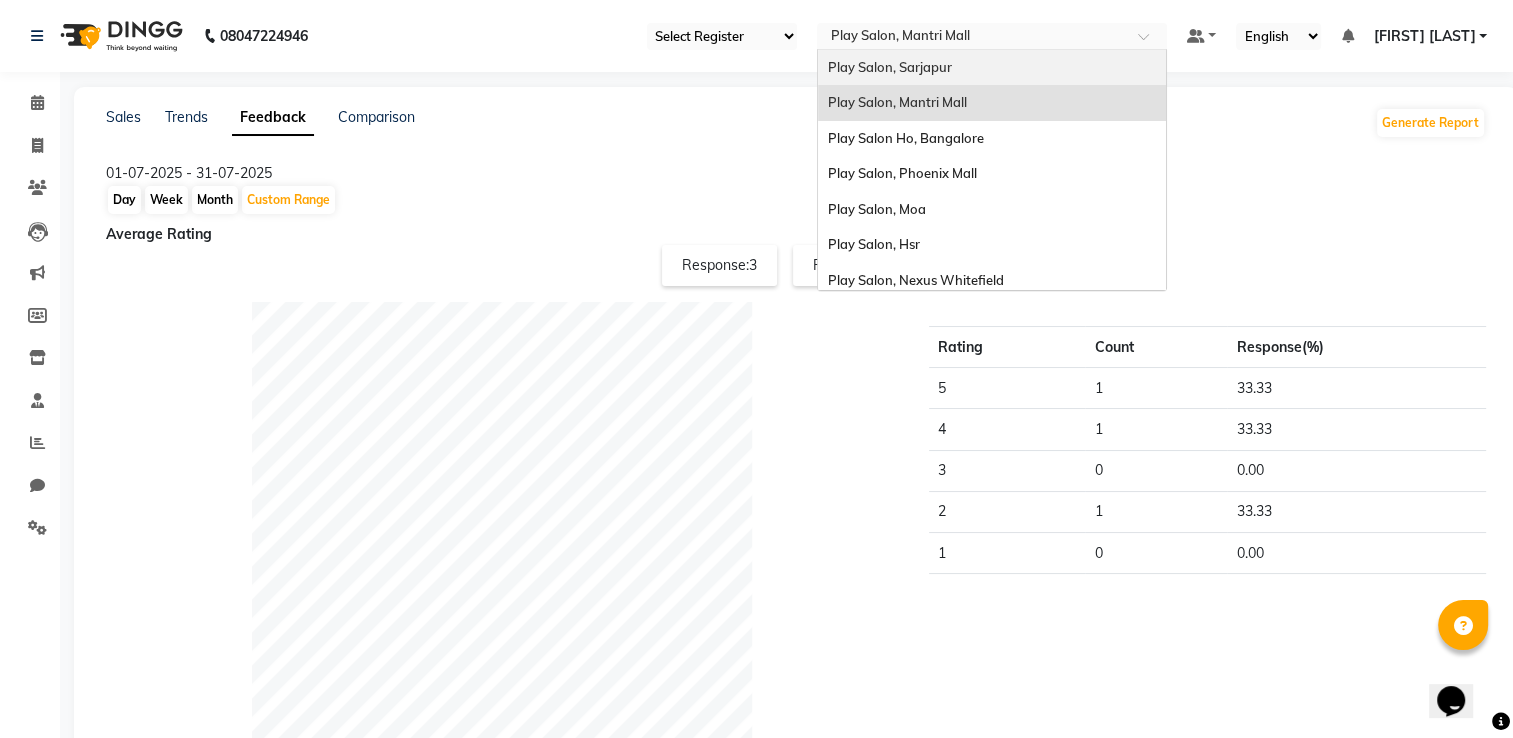 click on "Play Salon, Sarjapur" at bounding box center (992, 68) 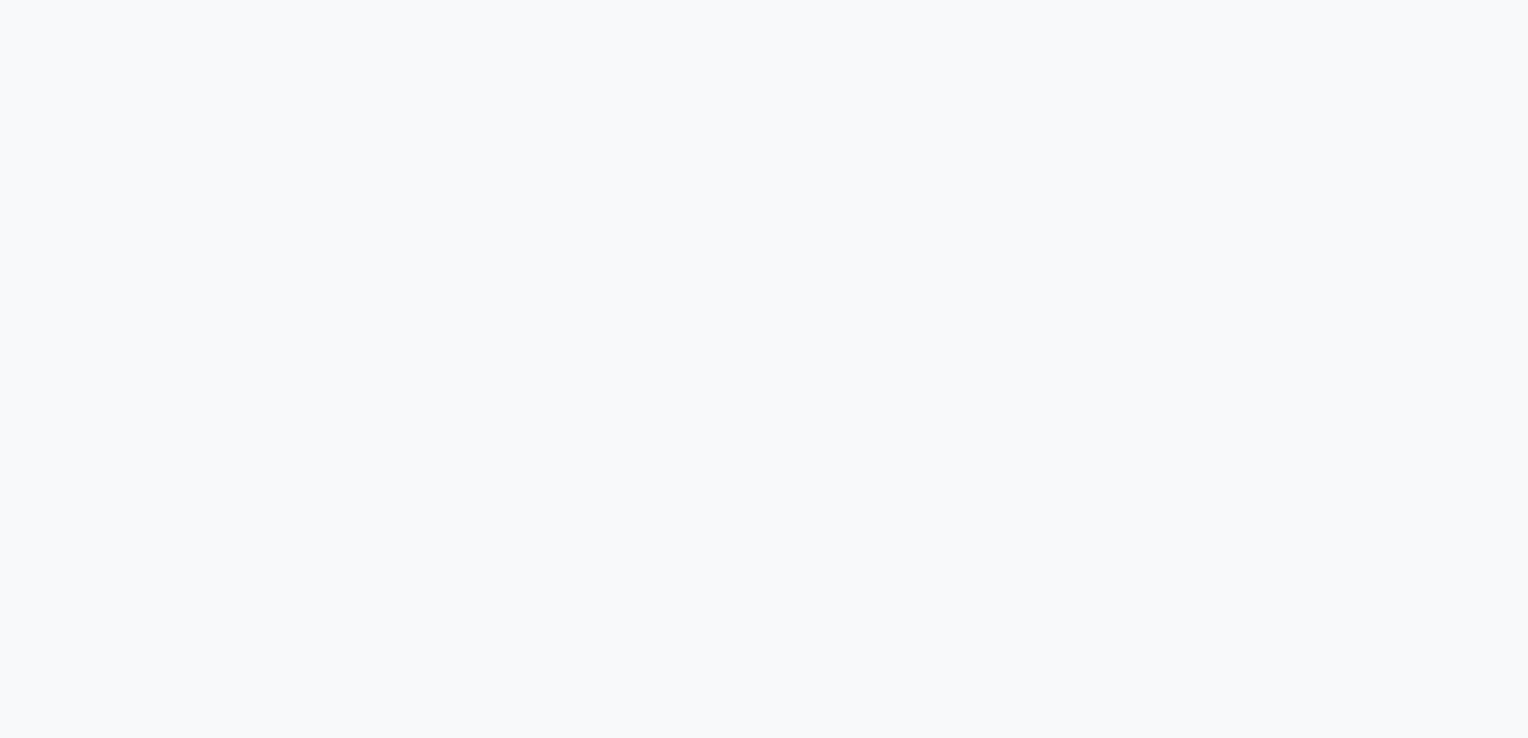 scroll, scrollTop: 0, scrollLeft: 0, axis: both 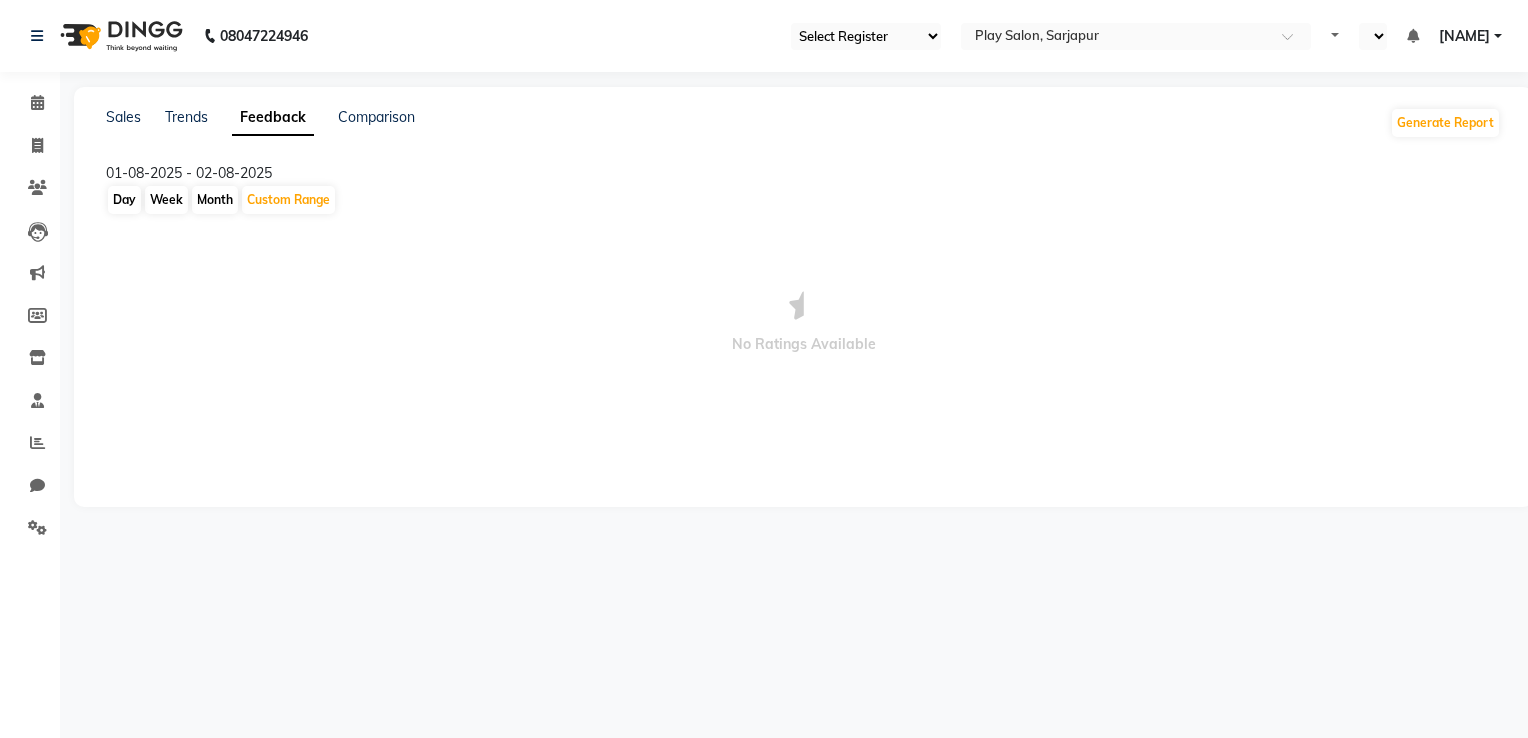 select on "en" 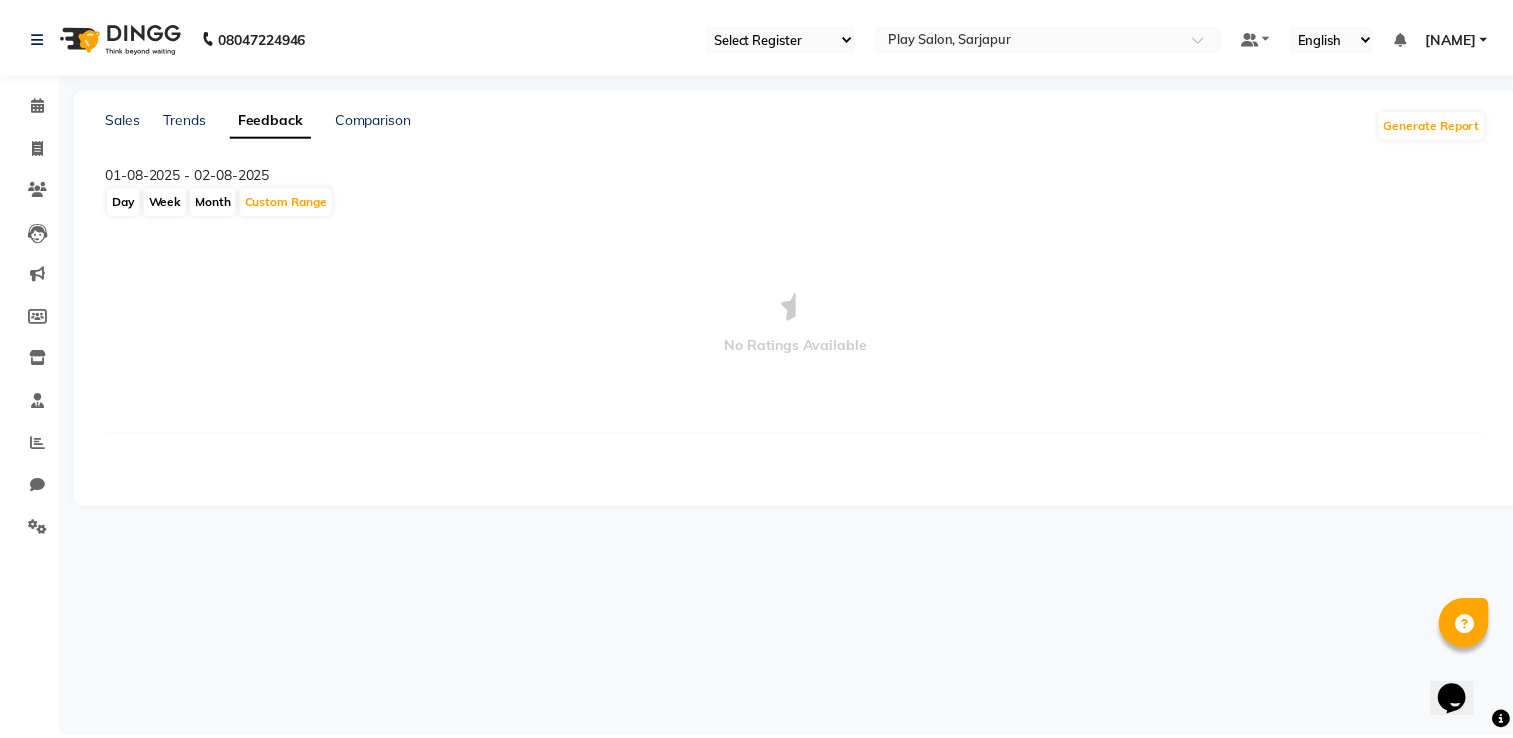 scroll, scrollTop: 0, scrollLeft: 0, axis: both 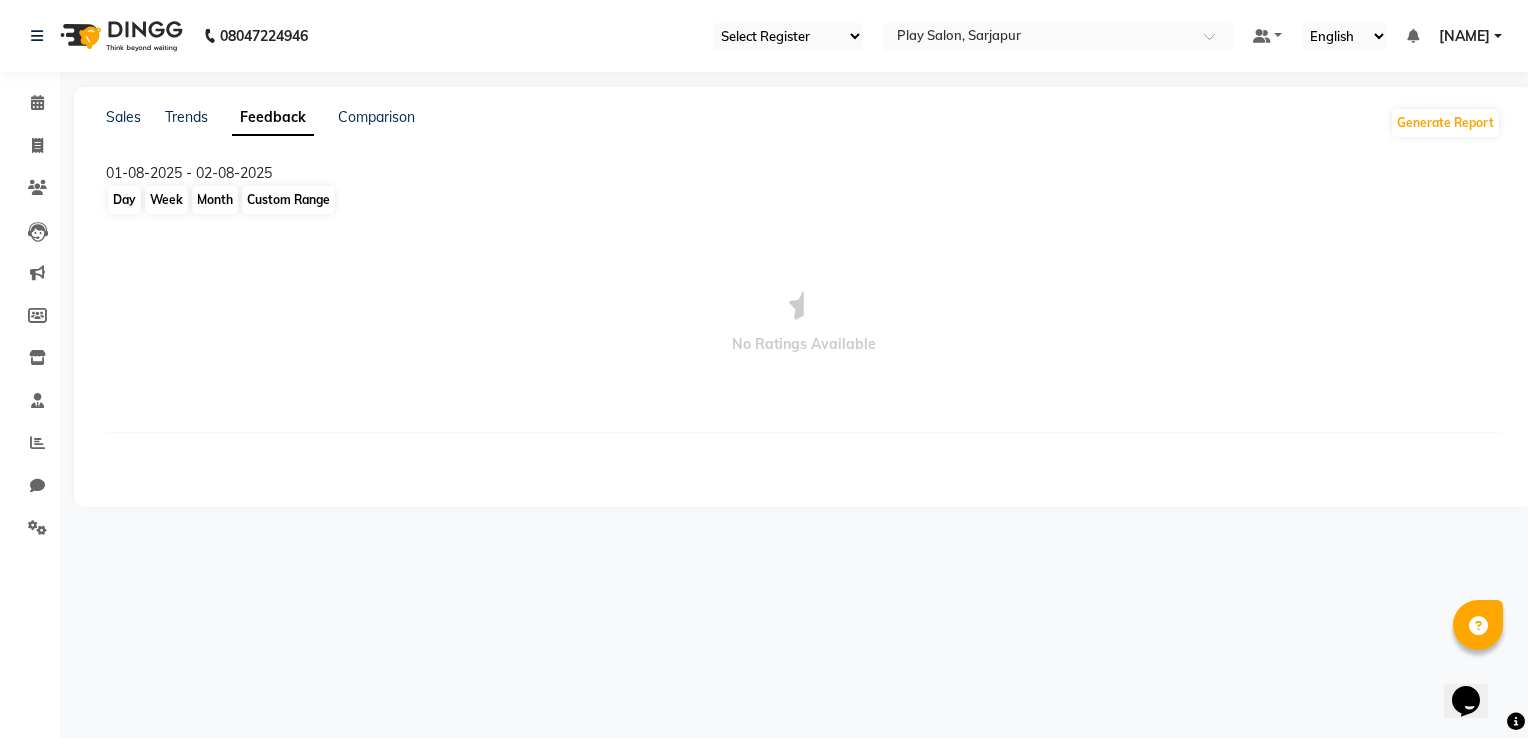 click on "Custom Range" 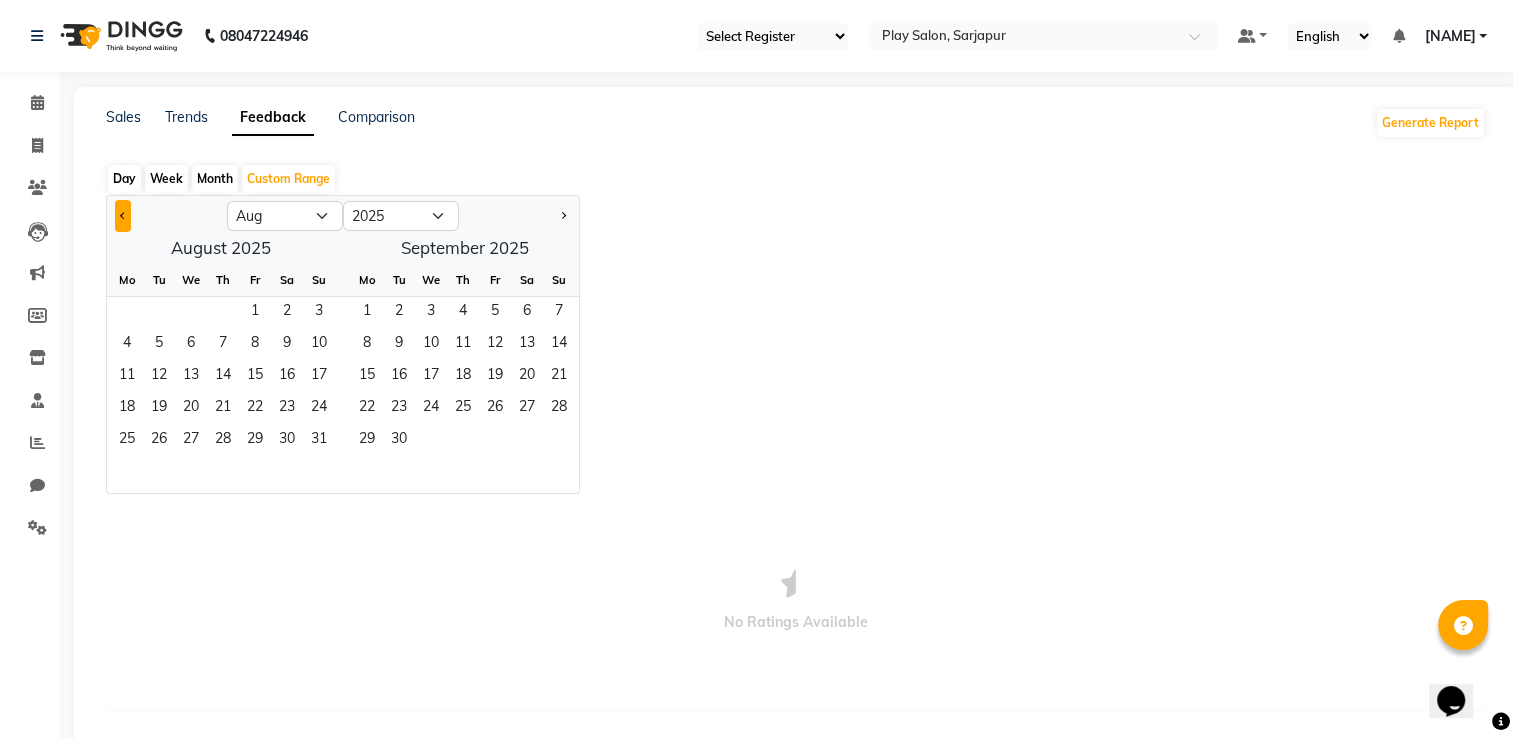 click 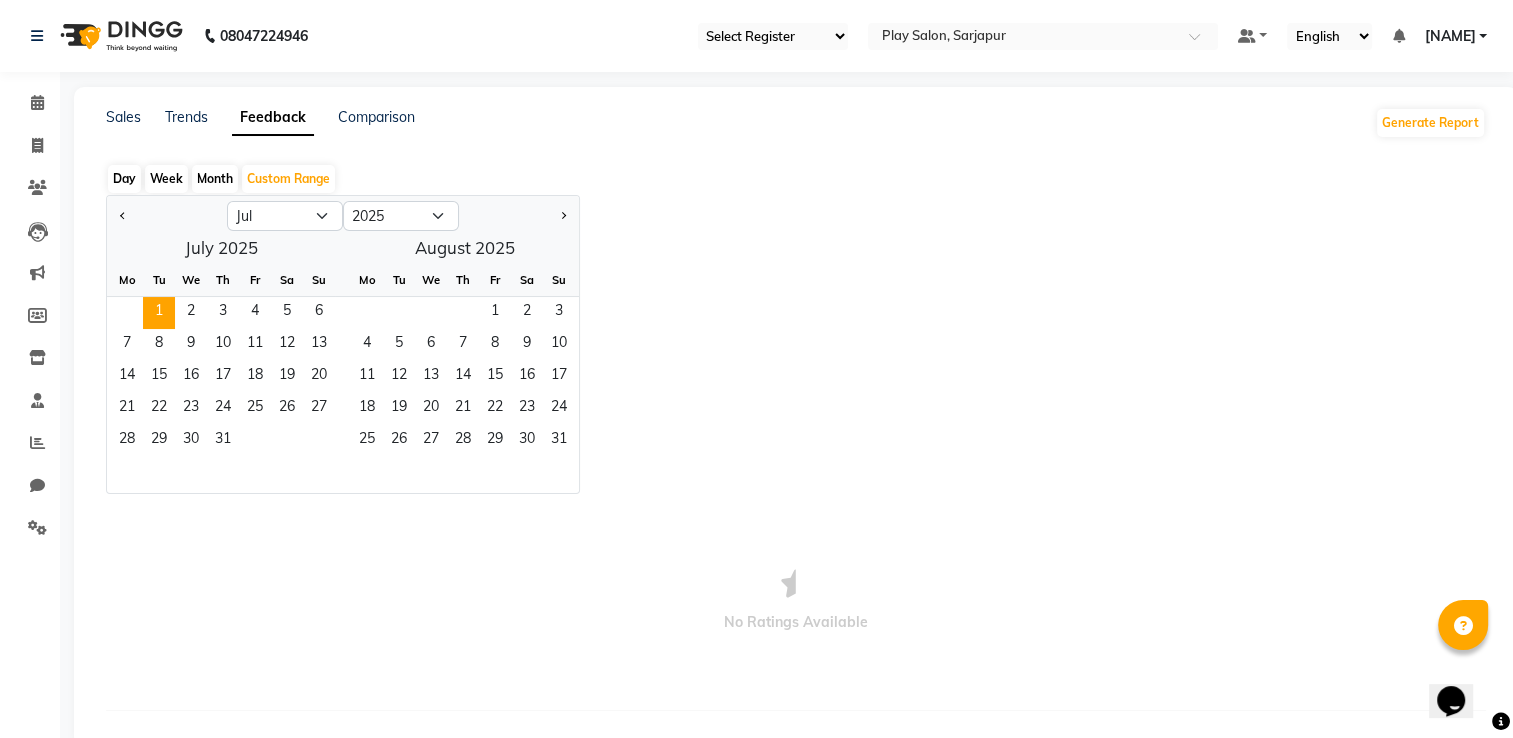 click on "1" 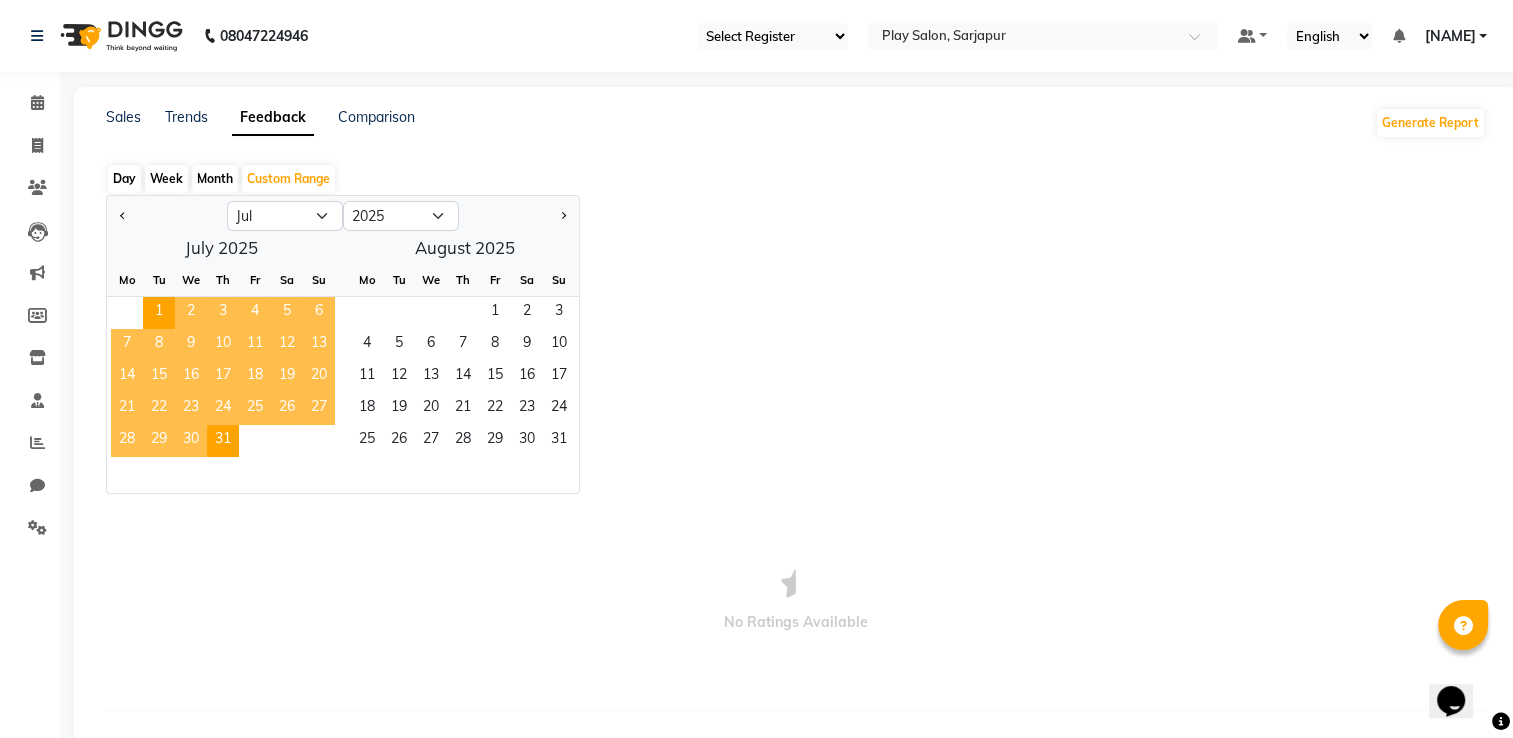 click on "31" 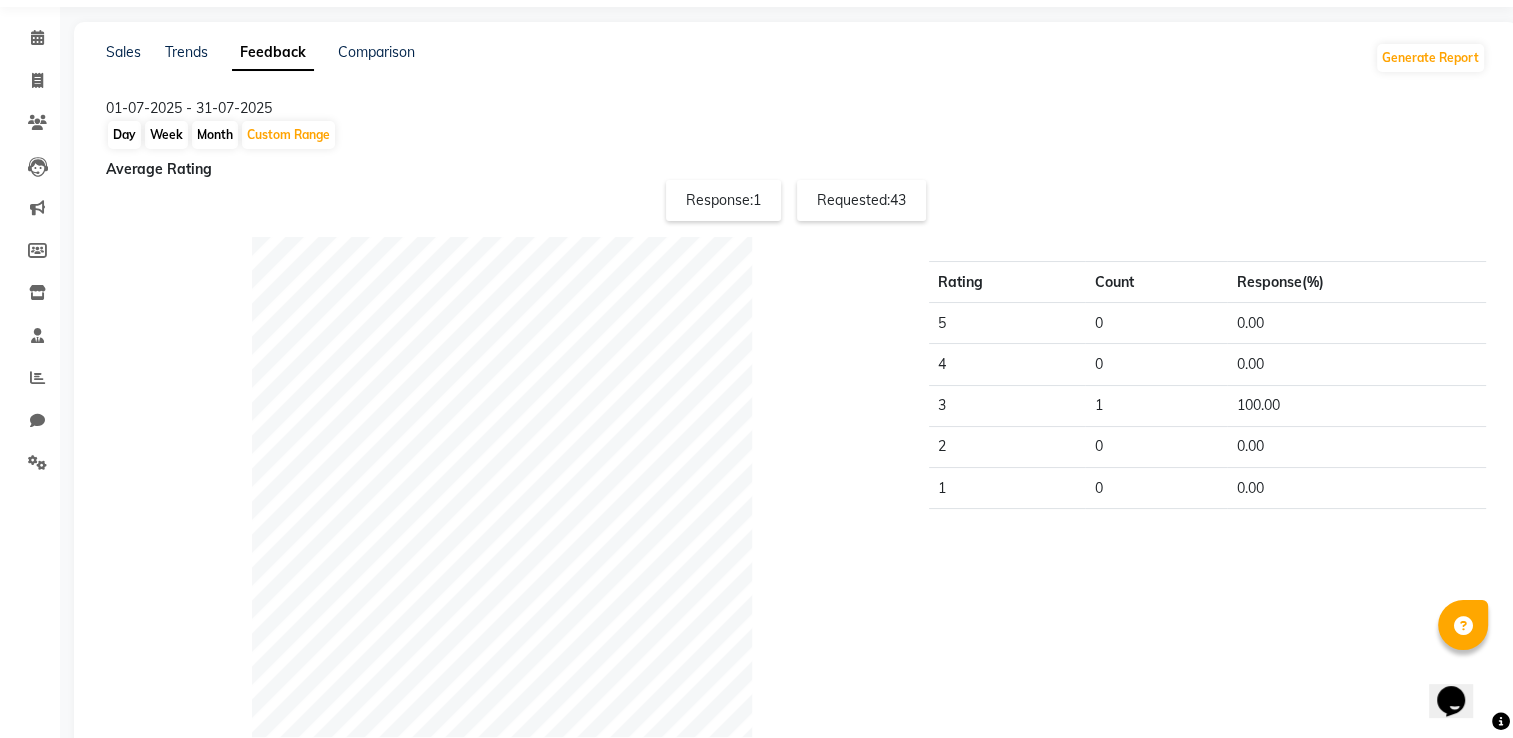 scroll, scrollTop: 100, scrollLeft: 0, axis: vertical 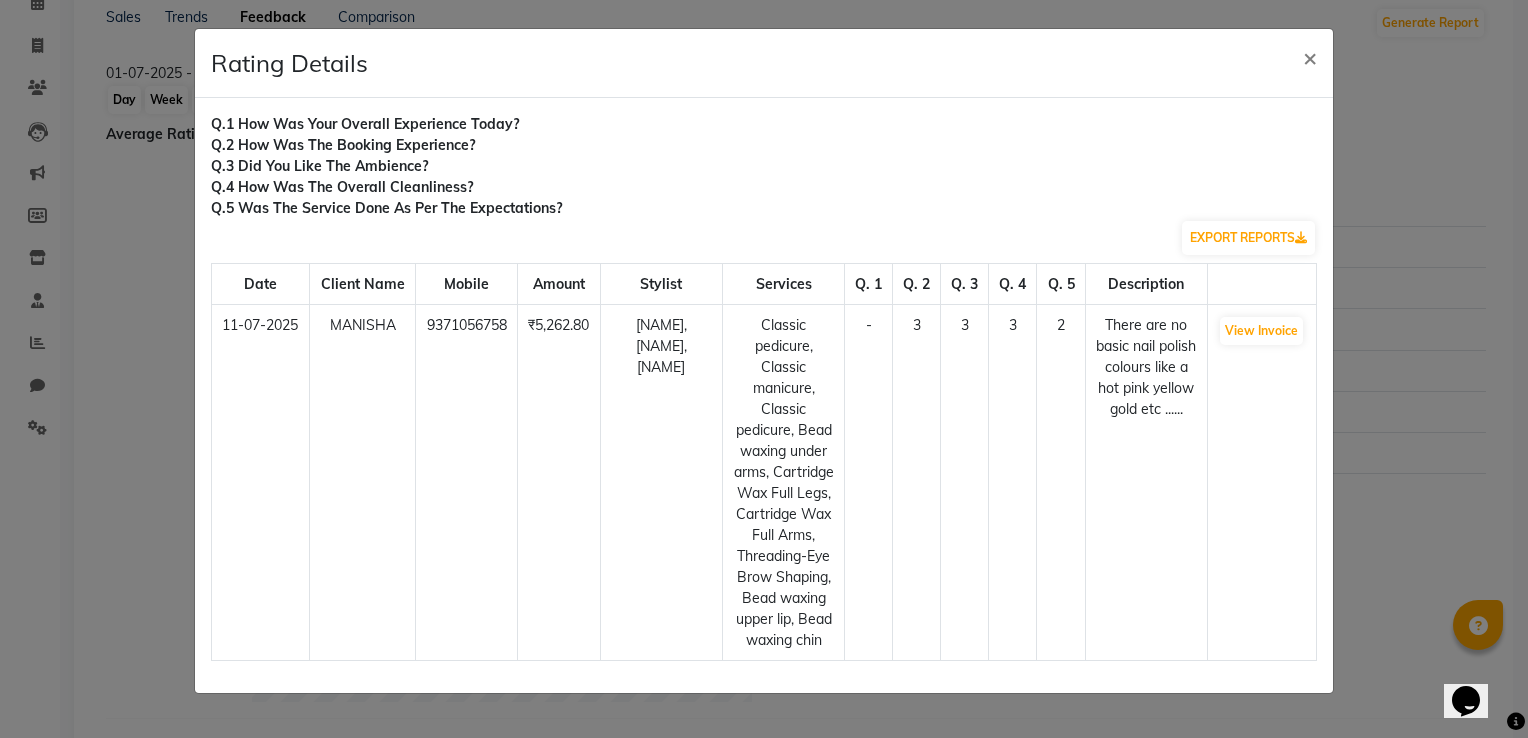 drag, startPoint x: 623, startPoint y: 322, endPoint x: 701, endPoint y: 390, distance: 103.47947 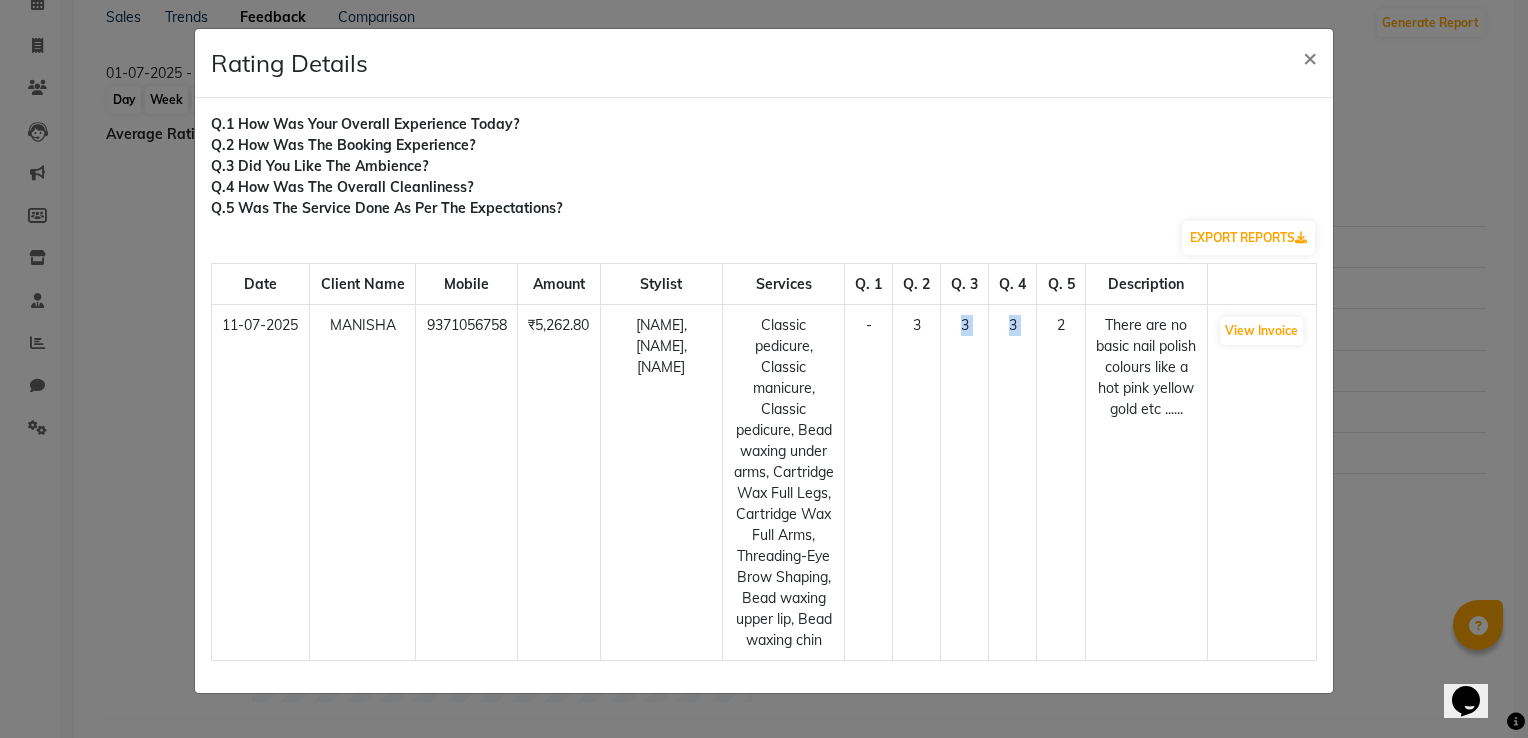 drag, startPoint x: 904, startPoint y: 327, endPoint x: 1049, endPoint y: 331, distance: 145.05516 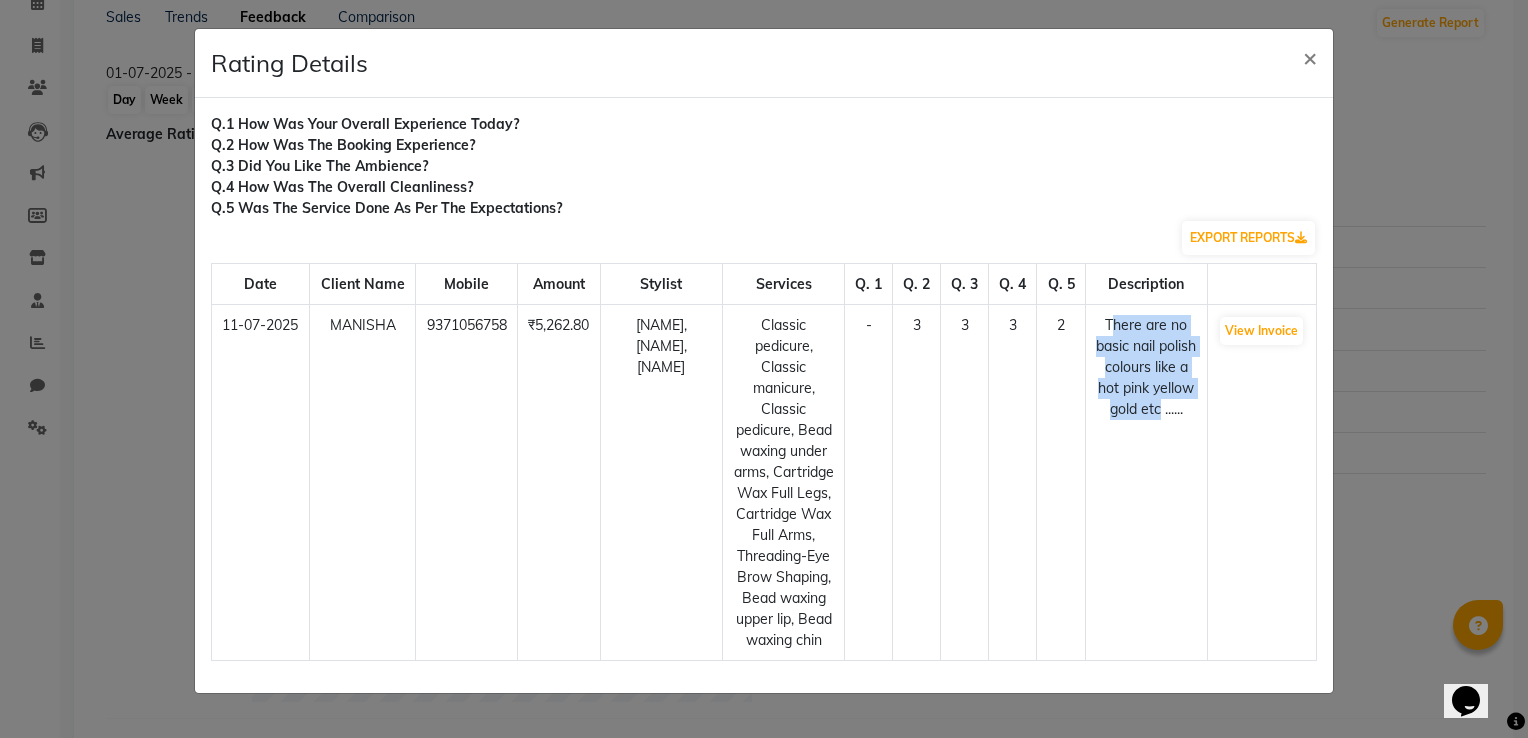 drag, startPoint x: 1115, startPoint y: 326, endPoint x: 1196, endPoint y: 418, distance: 122.57651 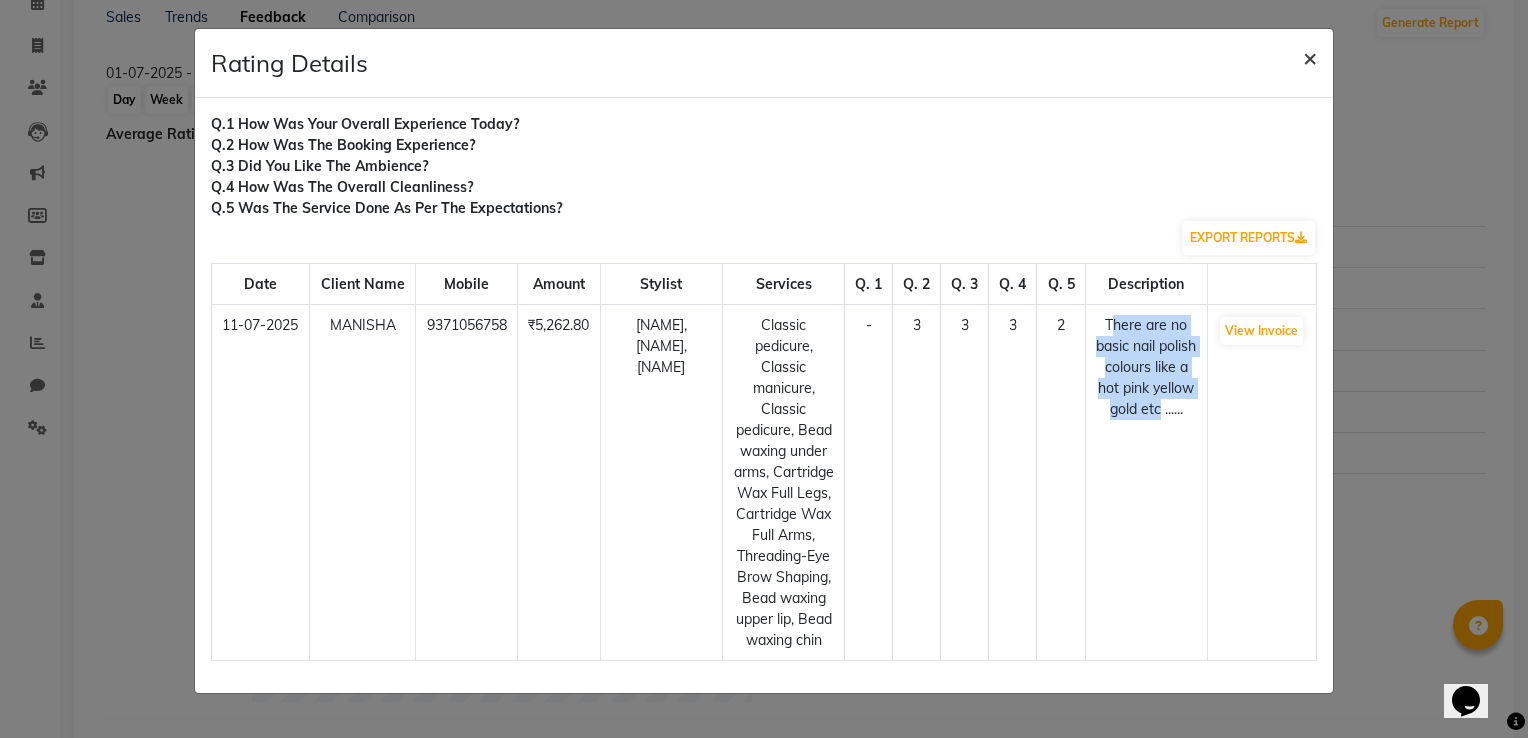 drag, startPoint x: 1196, startPoint y: 418, endPoint x: 1312, endPoint y: 53, distance: 382.98956 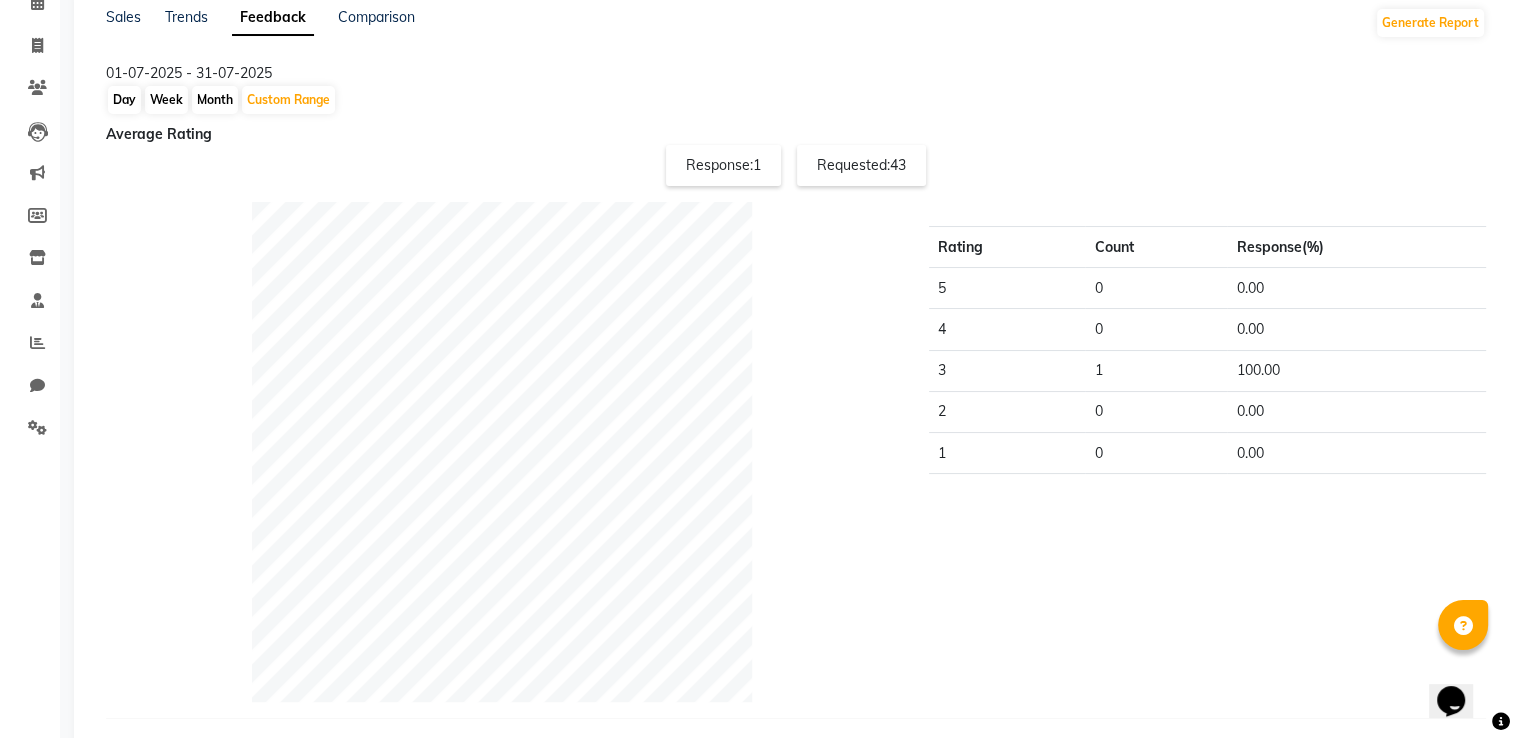 scroll, scrollTop: 0, scrollLeft: 0, axis: both 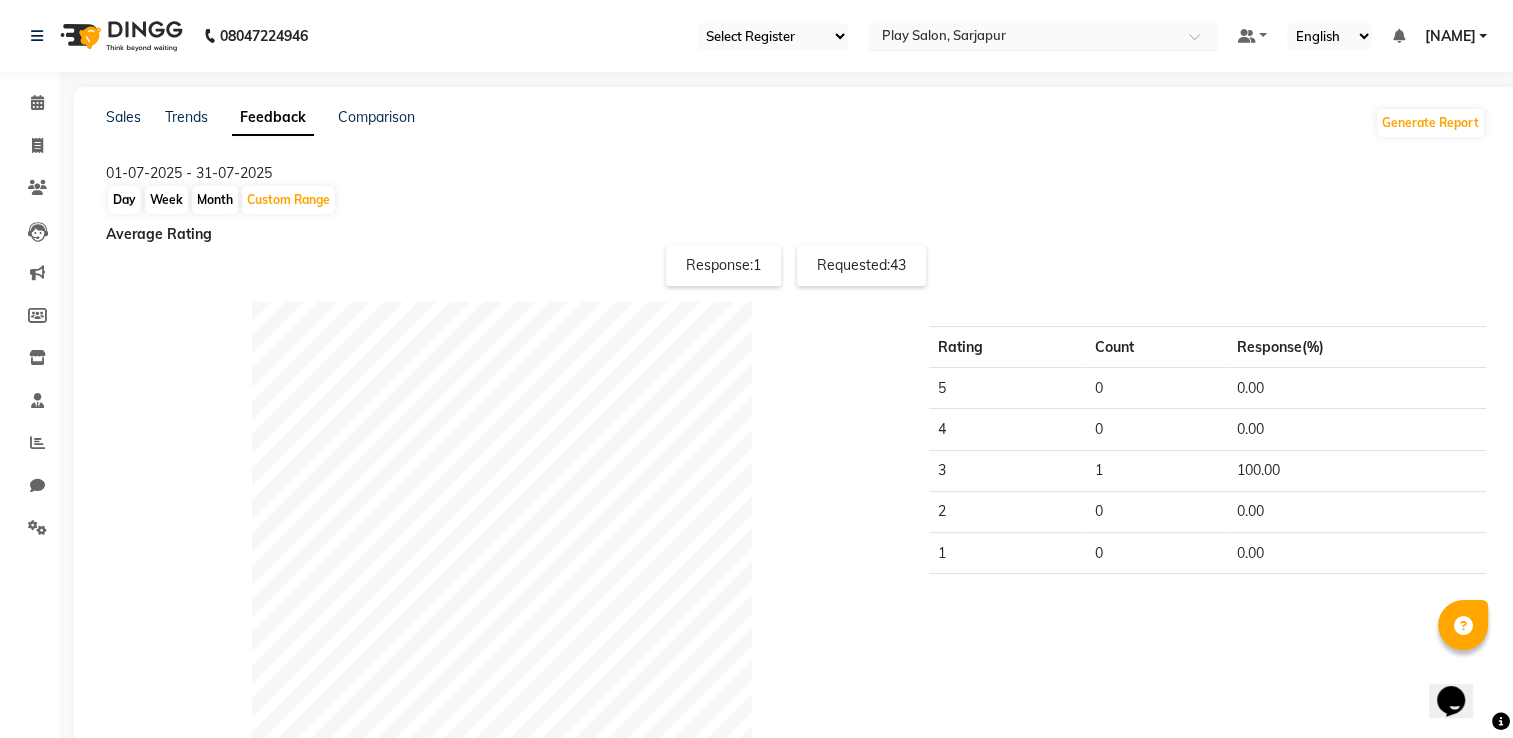 click at bounding box center [1023, 38] 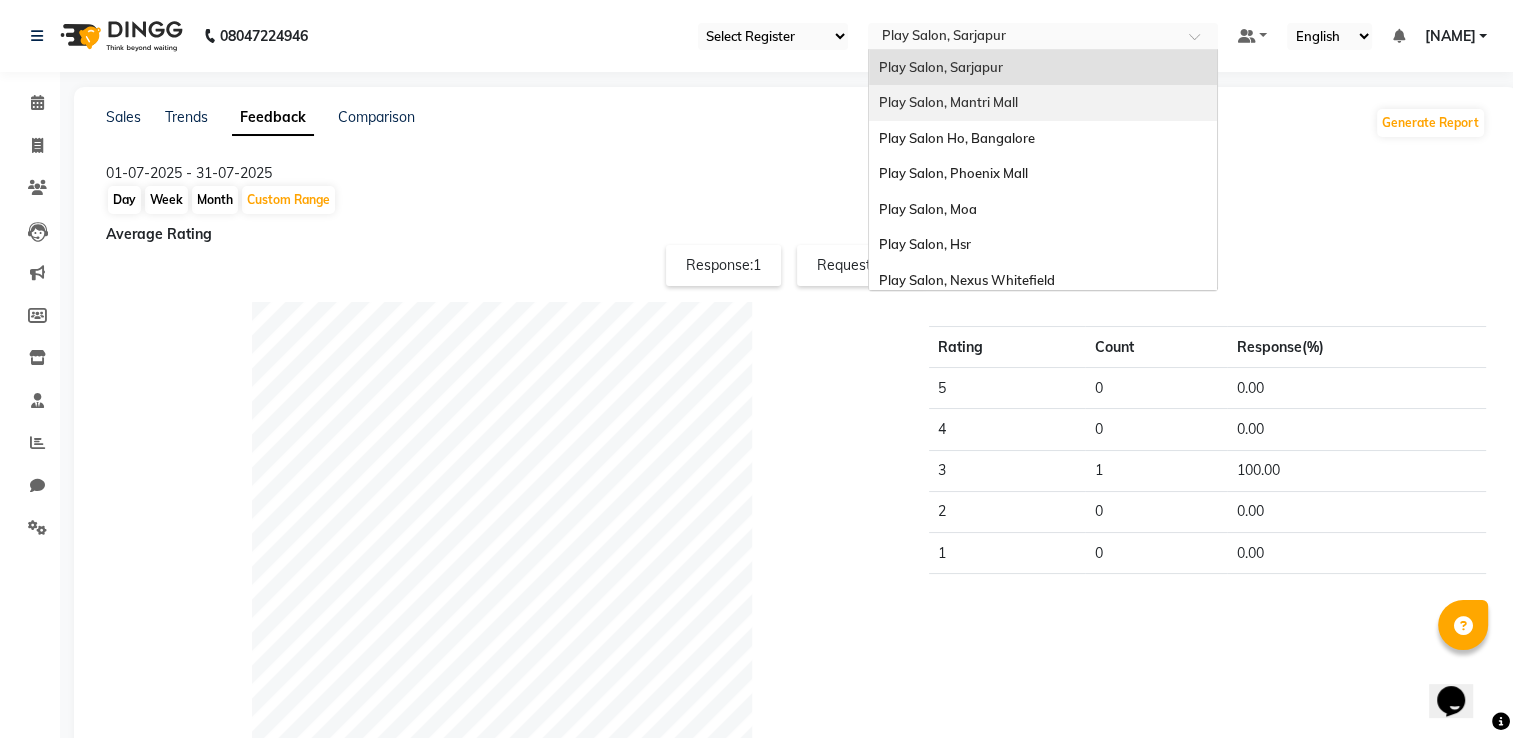 click on "Play Salon, Mantri Mall" at bounding box center (948, 102) 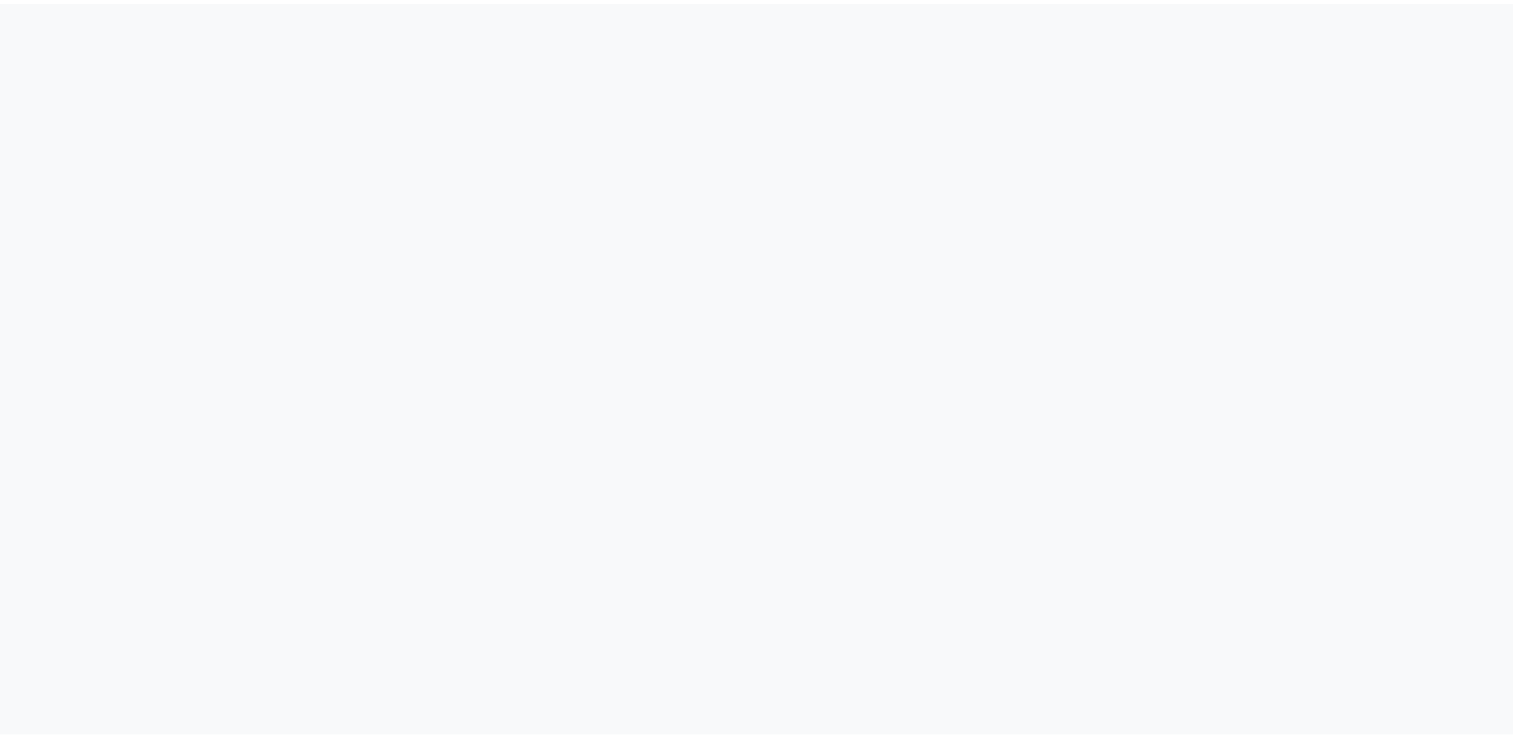 scroll, scrollTop: 0, scrollLeft: 0, axis: both 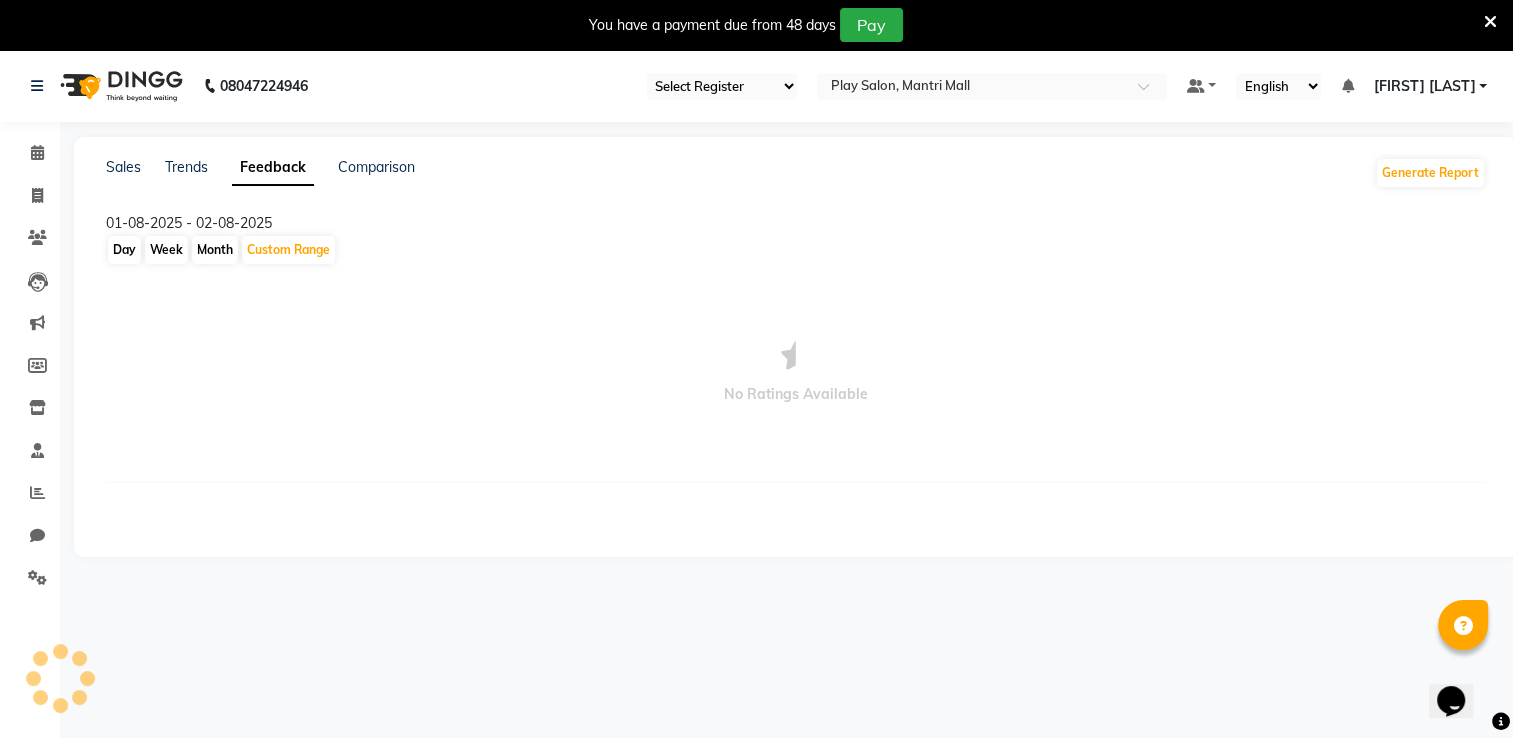click at bounding box center (1490, 22) 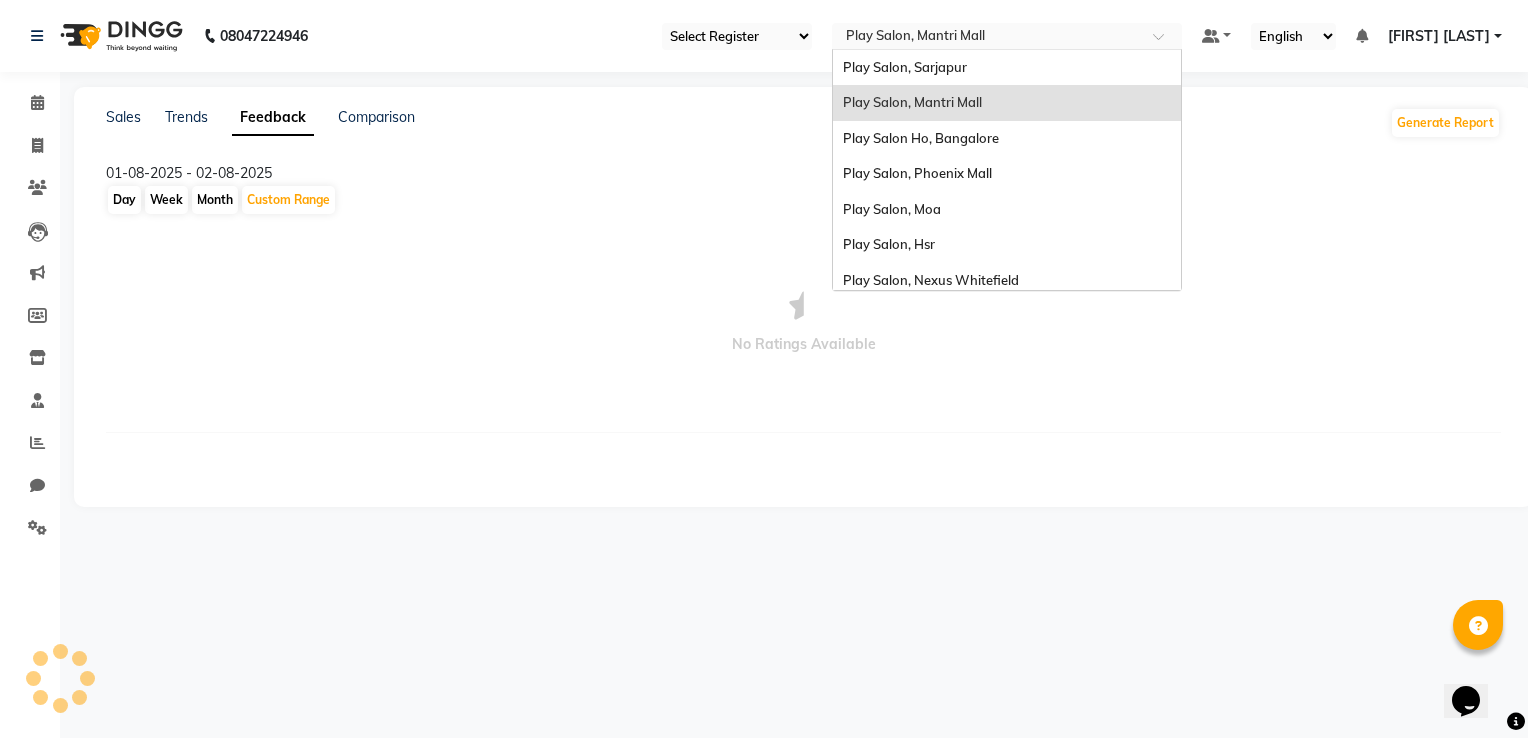 click at bounding box center [987, 38] 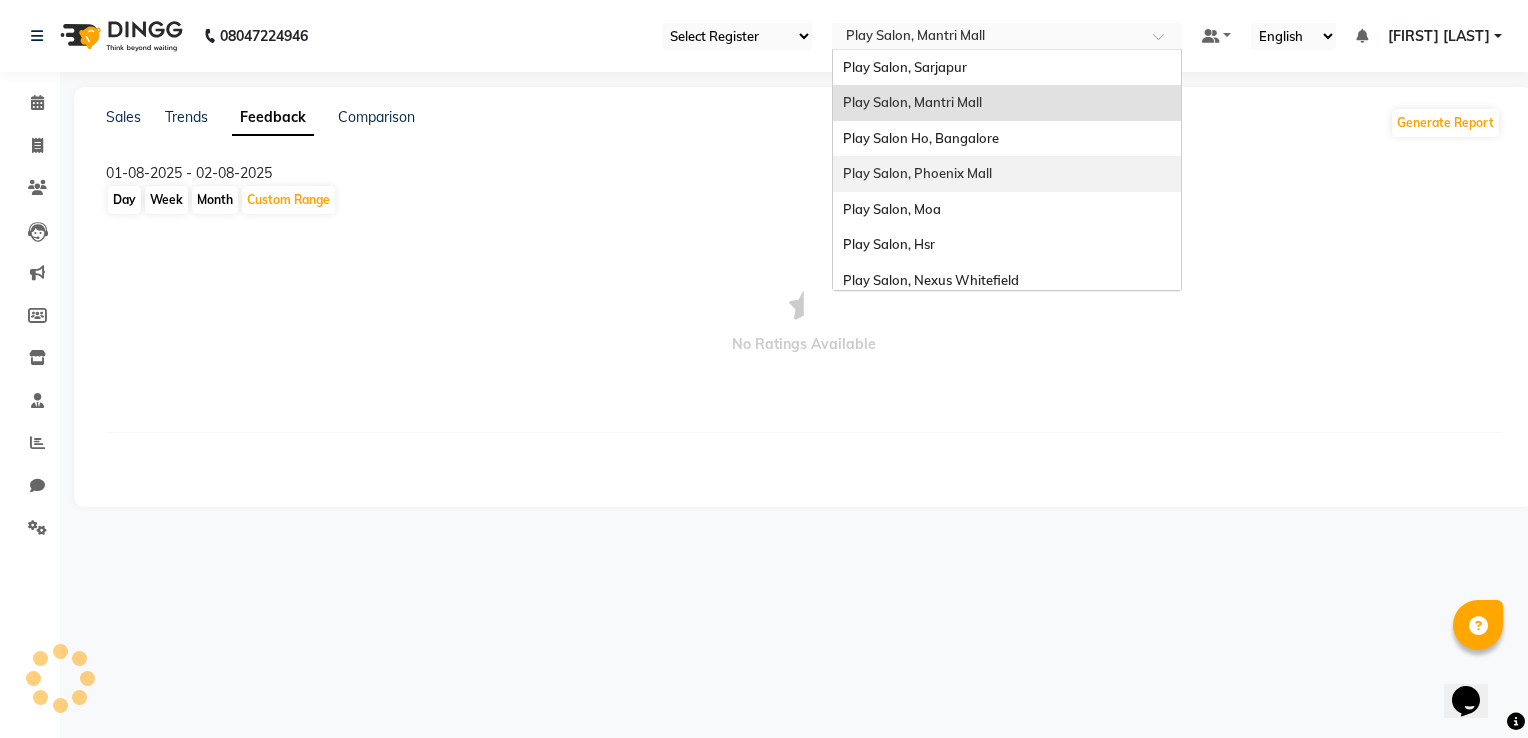 click on "Play Salon, Phoenix Mall" at bounding box center (917, 173) 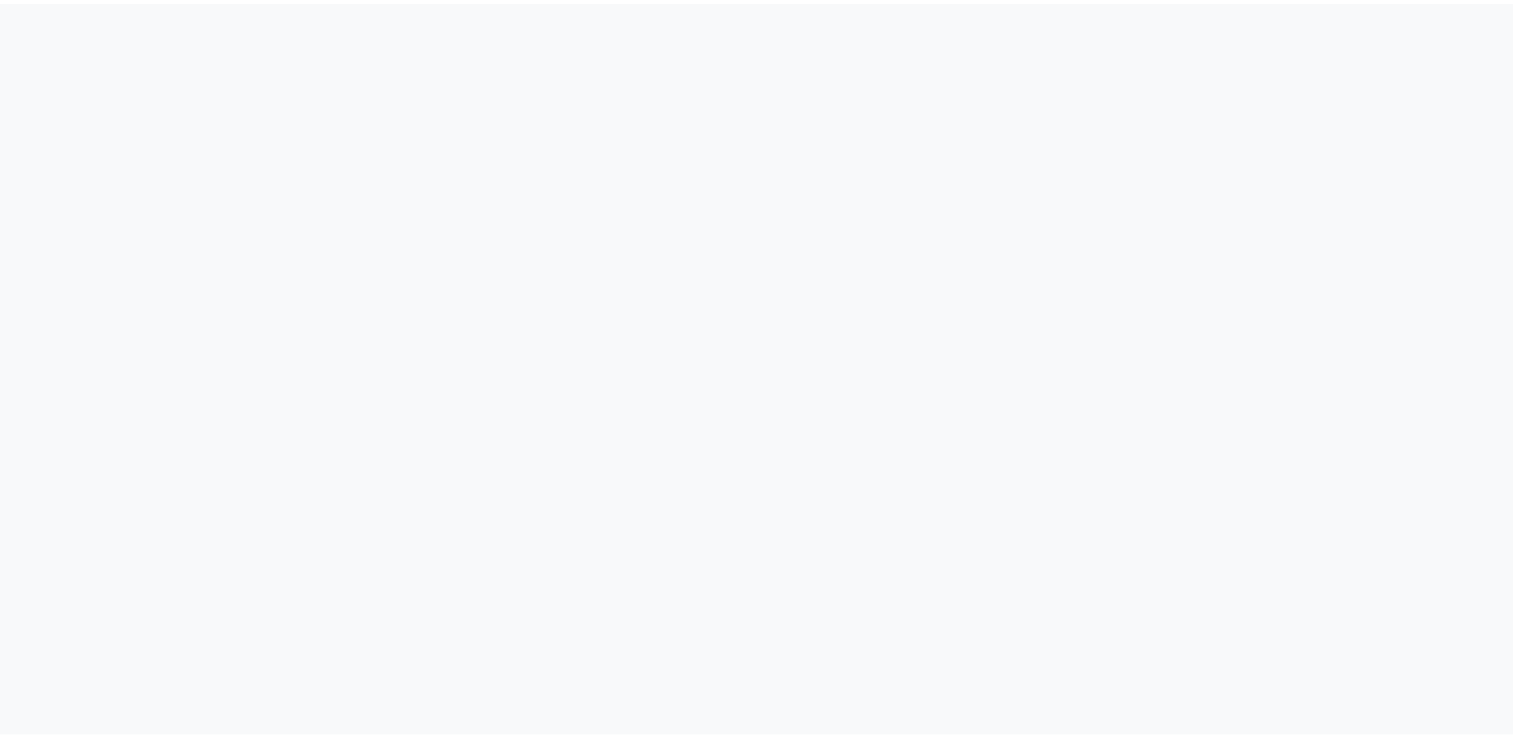 scroll, scrollTop: 0, scrollLeft: 0, axis: both 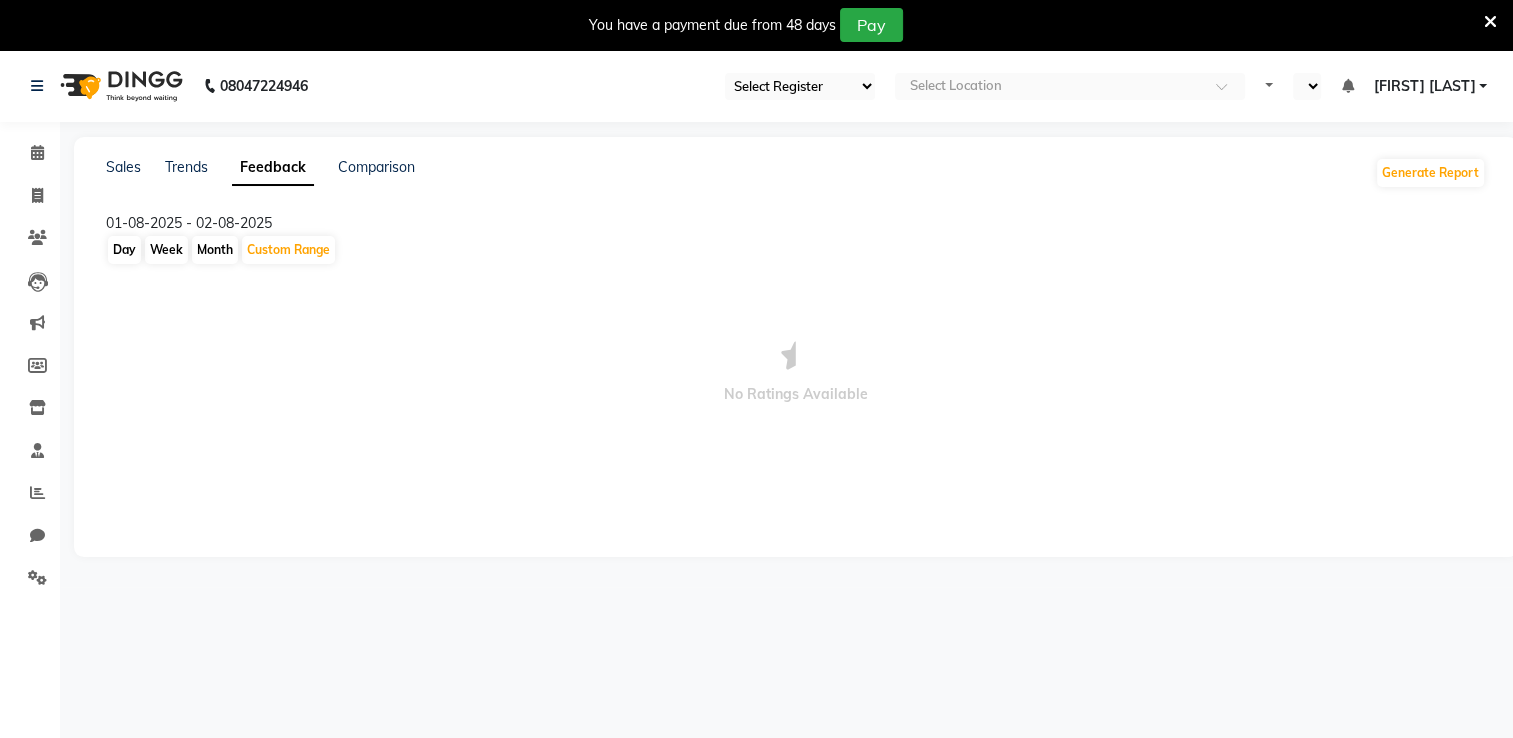 select on "en" 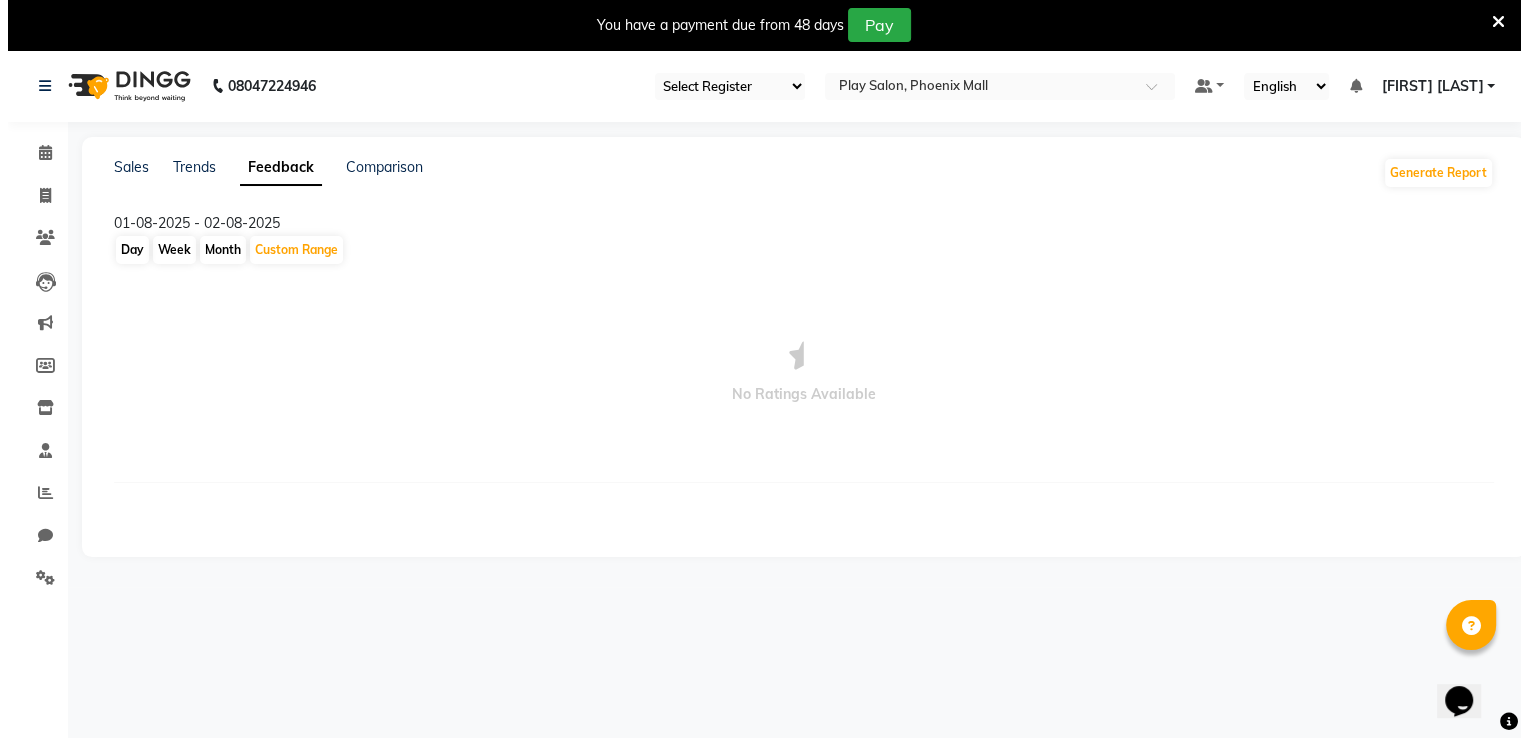 scroll, scrollTop: 0, scrollLeft: 0, axis: both 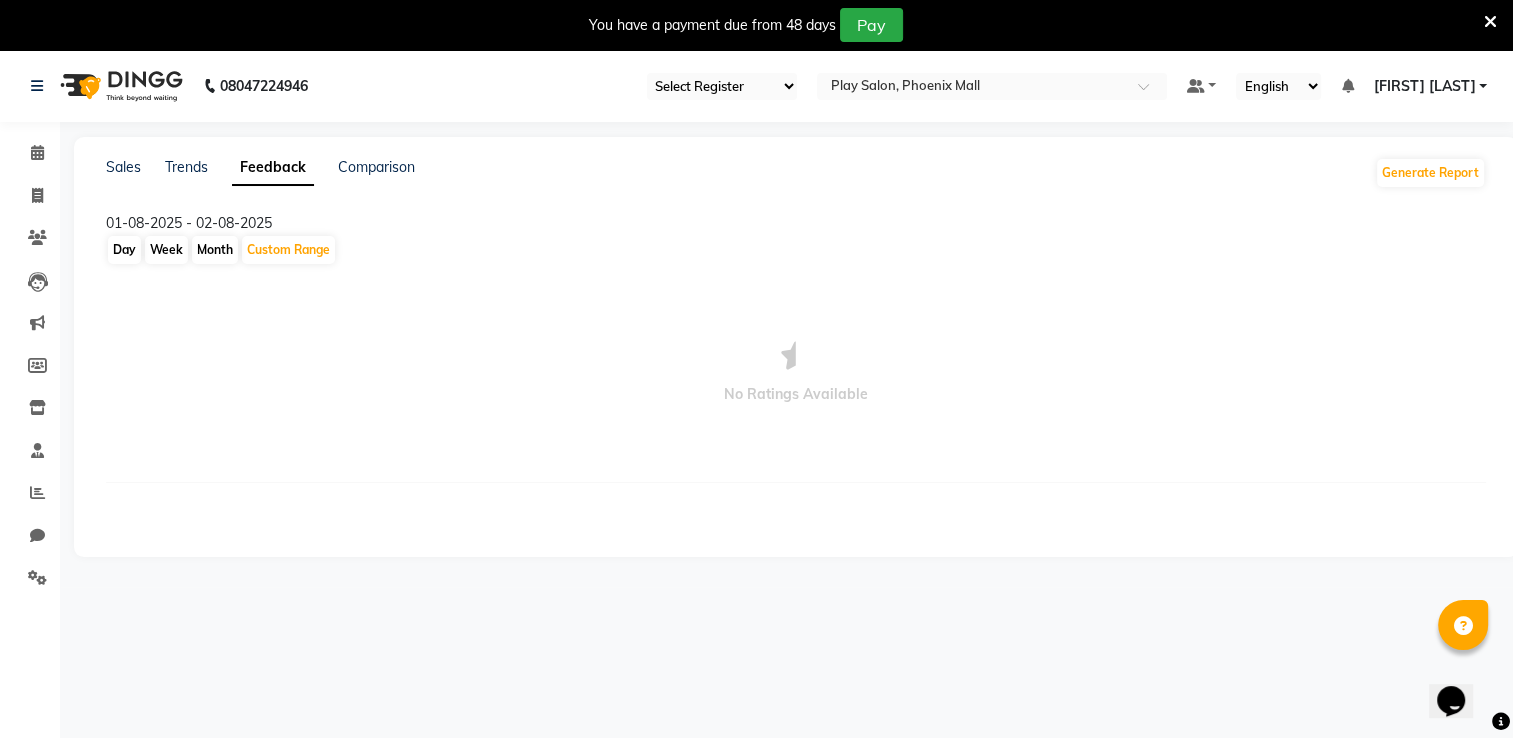click at bounding box center (1490, 22) 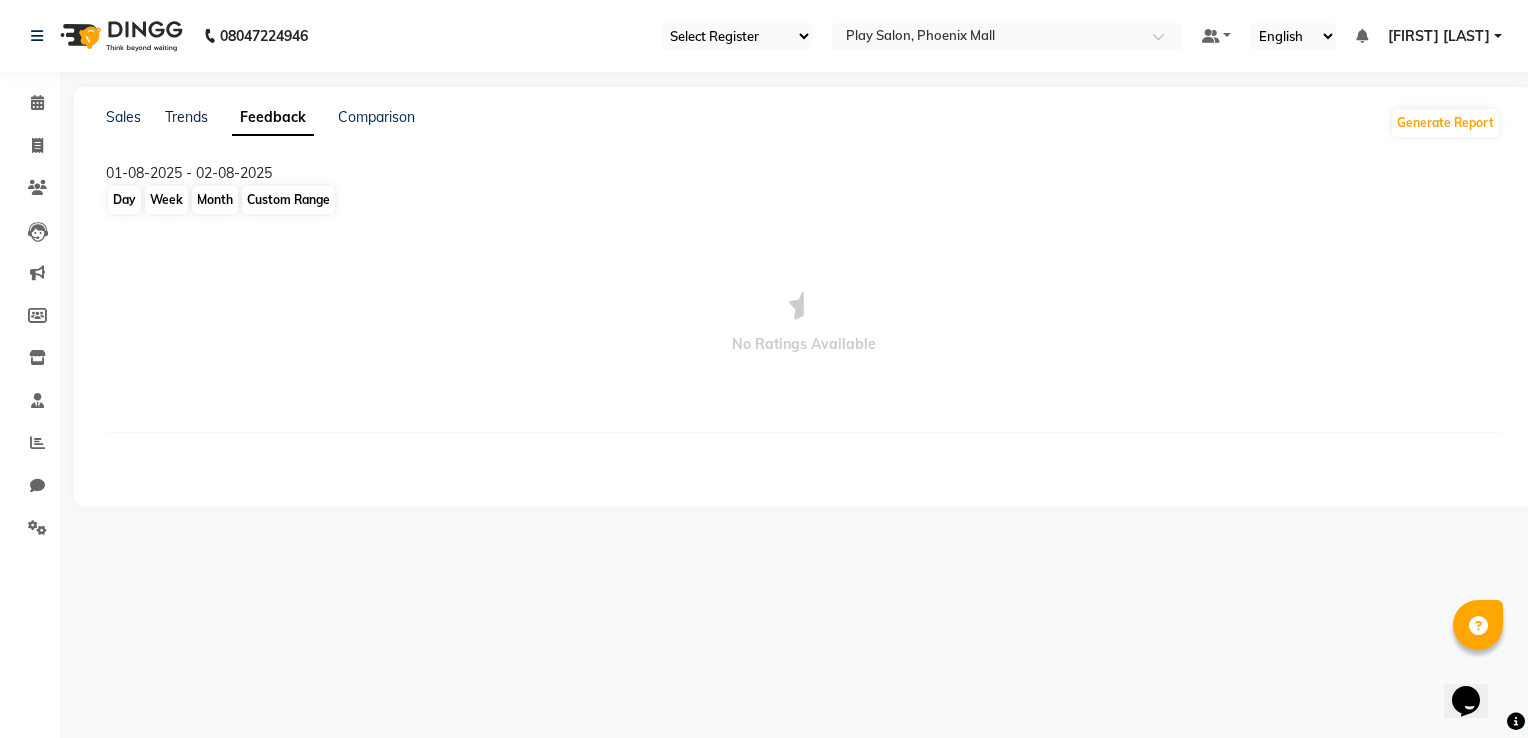 click on "Custom Range" 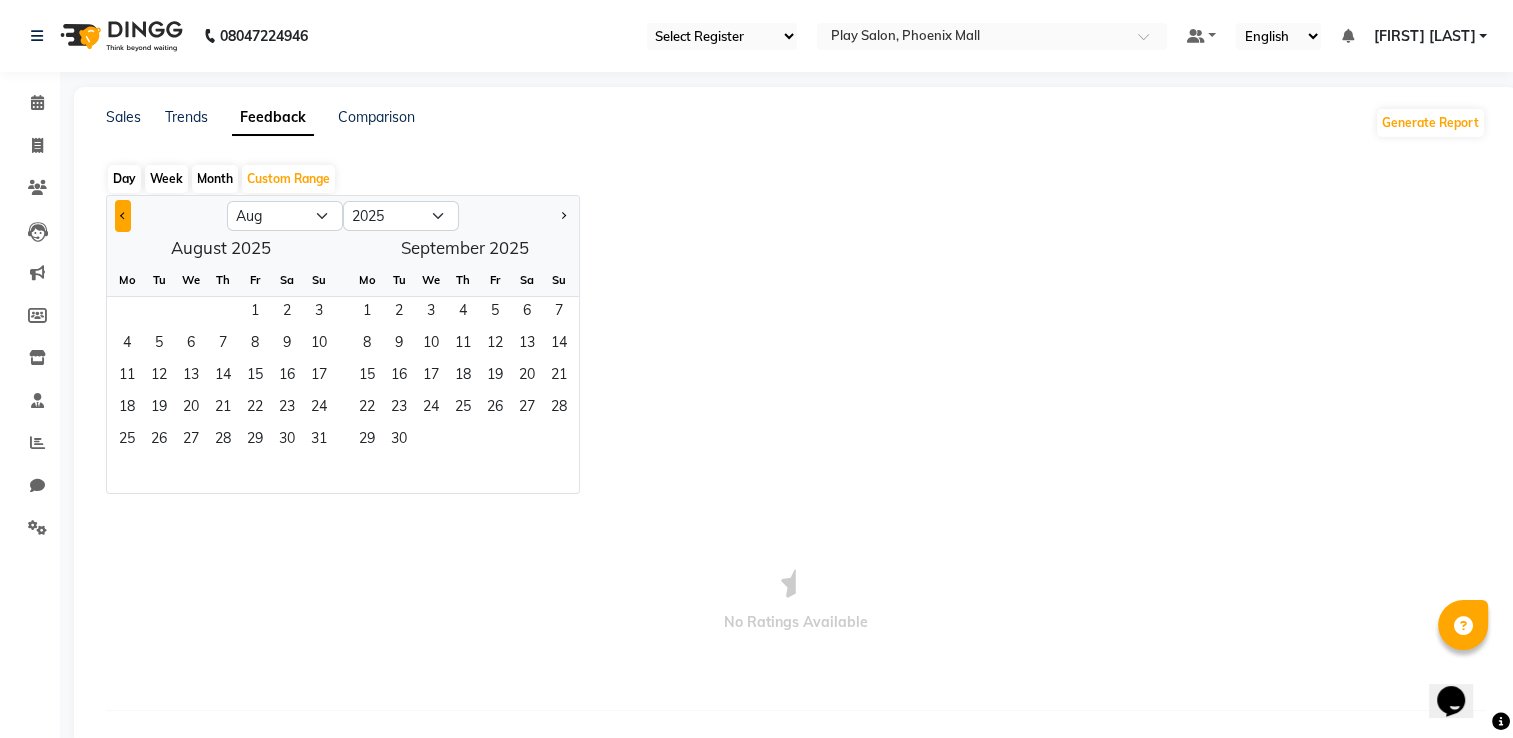 click 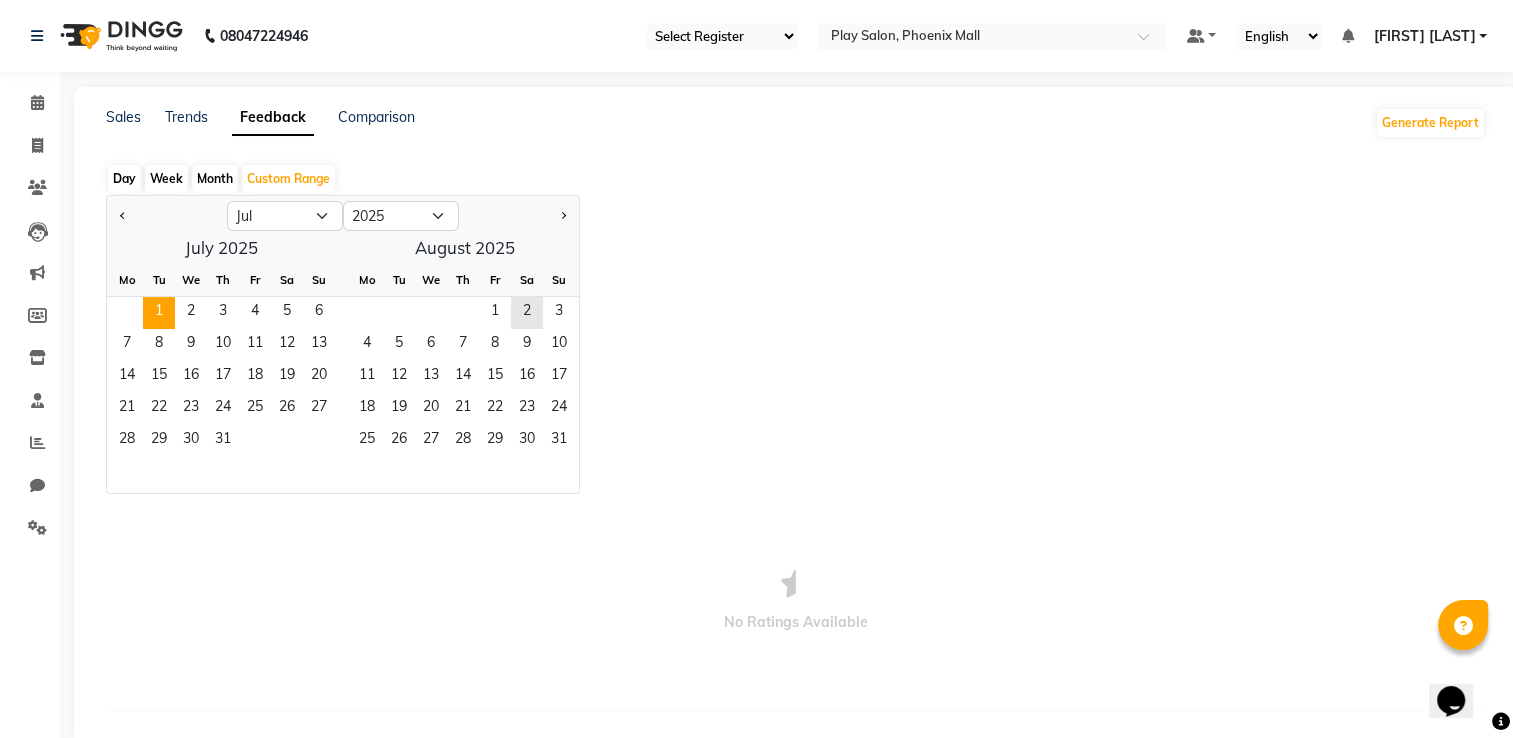click on "1" 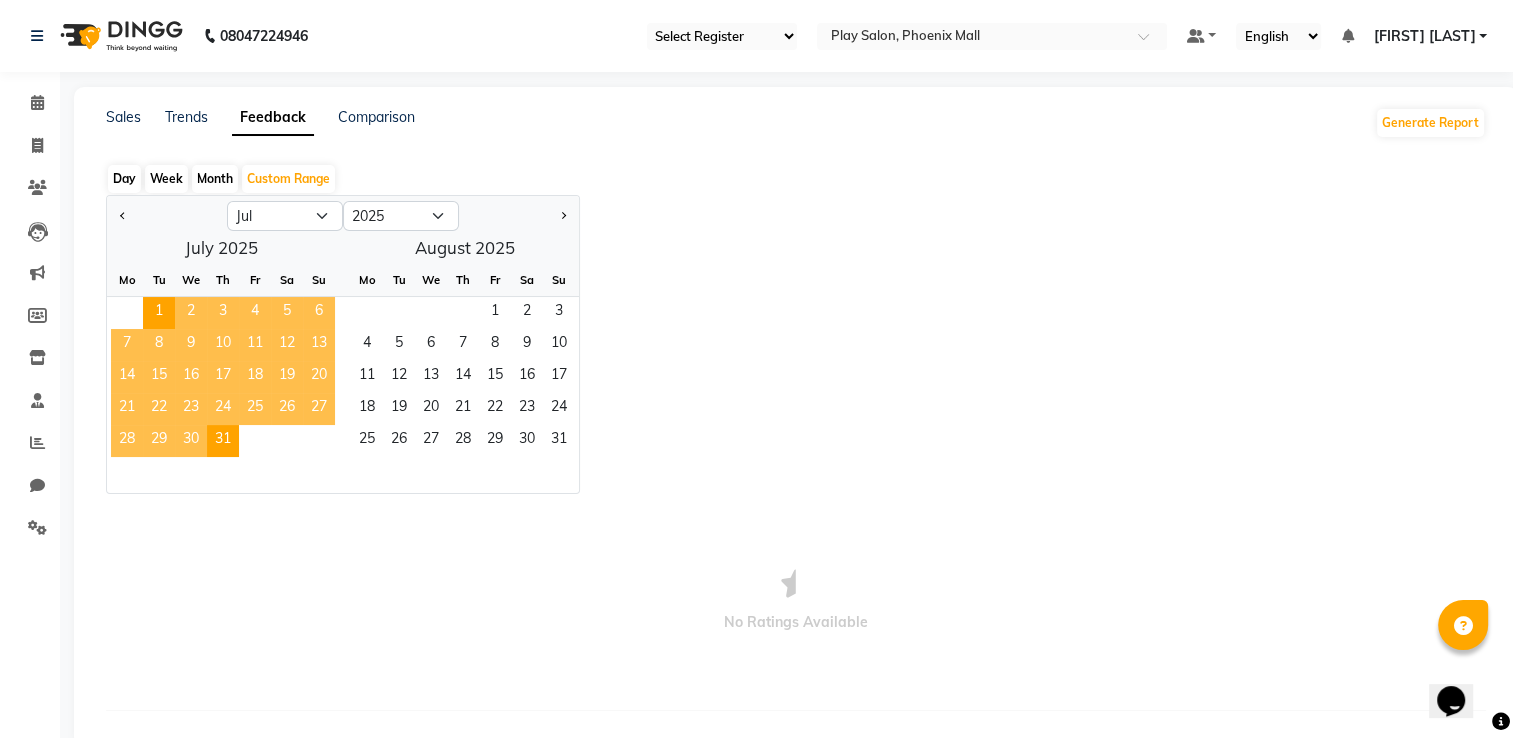 click on "31" 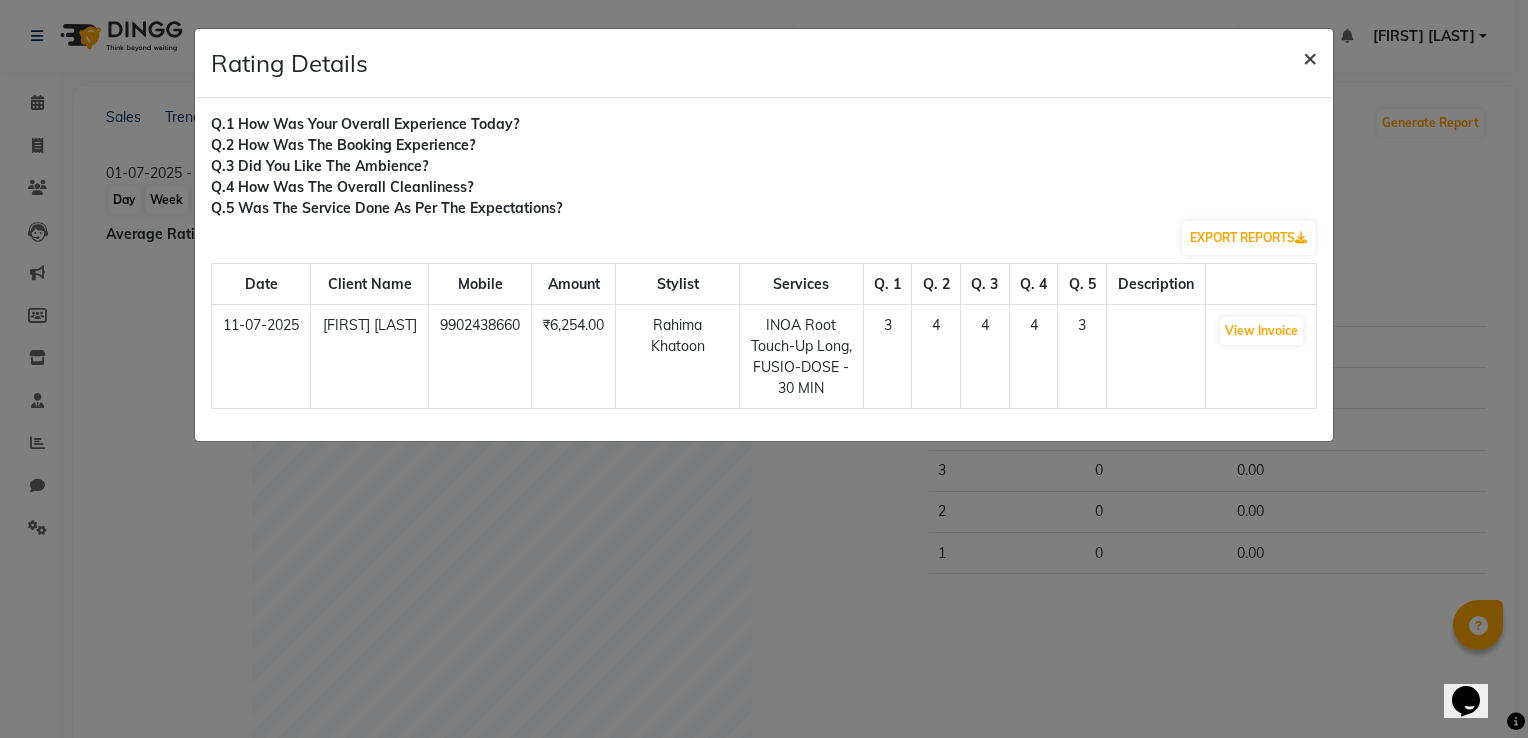 click on "×" 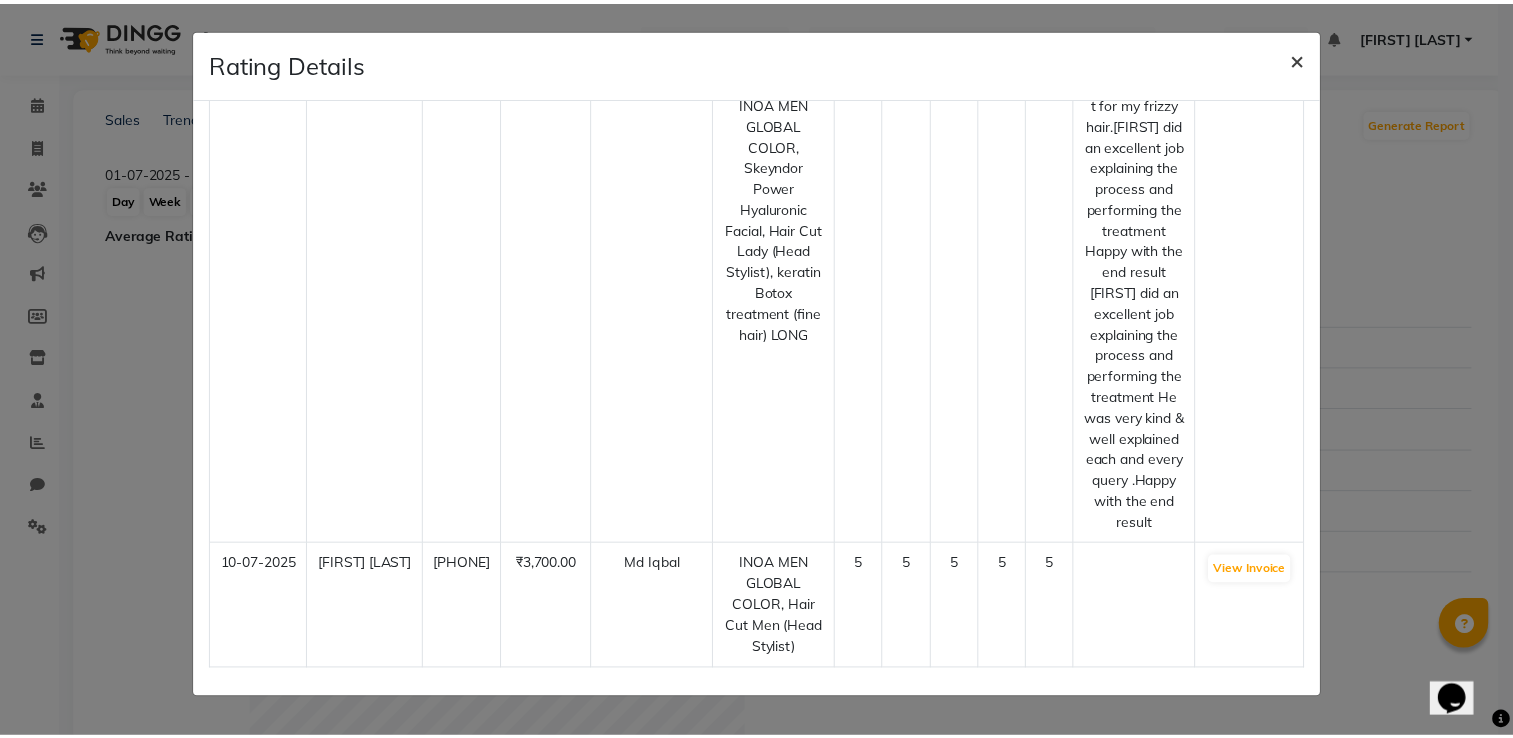 scroll, scrollTop: 229, scrollLeft: 0, axis: vertical 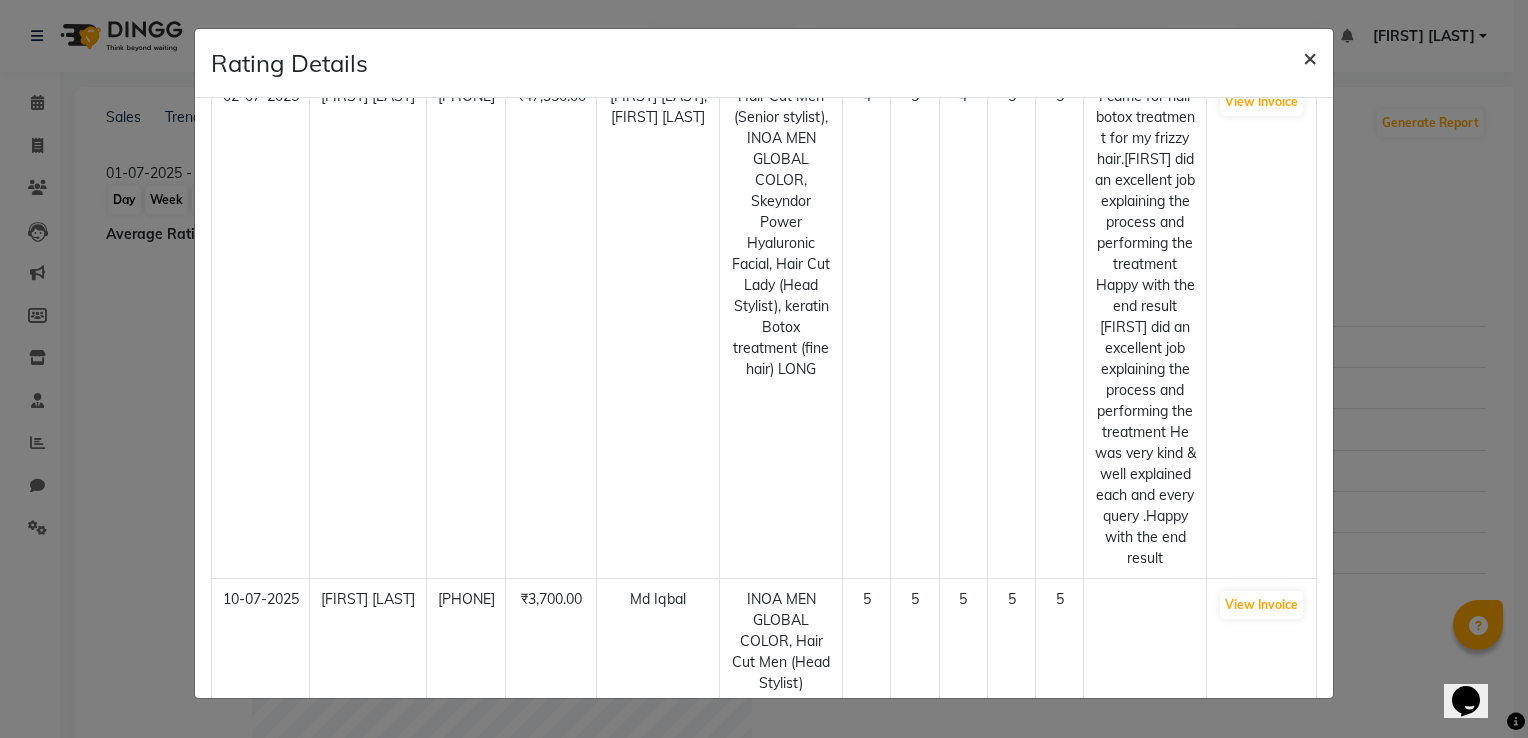 click on "×" 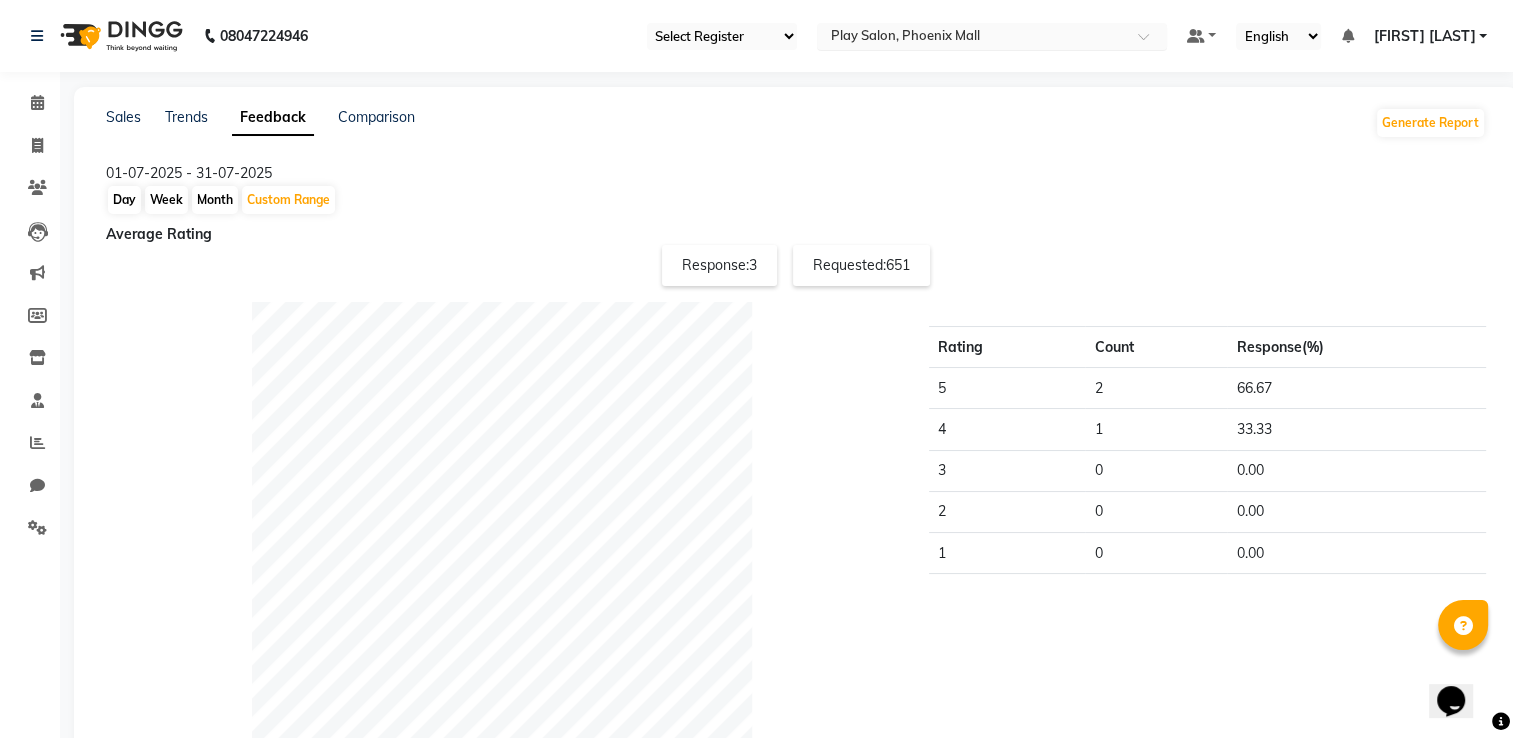 click at bounding box center (972, 38) 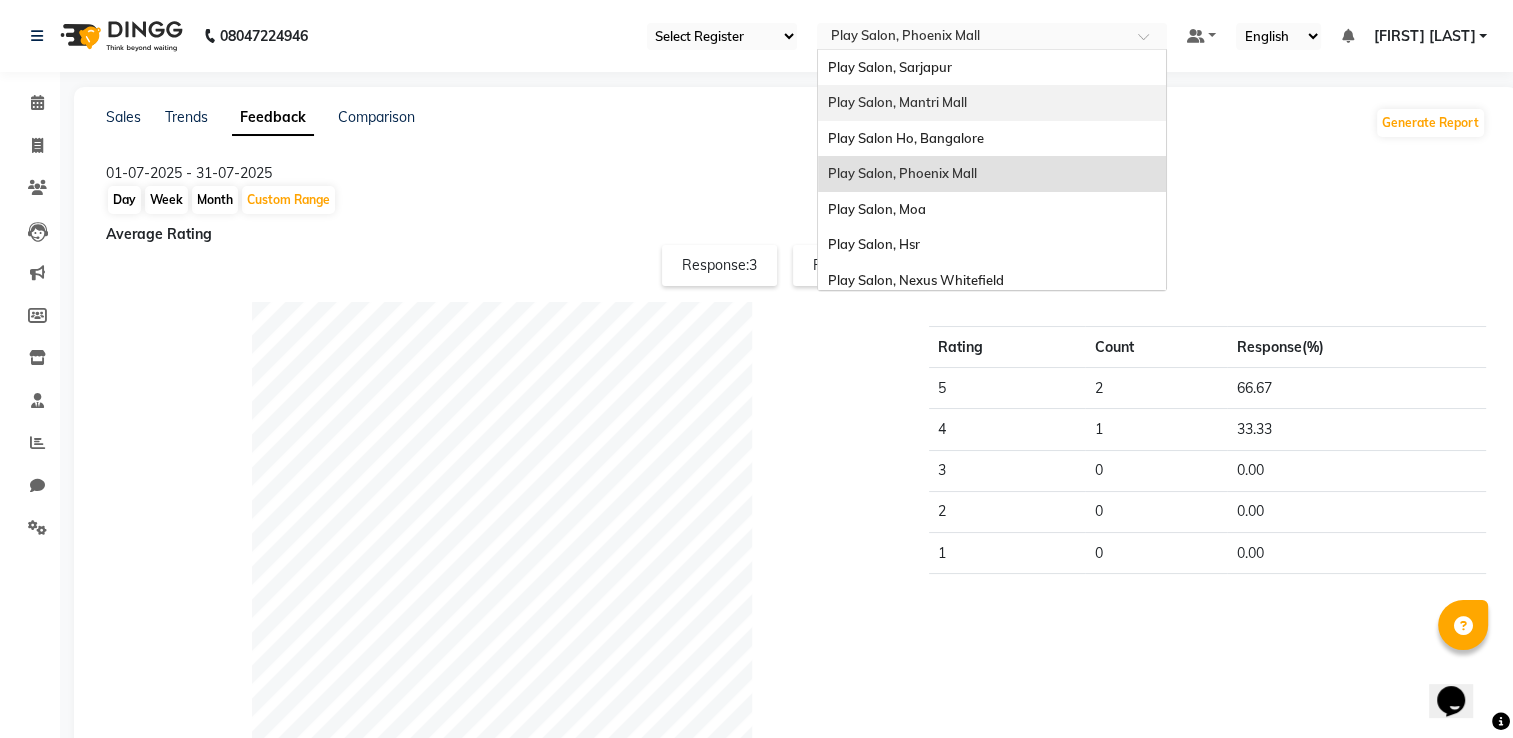 click on "Play Salon, Mantri Mall" at bounding box center (897, 102) 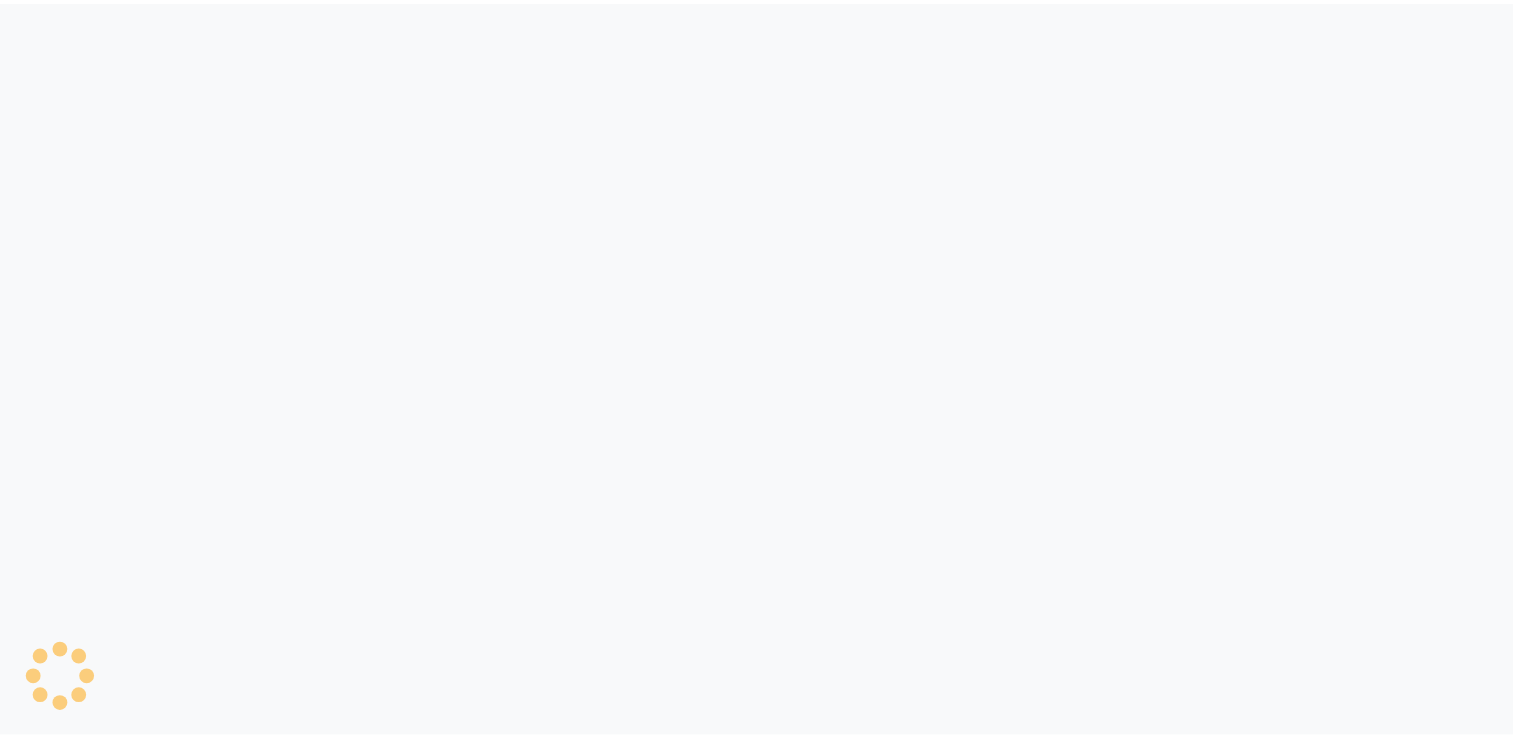 scroll, scrollTop: 0, scrollLeft: 0, axis: both 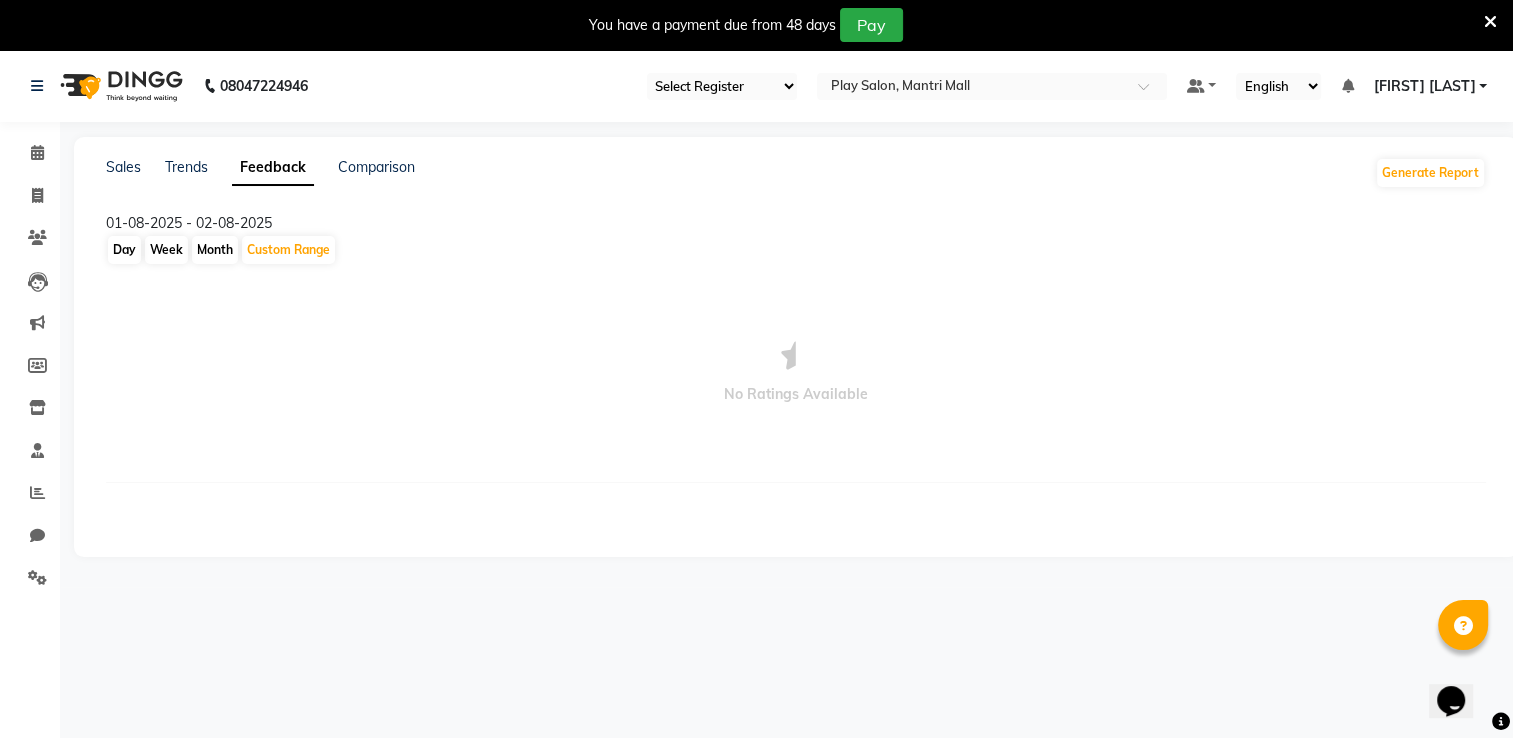 drag, startPoint x: 1487, startPoint y: 16, endPoint x: 1464, endPoint y: 21, distance: 23.537205 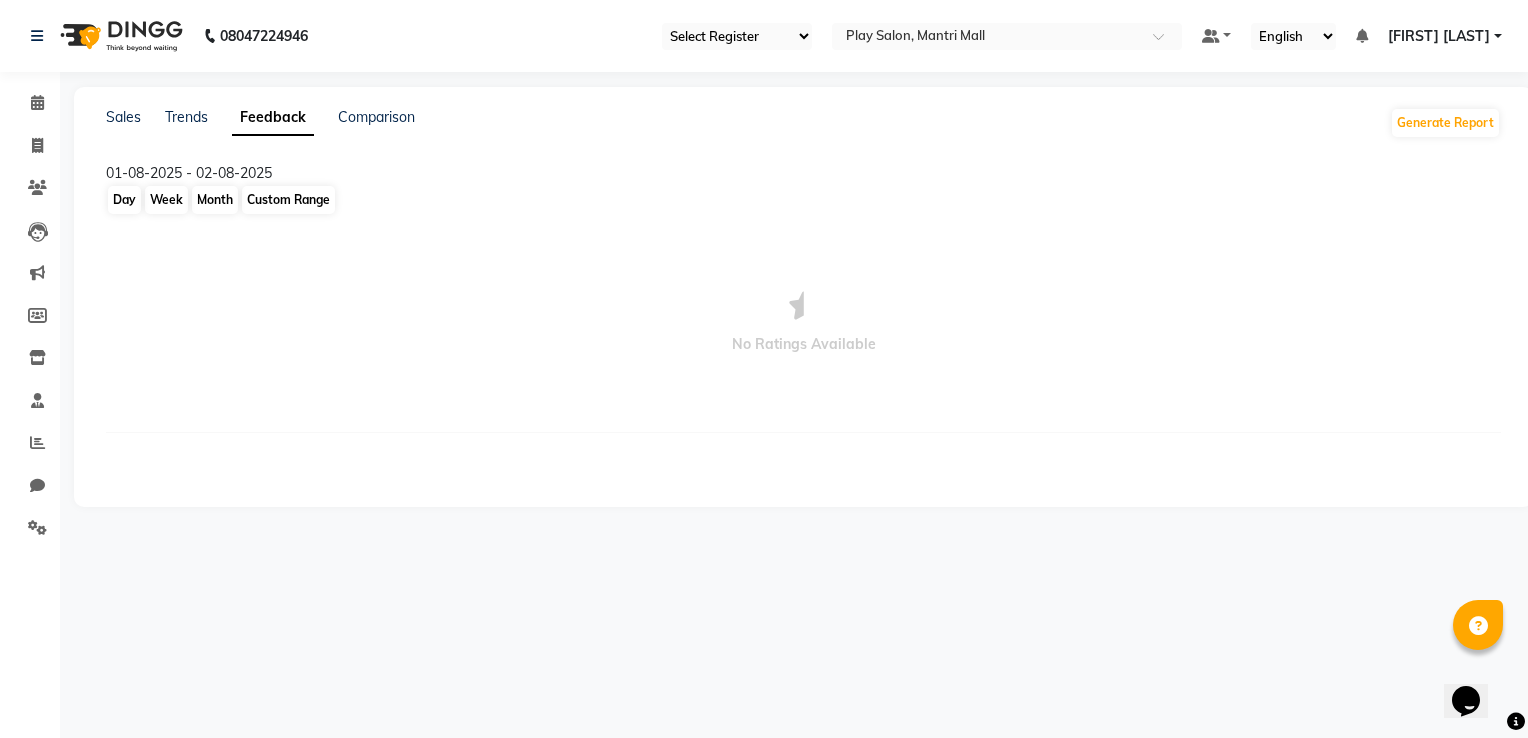 click on "Custom Range" 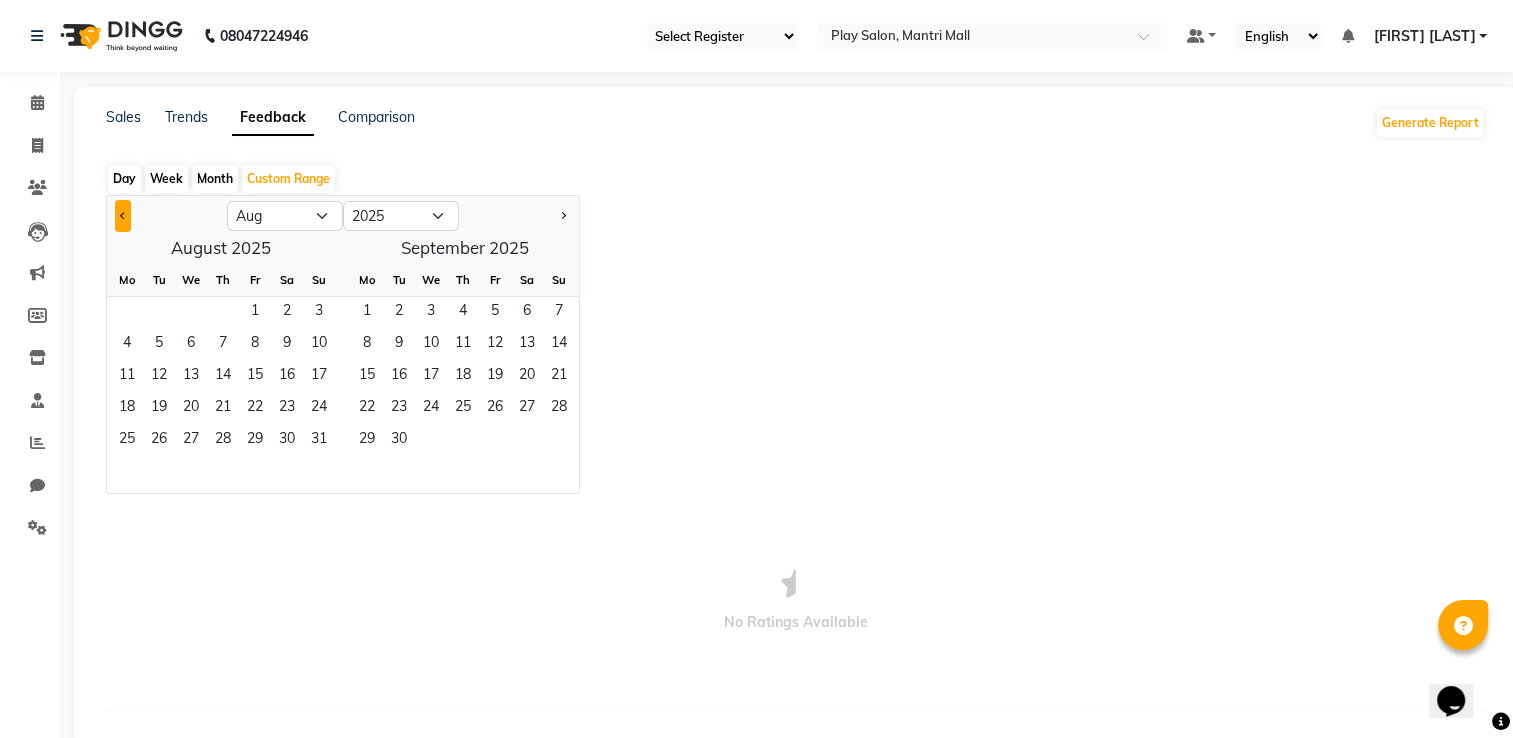 click 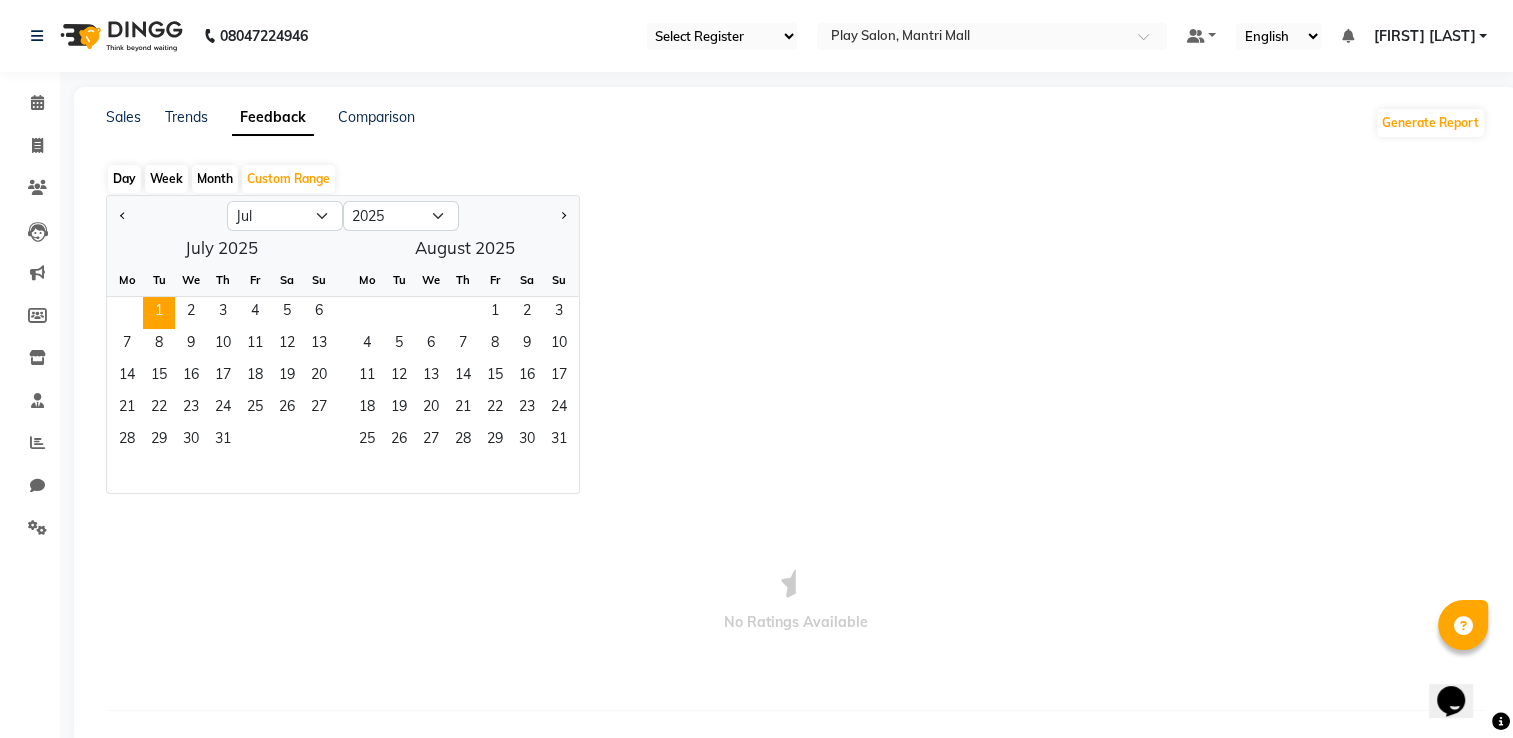 click on "1" 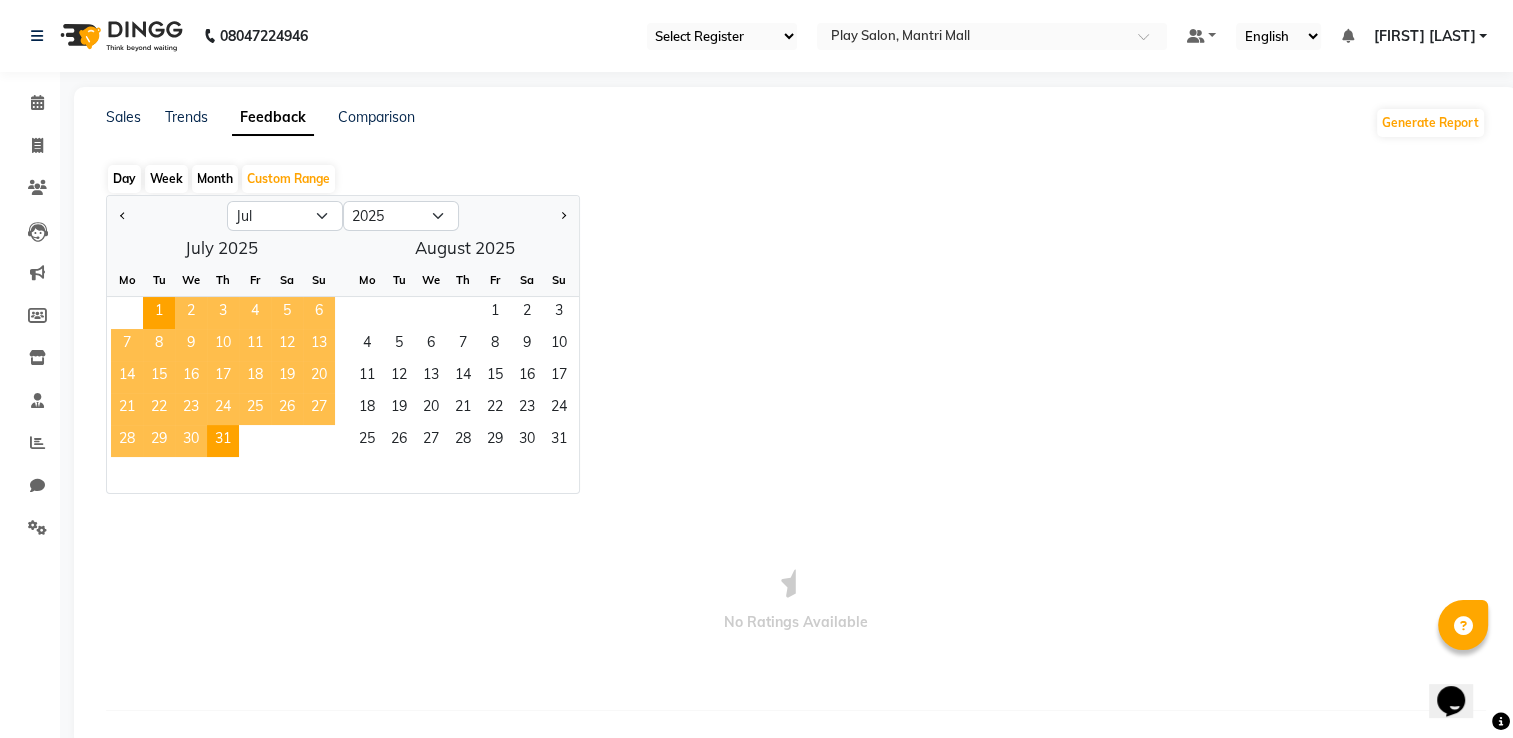 click on "31" 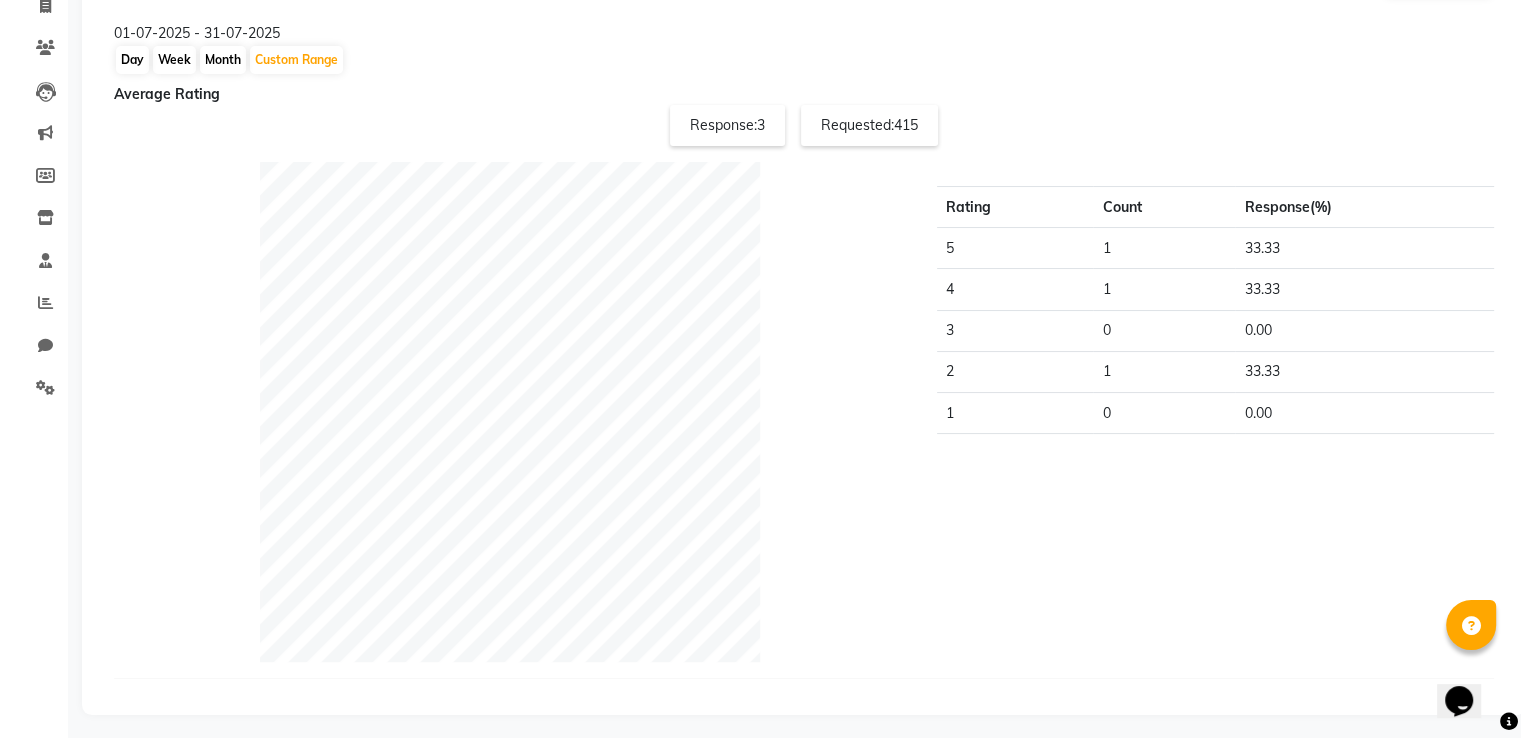 scroll, scrollTop: 146, scrollLeft: 0, axis: vertical 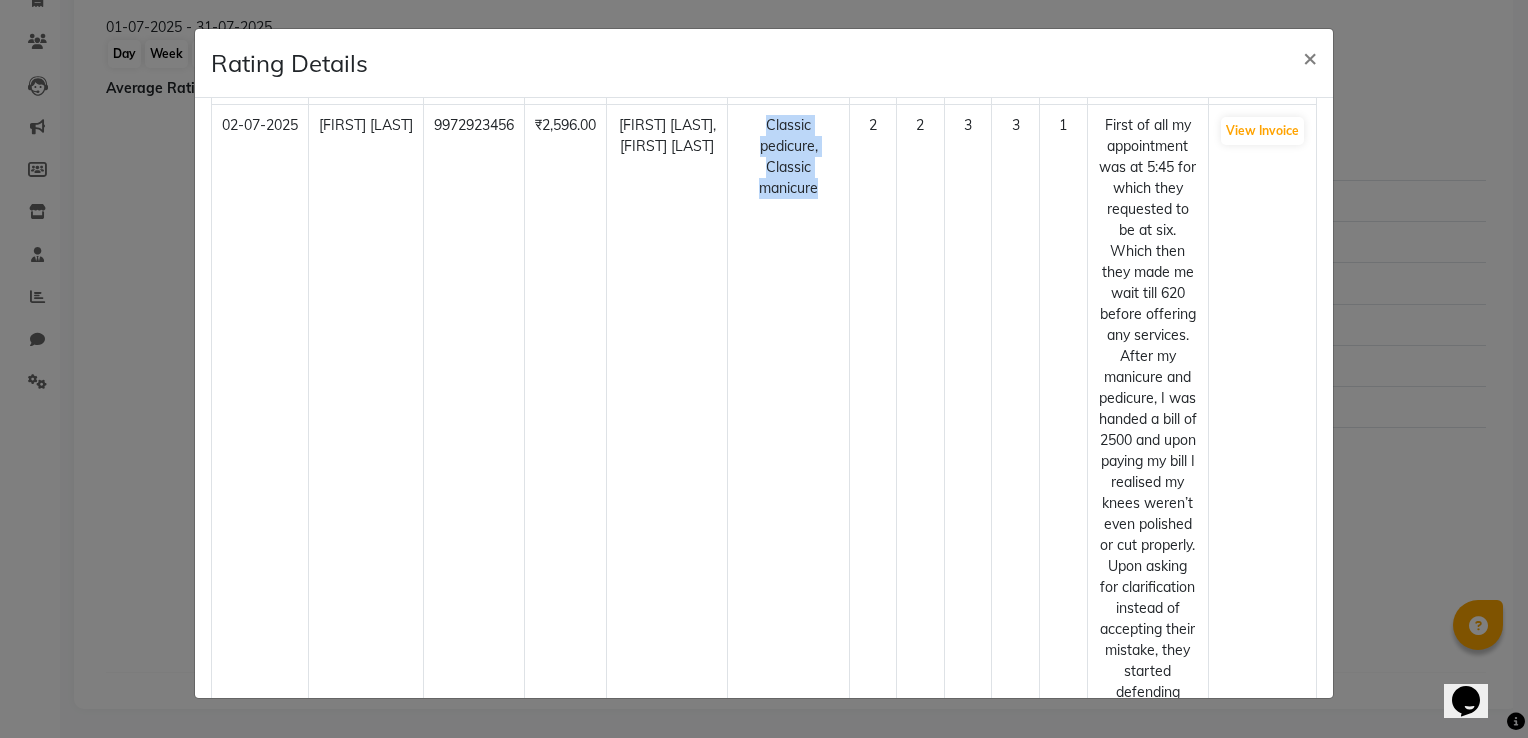 drag, startPoint x: 754, startPoint y: 126, endPoint x: 820, endPoint y: 200, distance: 99.15644 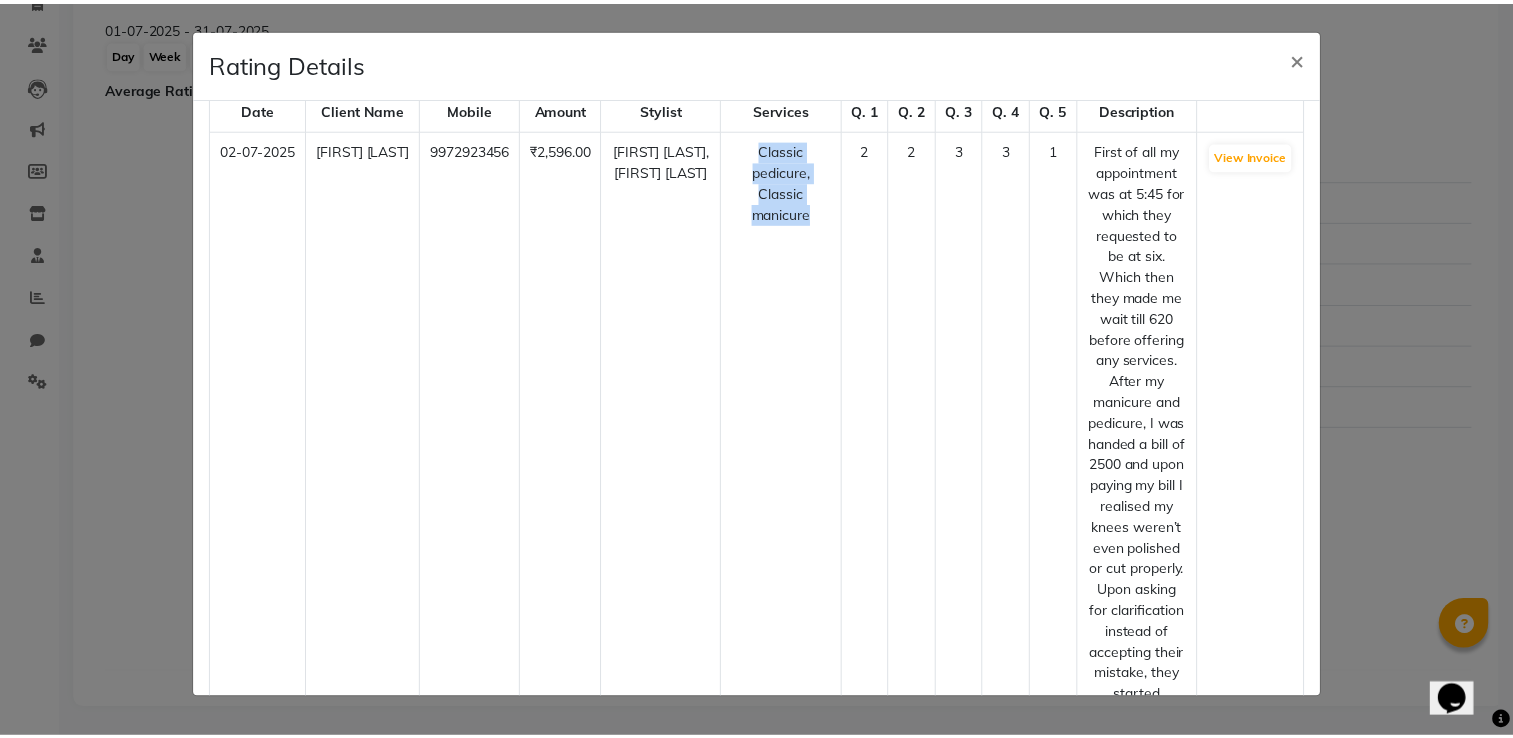 scroll, scrollTop: 174, scrollLeft: 0, axis: vertical 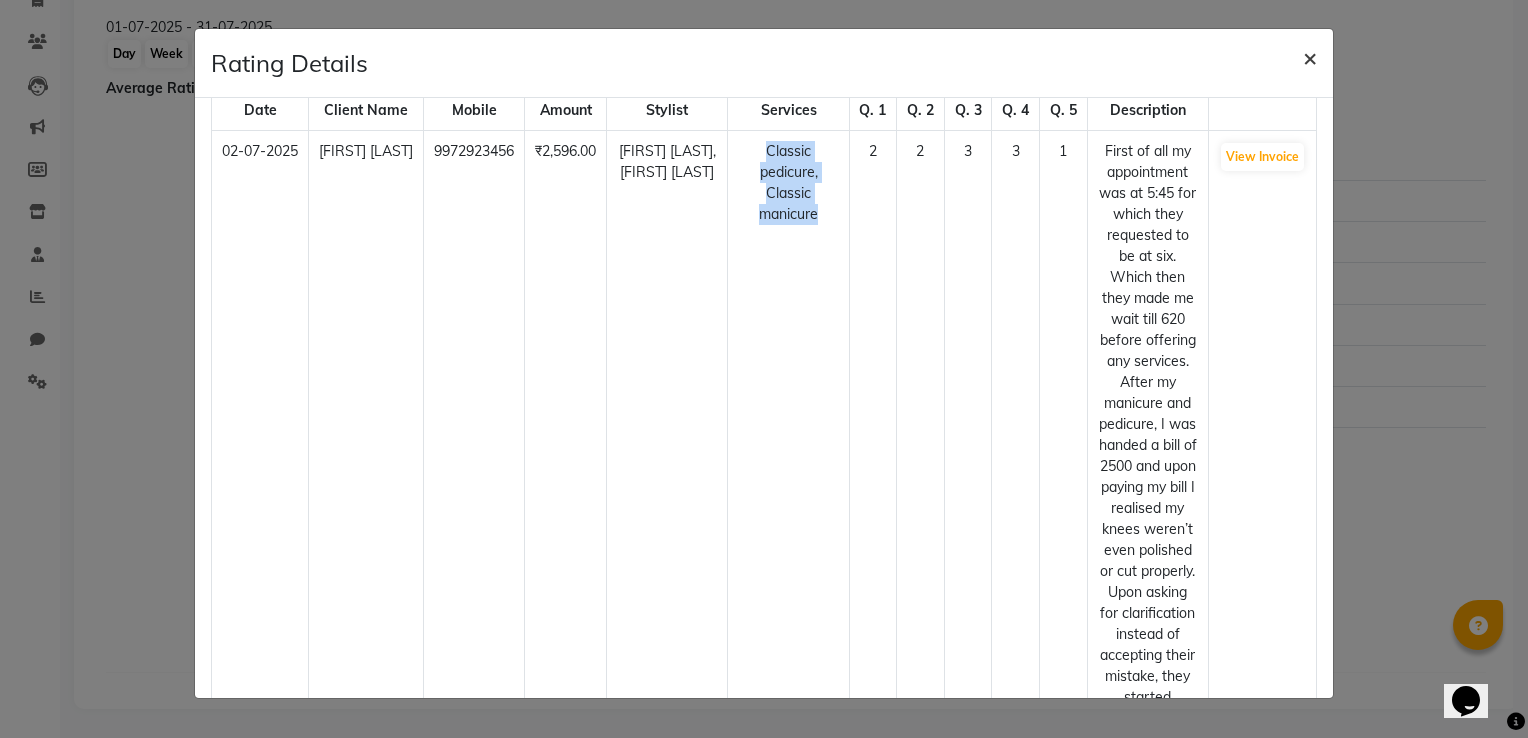 click on "×" 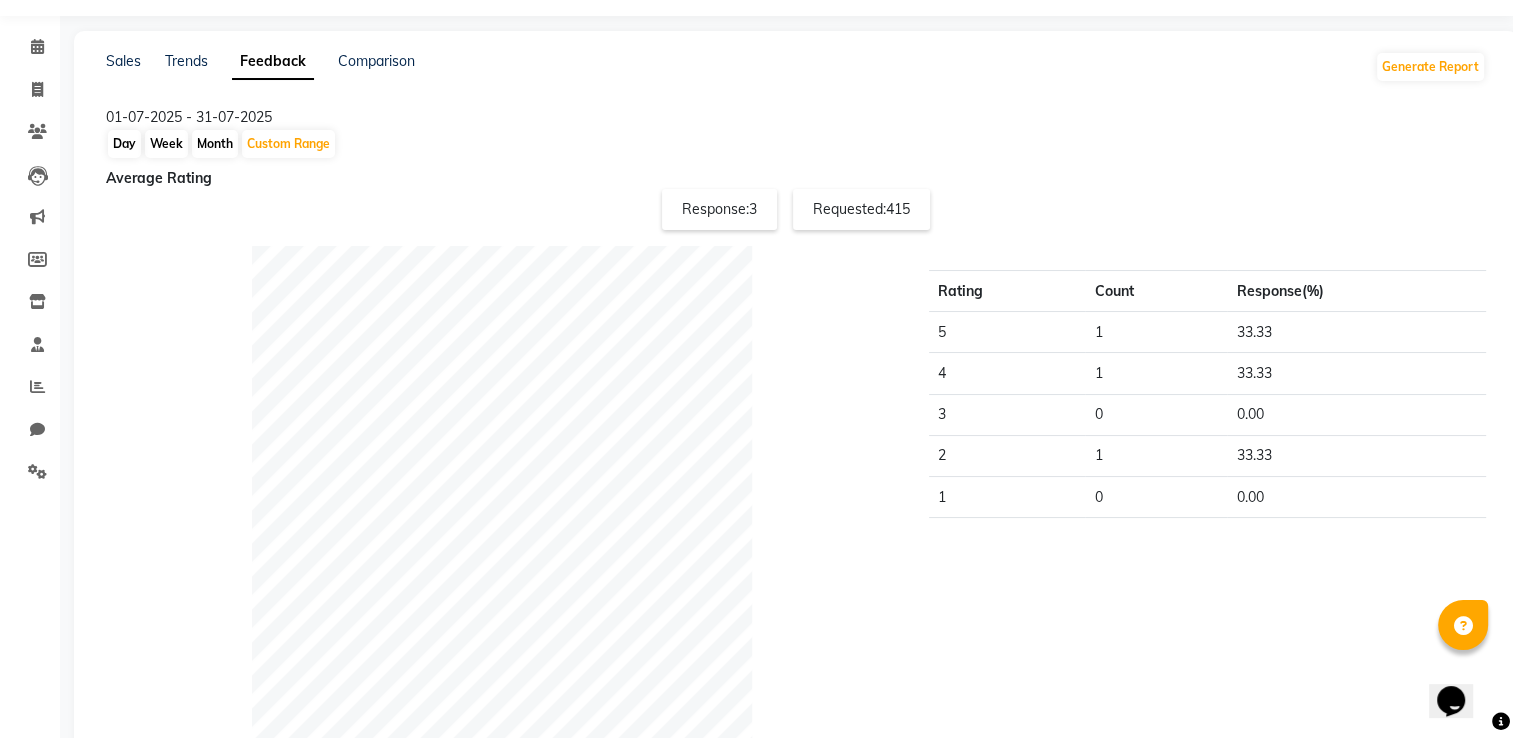 scroll, scrollTop: 0, scrollLeft: 0, axis: both 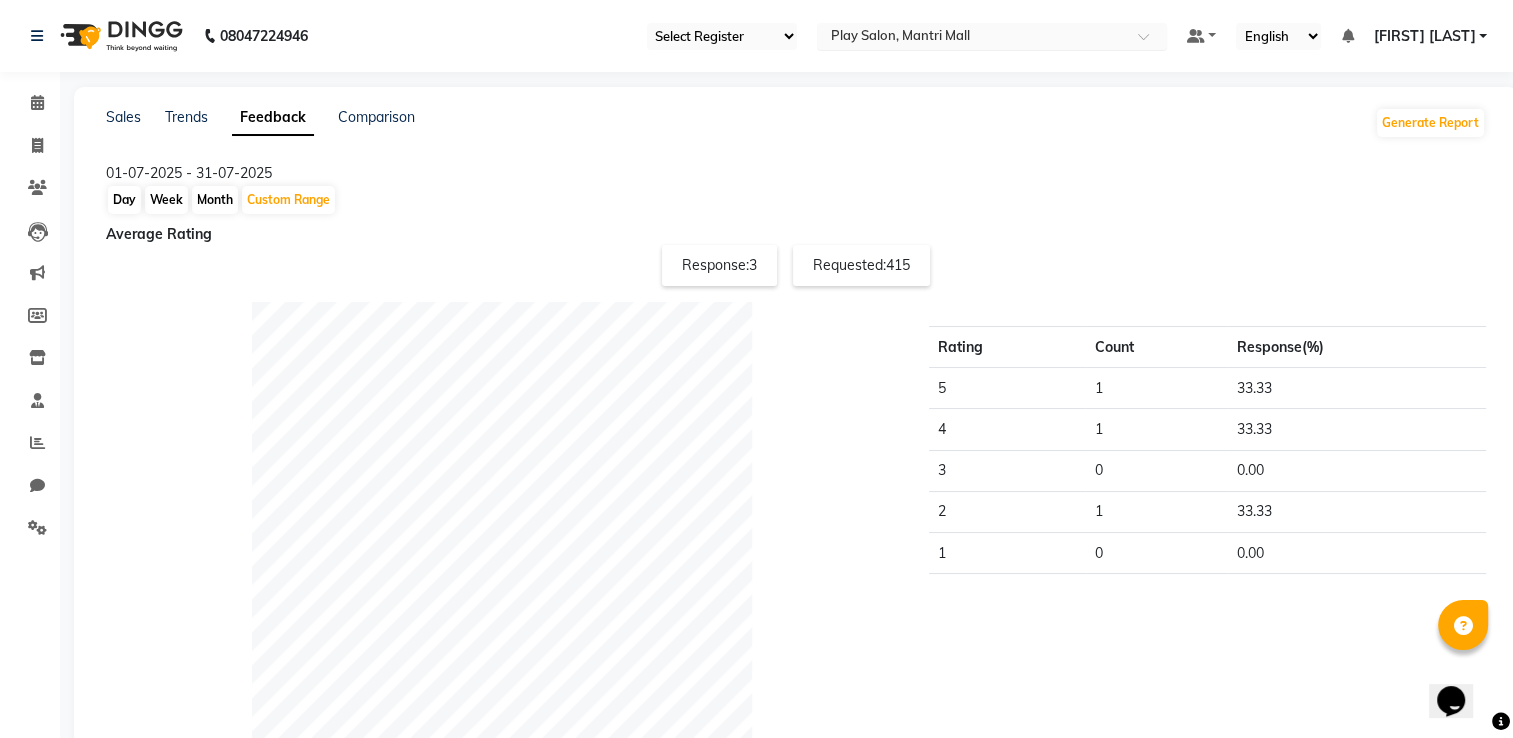 click at bounding box center (972, 38) 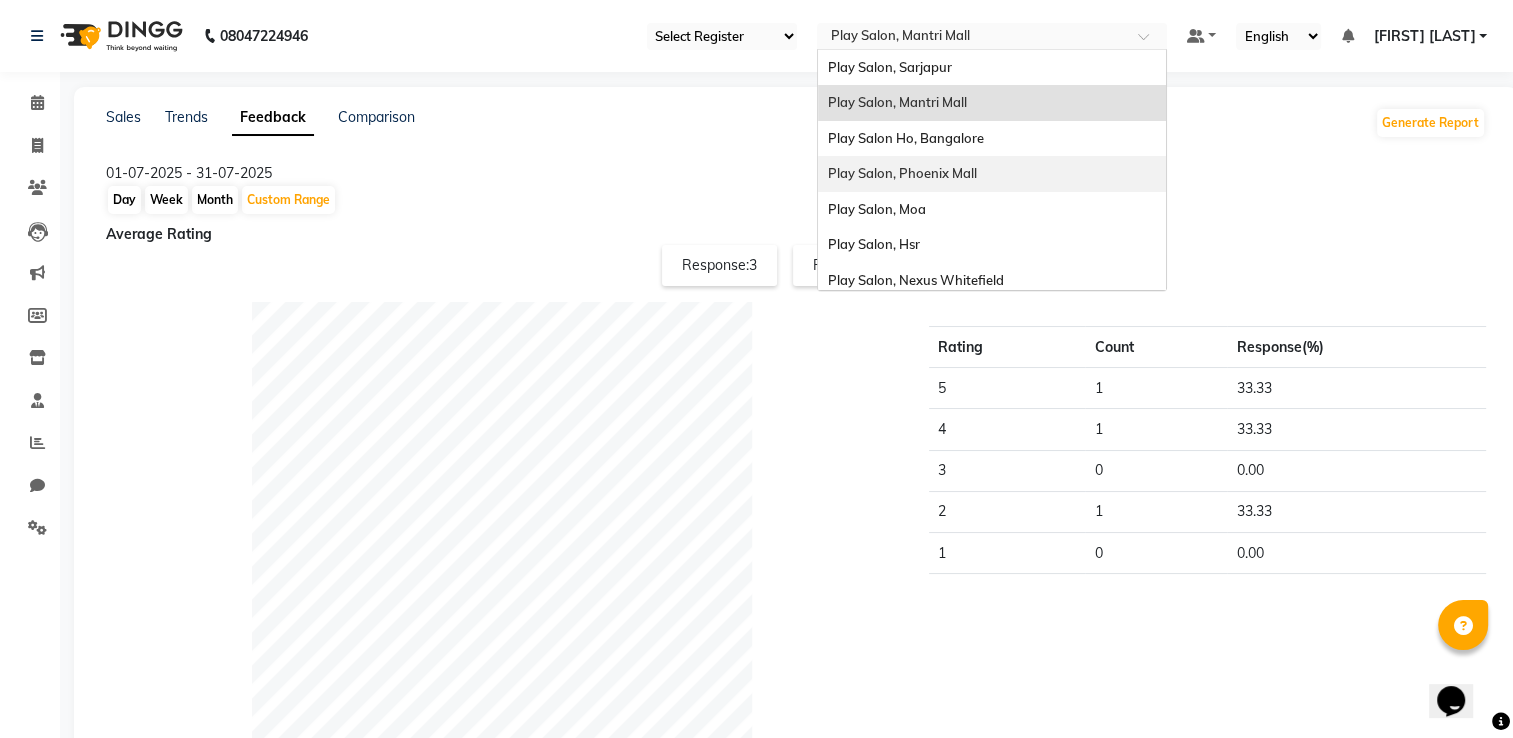 click on "Play Salon, Phoenix Mall" at bounding box center (902, 173) 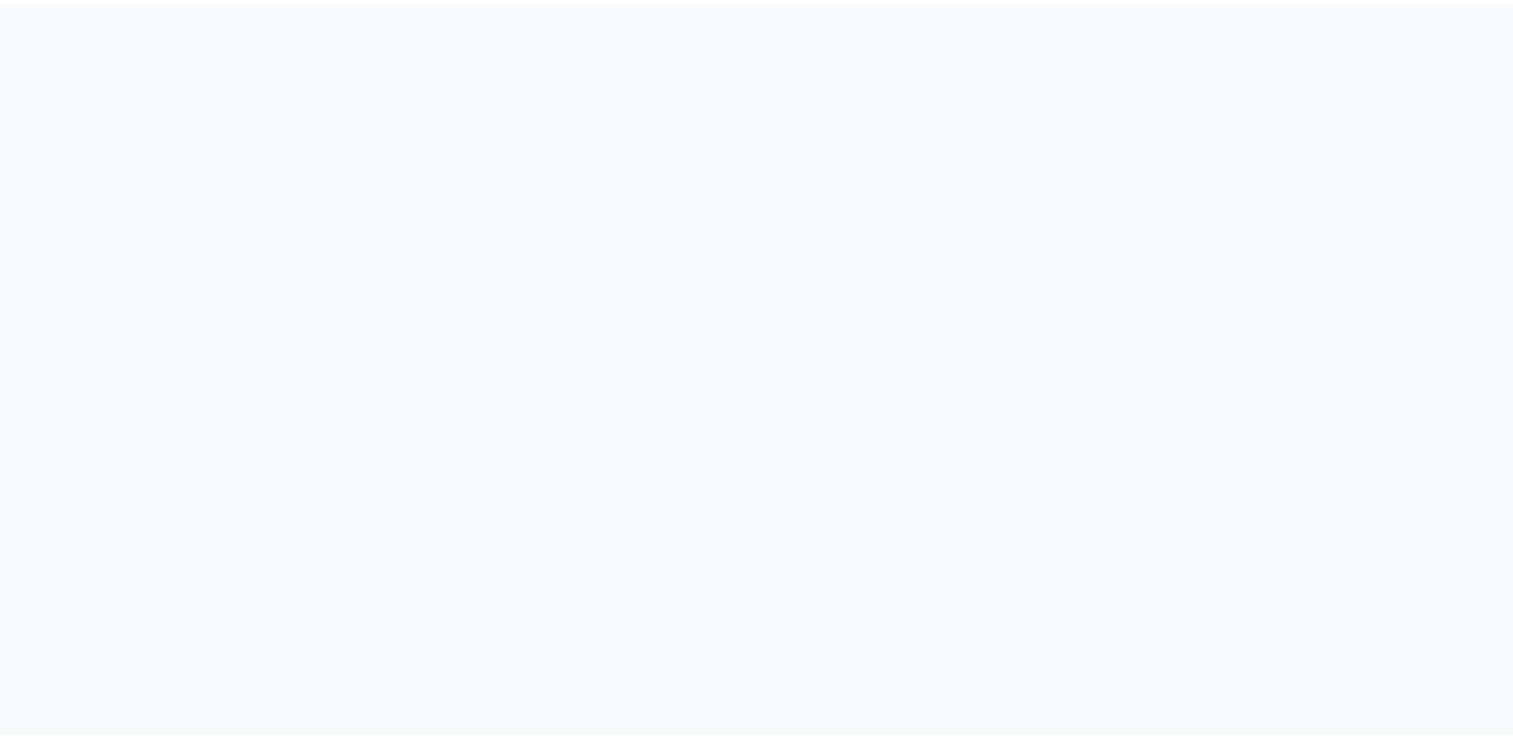 scroll, scrollTop: 0, scrollLeft: 0, axis: both 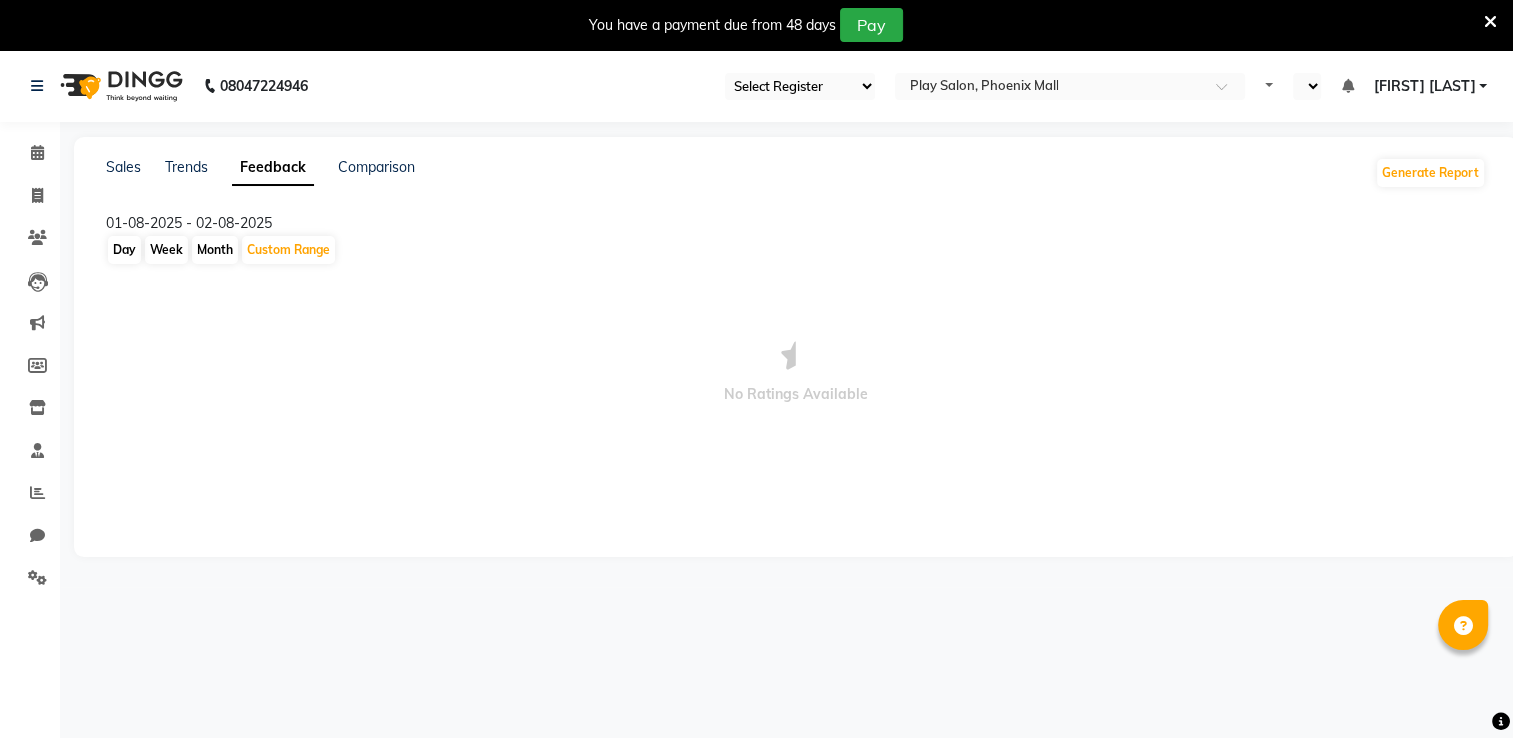 select on "en" 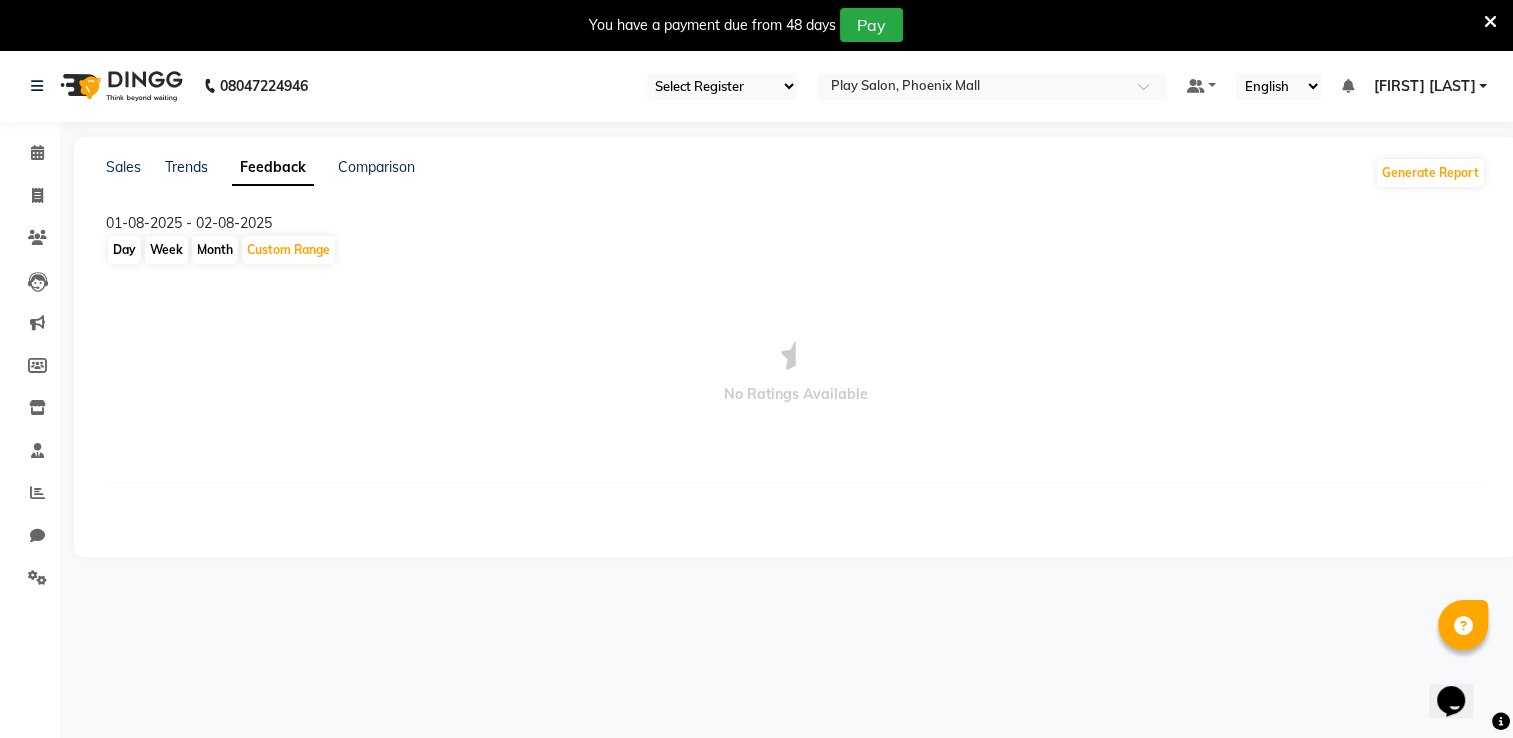 scroll, scrollTop: 0, scrollLeft: 0, axis: both 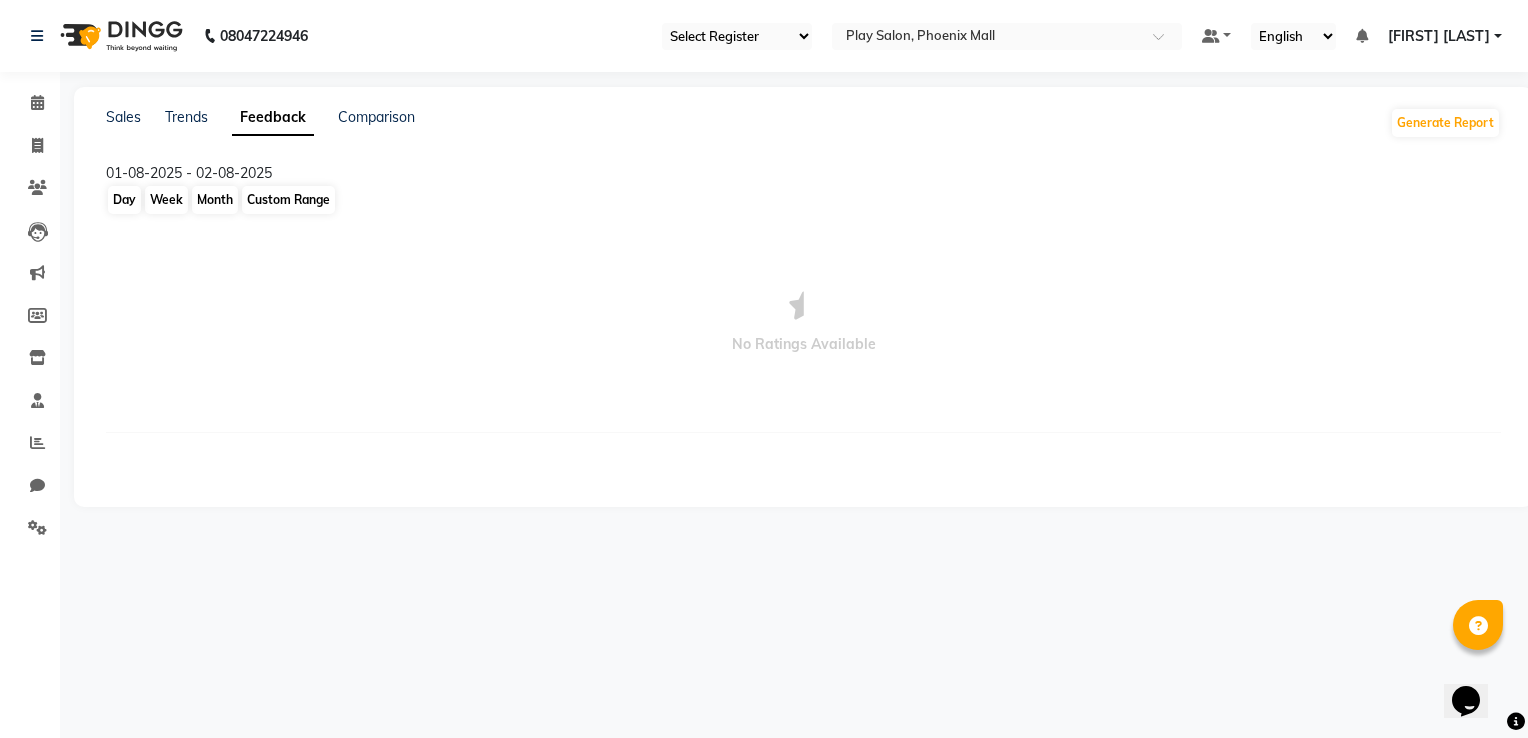 click on "Custom Range" 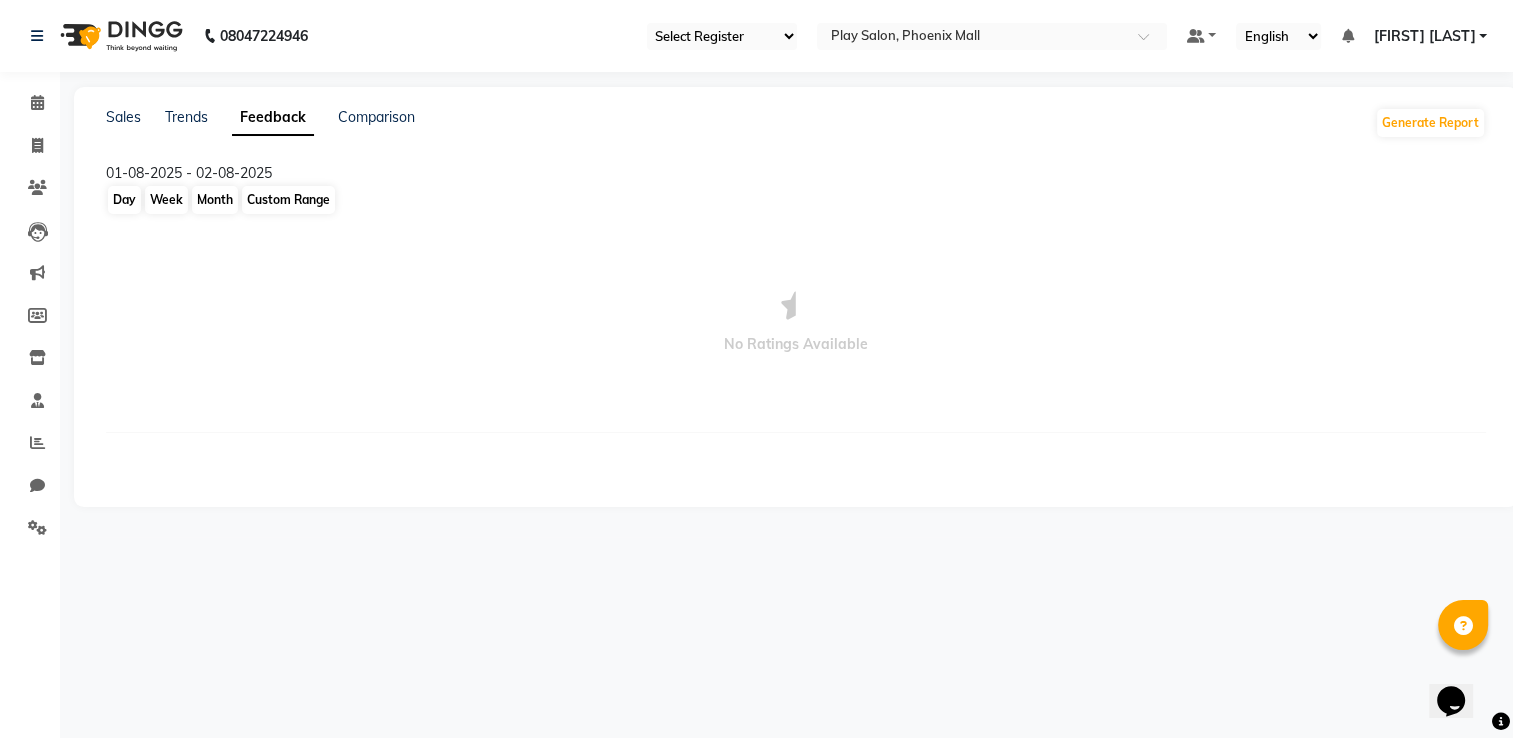 select on "8" 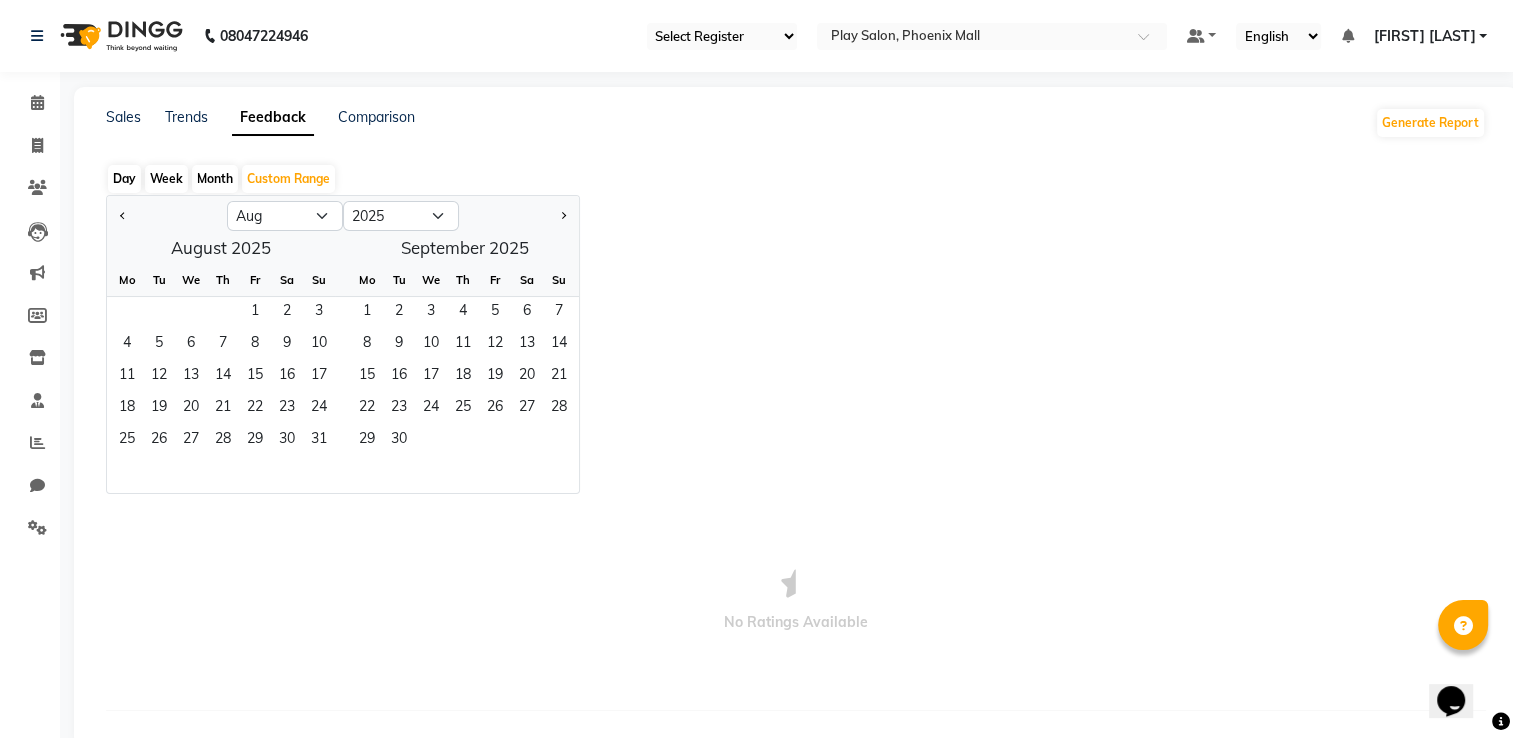 click 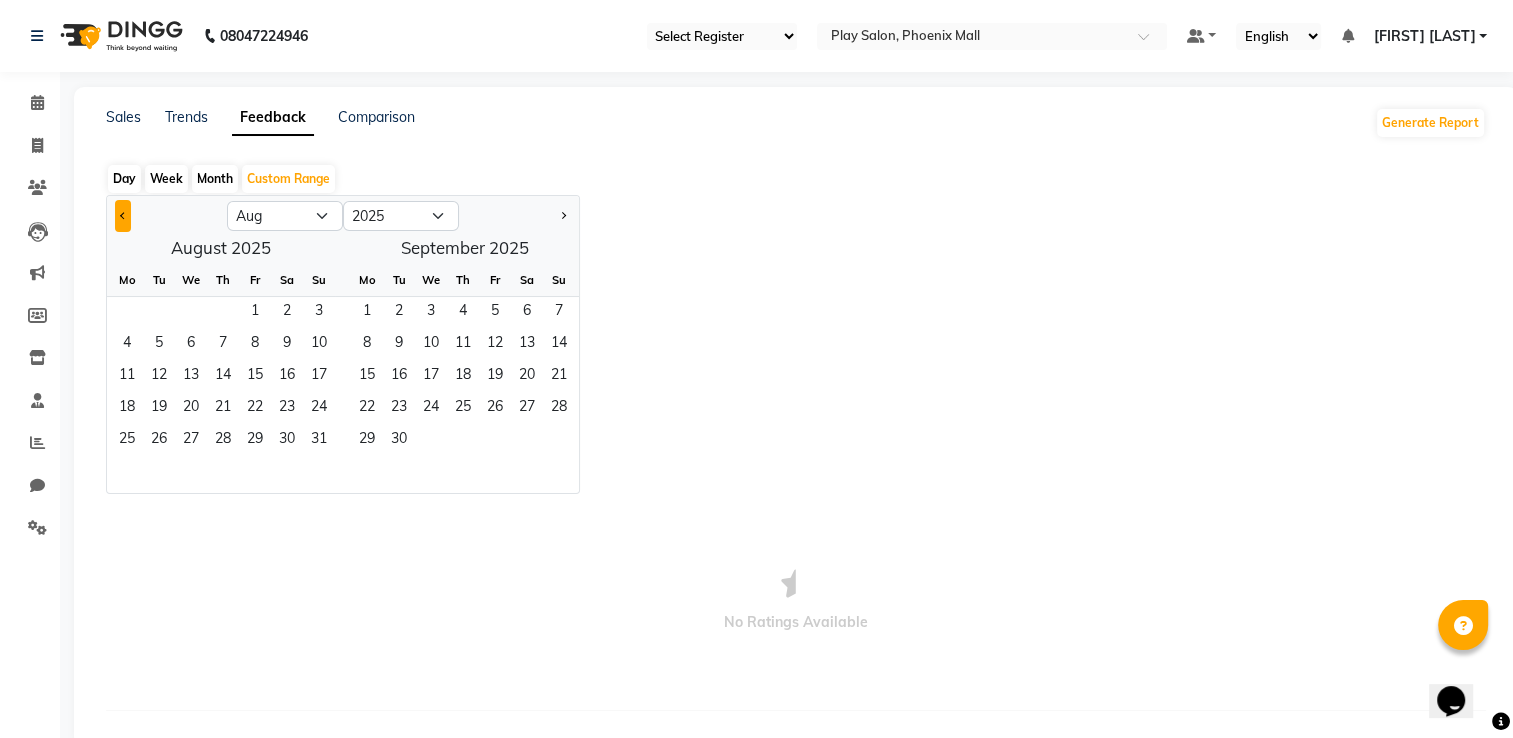 click 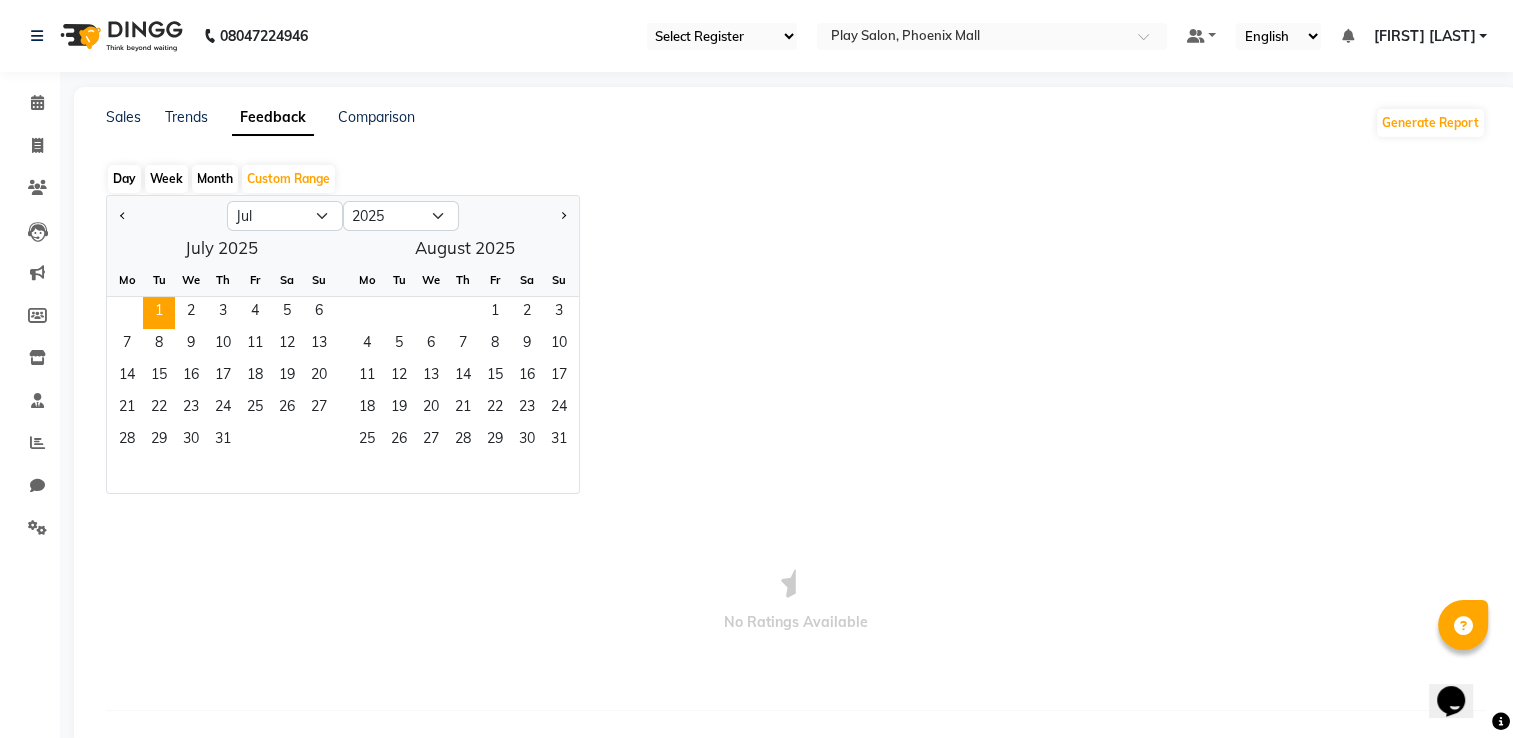 click on "1" 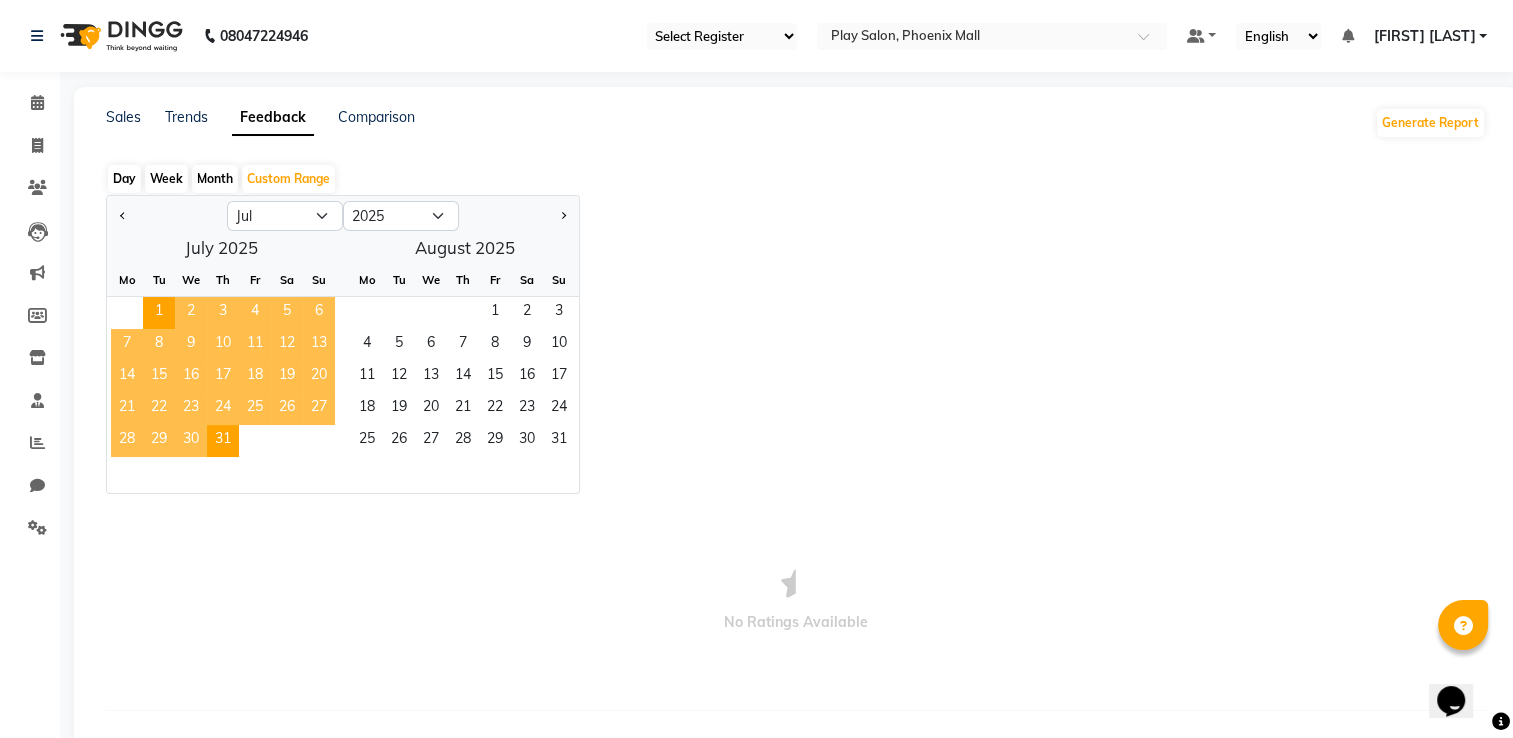 click on "31" 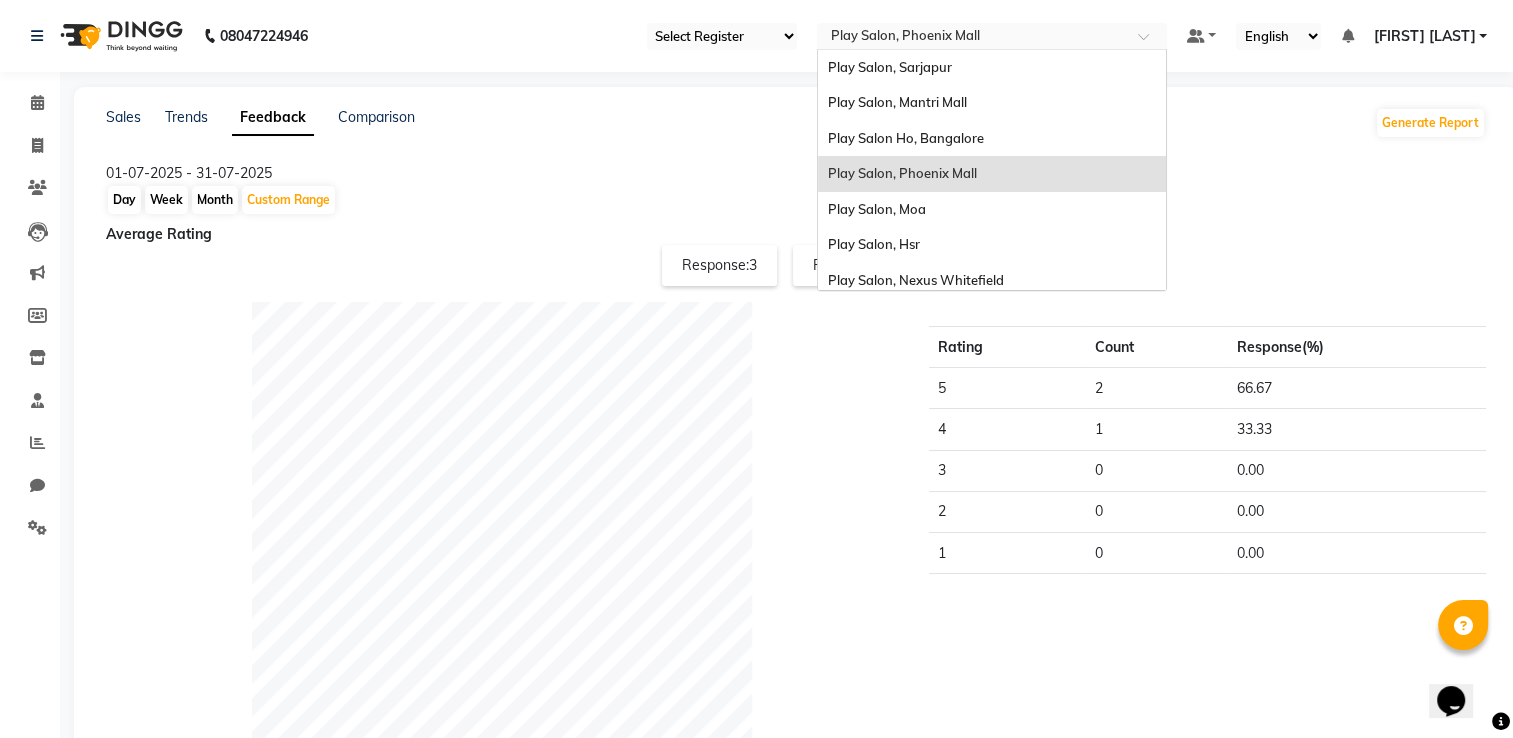 click at bounding box center (972, 38) 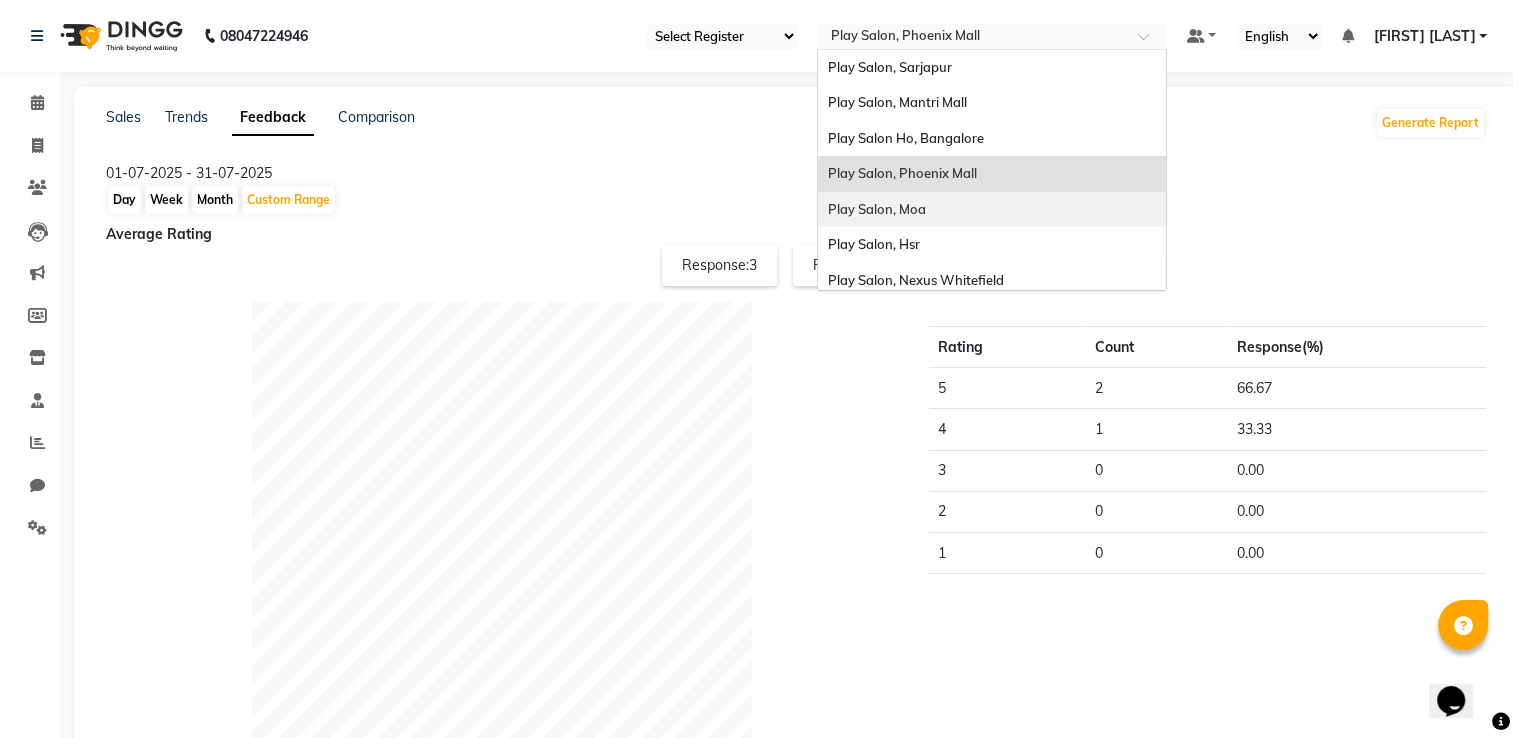 click on "Play Salon, Moa" at bounding box center (992, 210) 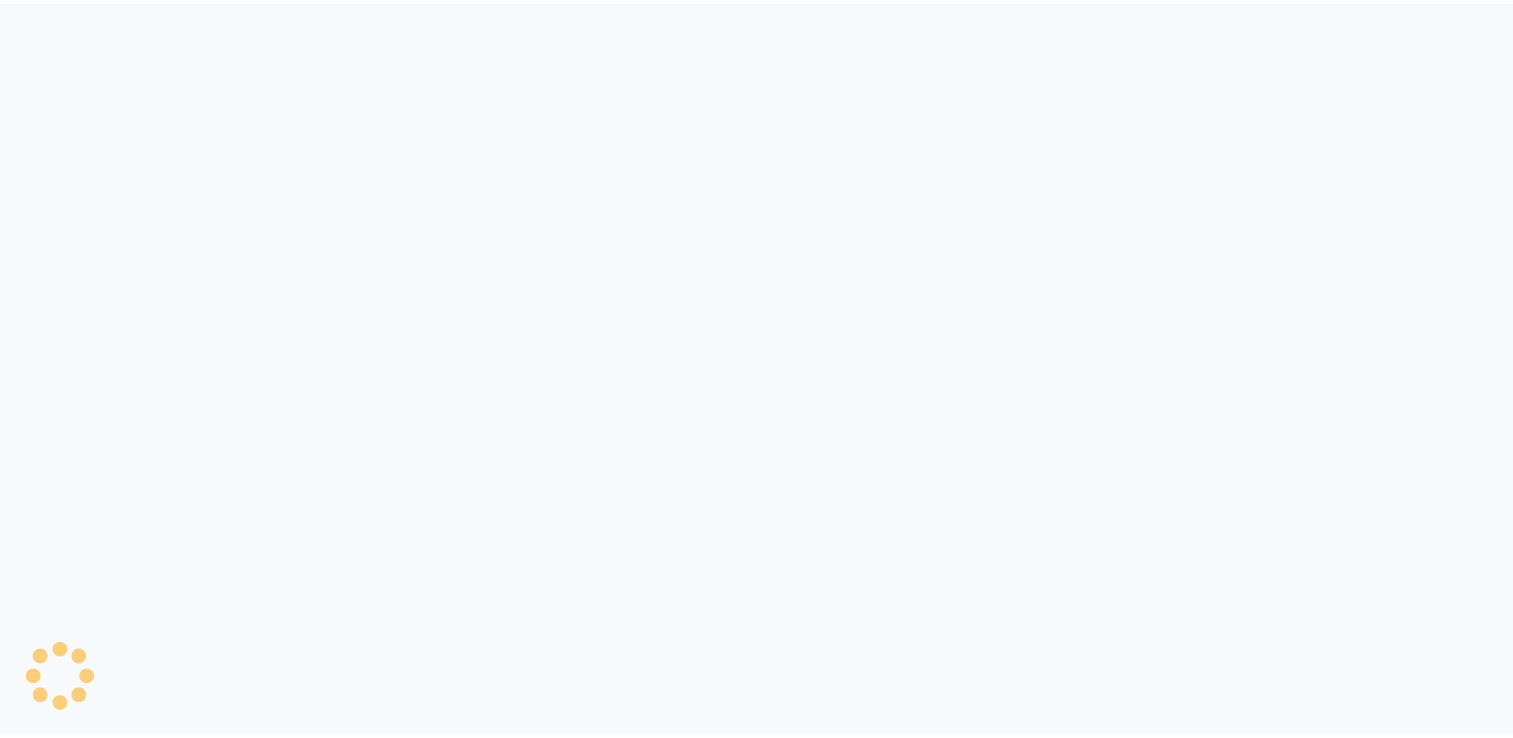 scroll, scrollTop: 0, scrollLeft: 0, axis: both 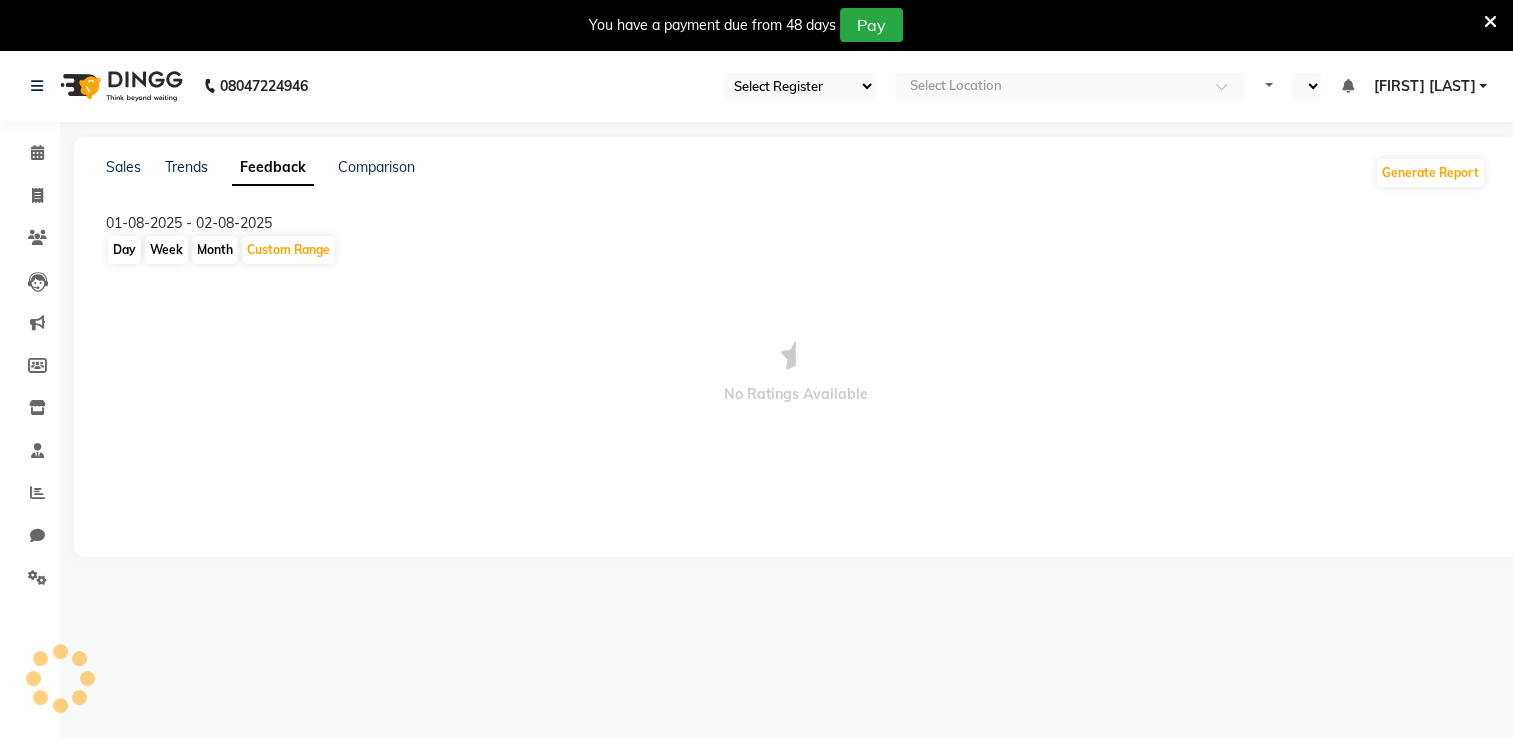 select on "en" 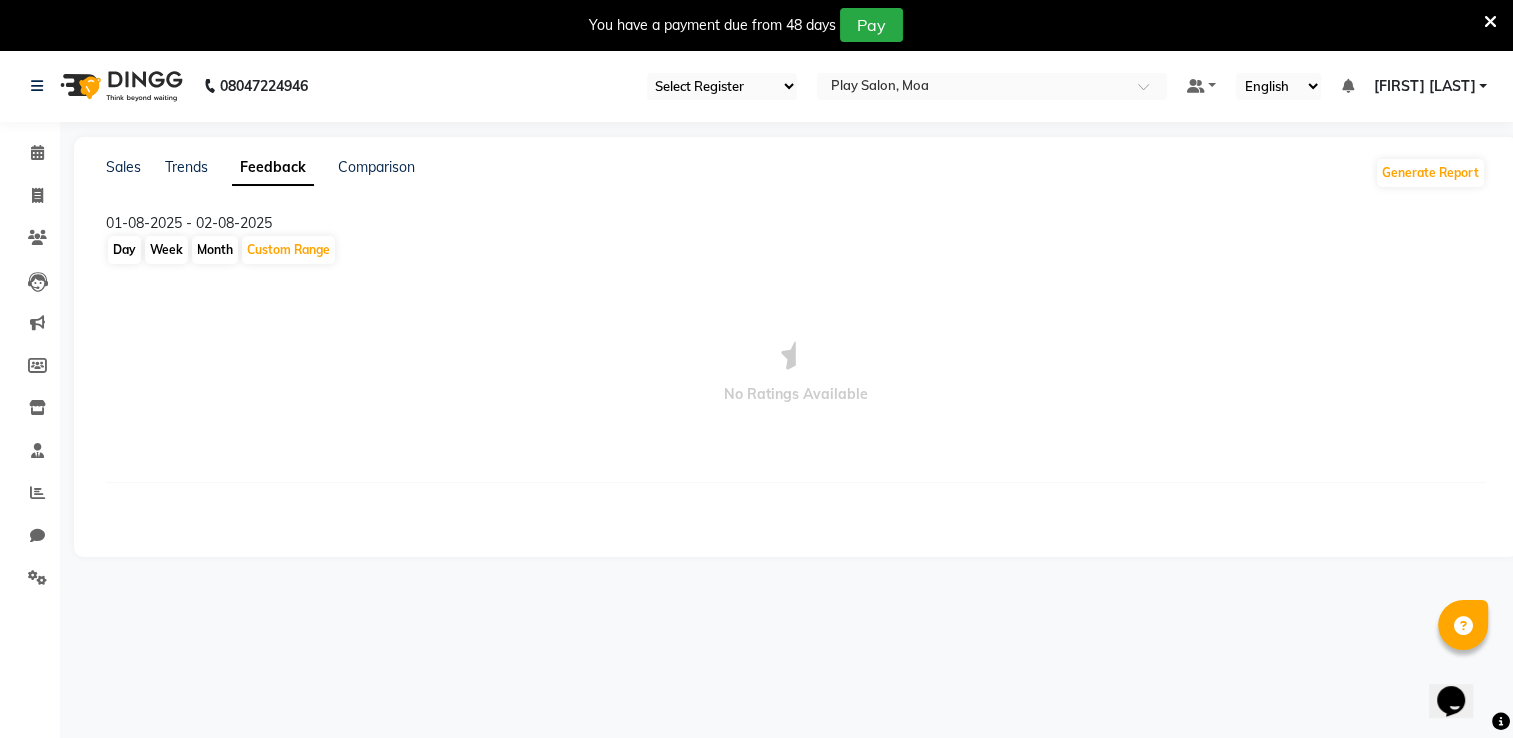 scroll, scrollTop: 0, scrollLeft: 0, axis: both 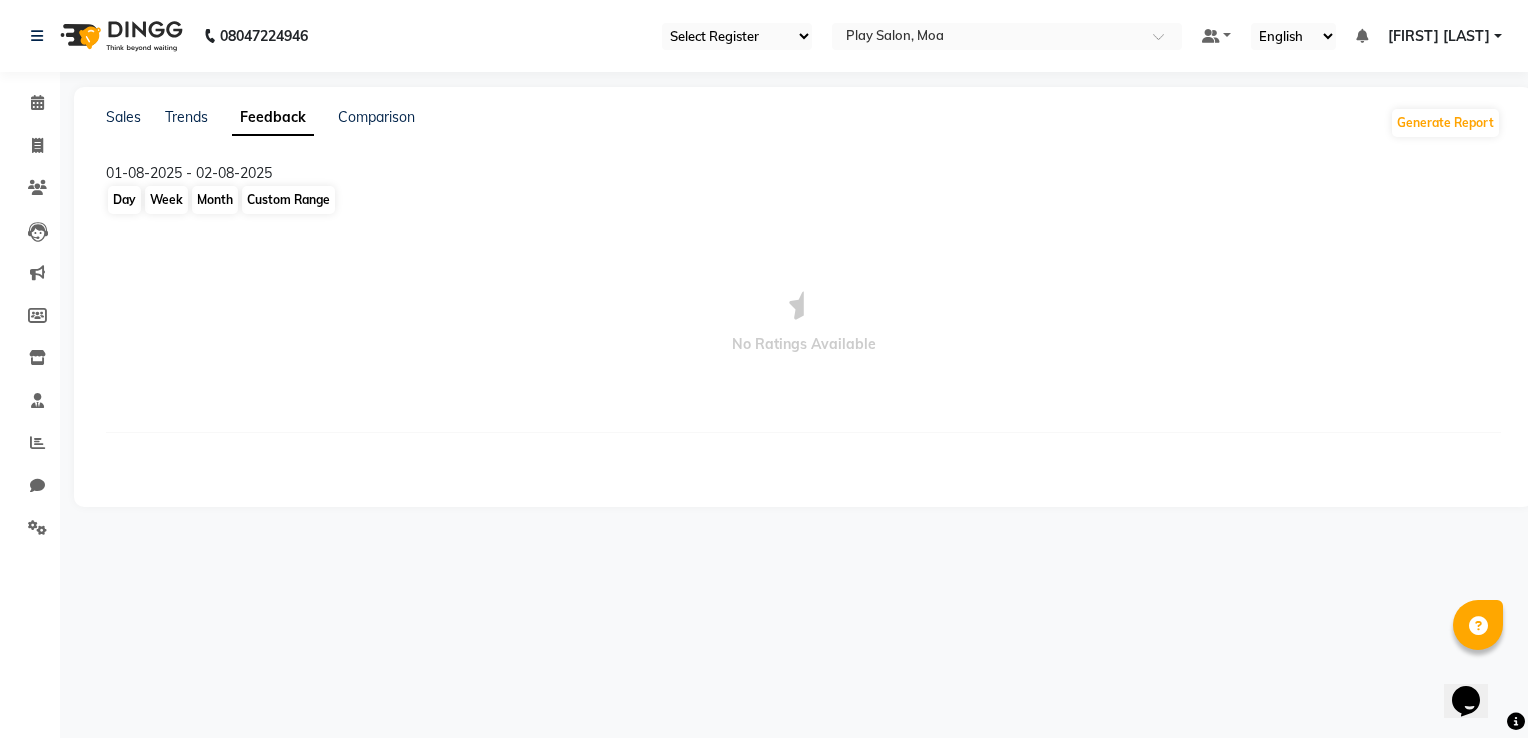 click on "Custom Range" 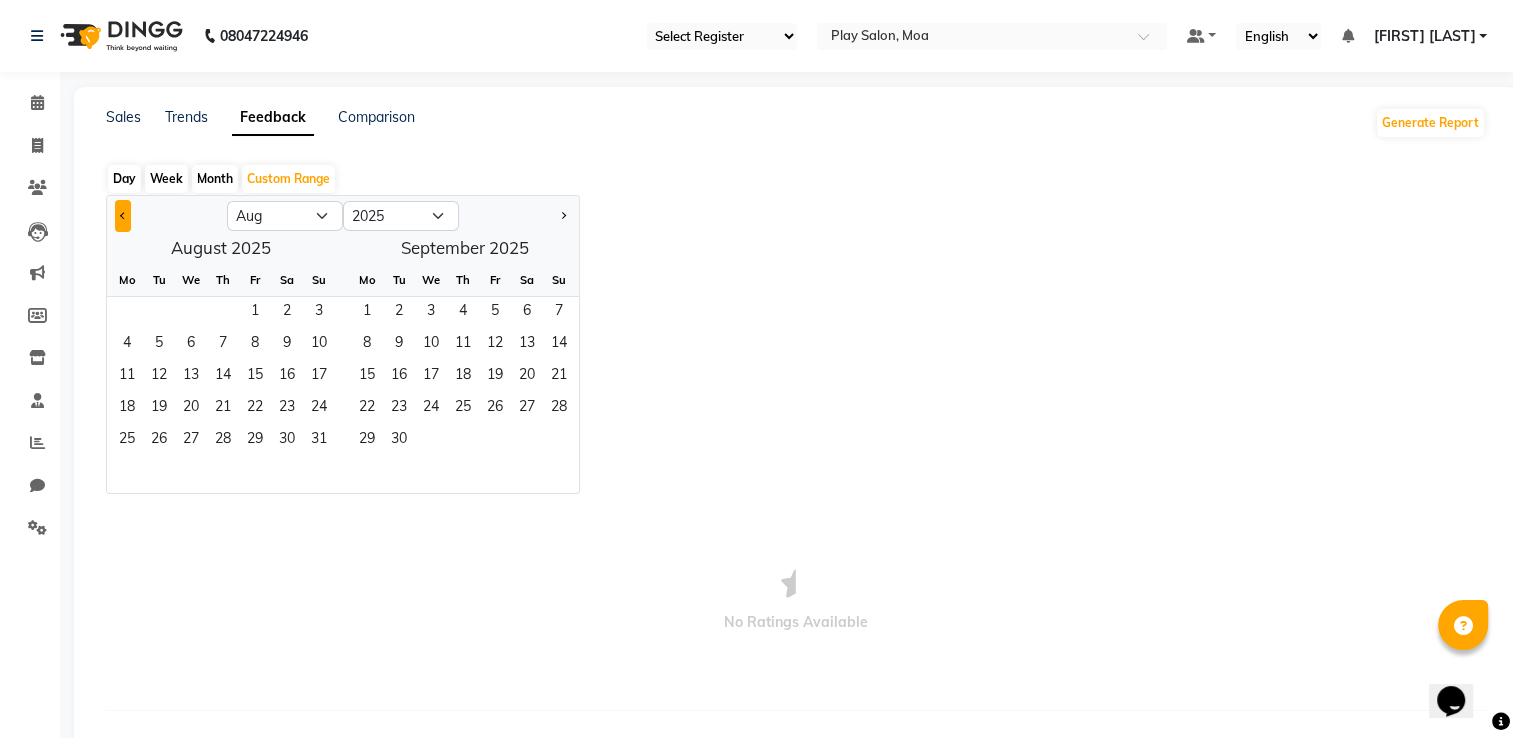 click 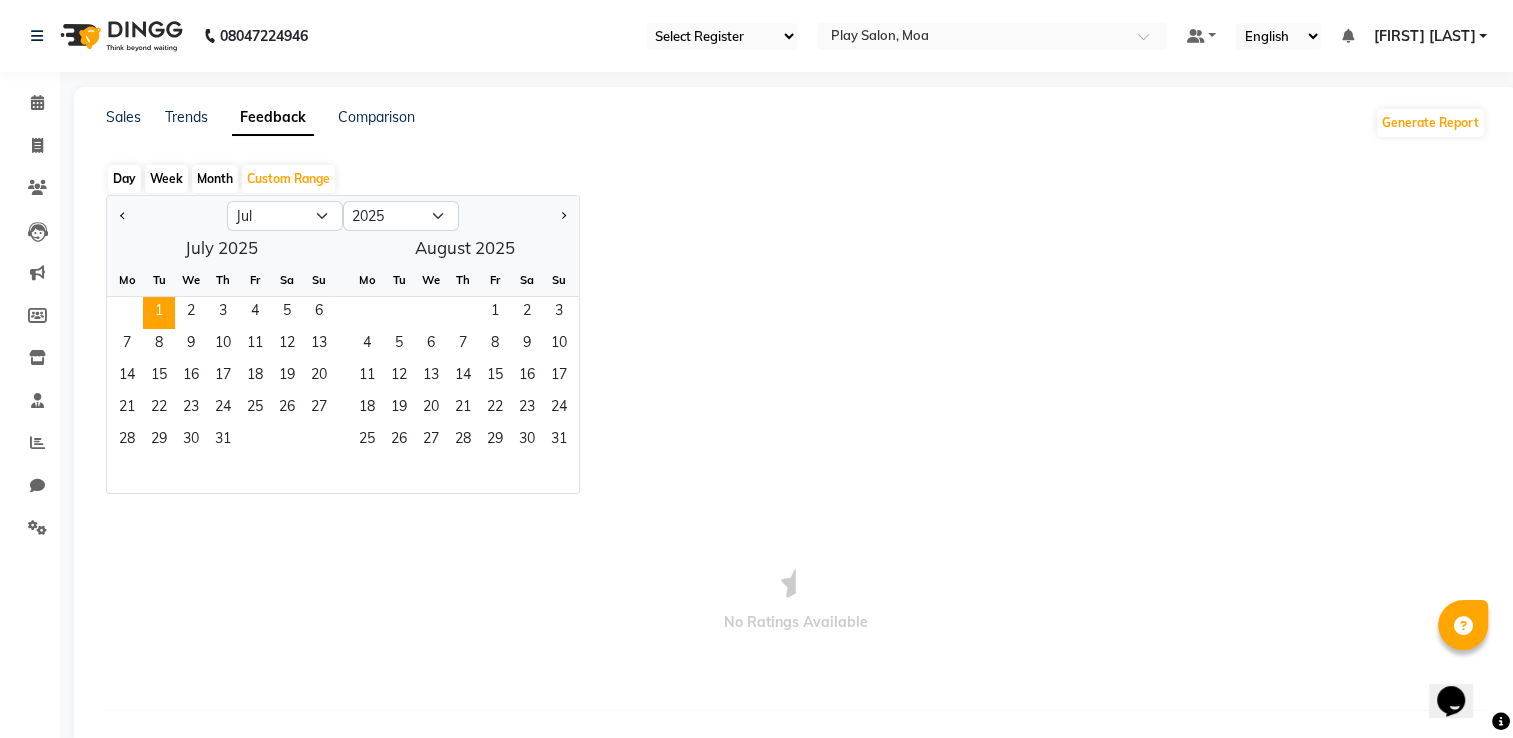 click on "1" 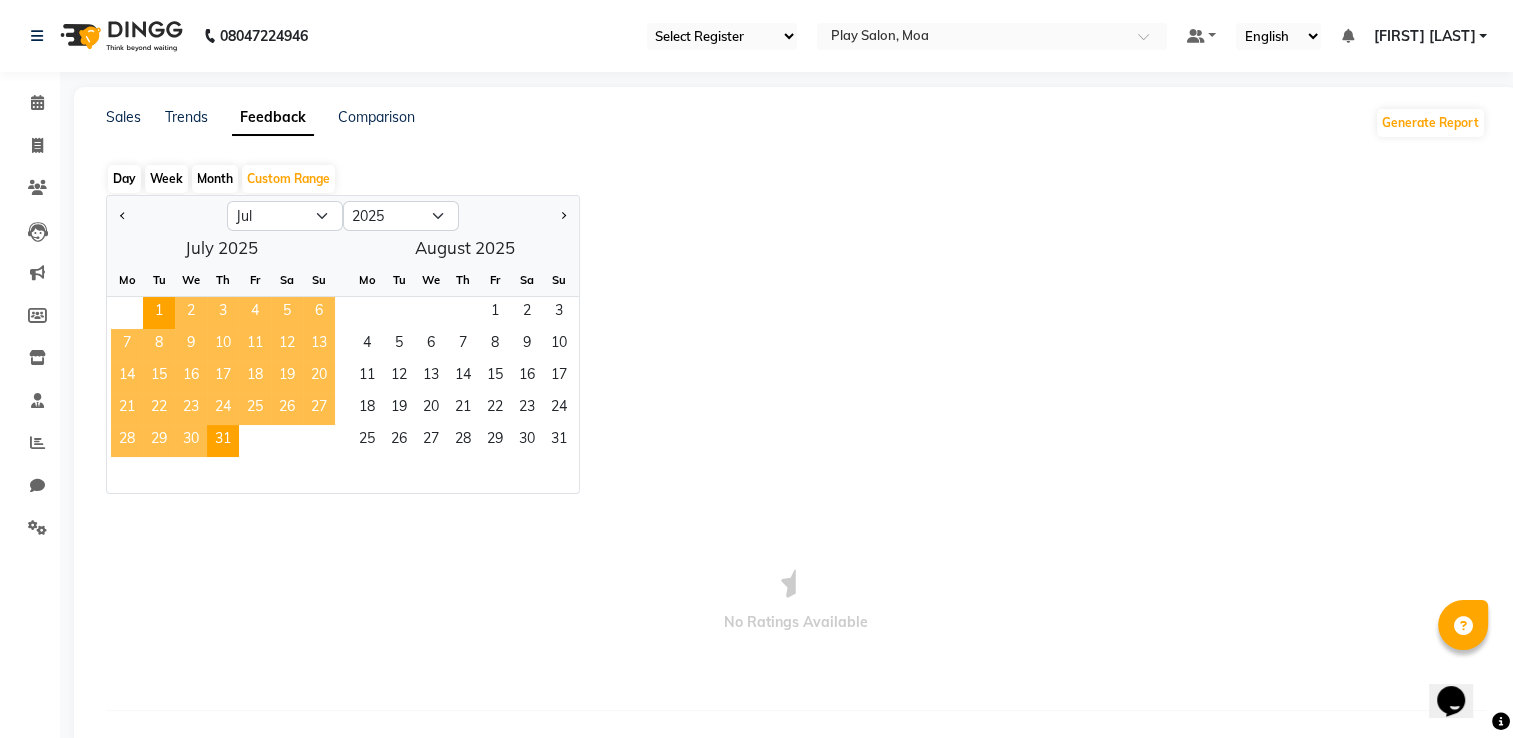 click on "31" 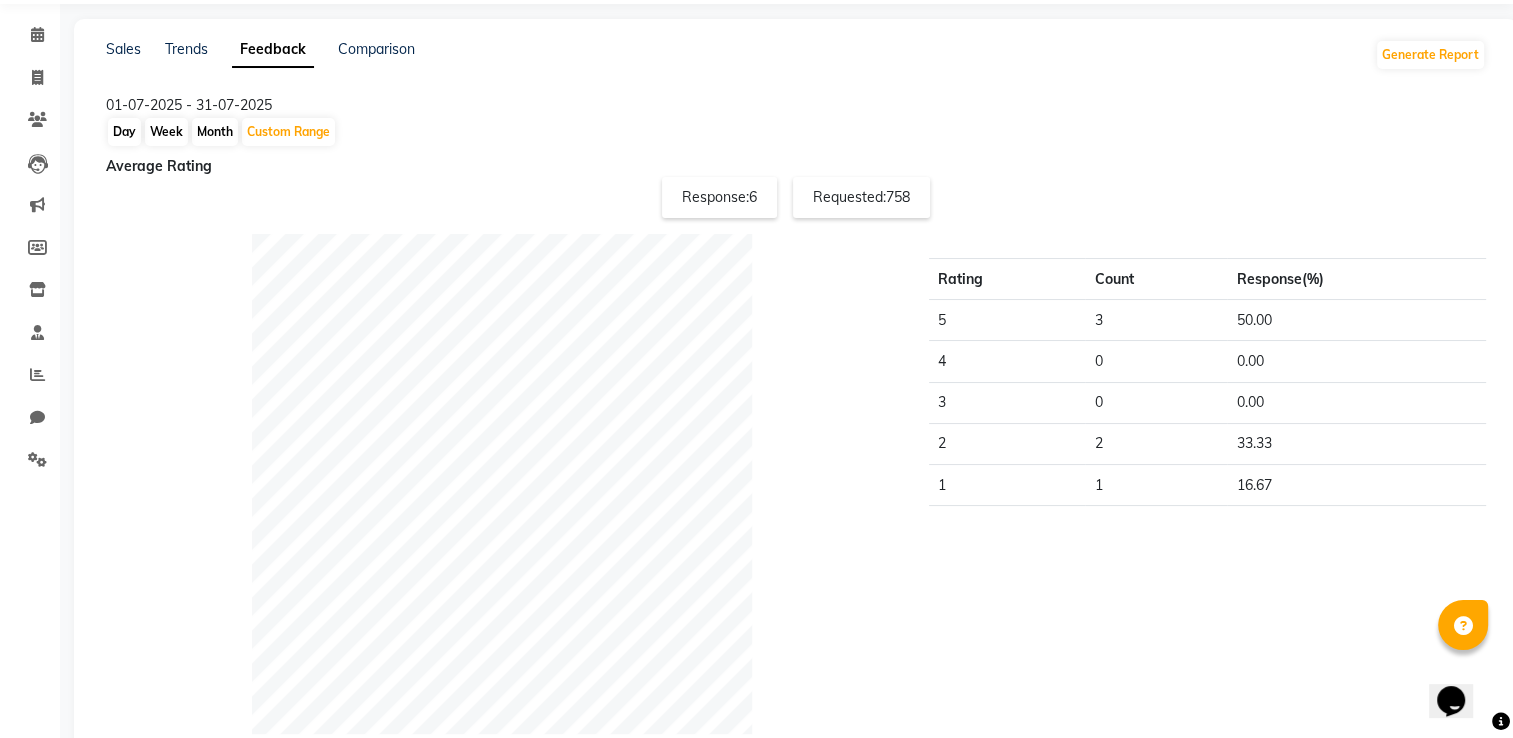 scroll, scrollTop: 100, scrollLeft: 0, axis: vertical 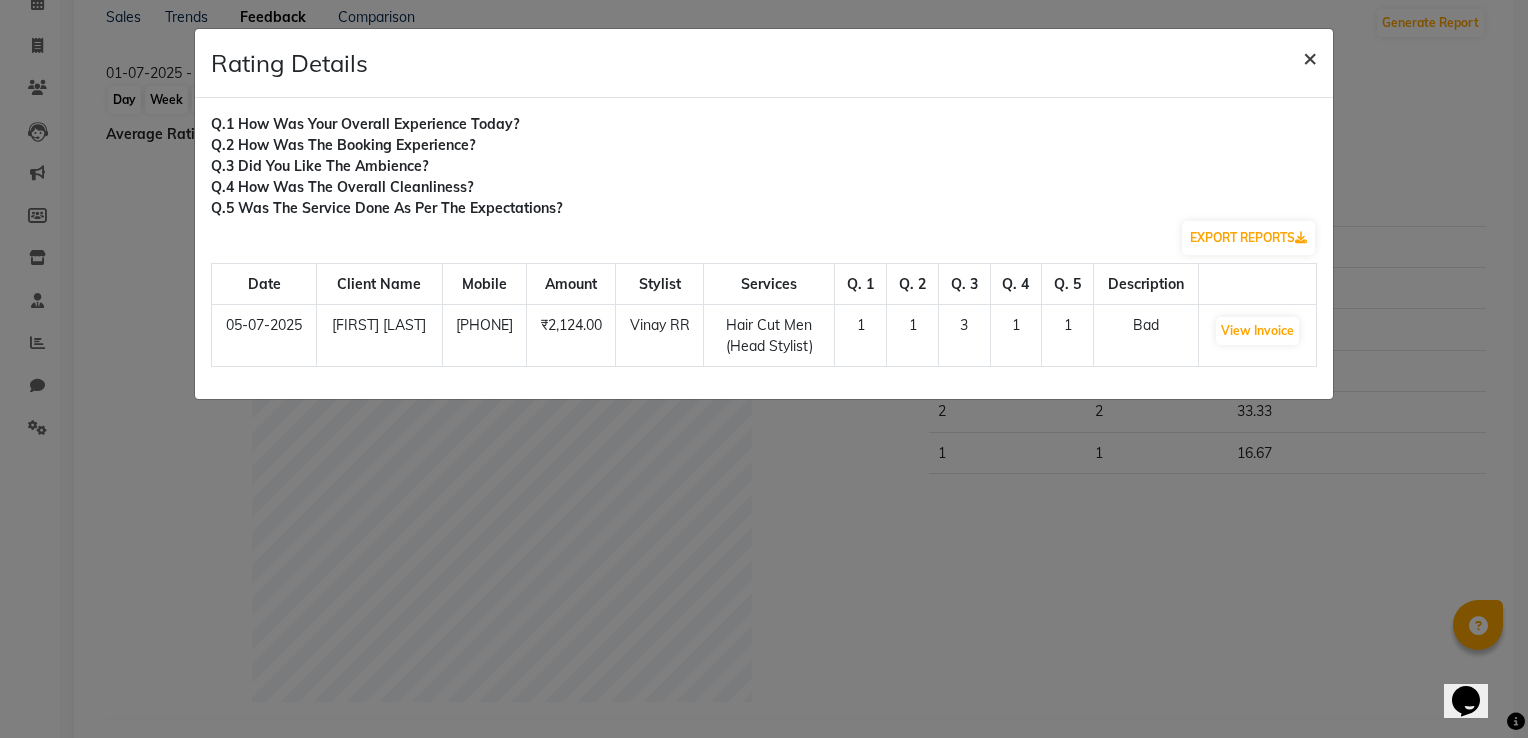 click on "×" 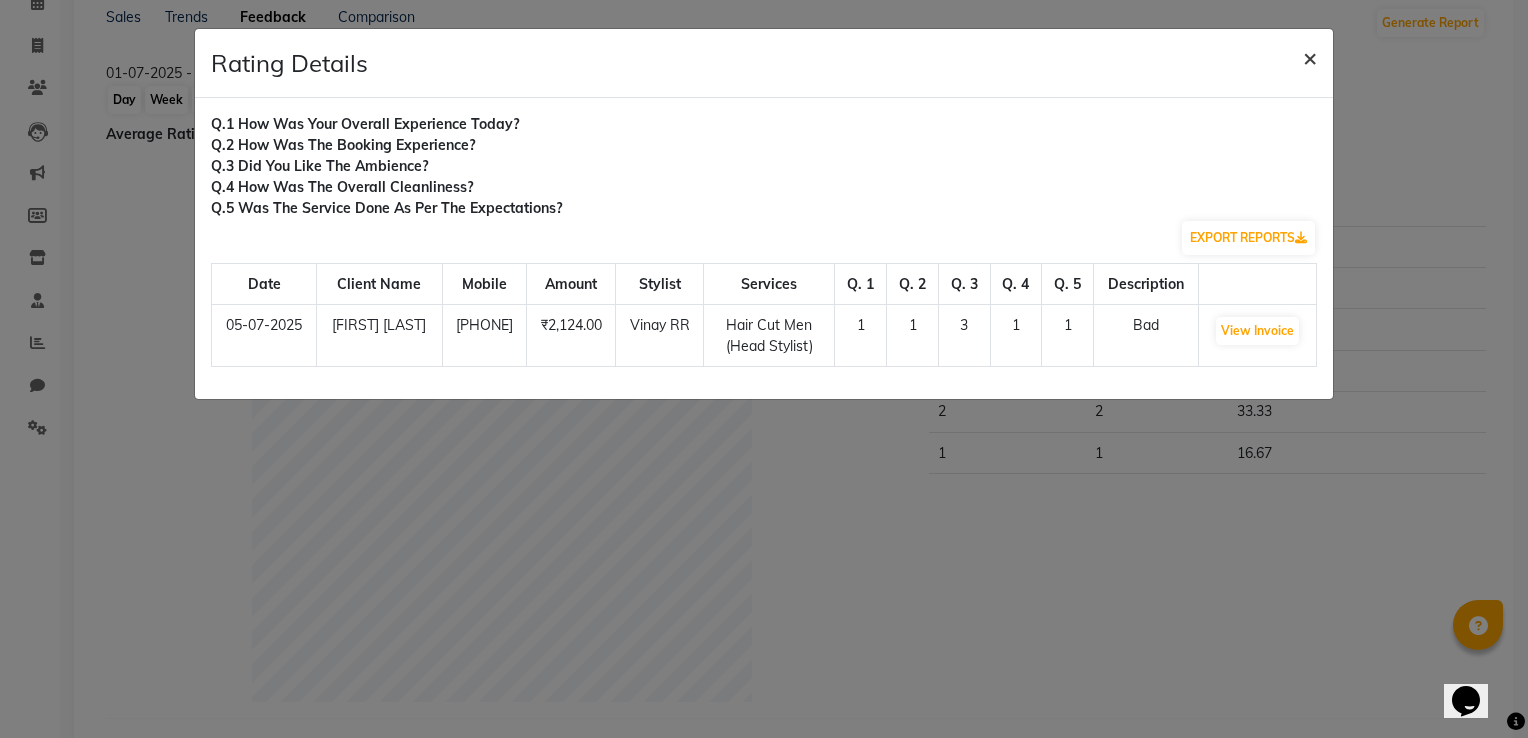 click on "×" 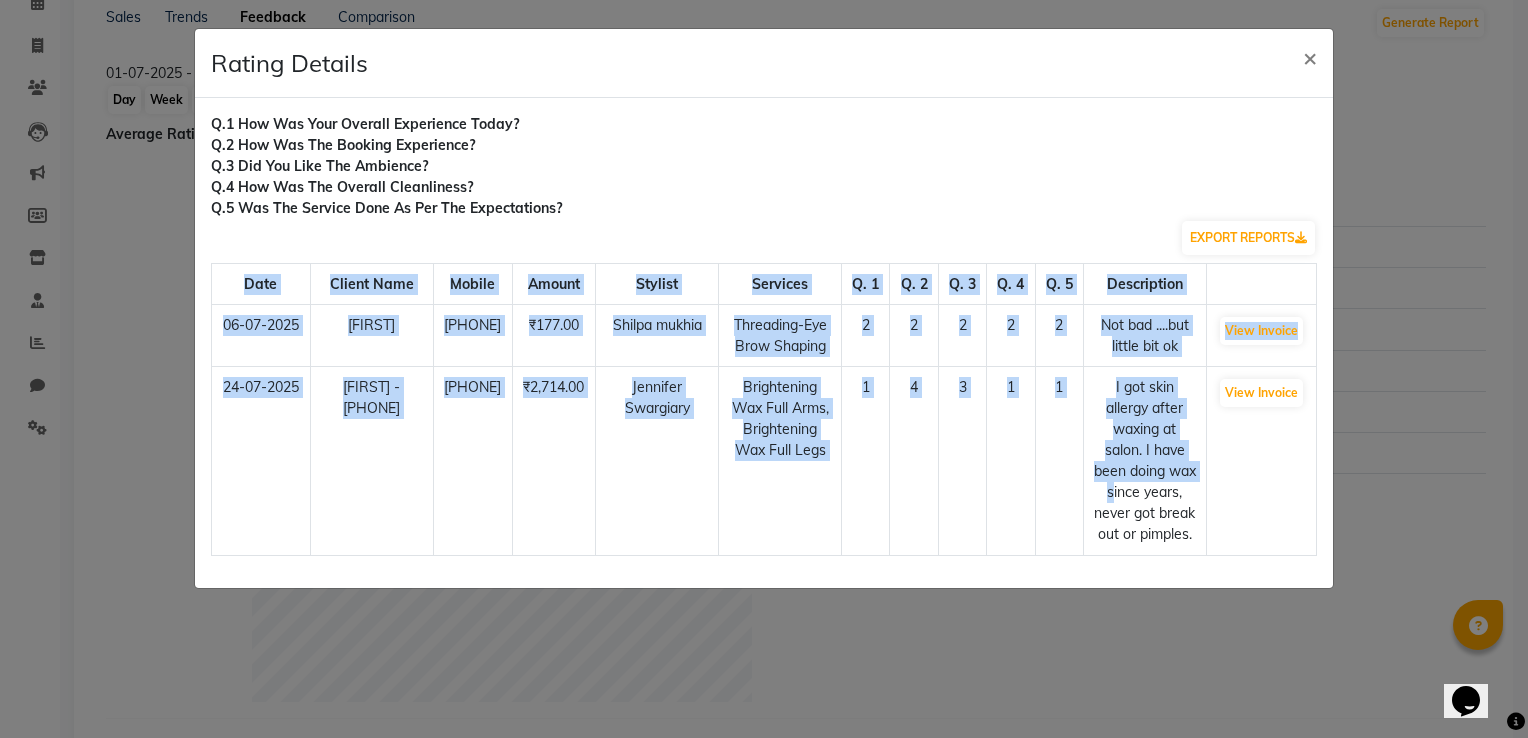 drag, startPoint x: 239, startPoint y: 297, endPoint x: 1155, endPoint y: 507, distance: 939.7638 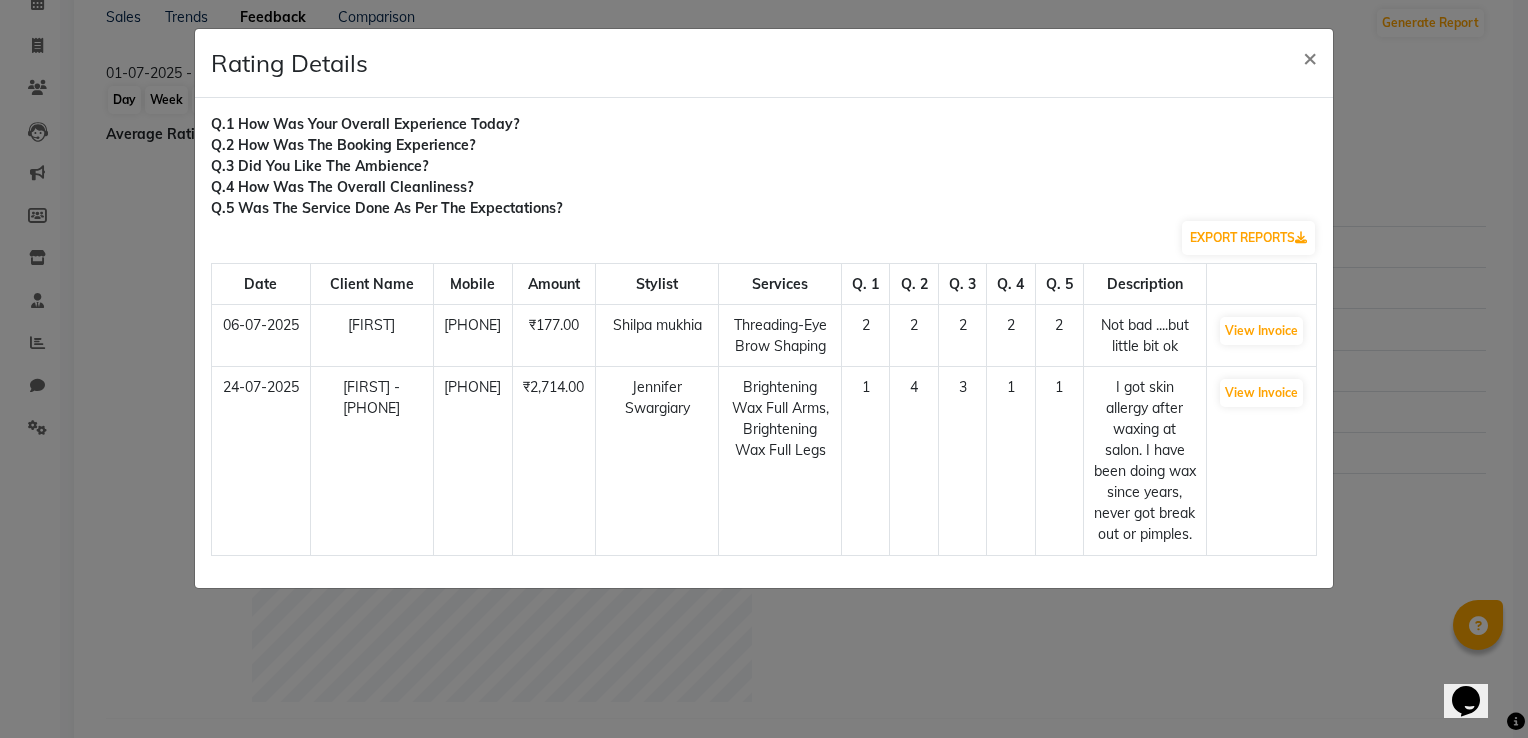 drag, startPoint x: 1155, startPoint y: 507, endPoint x: 1277, endPoint y: 483, distance: 124.33825 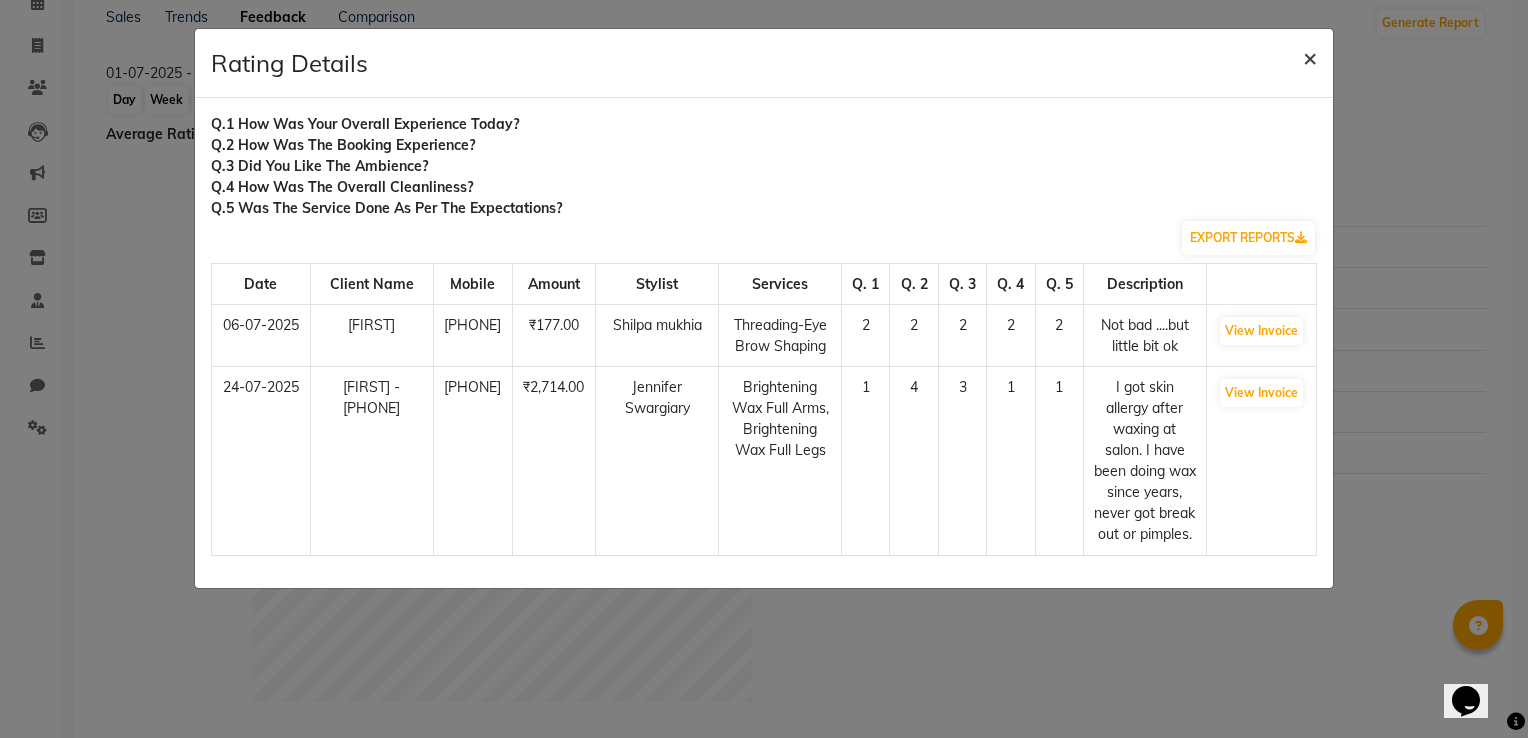 click on "×" 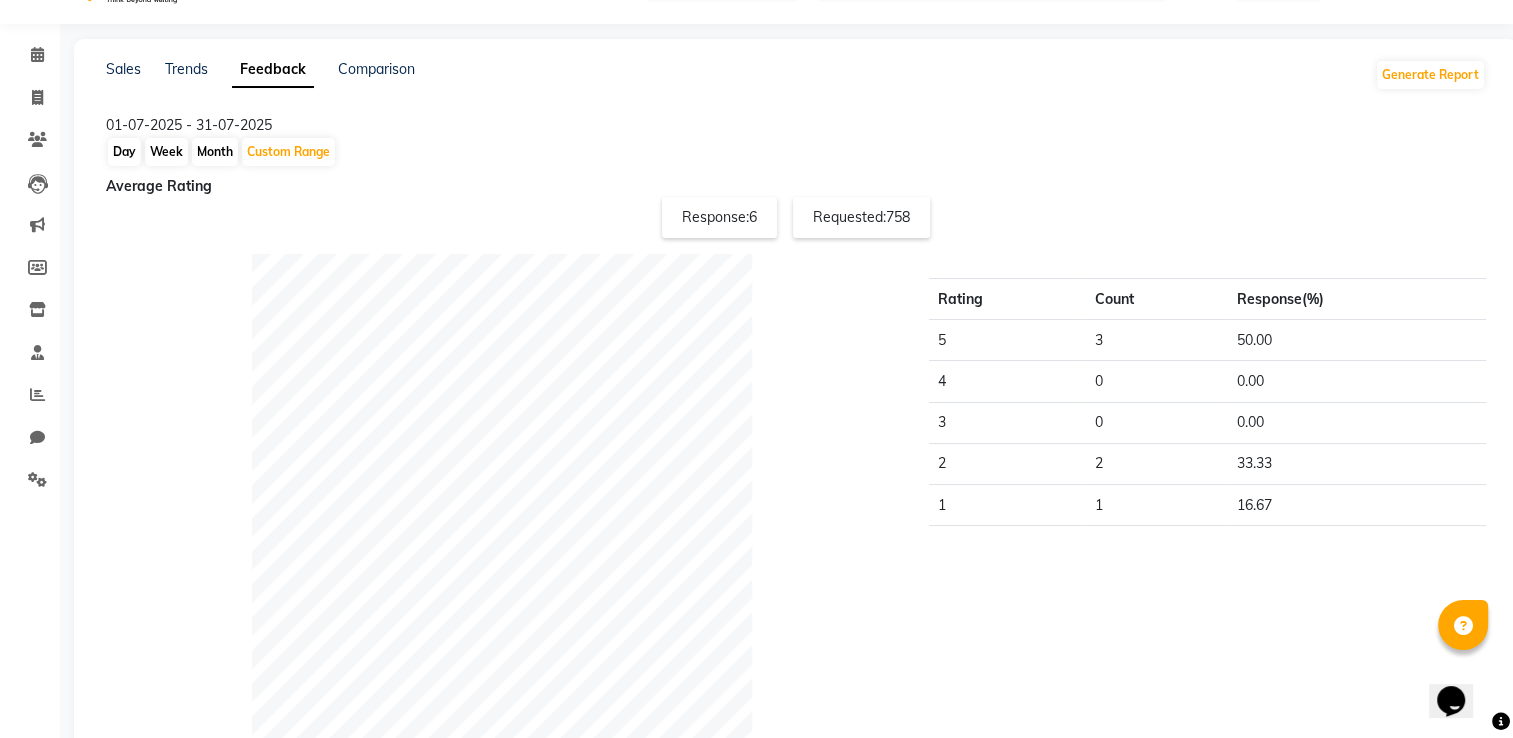 scroll, scrollTop: 0, scrollLeft: 0, axis: both 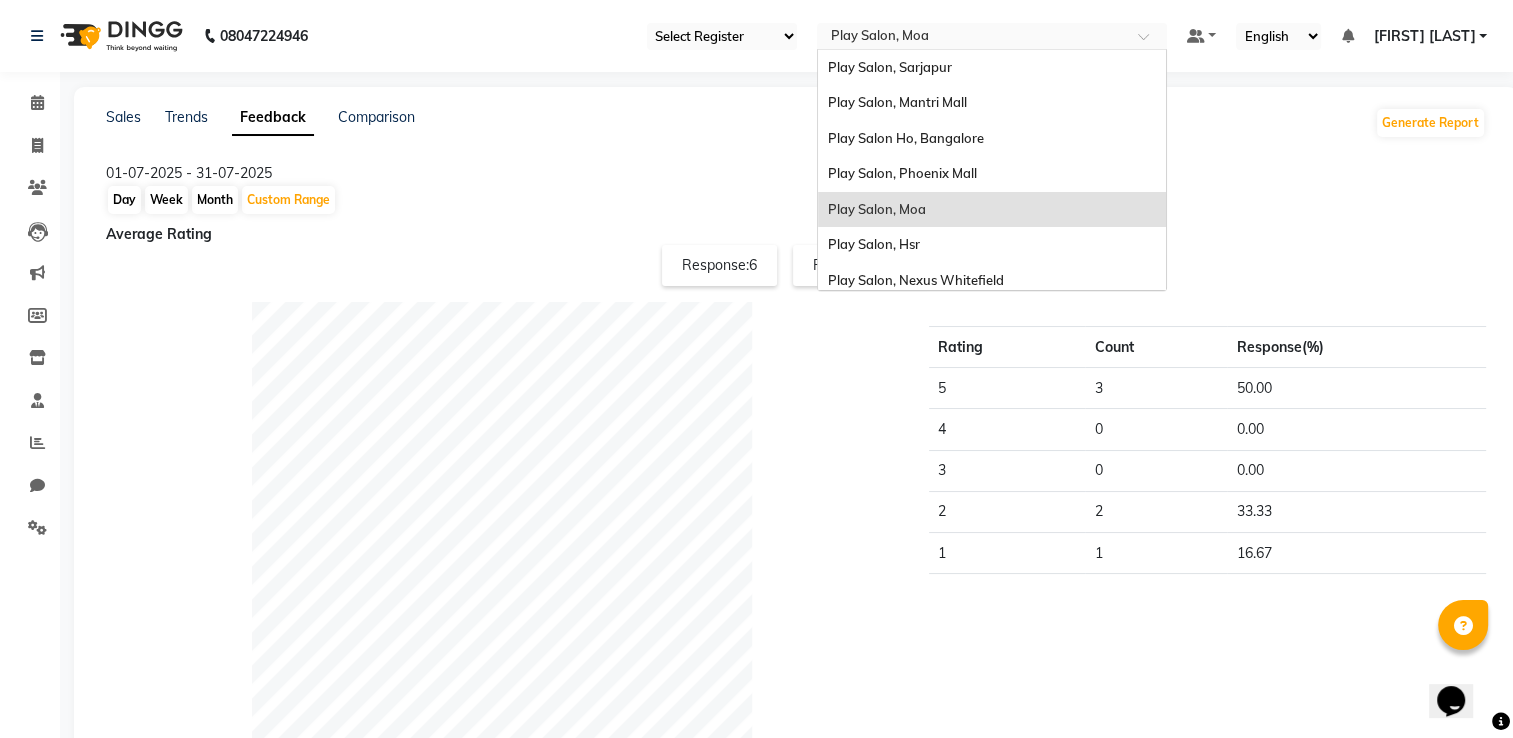 click at bounding box center (972, 38) 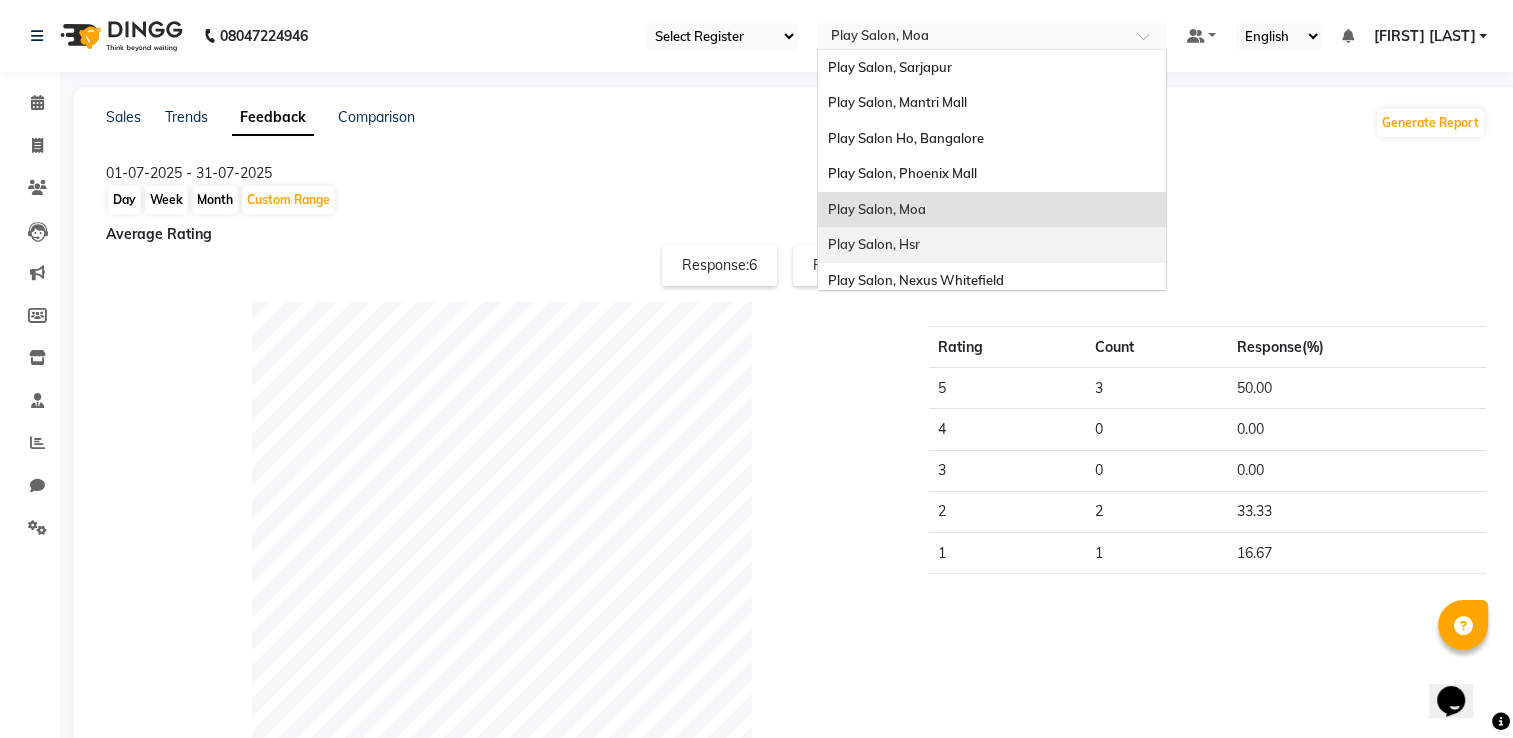 click on "Play Salon, Hsr" at bounding box center (992, 245) 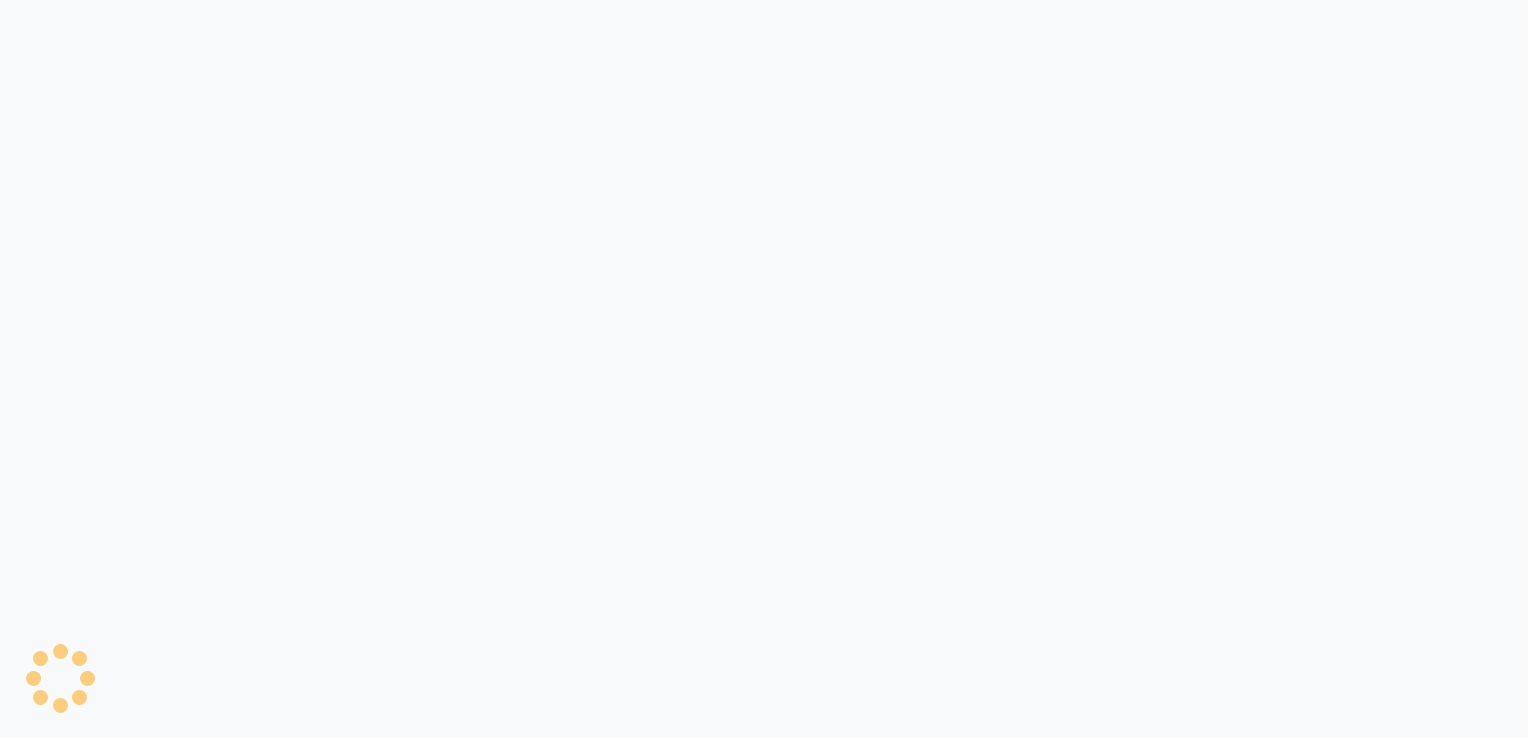 scroll, scrollTop: 0, scrollLeft: 0, axis: both 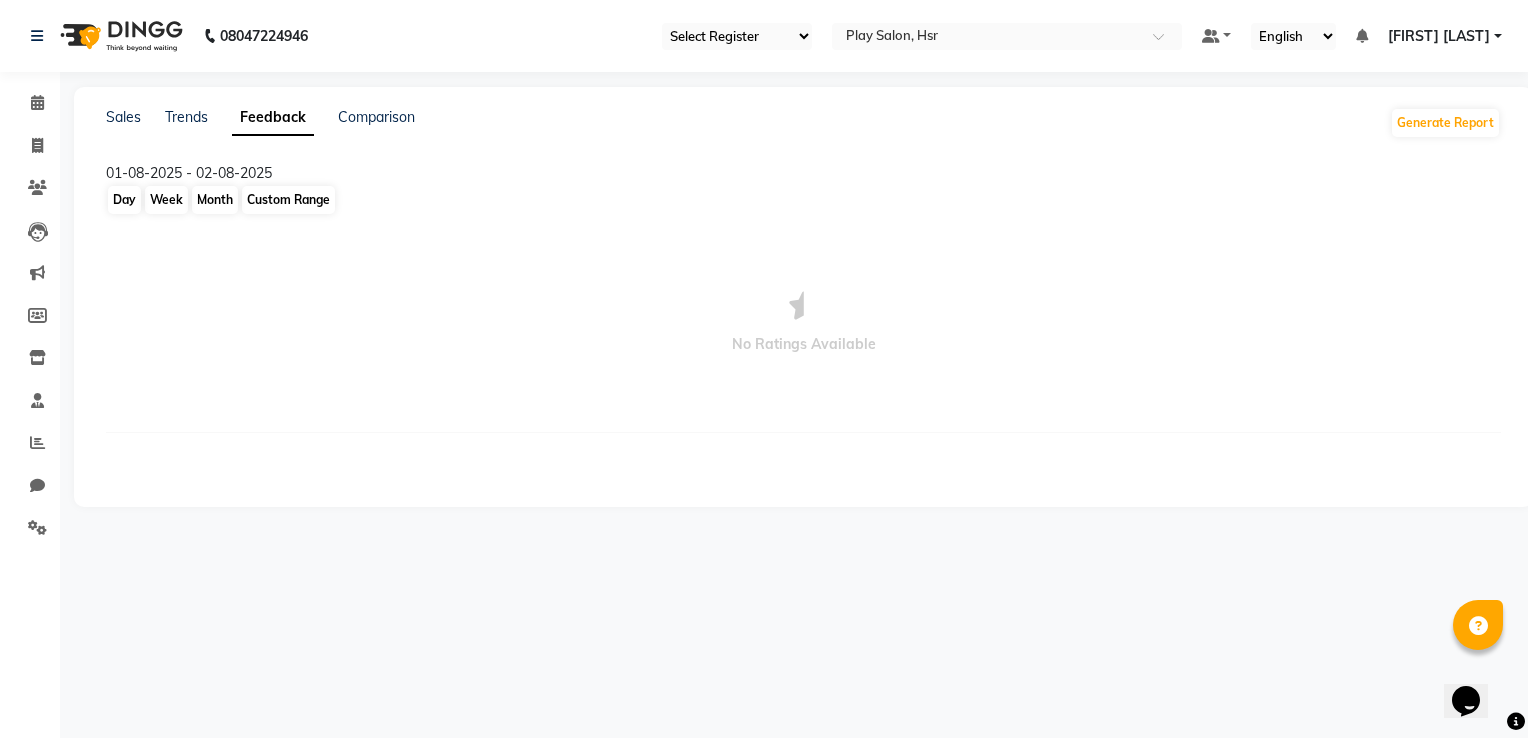 click on "Custom Range" 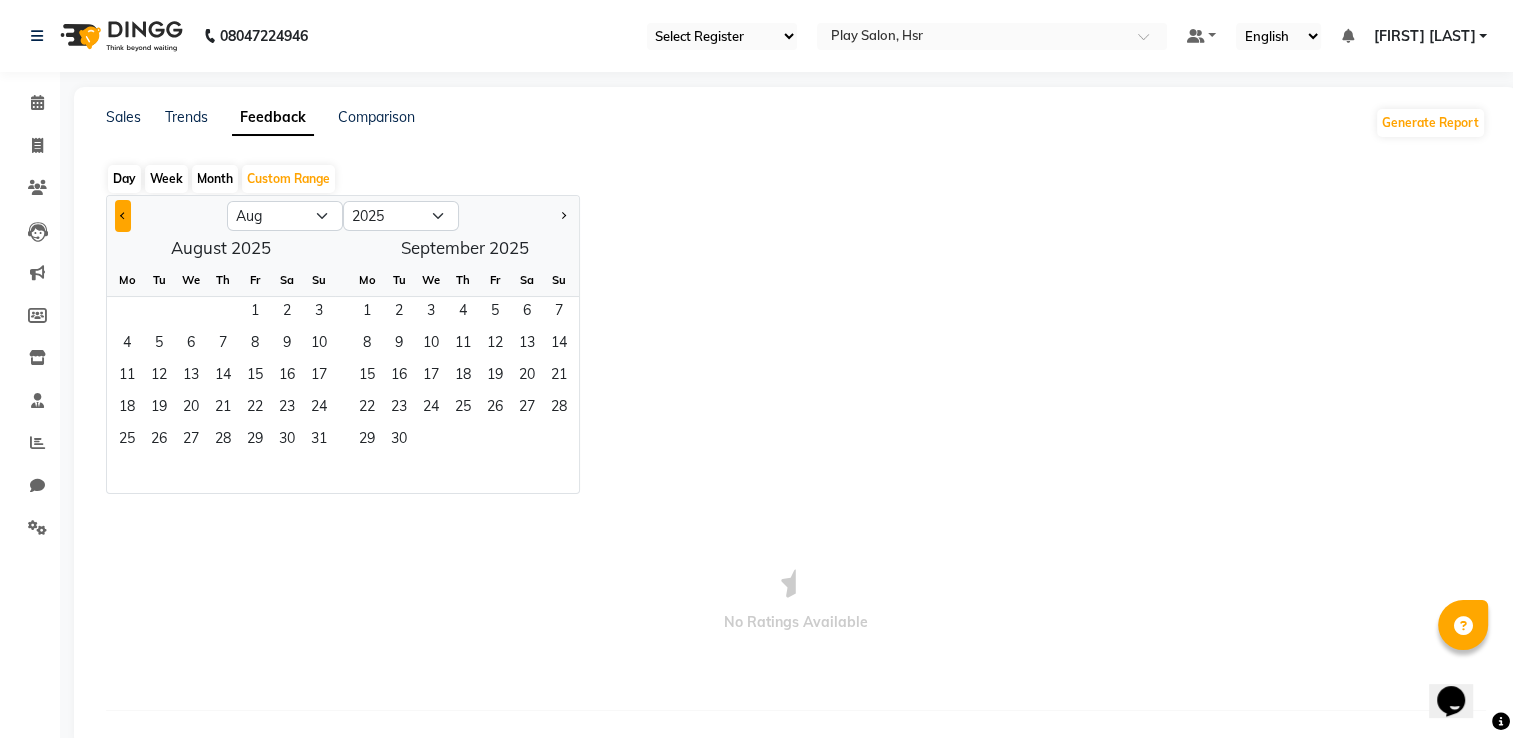 click 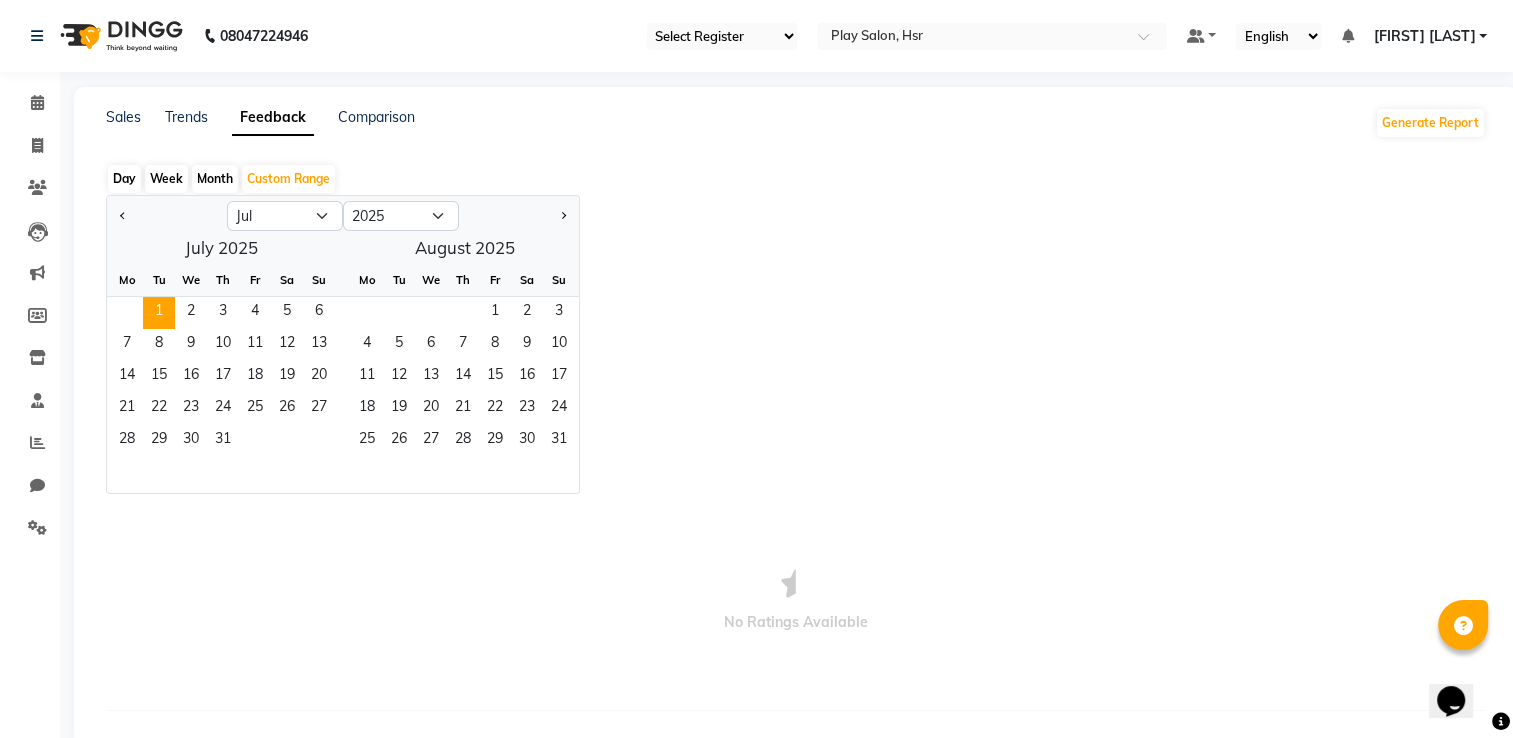 click on "1" 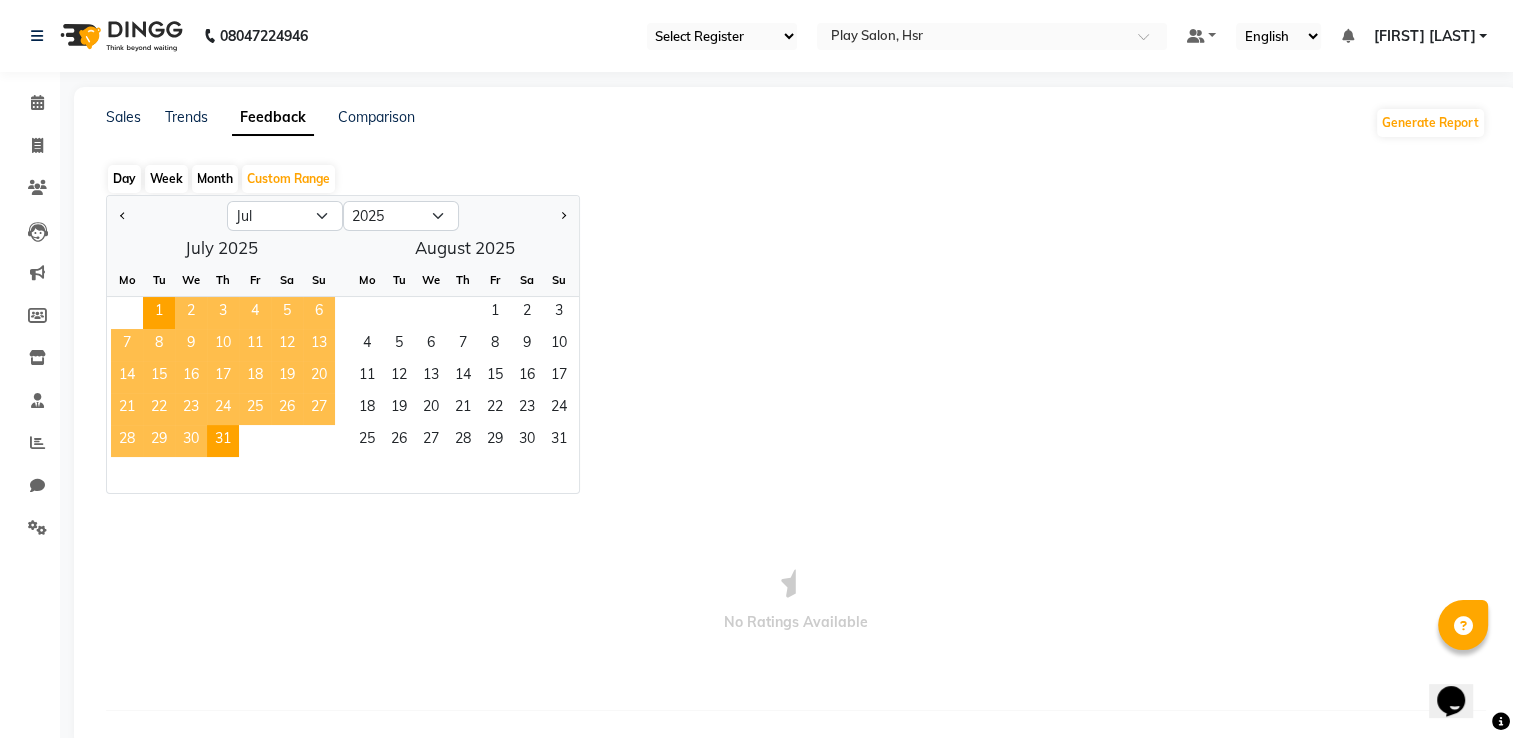 click on "31" 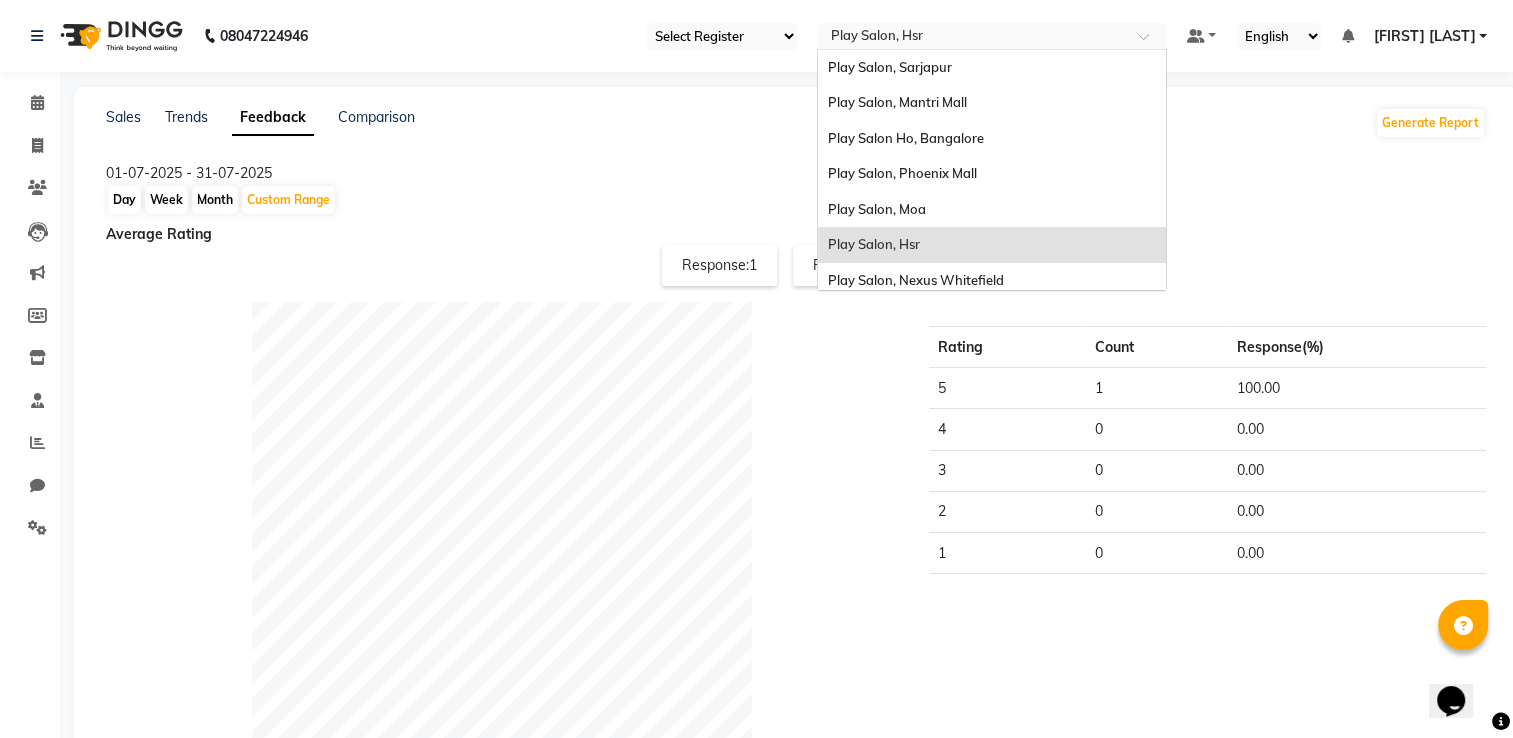 click at bounding box center [972, 38] 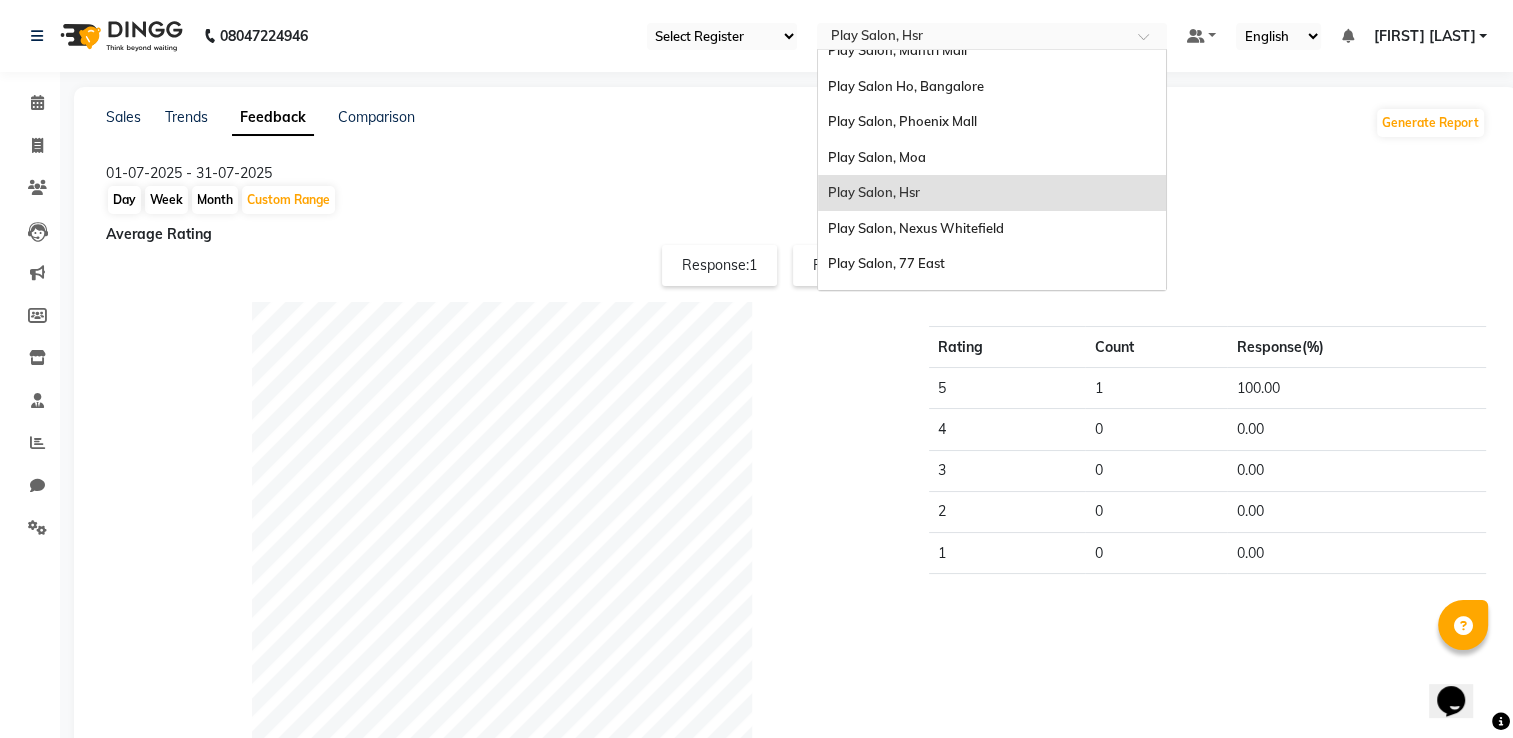 scroll, scrollTop: 79, scrollLeft: 0, axis: vertical 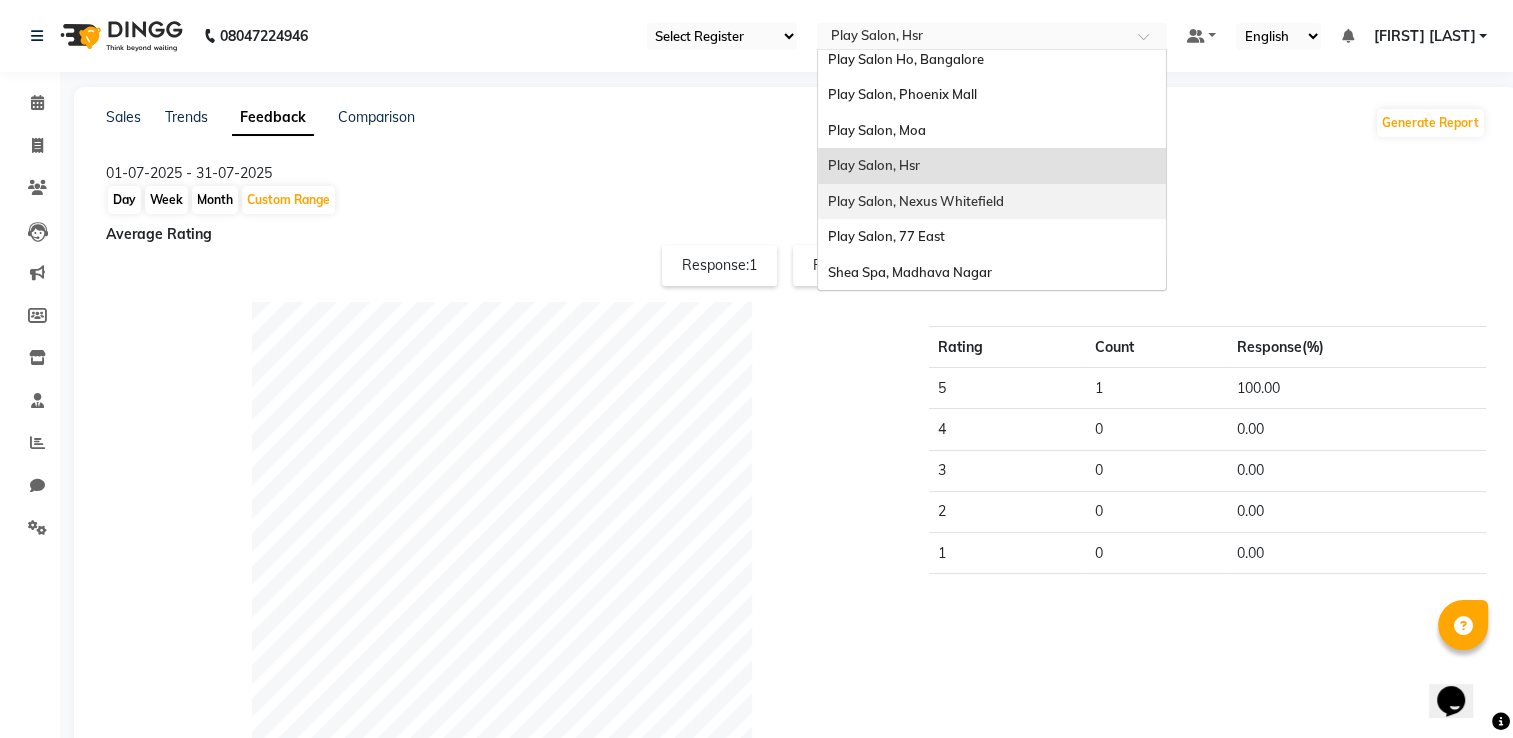 click on "Play Salon, Nexus Whitefield" at bounding box center (916, 201) 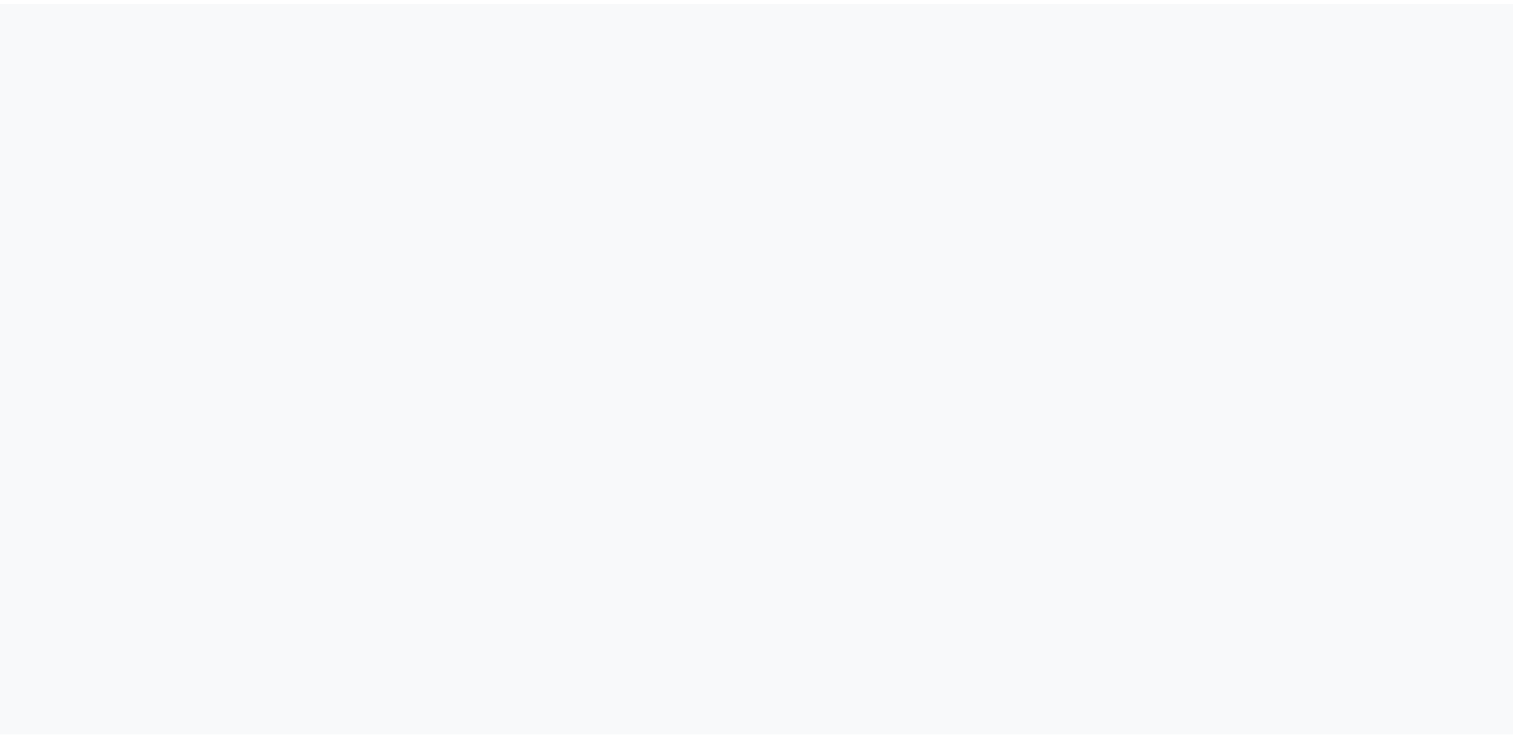 scroll, scrollTop: 0, scrollLeft: 0, axis: both 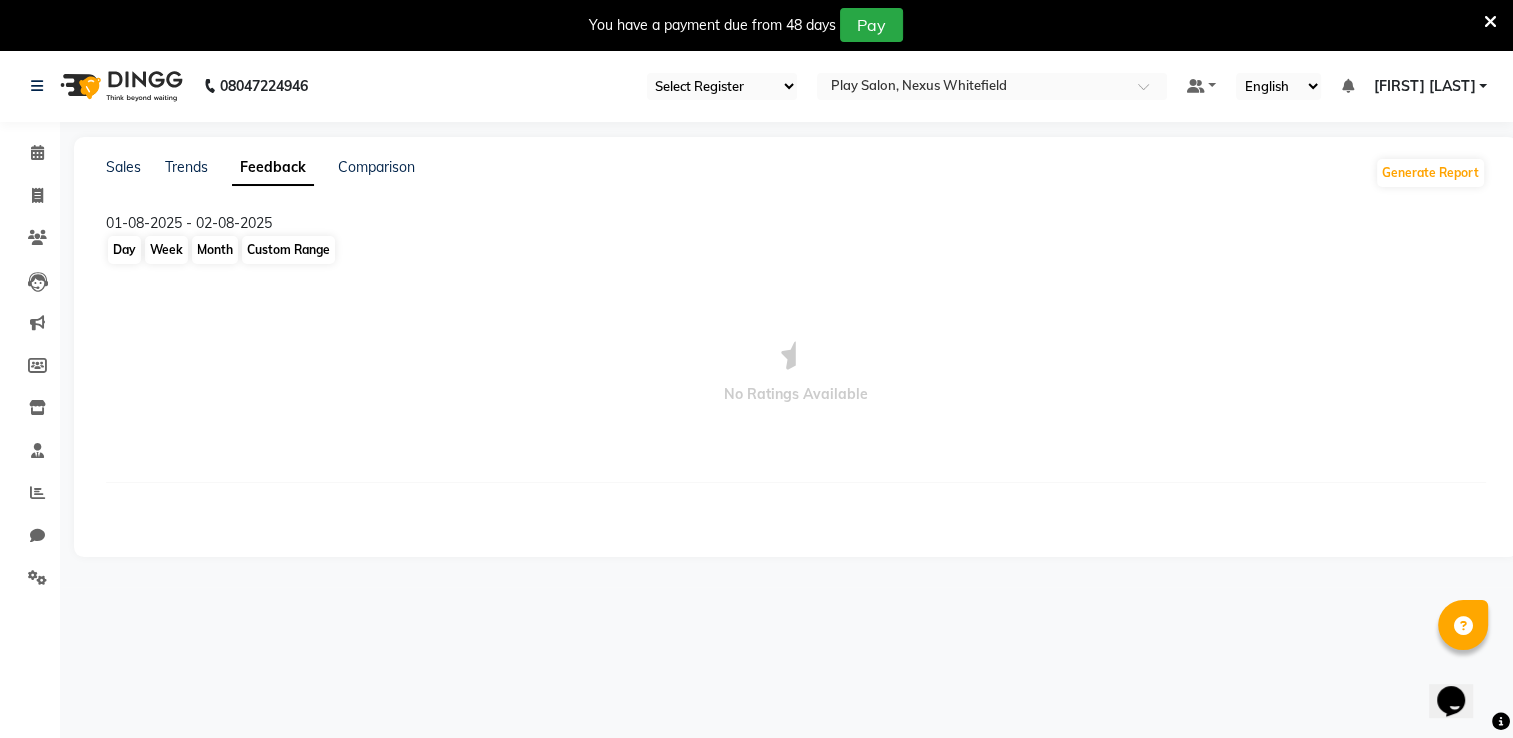 click on "Custom Range" 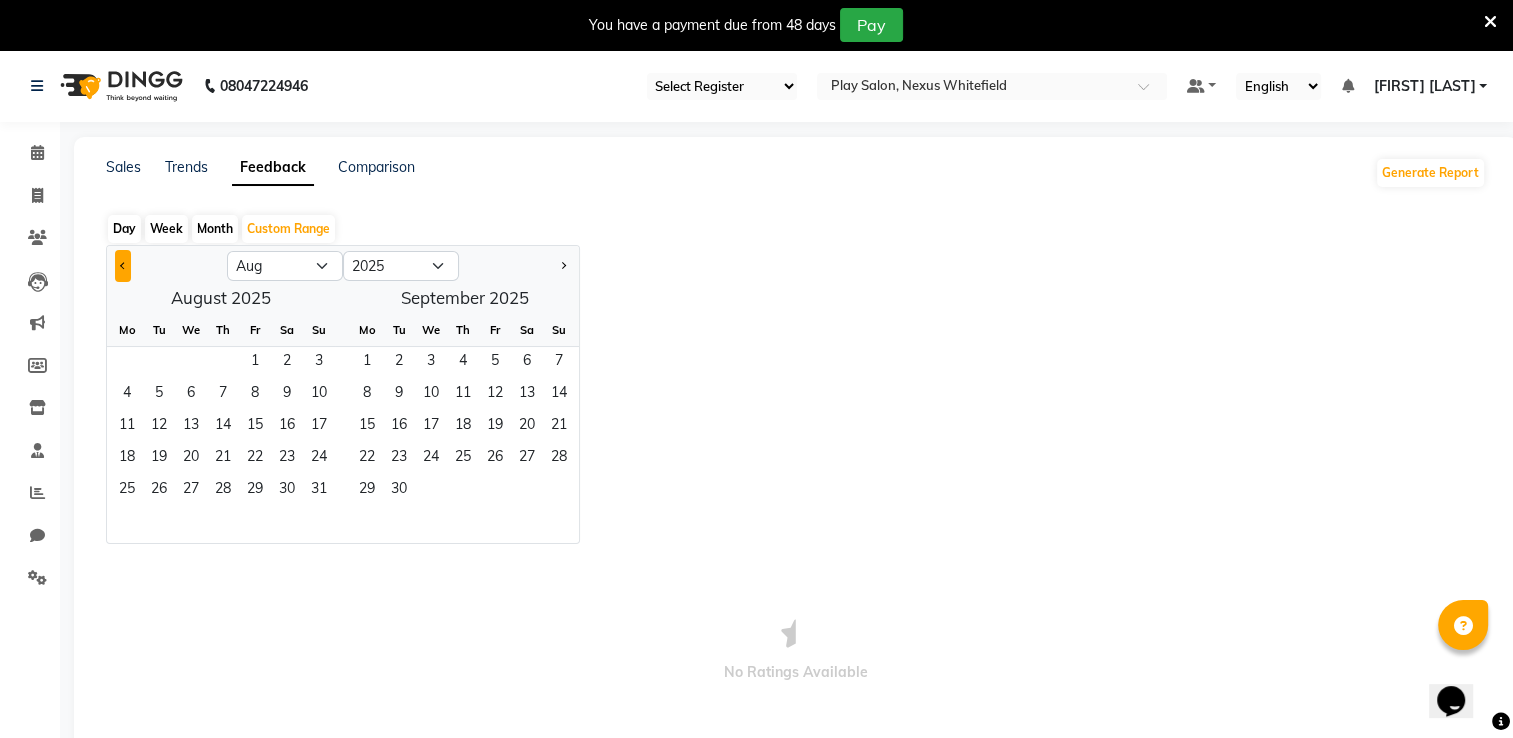 click 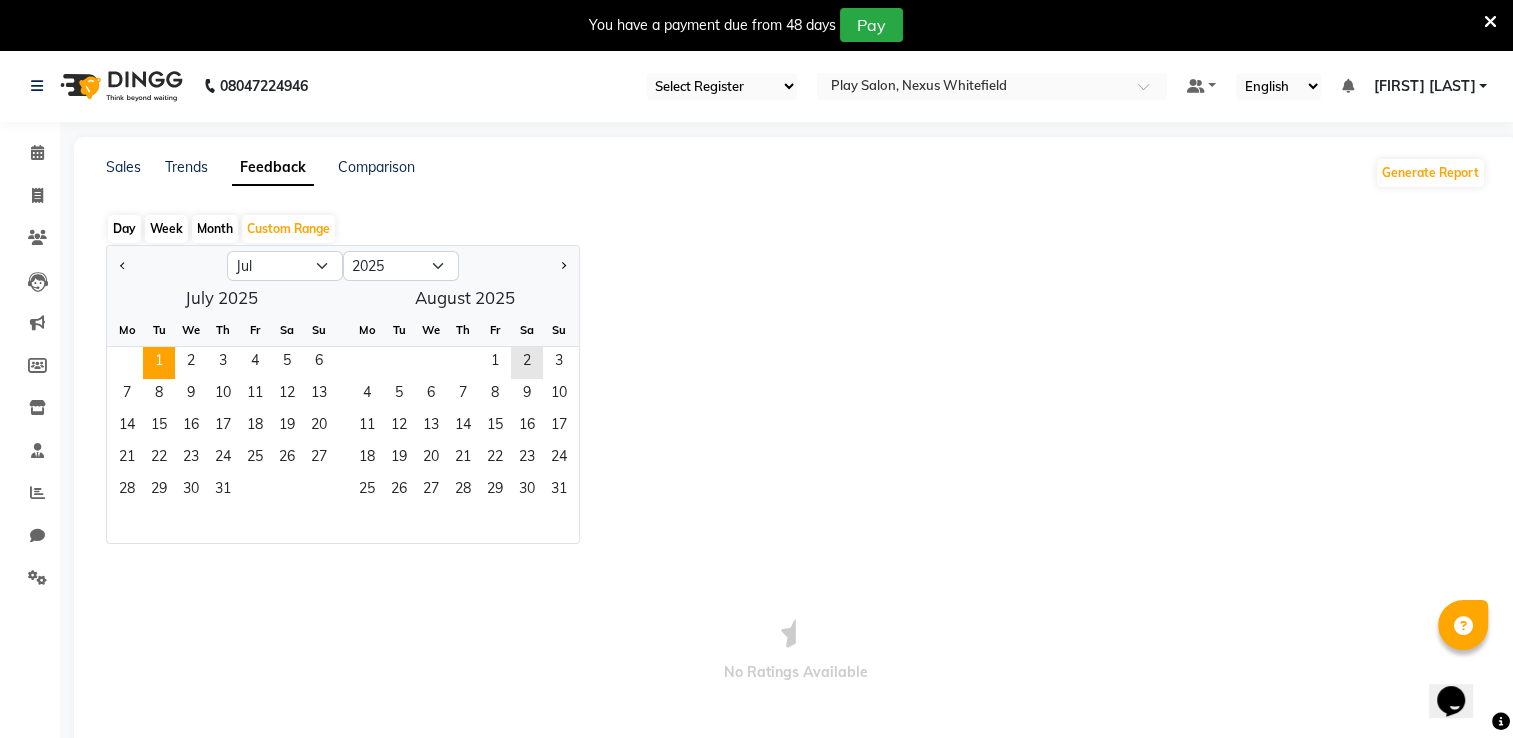 click on "1" 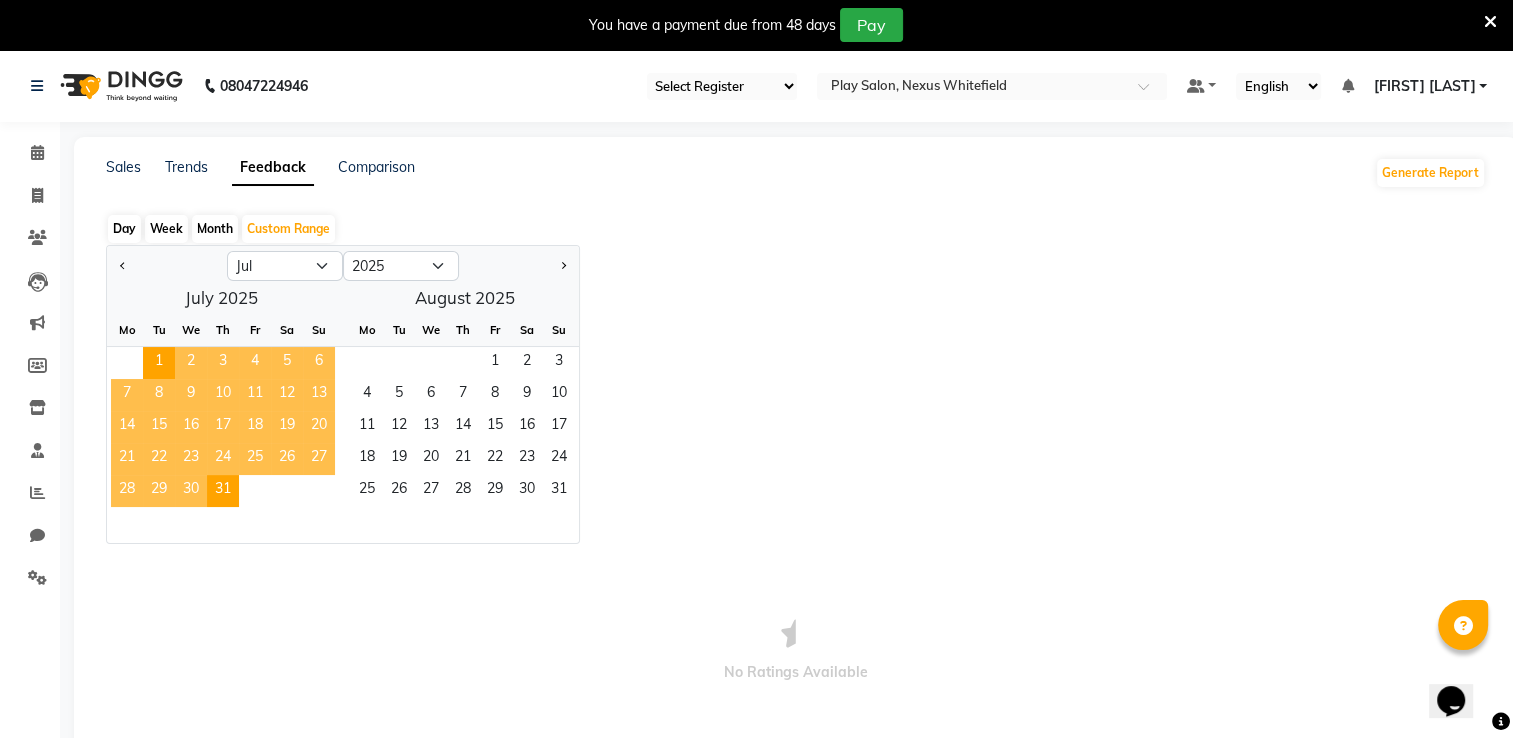 click on "31" 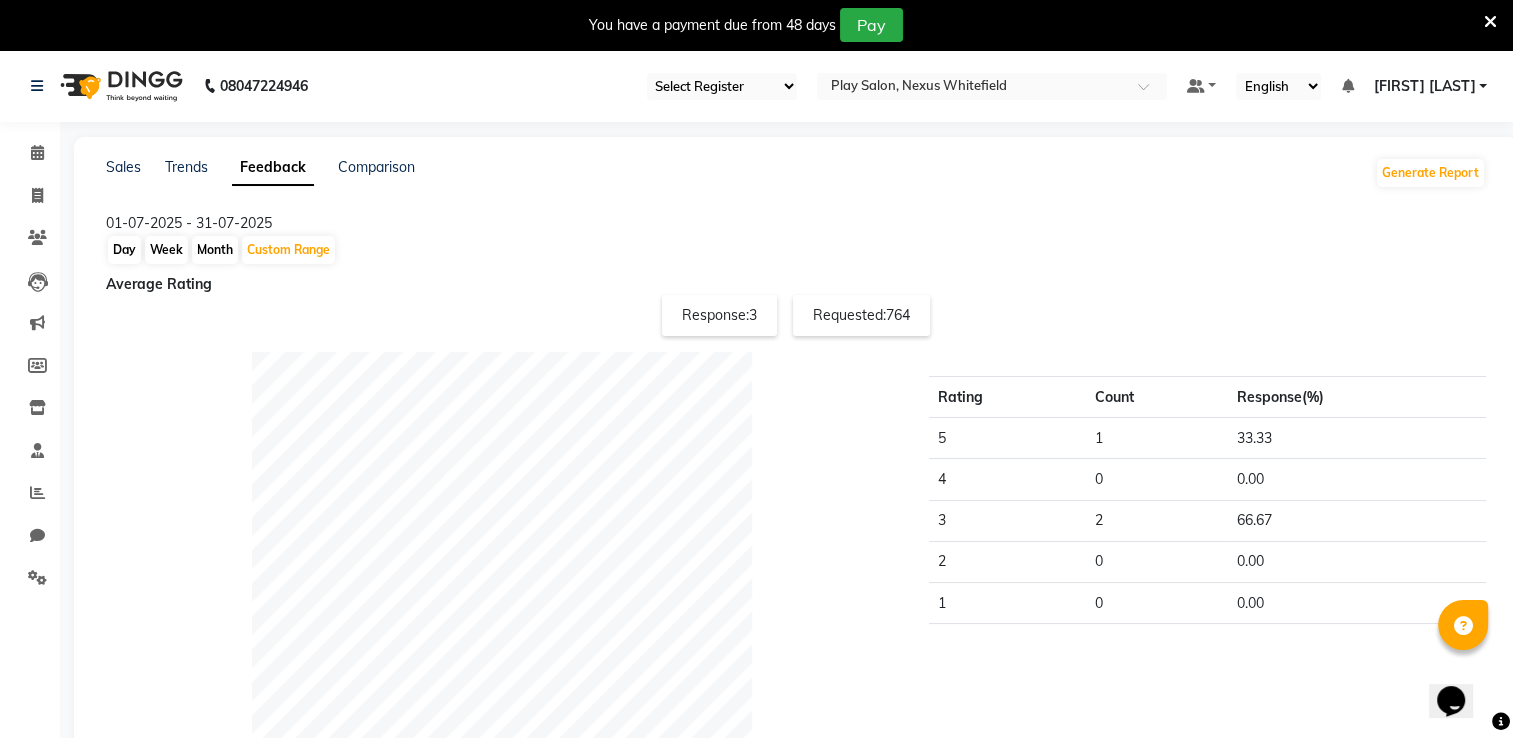 click at bounding box center (1490, 22) 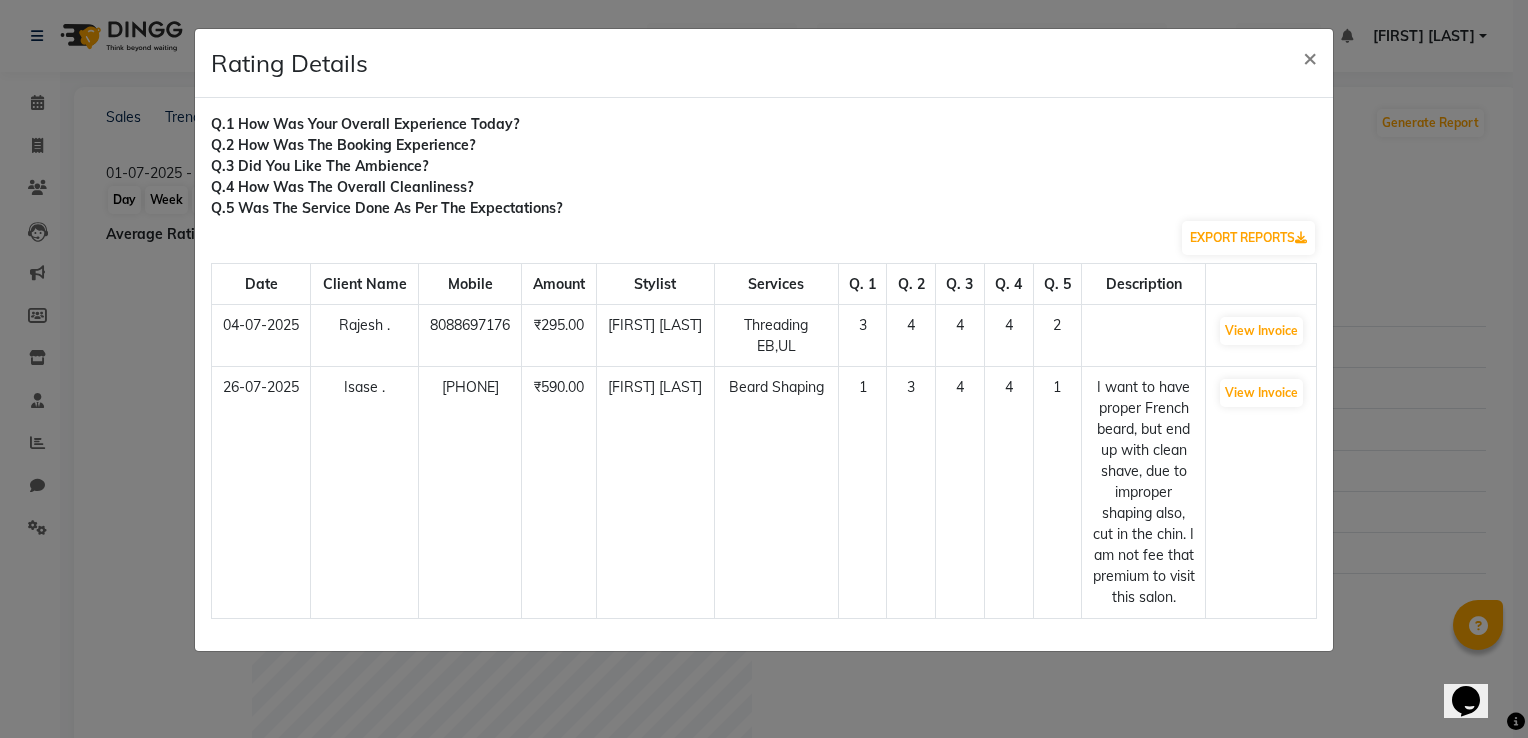 click on "2" 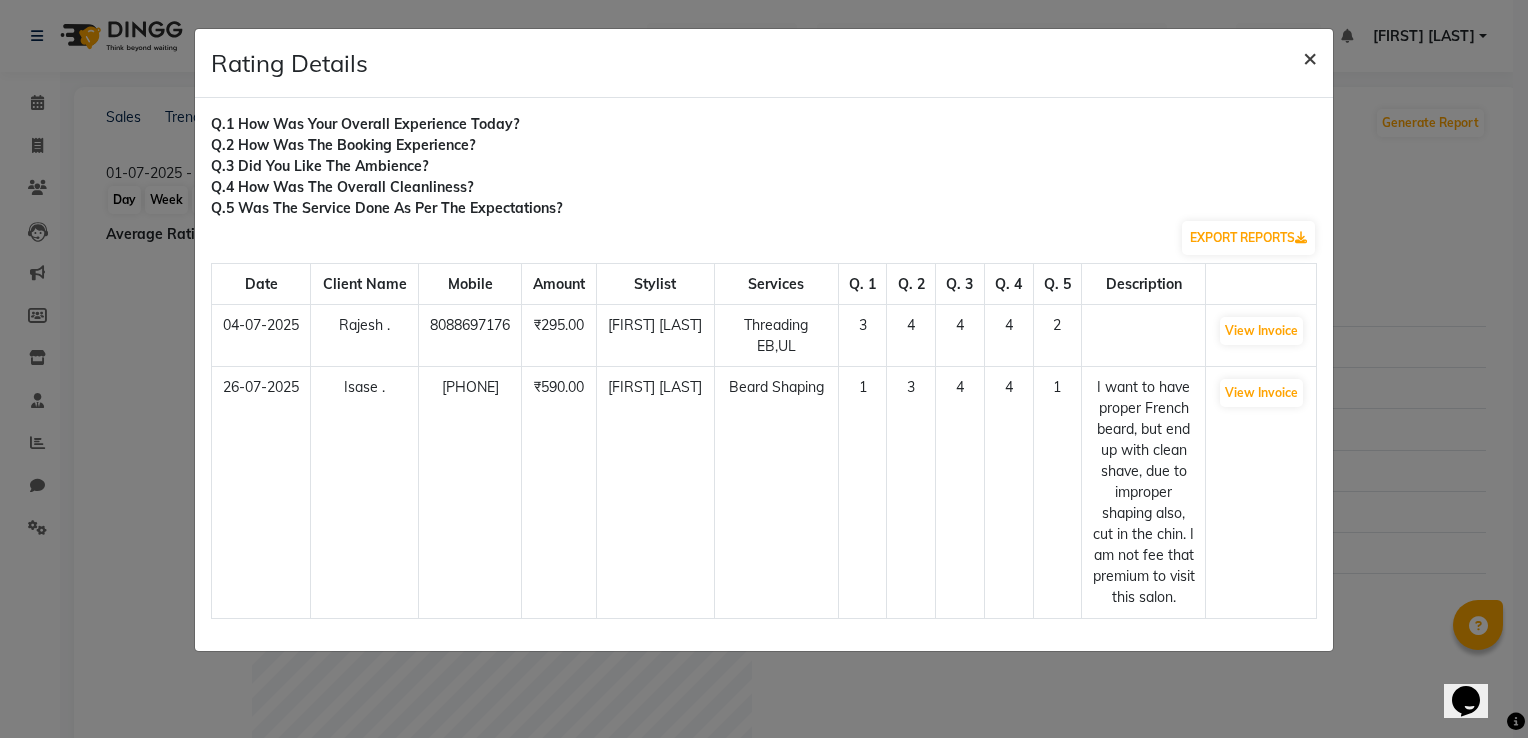 click on "×" 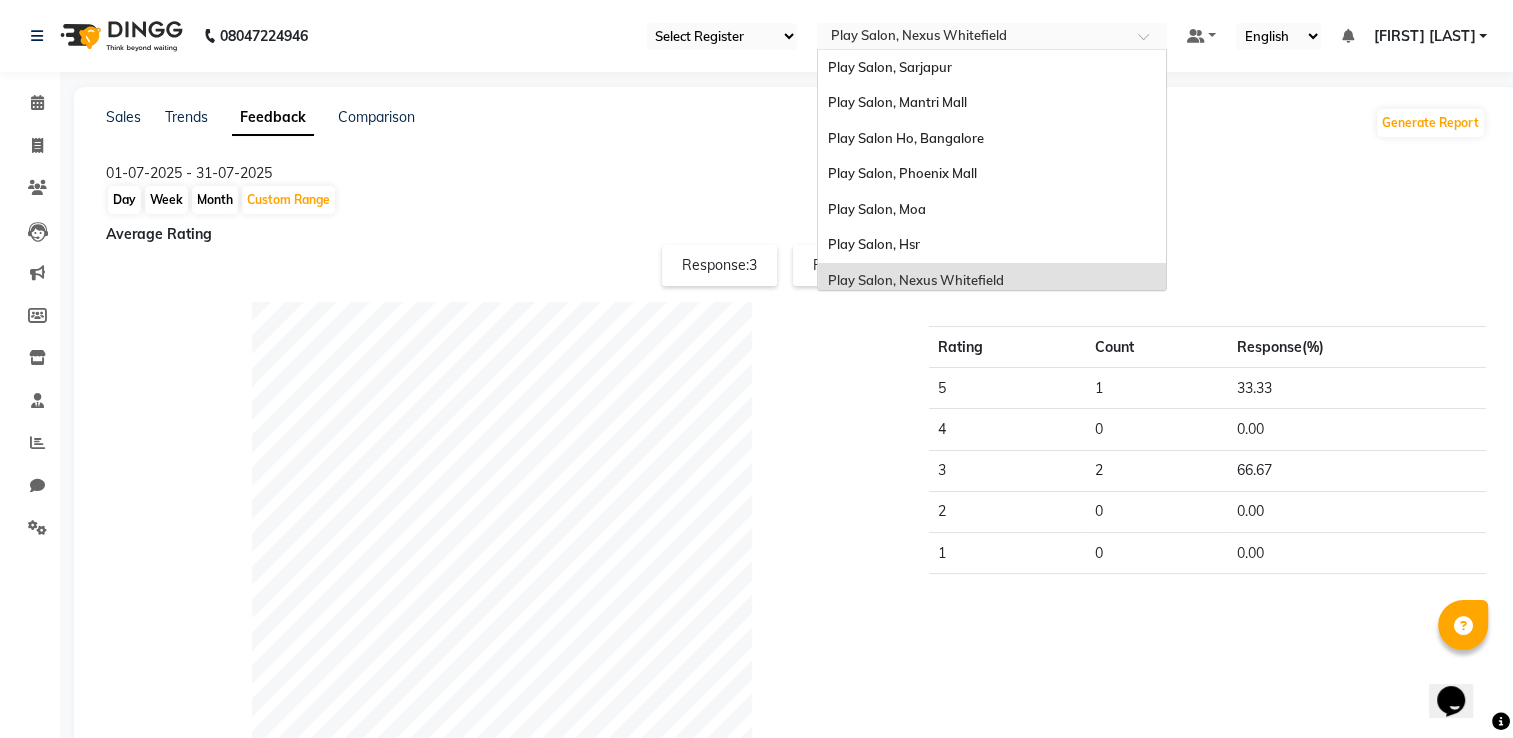 click at bounding box center [972, 38] 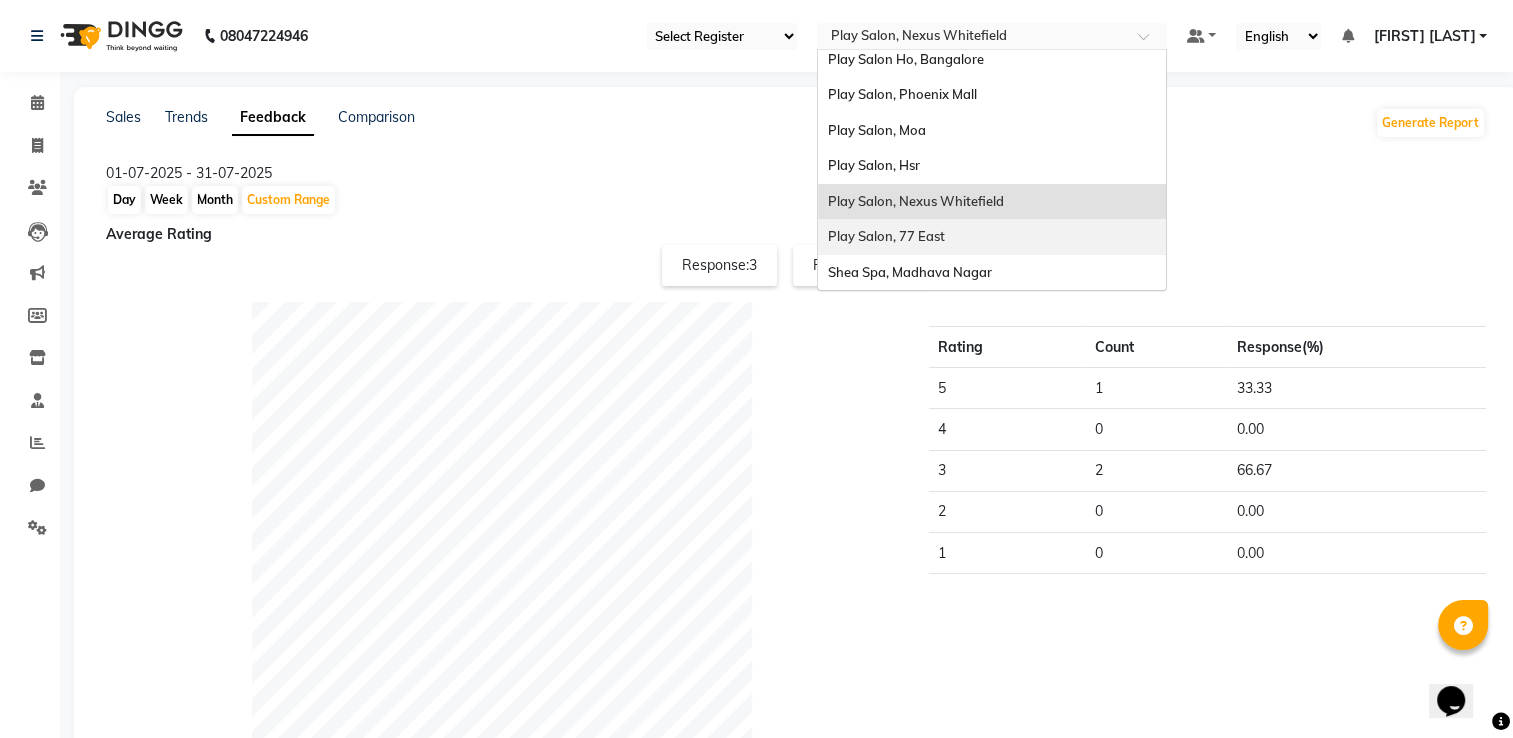 click on "Play Salon, 77 East" at bounding box center (992, 237) 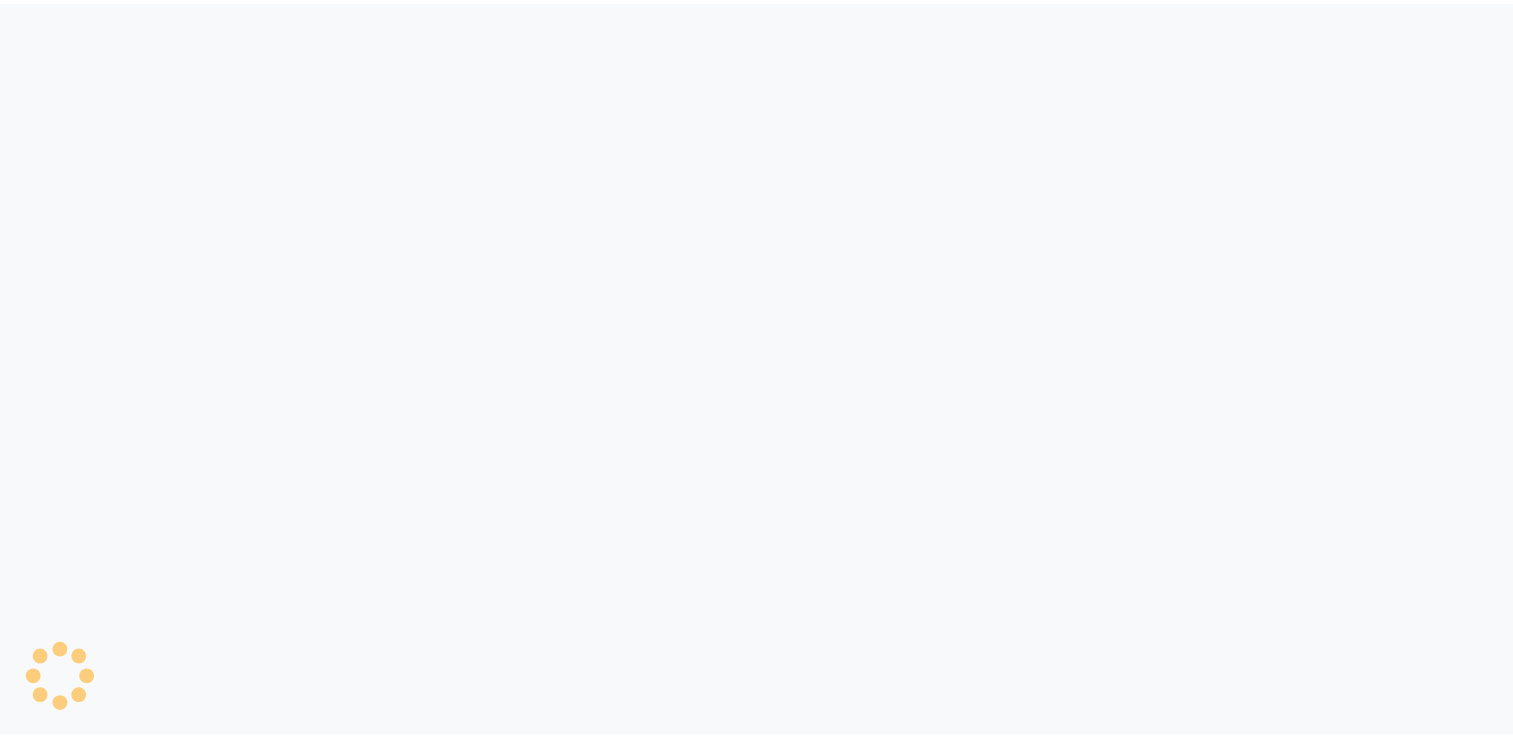 scroll, scrollTop: 0, scrollLeft: 0, axis: both 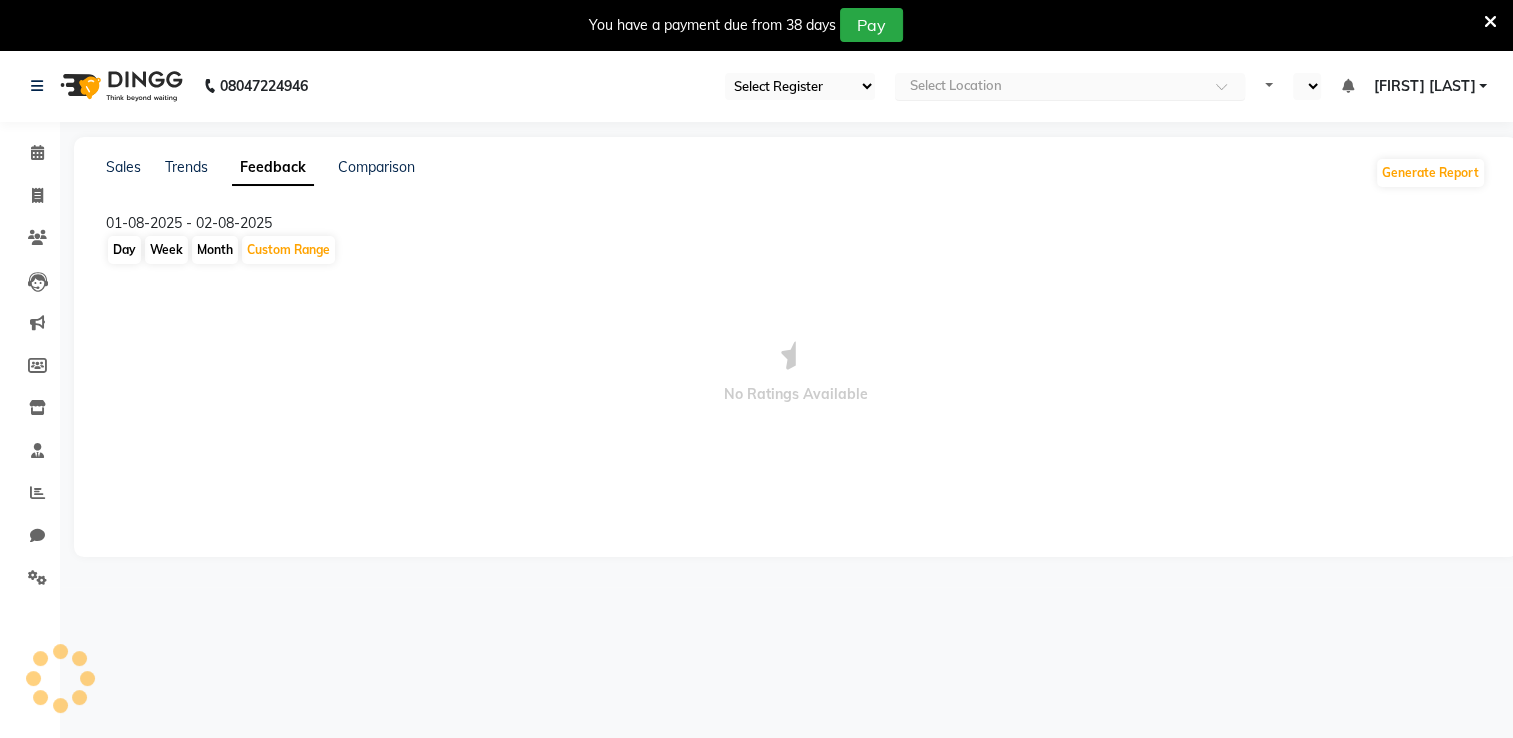 select on "en" 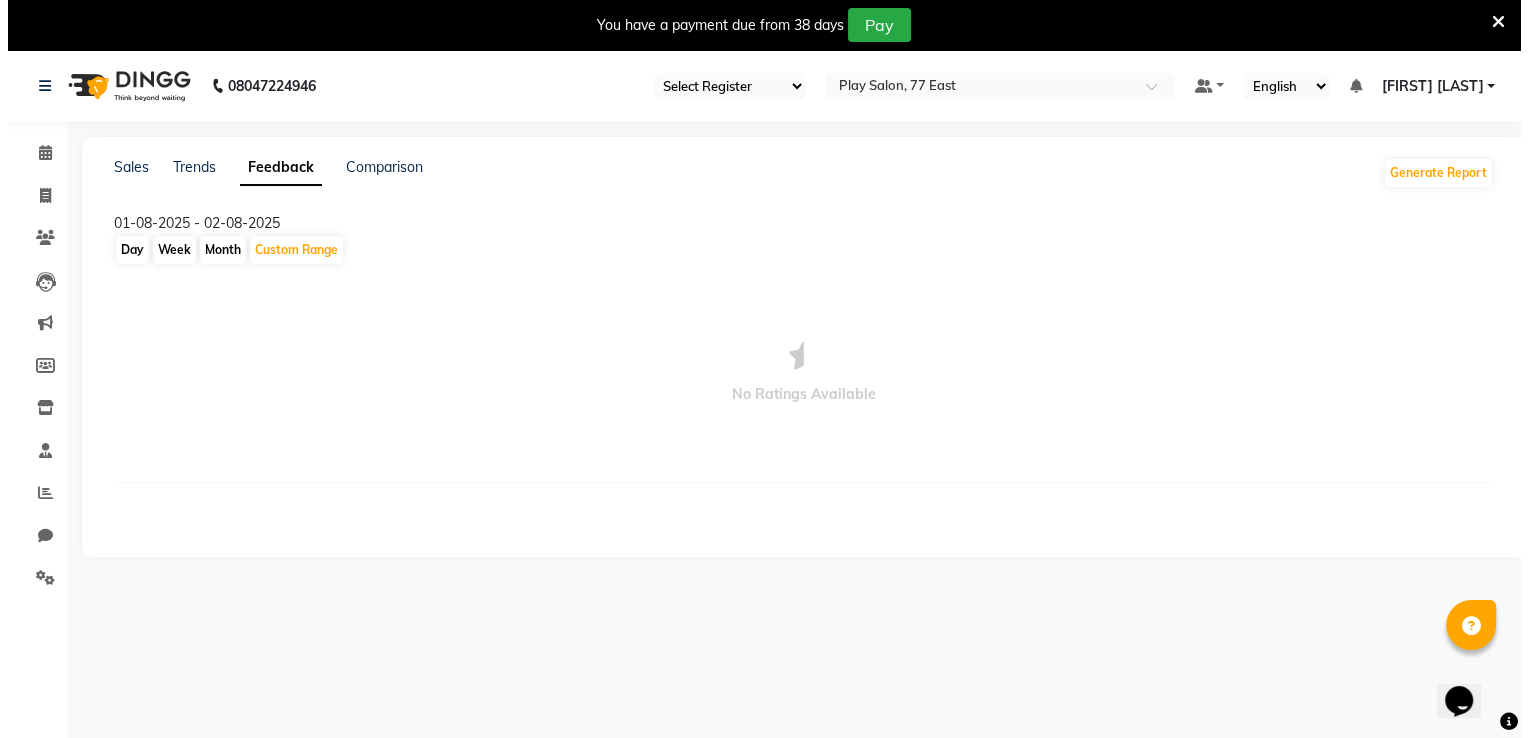 scroll, scrollTop: 0, scrollLeft: 0, axis: both 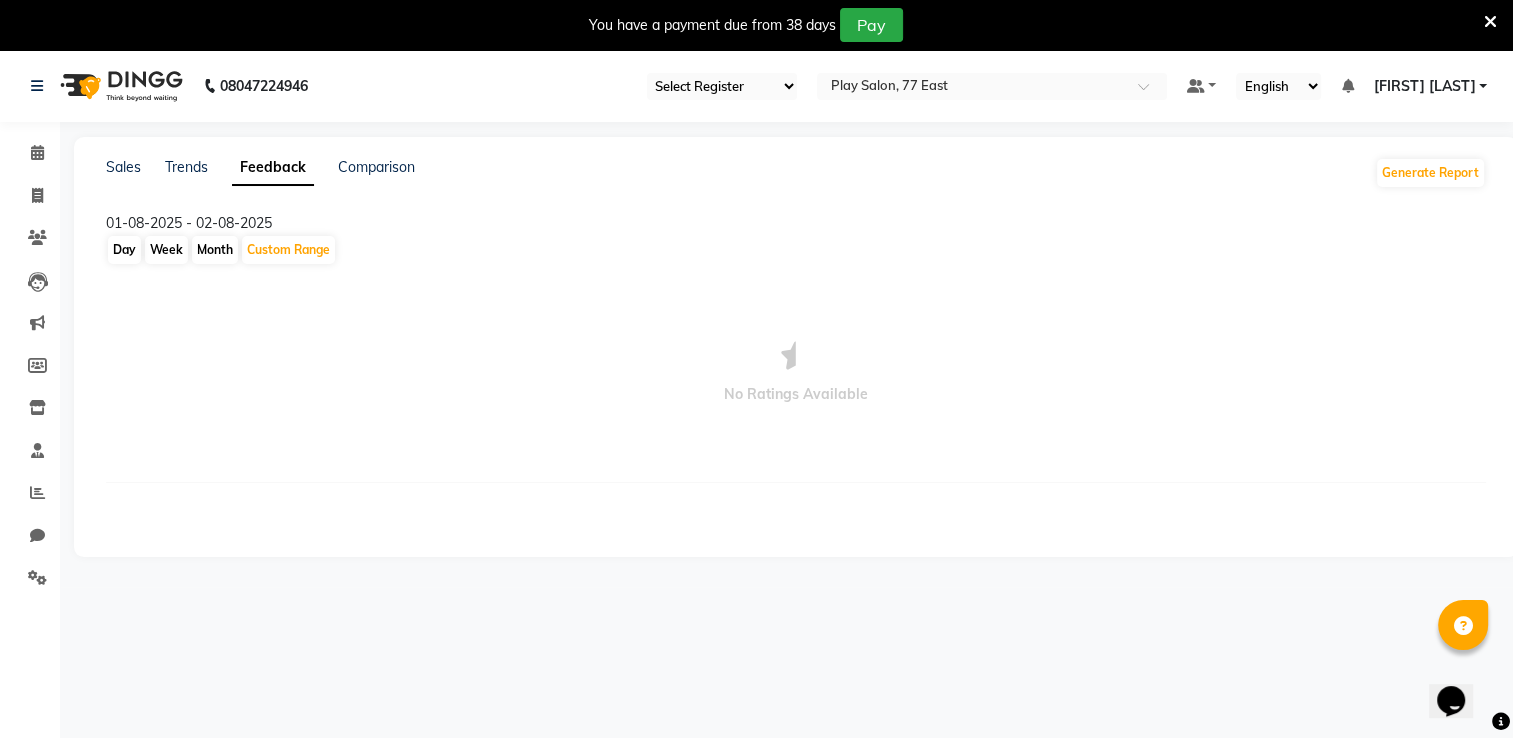 click at bounding box center (1490, 22) 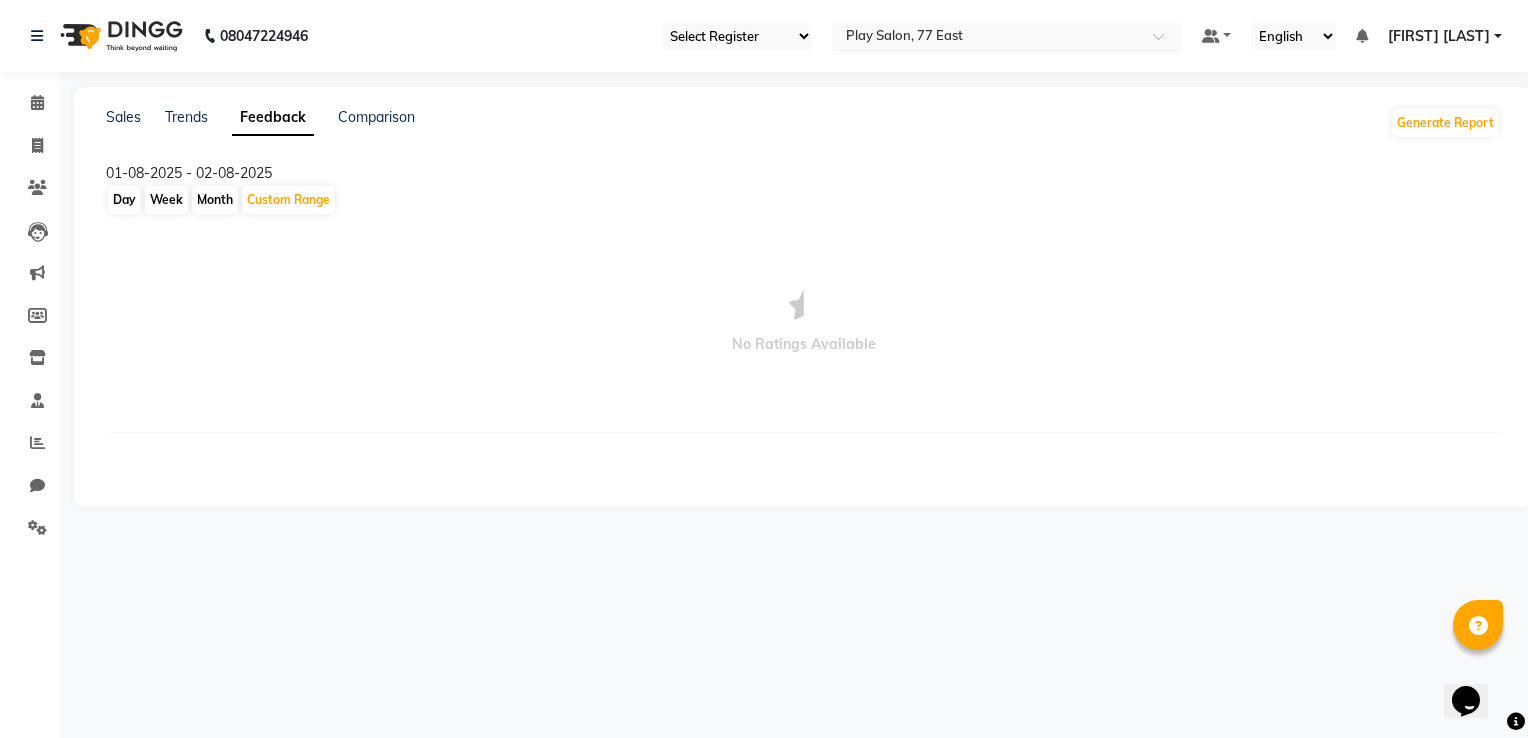 click at bounding box center [987, 38] 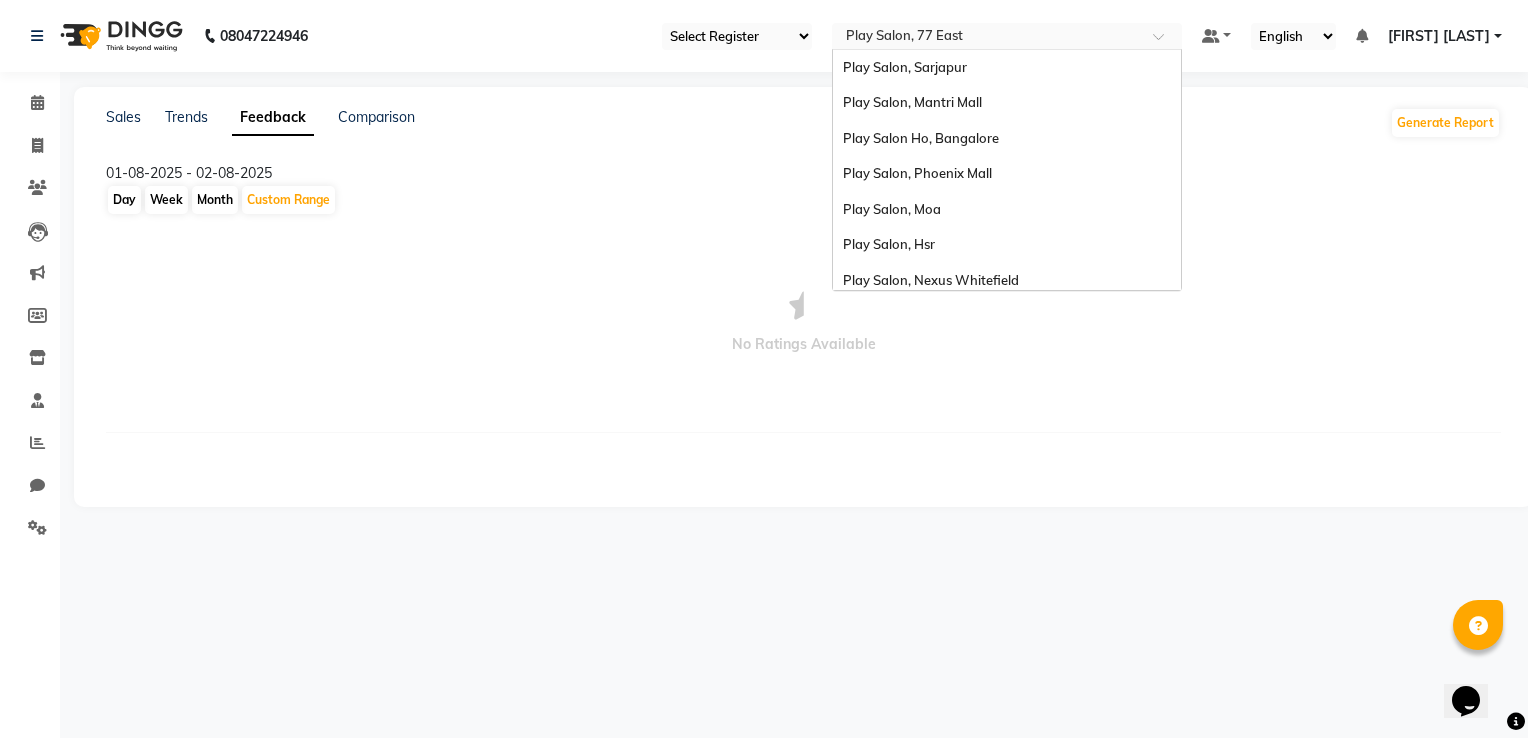 scroll, scrollTop: 79, scrollLeft: 0, axis: vertical 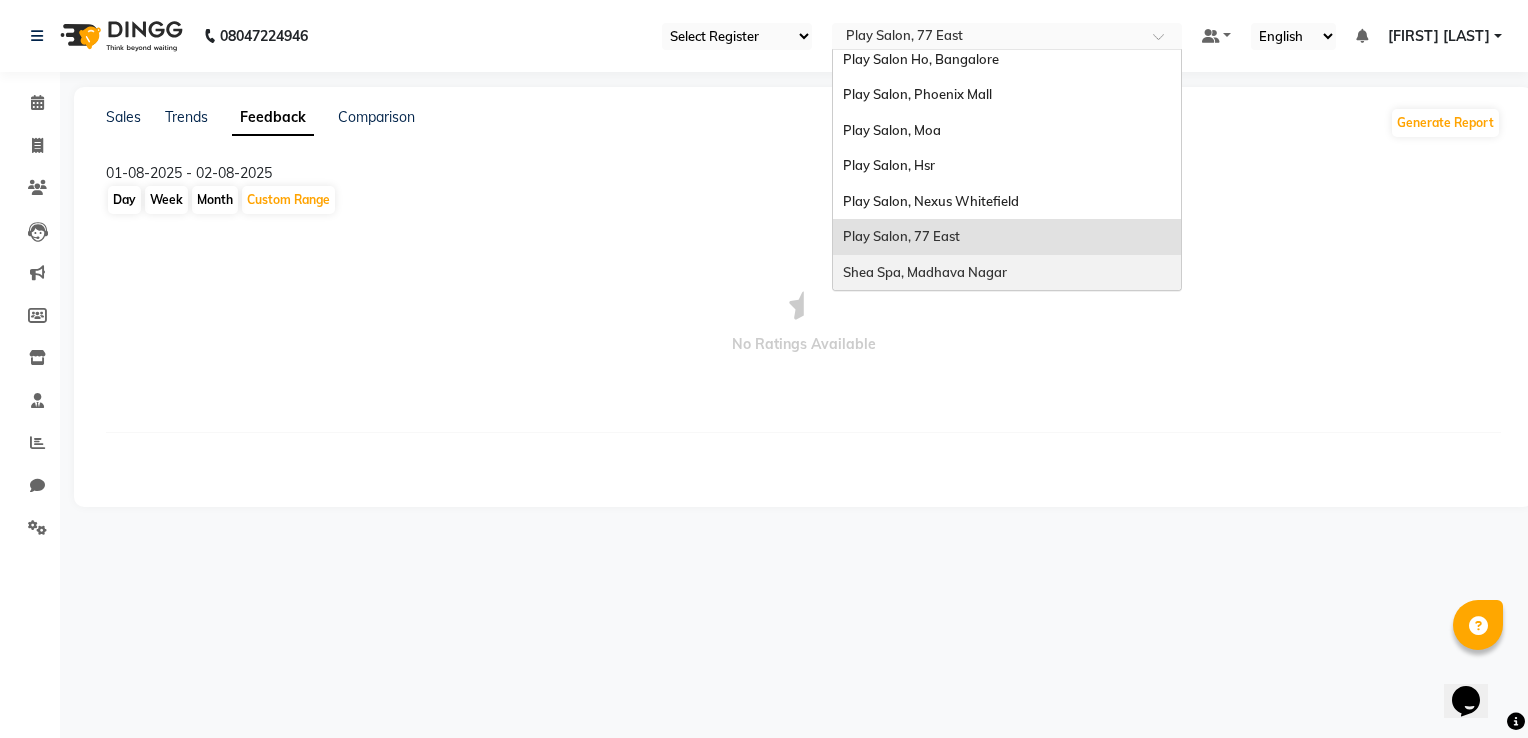 click on "Shea Spa, Madhava Nagar" at bounding box center [1007, 273] 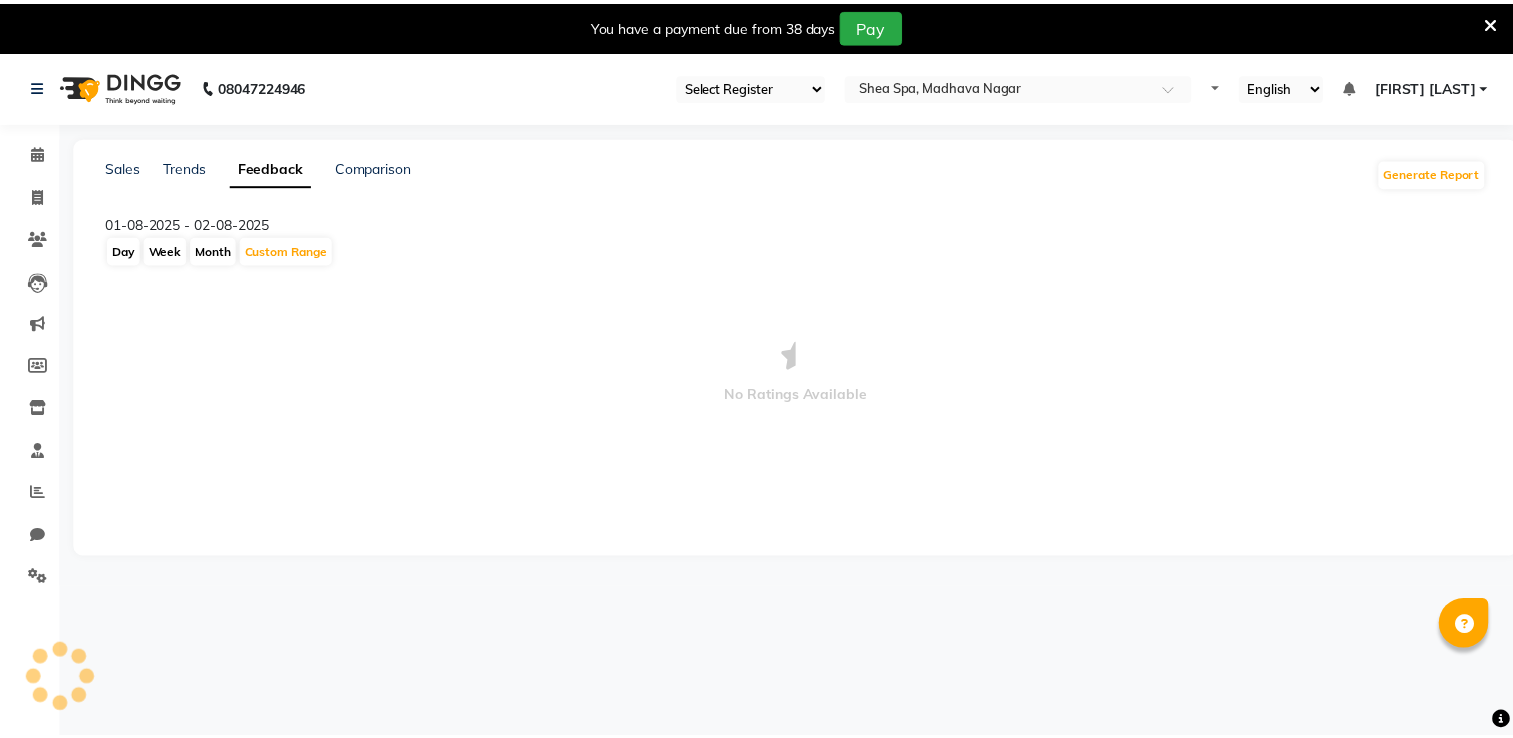 scroll, scrollTop: 0, scrollLeft: 0, axis: both 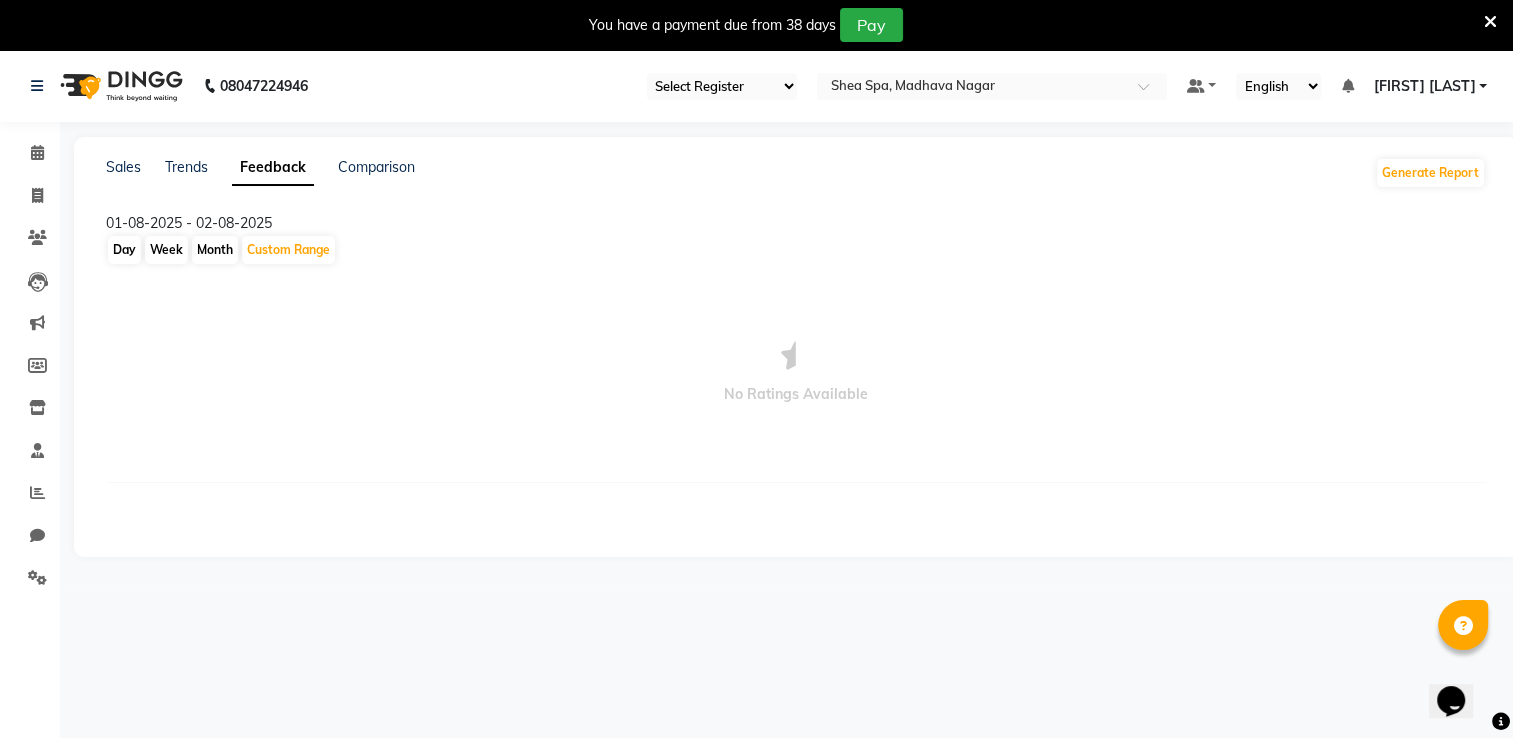 click at bounding box center [1490, 22] 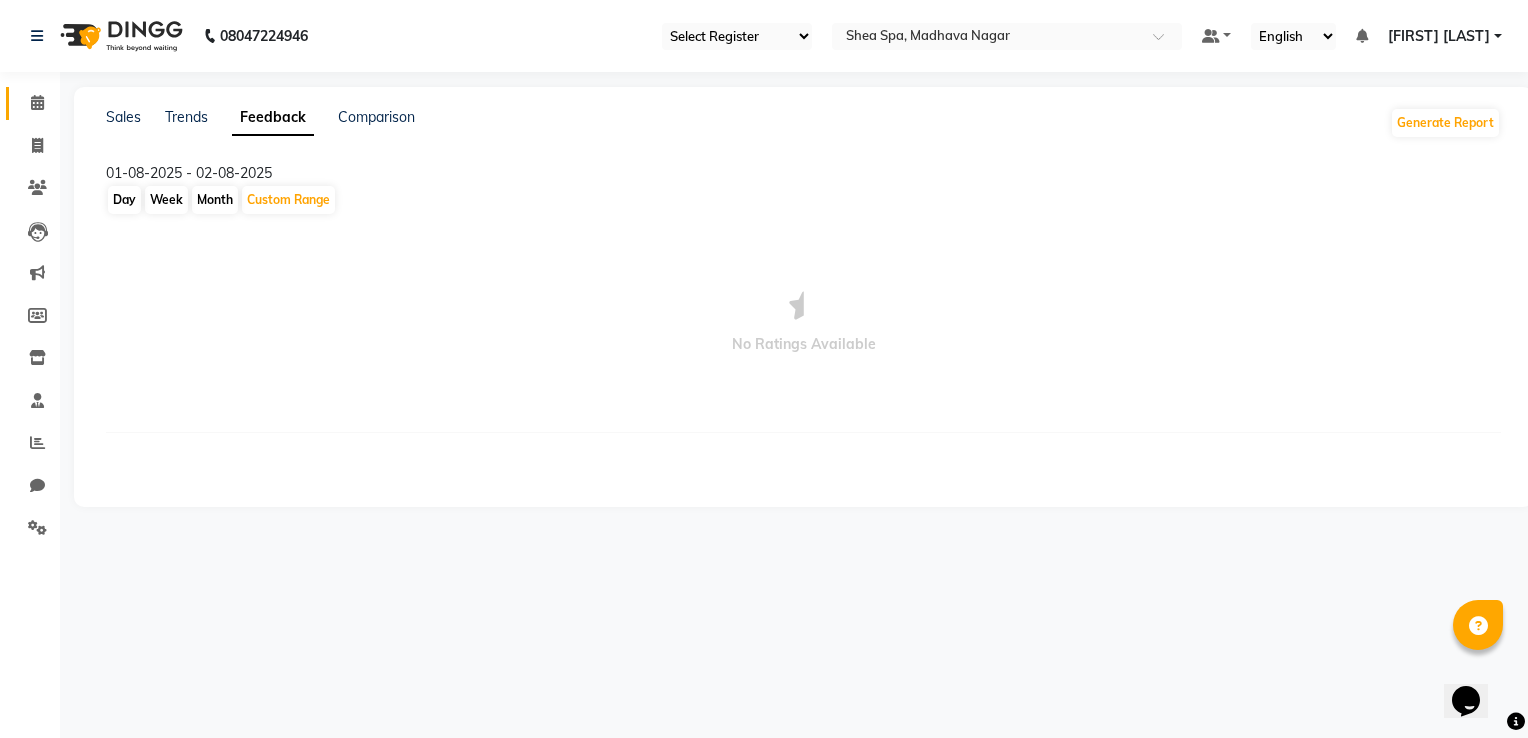 click on "Calendar" 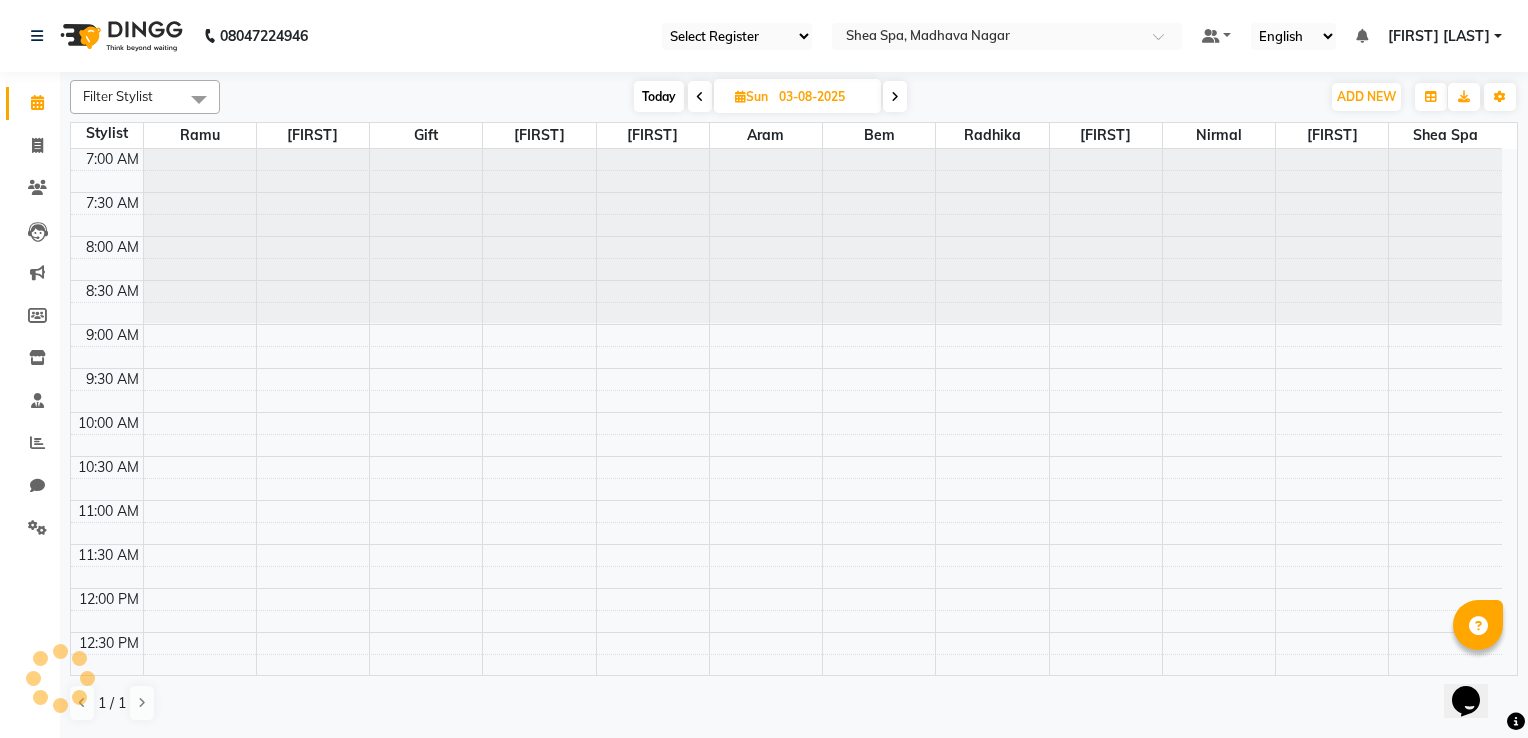 scroll, scrollTop: 0, scrollLeft: 0, axis: both 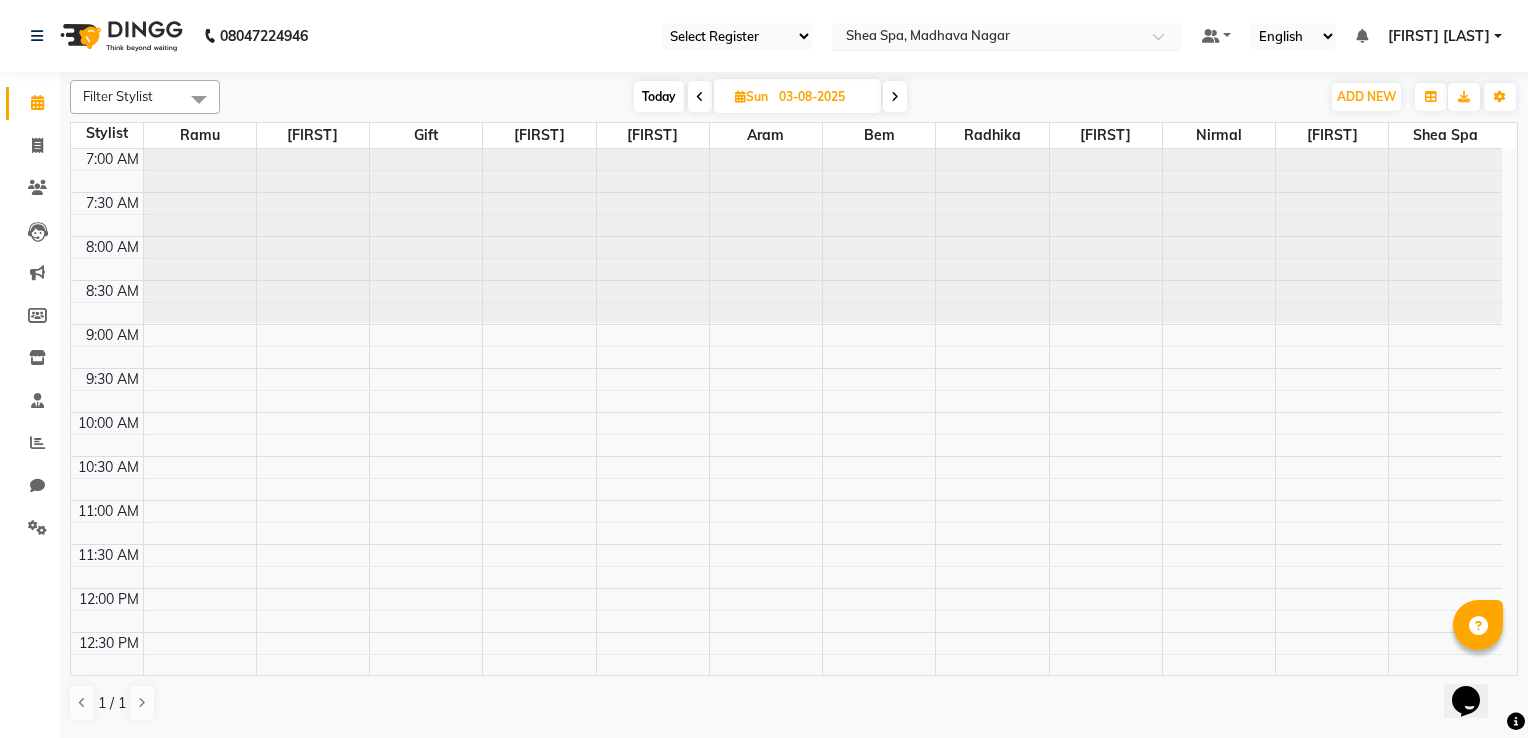 click at bounding box center (987, 38) 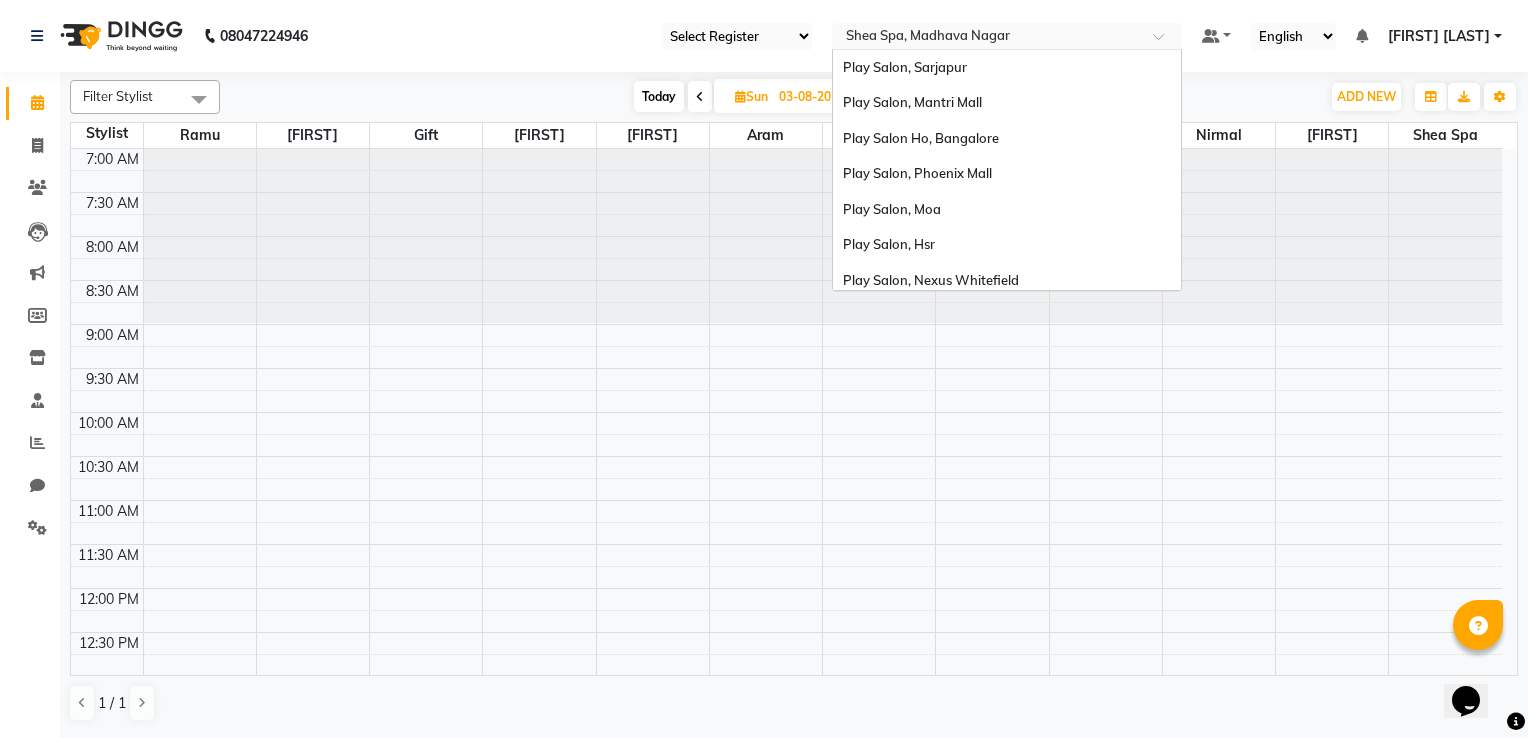 scroll, scrollTop: 79, scrollLeft: 0, axis: vertical 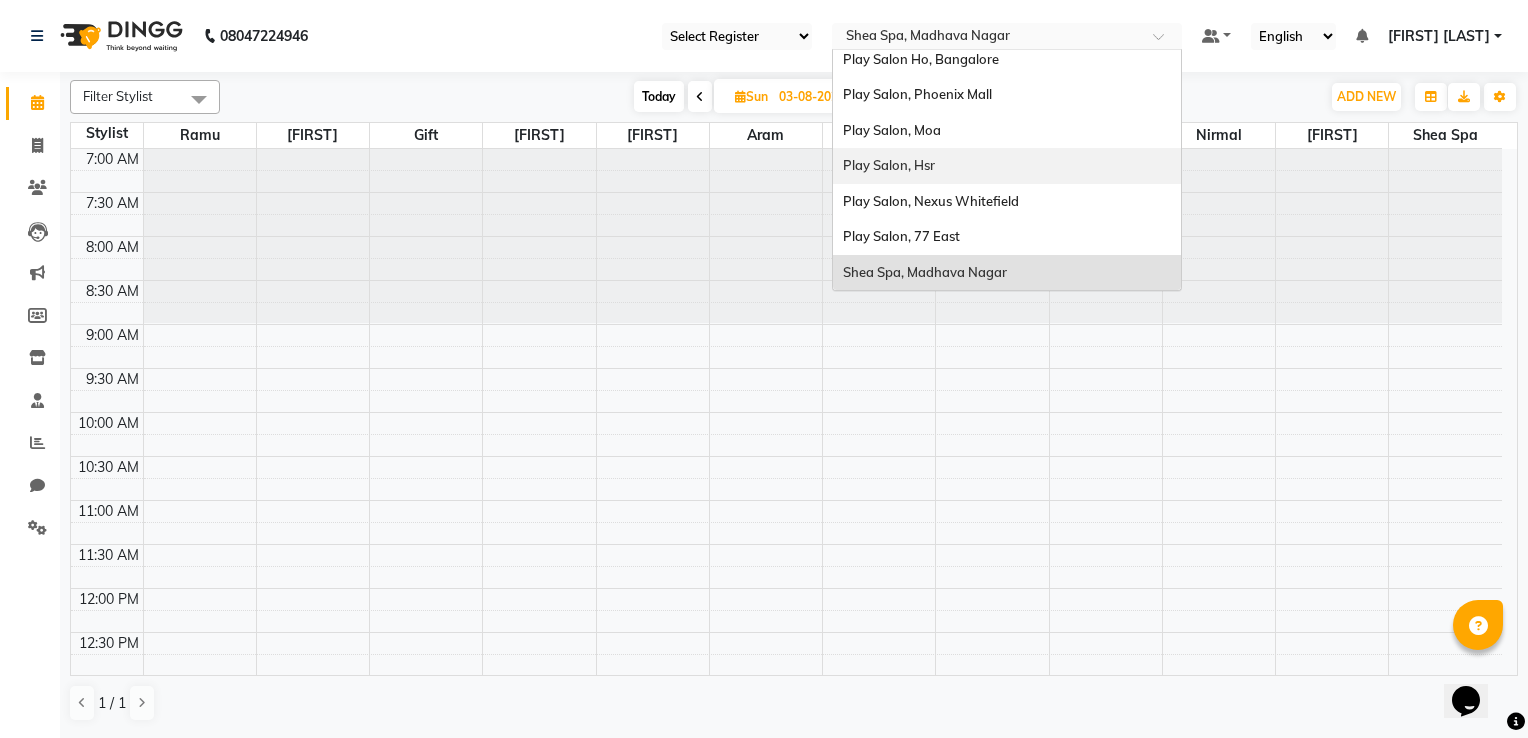 click on "Play Salon, Hsr" at bounding box center [1007, 166] 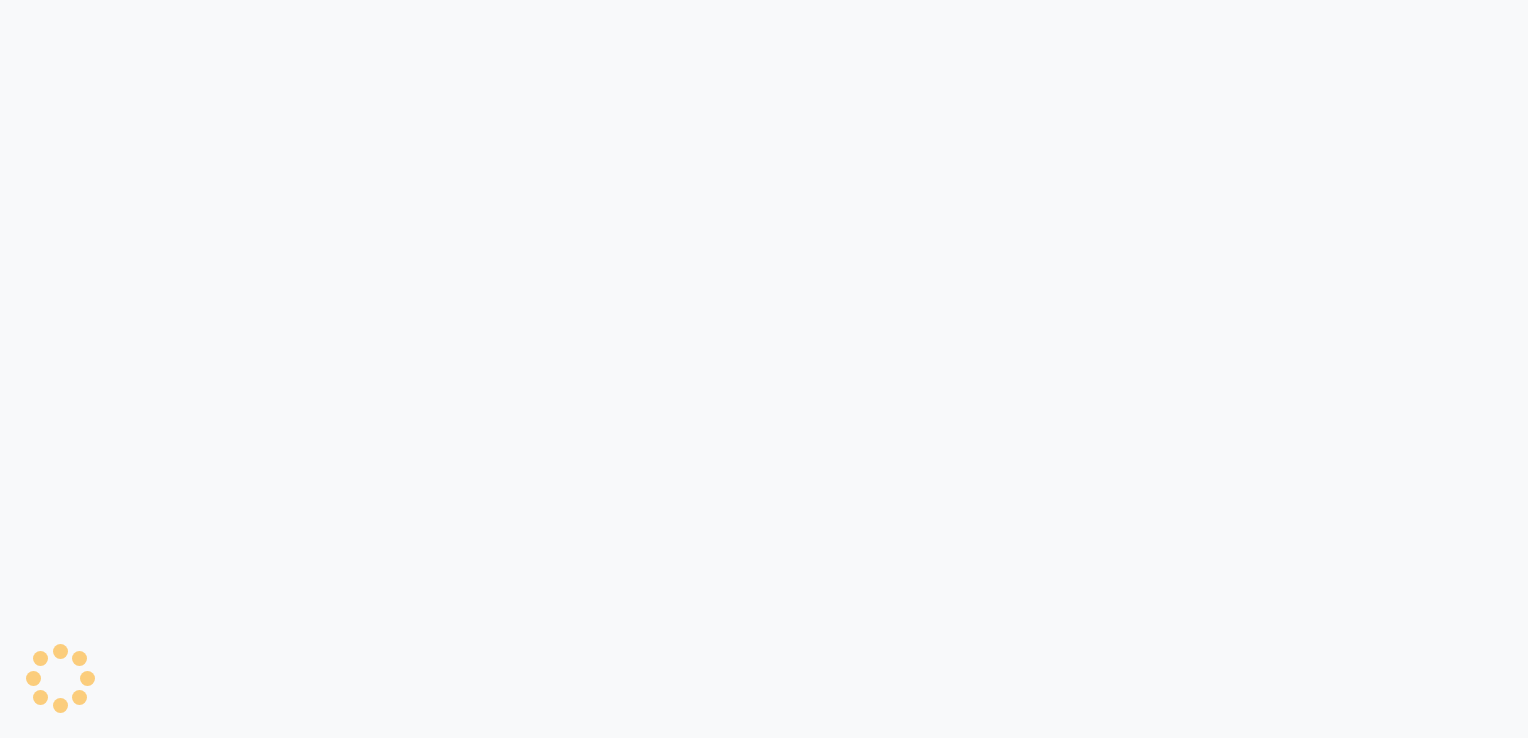 scroll, scrollTop: 0, scrollLeft: 0, axis: both 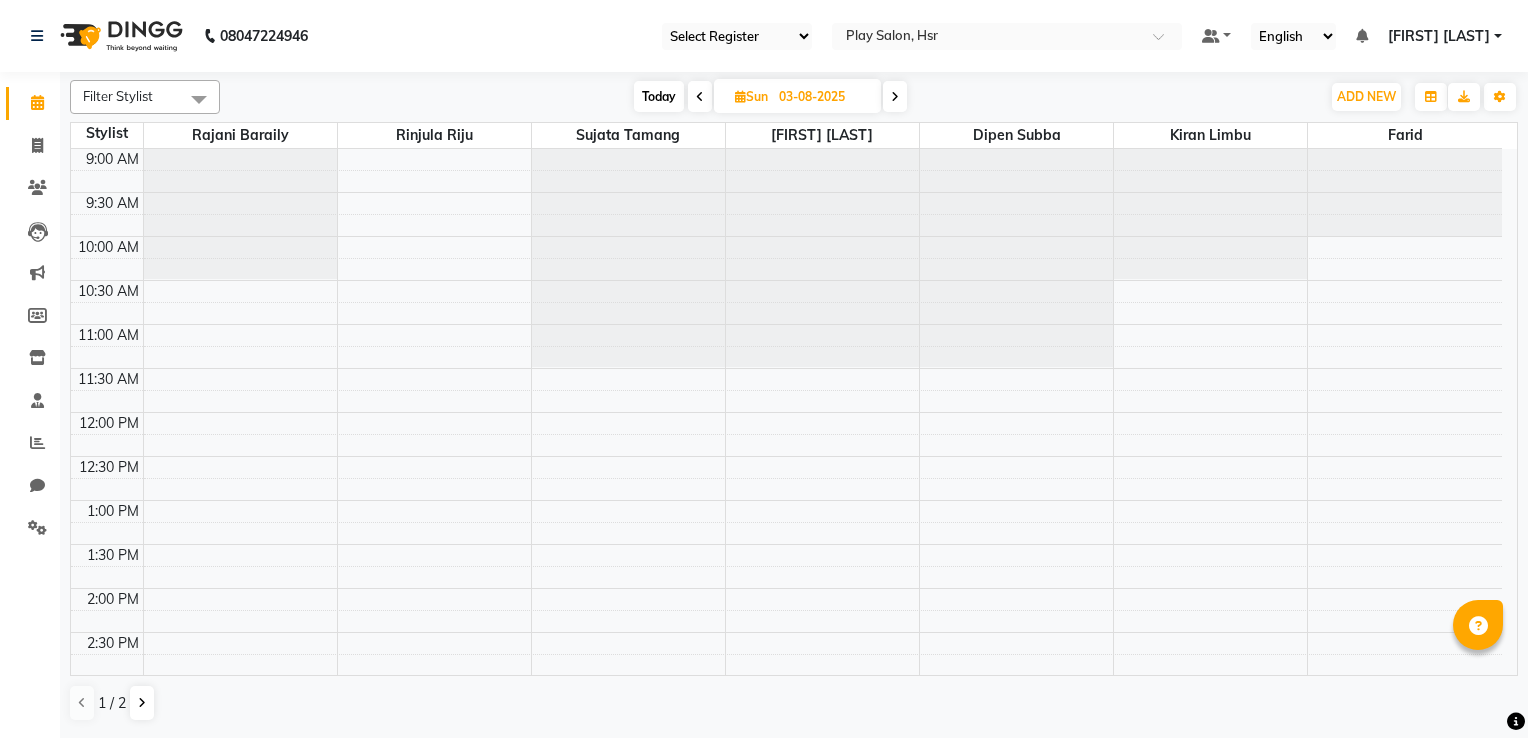 select on "en" 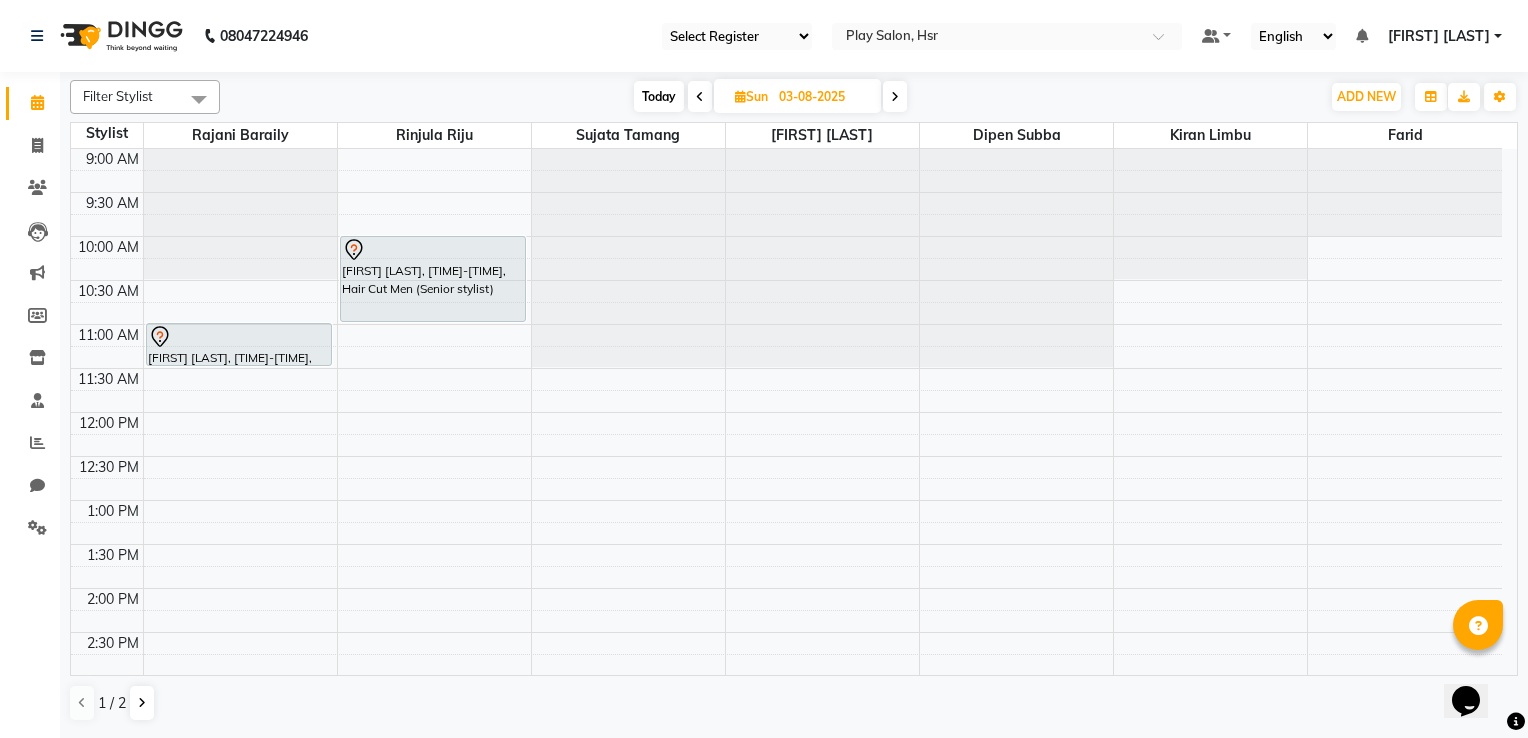 scroll, scrollTop: 0, scrollLeft: 0, axis: both 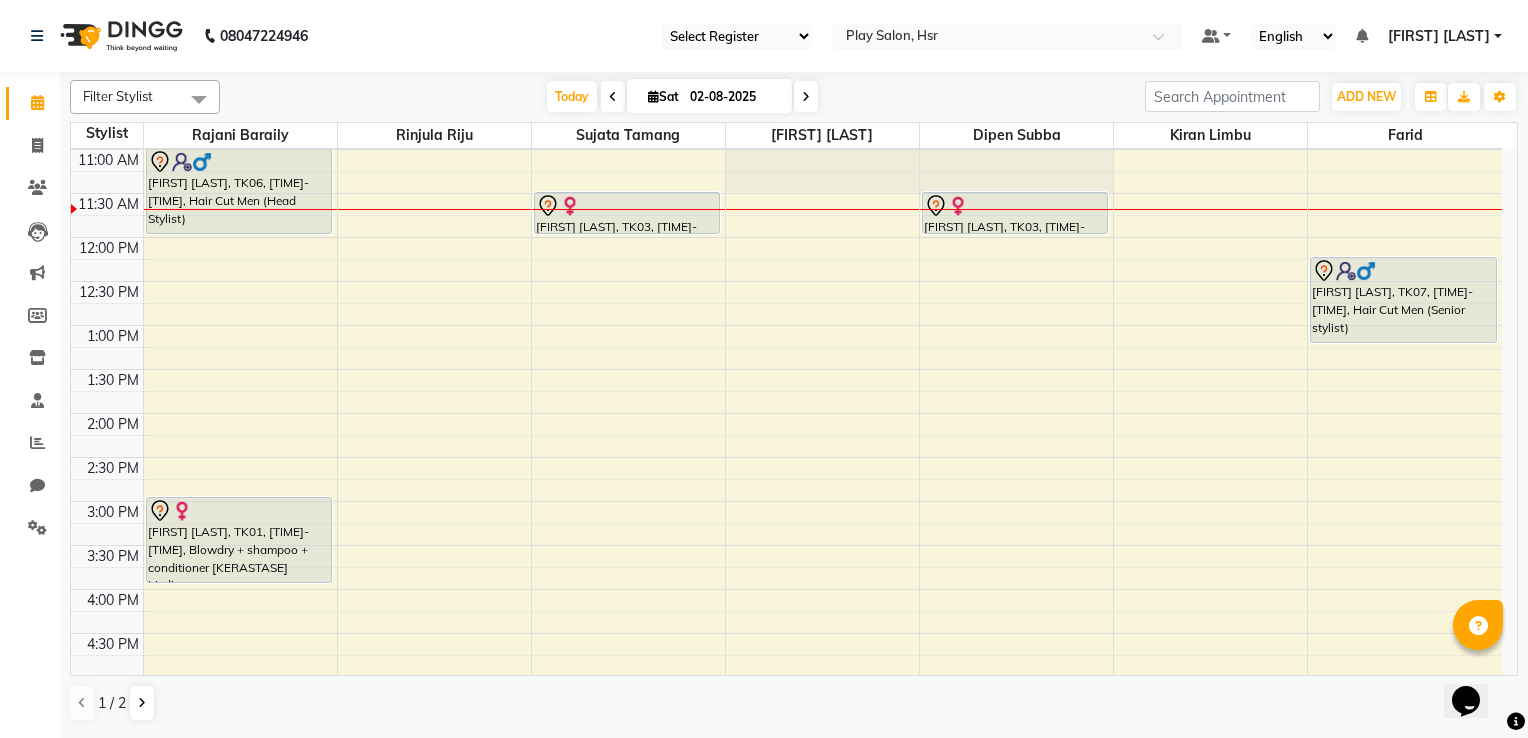 click at bounding box center [806, 96] 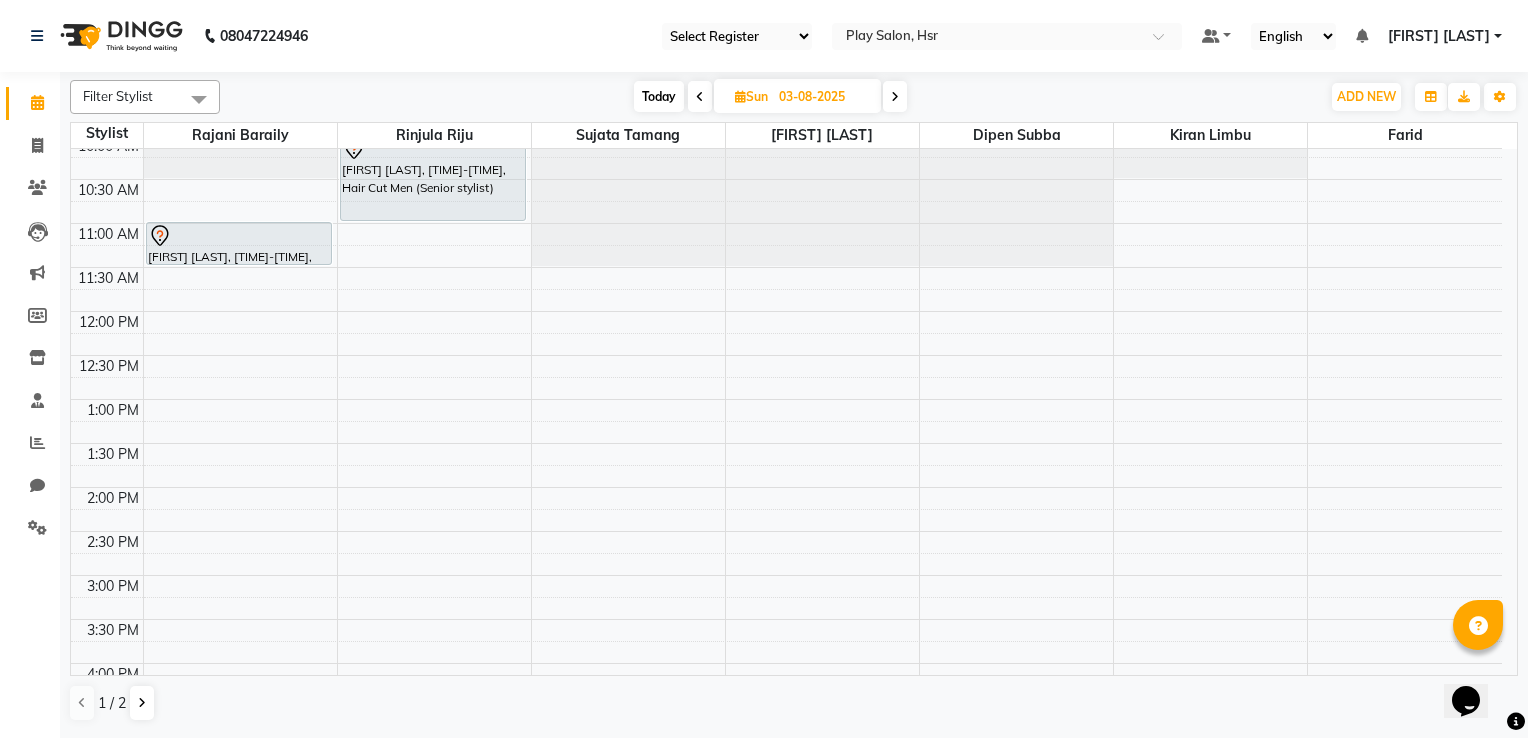 scroll, scrollTop: 0, scrollLeft: 0, axis: both 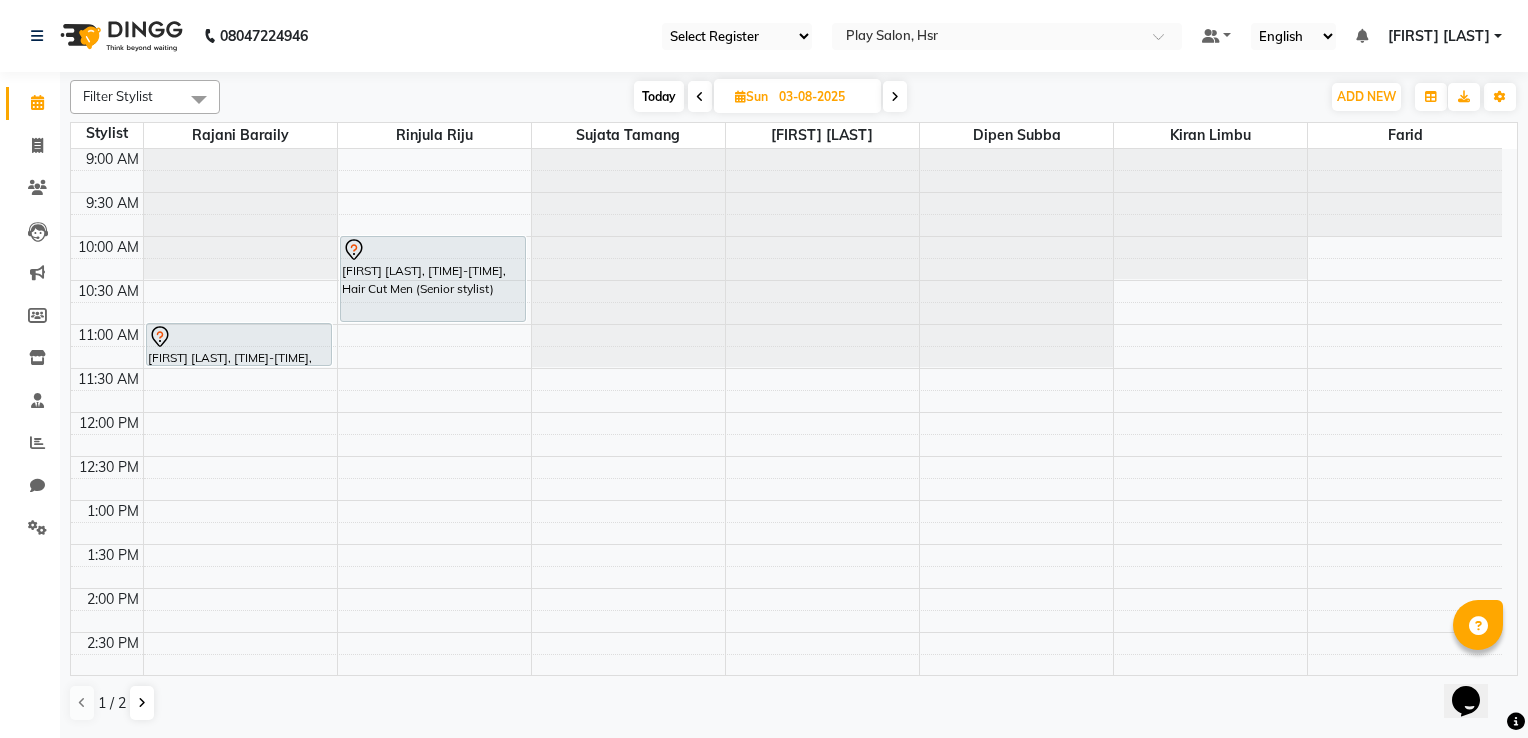 click at bounding box center [700, 97] 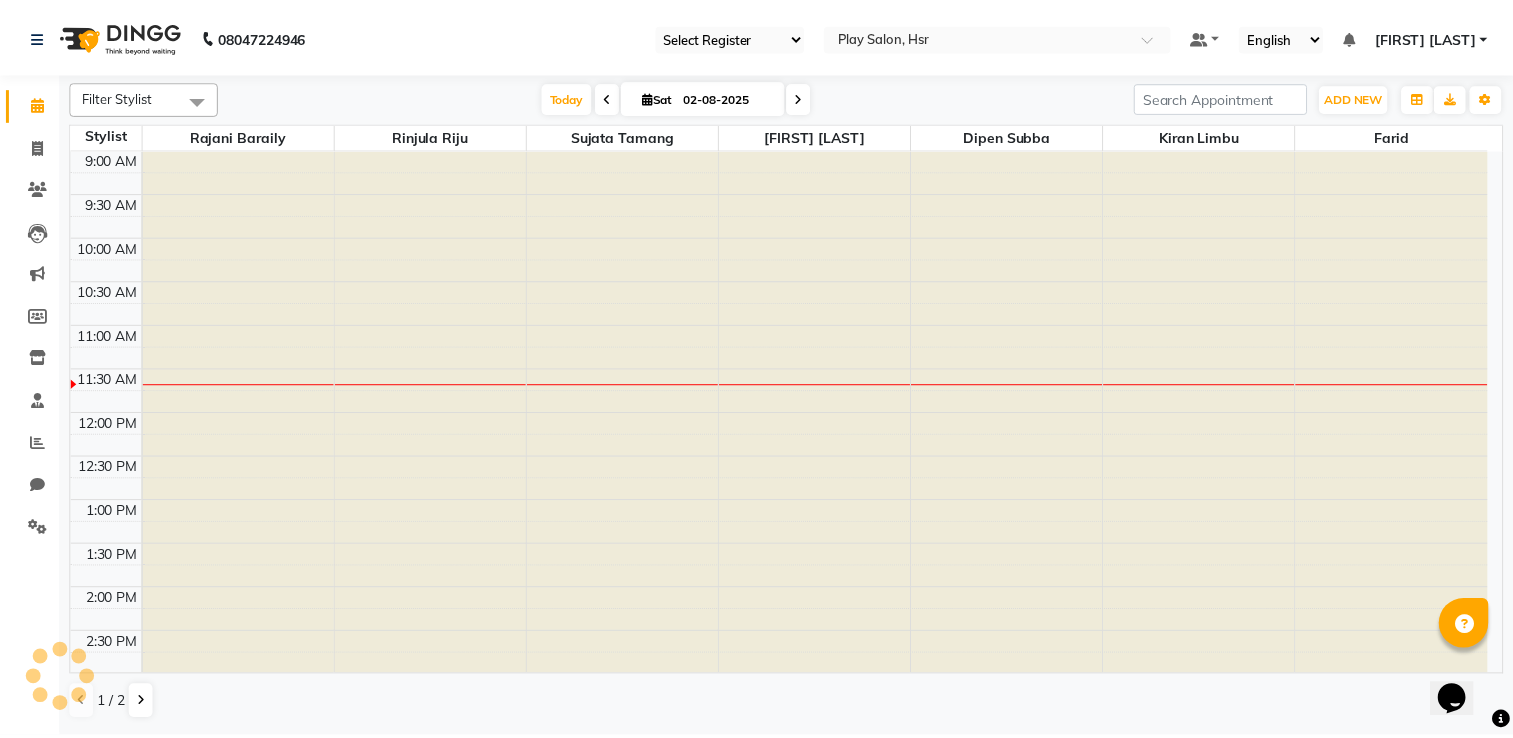 scroll, scrollTop: 175, scrollLeft: 0, axis: vertical 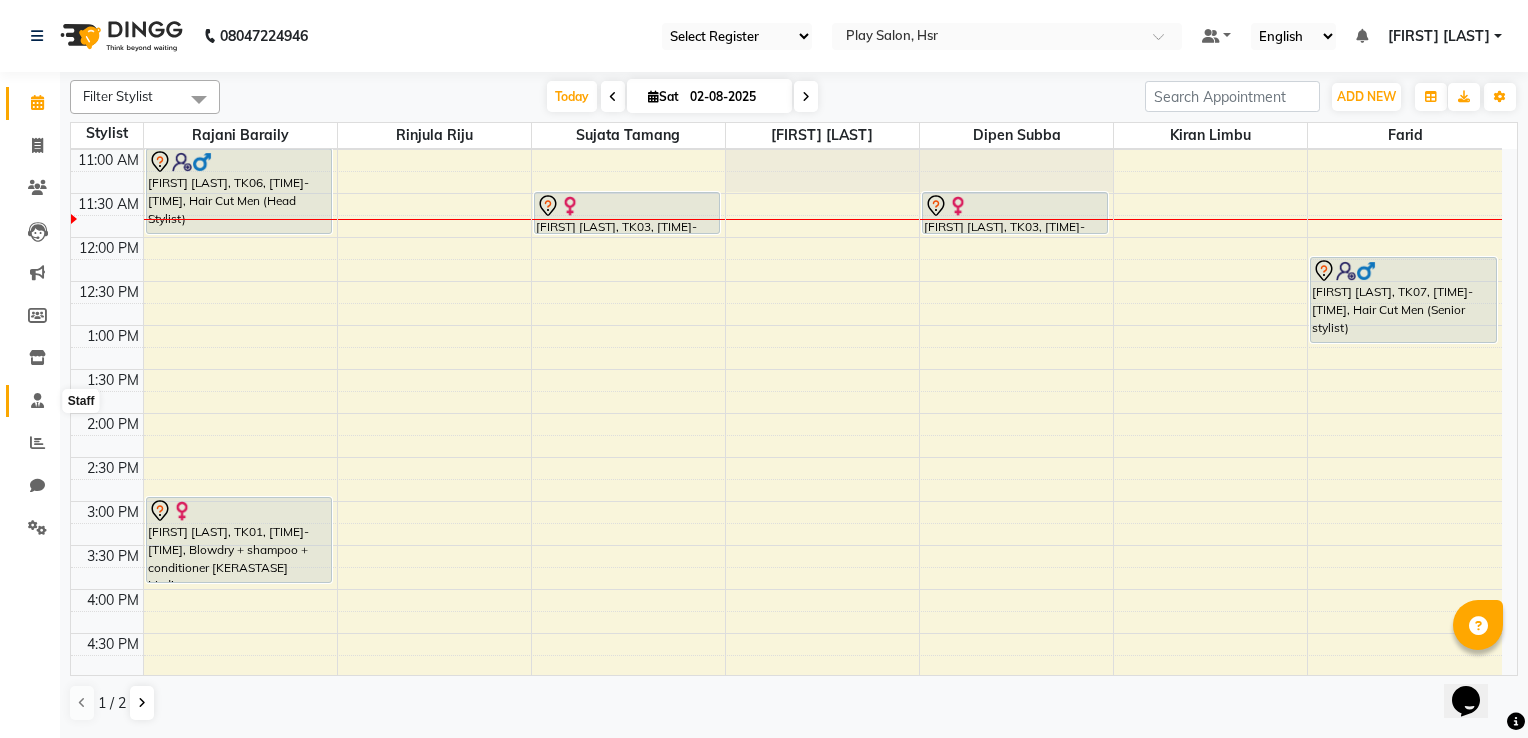 click 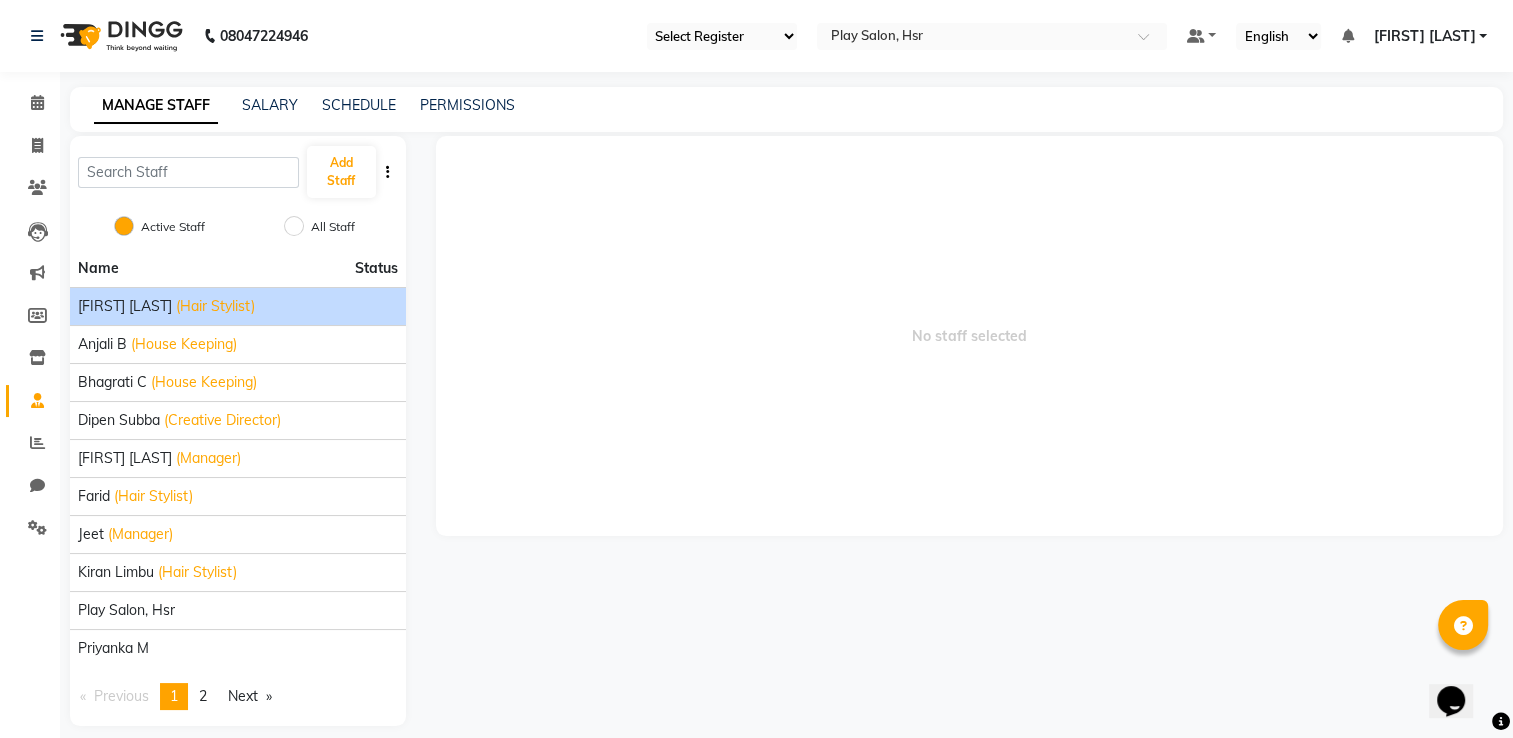 click on "Amaan Ali (Hair Stylist)" 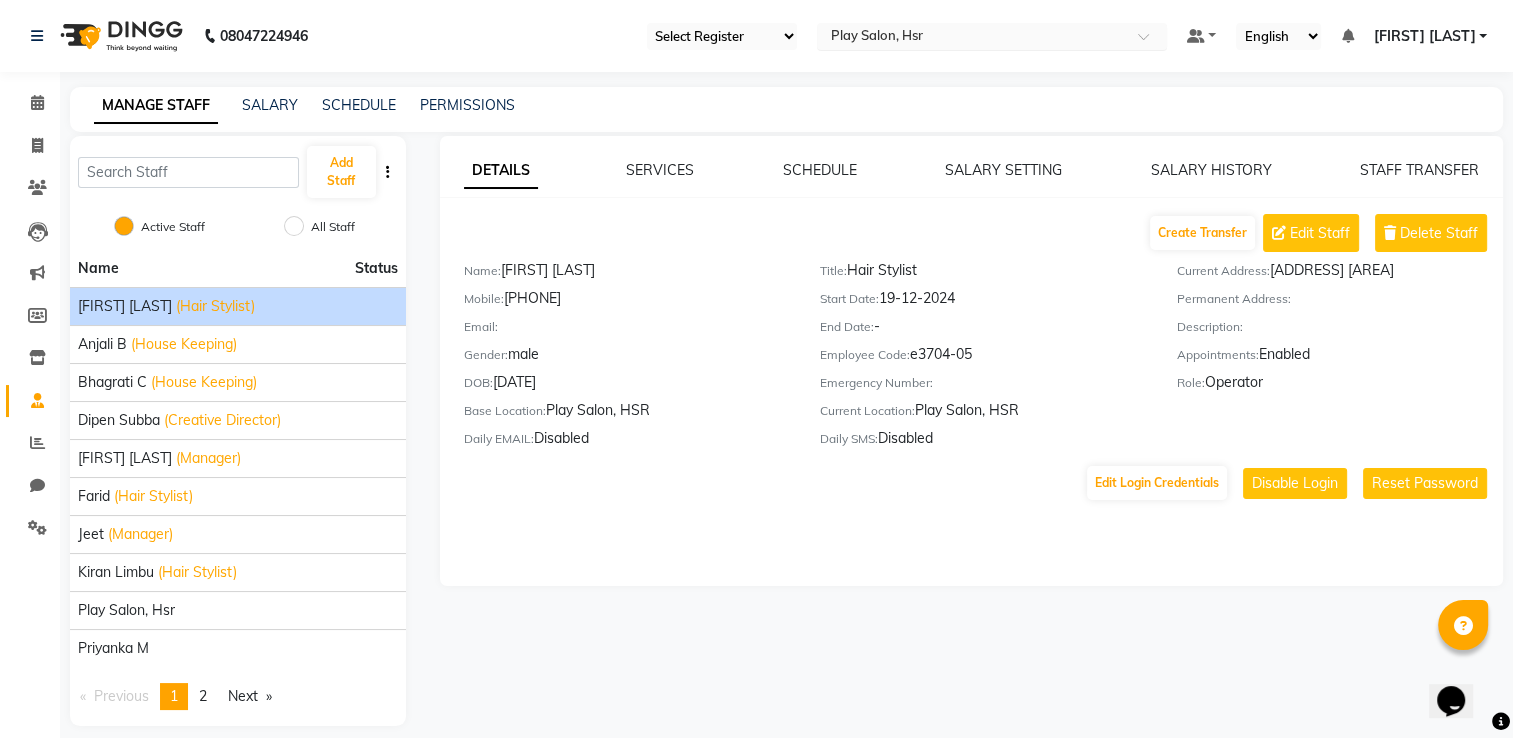 click at bounding box center [972, 38] 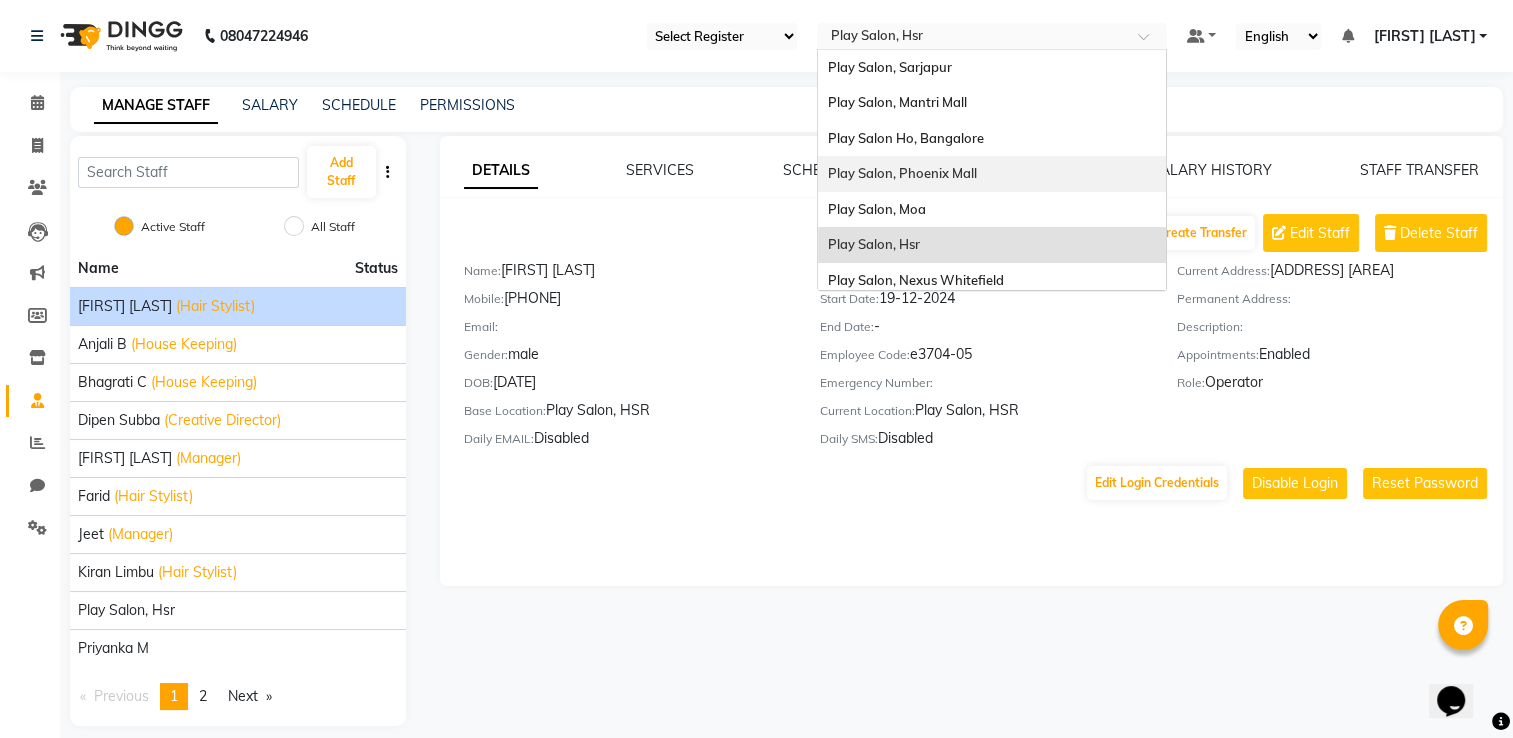 click on "Play Salon, Phoenix Mall" at bounding box center [992, 174] 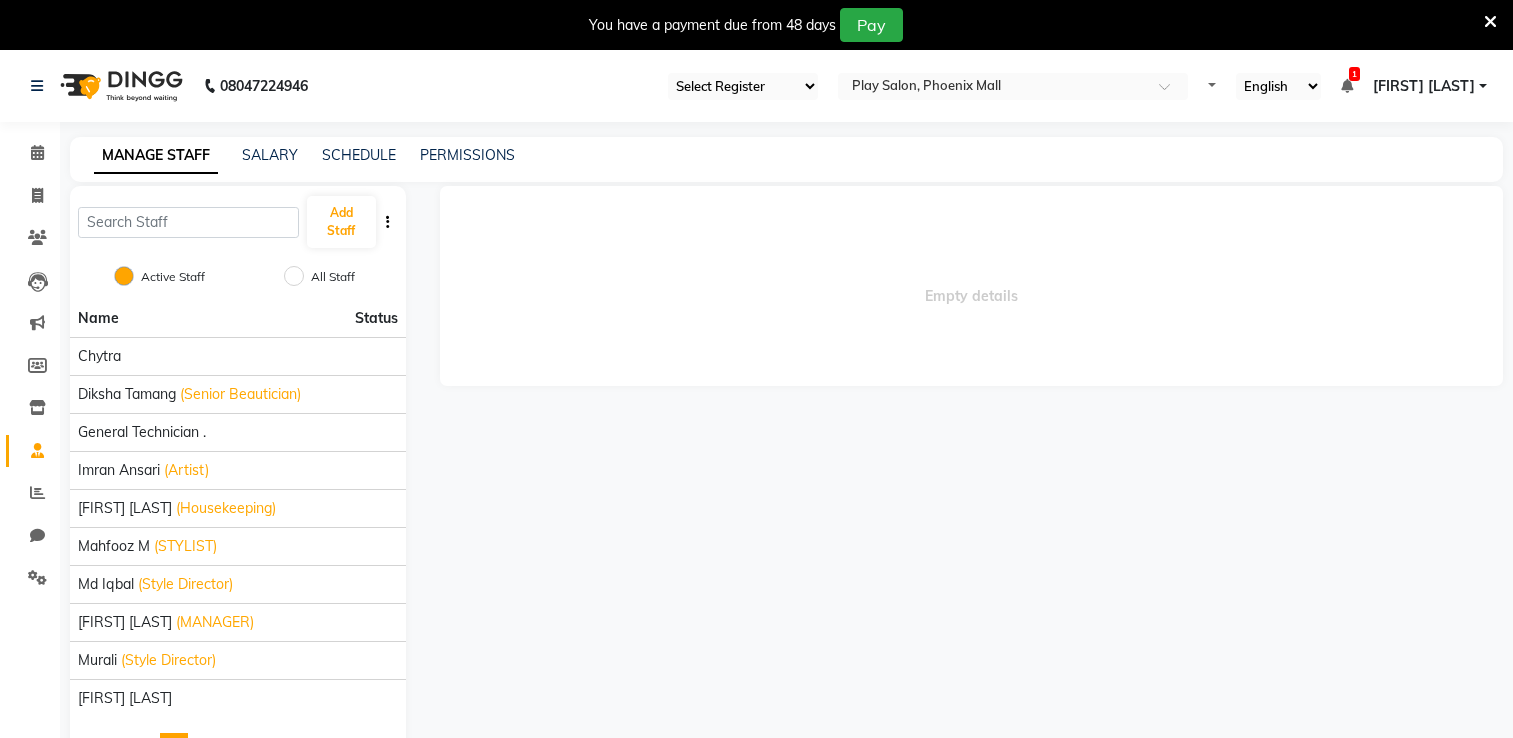 scroll, scrollTop: 0, scrollLeft: 0, axis: both 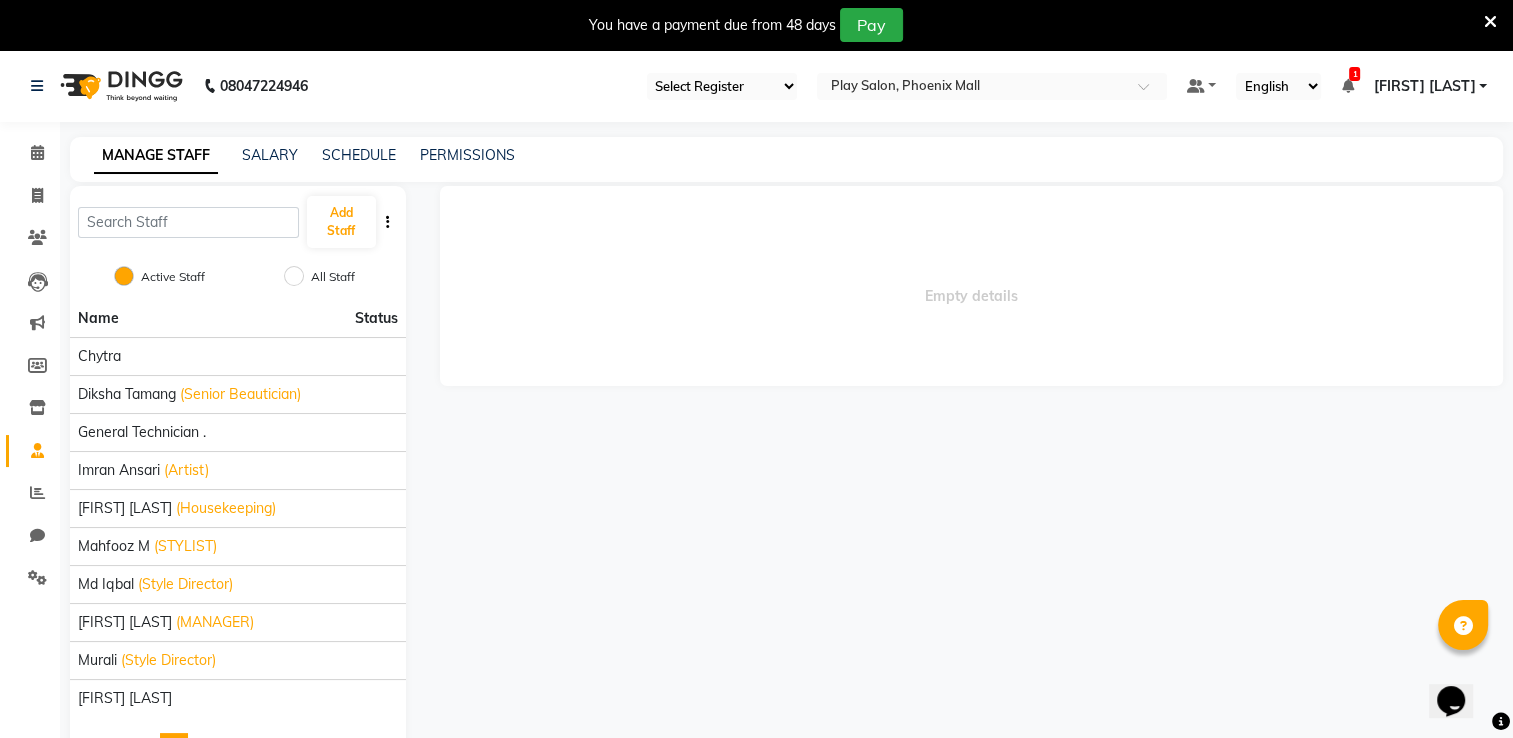 click at bounding box center (1490, 22) 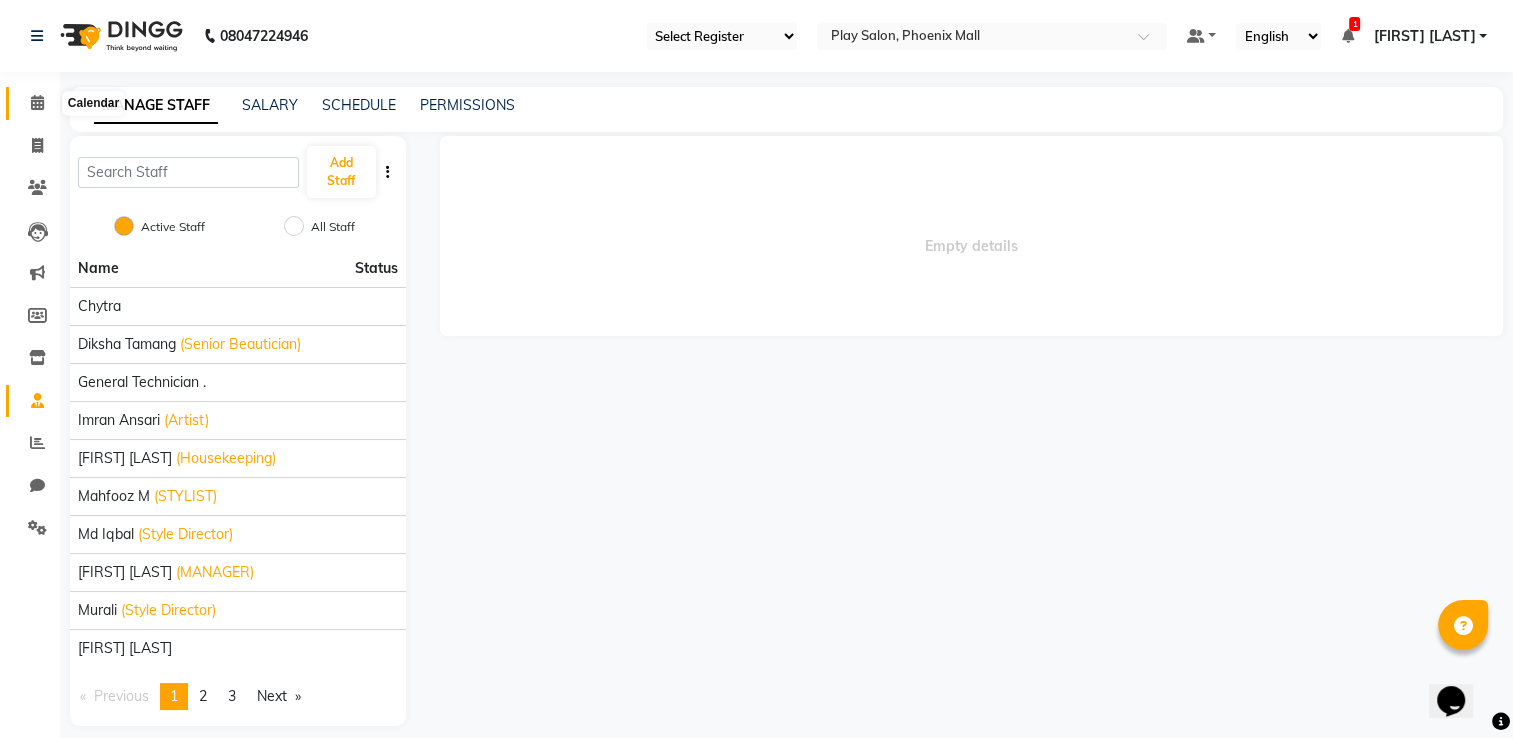 click 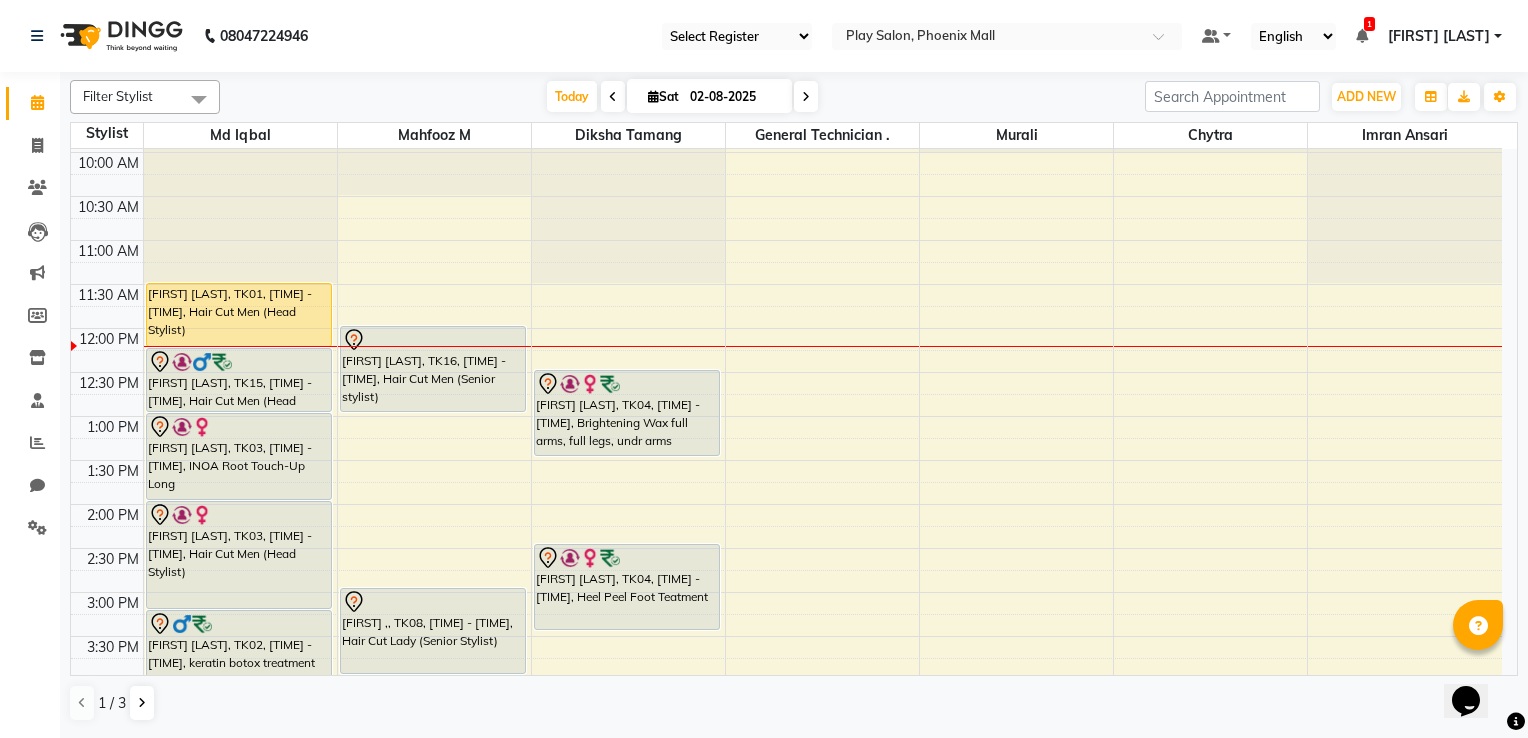 scroll, scrollTop: 0, scrollLeft: 0, axis: both 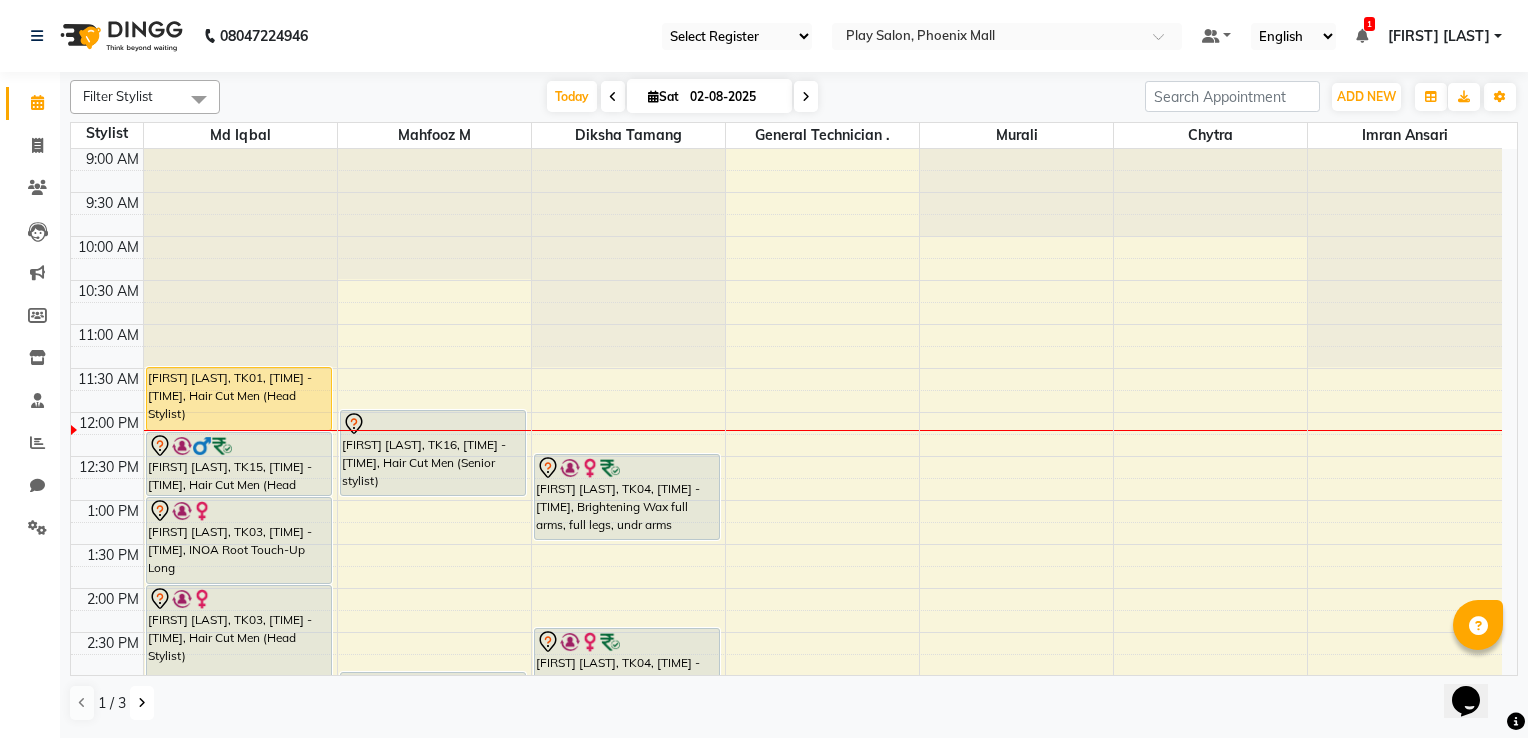 click at bounding box center (142, 703) 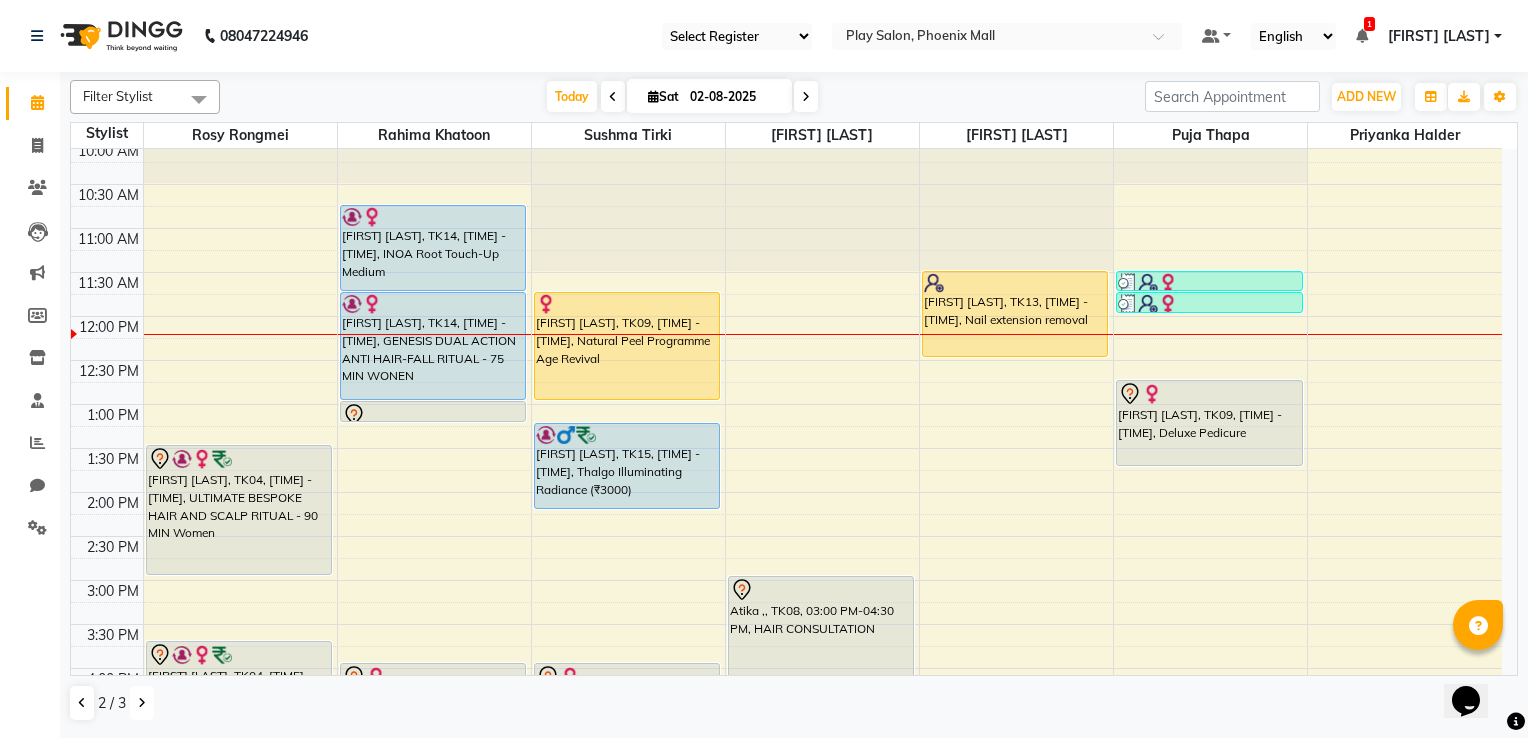 scroll, scrollTop: 0, scrollLeft: 0, axis: both 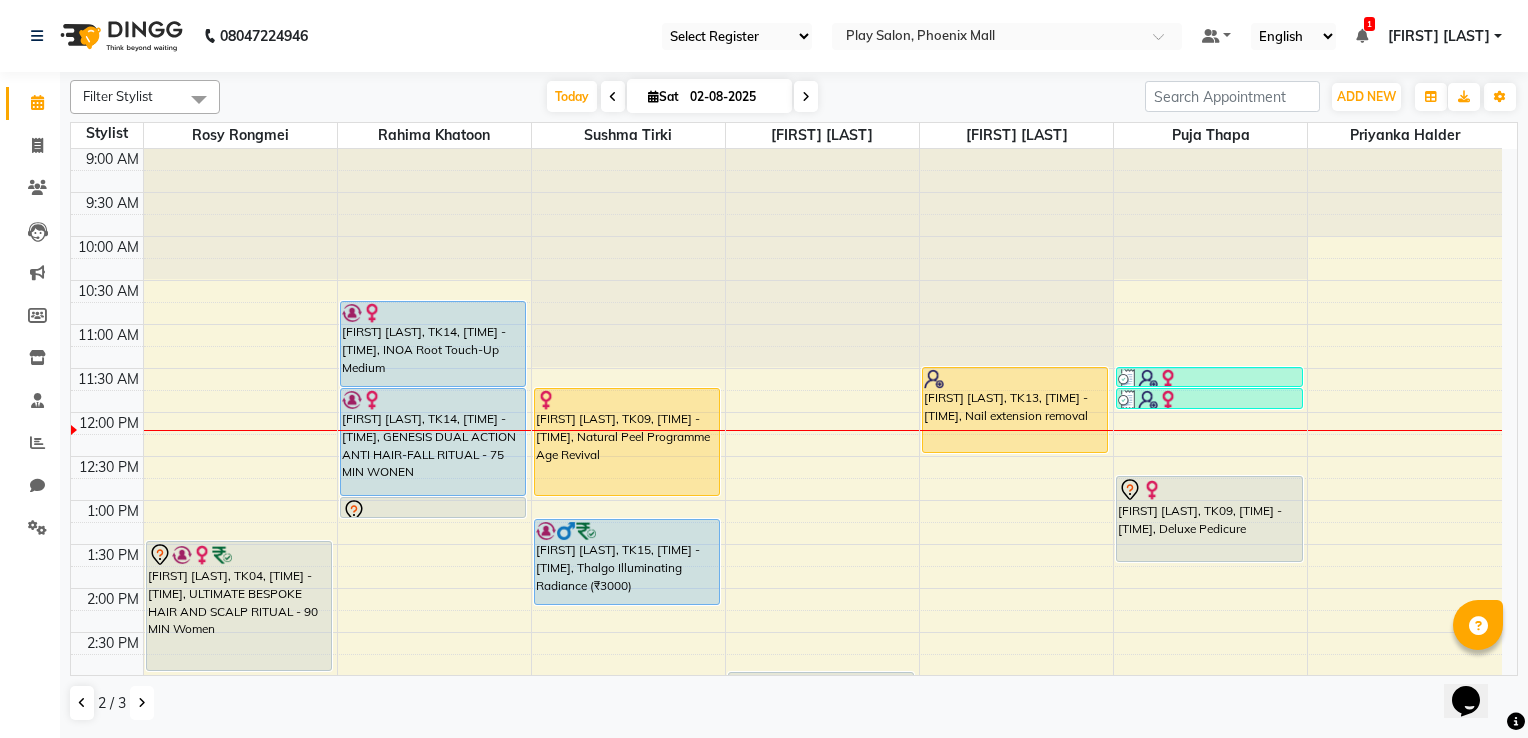 click at bounding box center (142, 703) 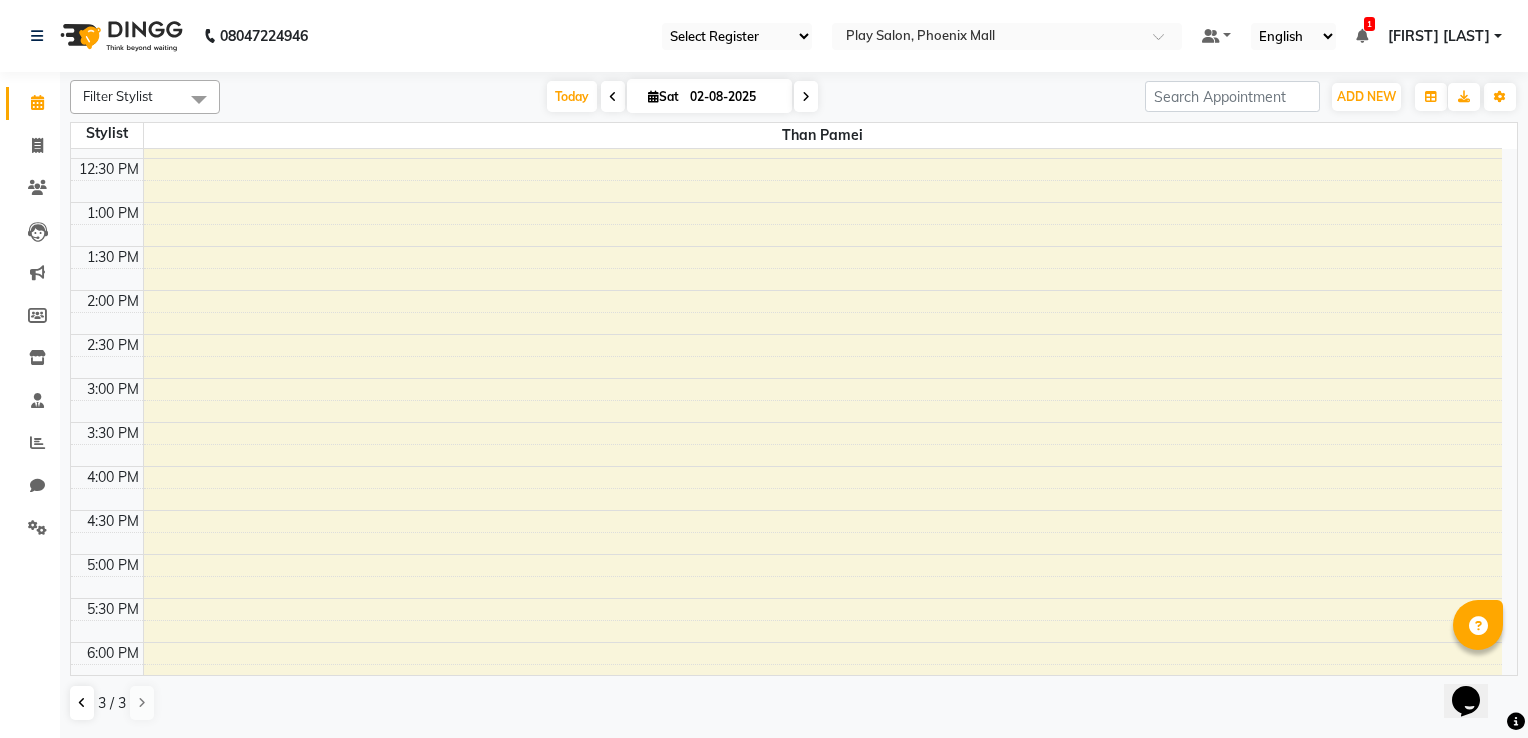 scroll, scrollTop: 692, scrollLeft: 0, axis: vertical 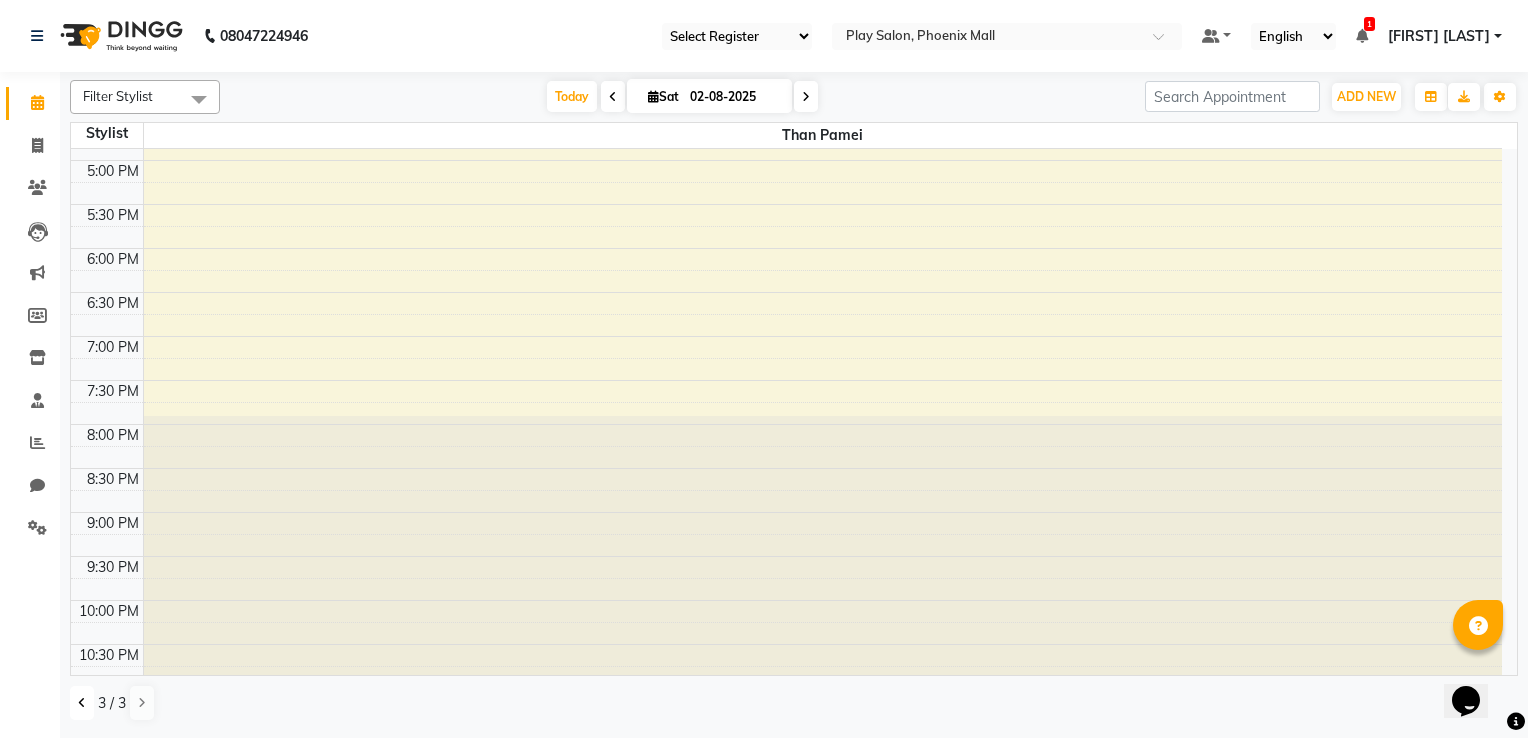 click at bounding box center (82, 703) 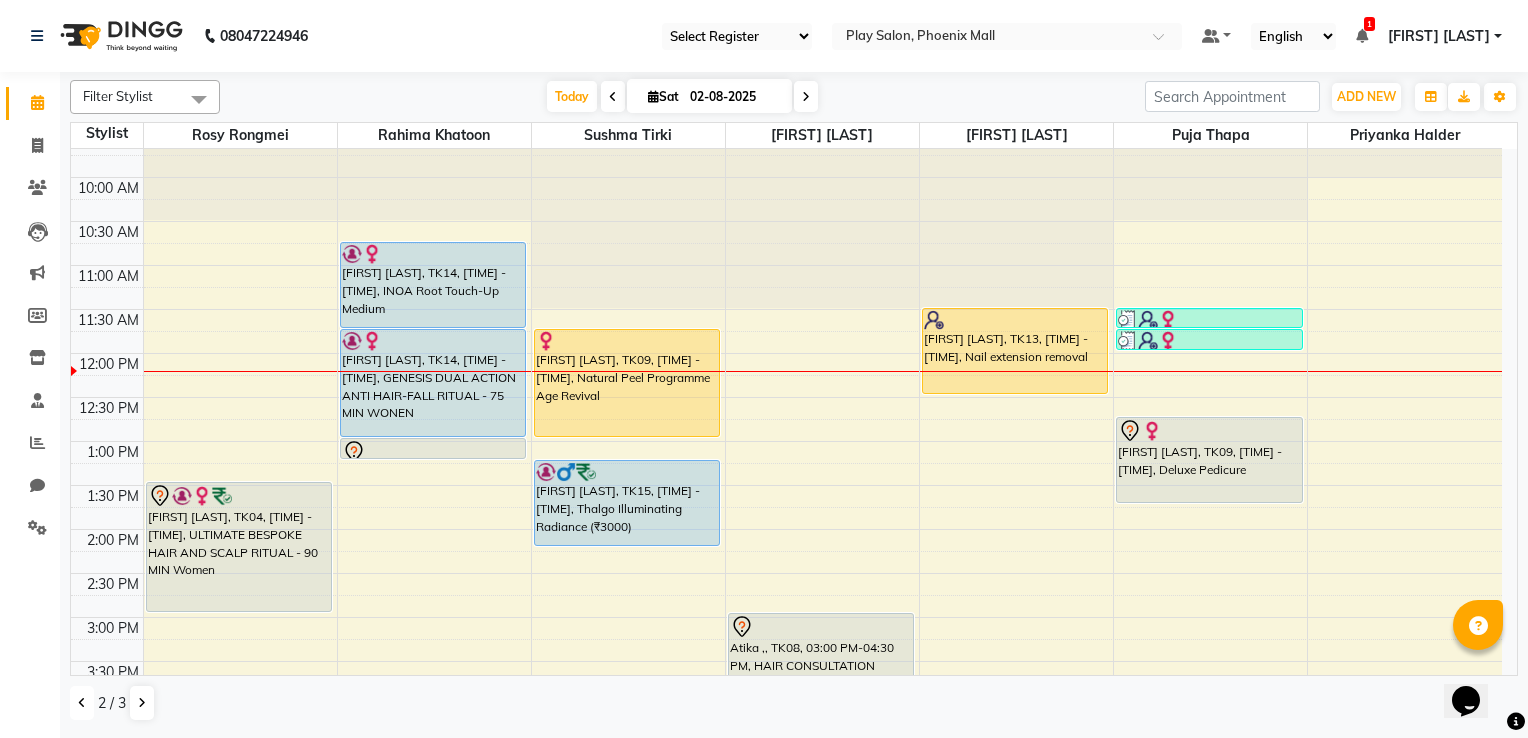 scroll, scrollTop: 0, scrollLeft: 0, axis: both 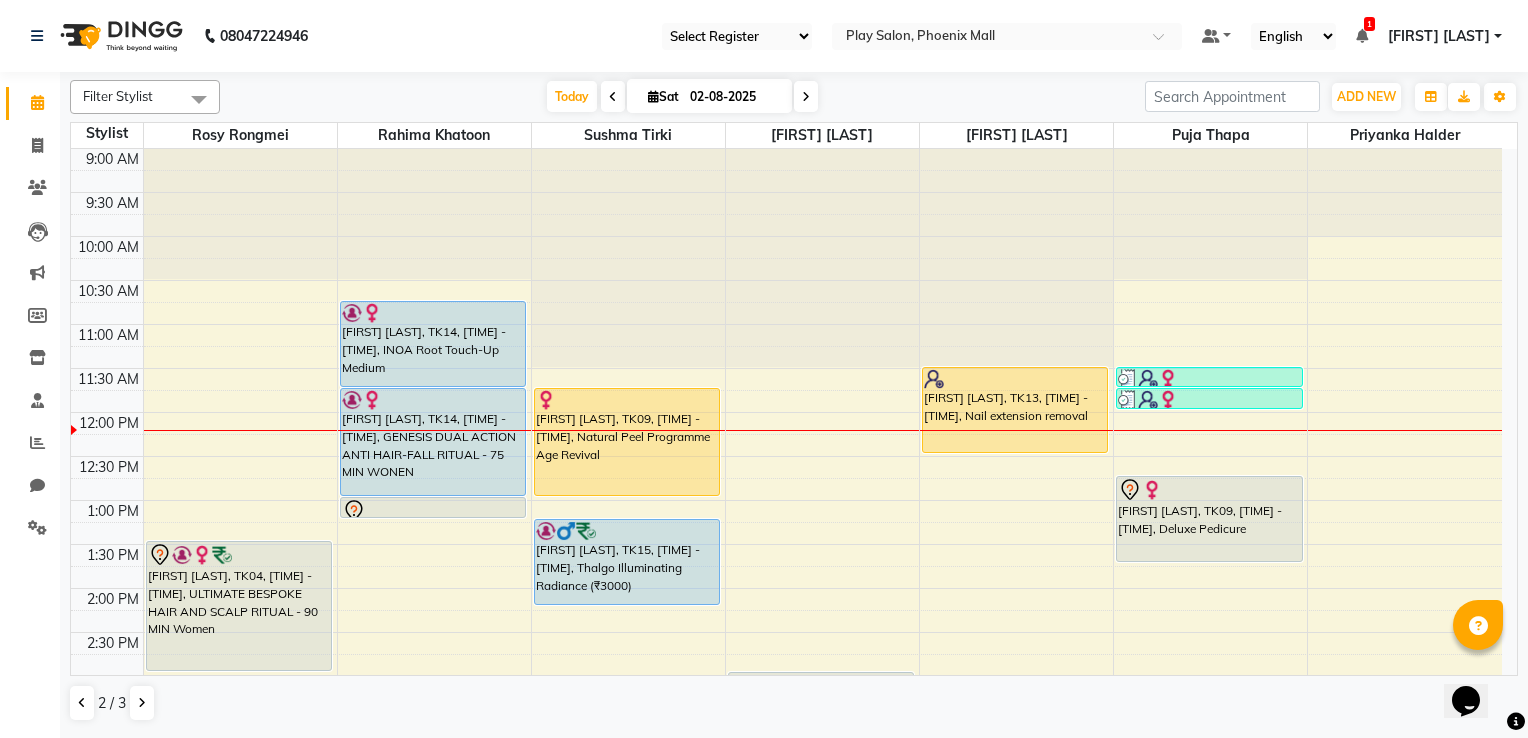 click at bounding box center [1362, 36] 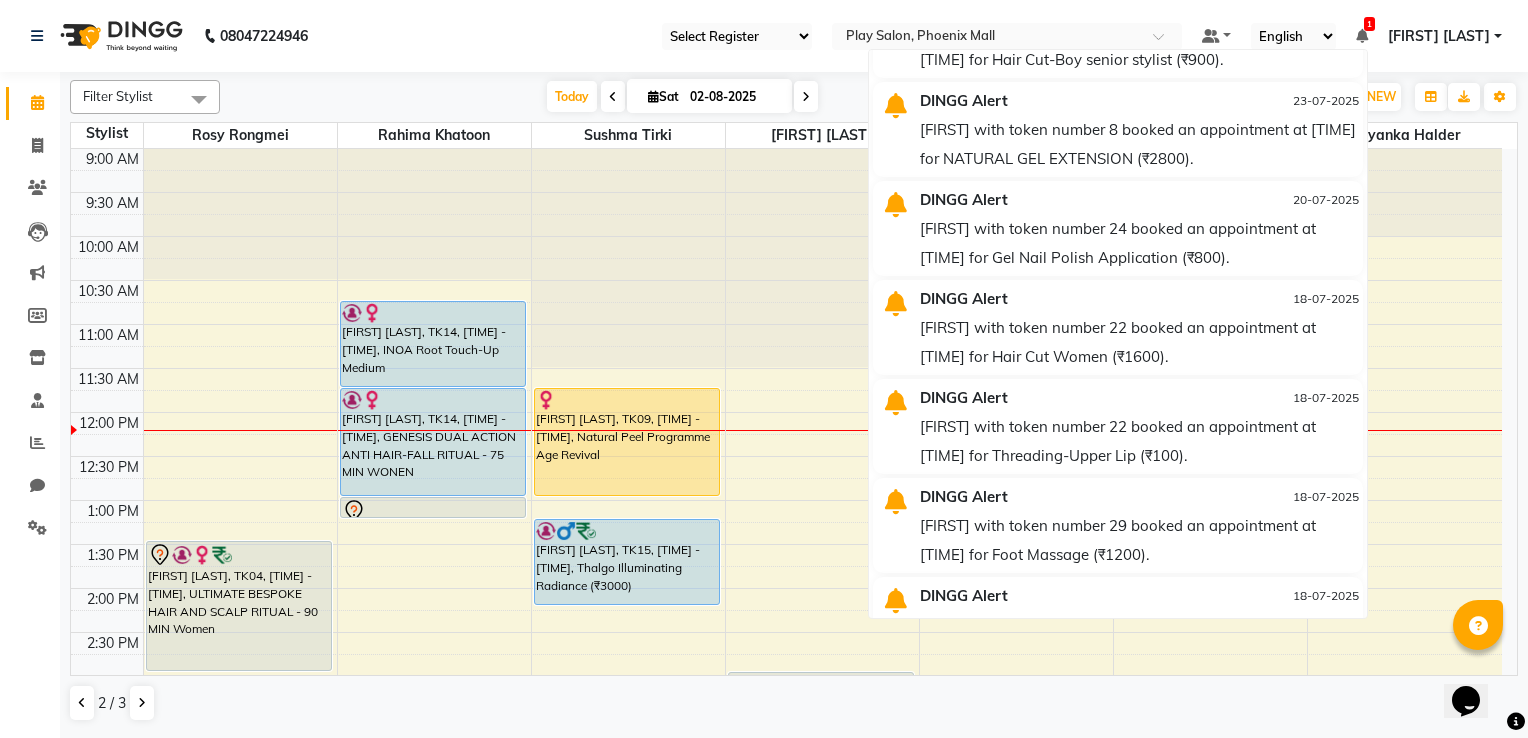 scroll, scrollTop: 0, scrollLeft: 0, axis: both 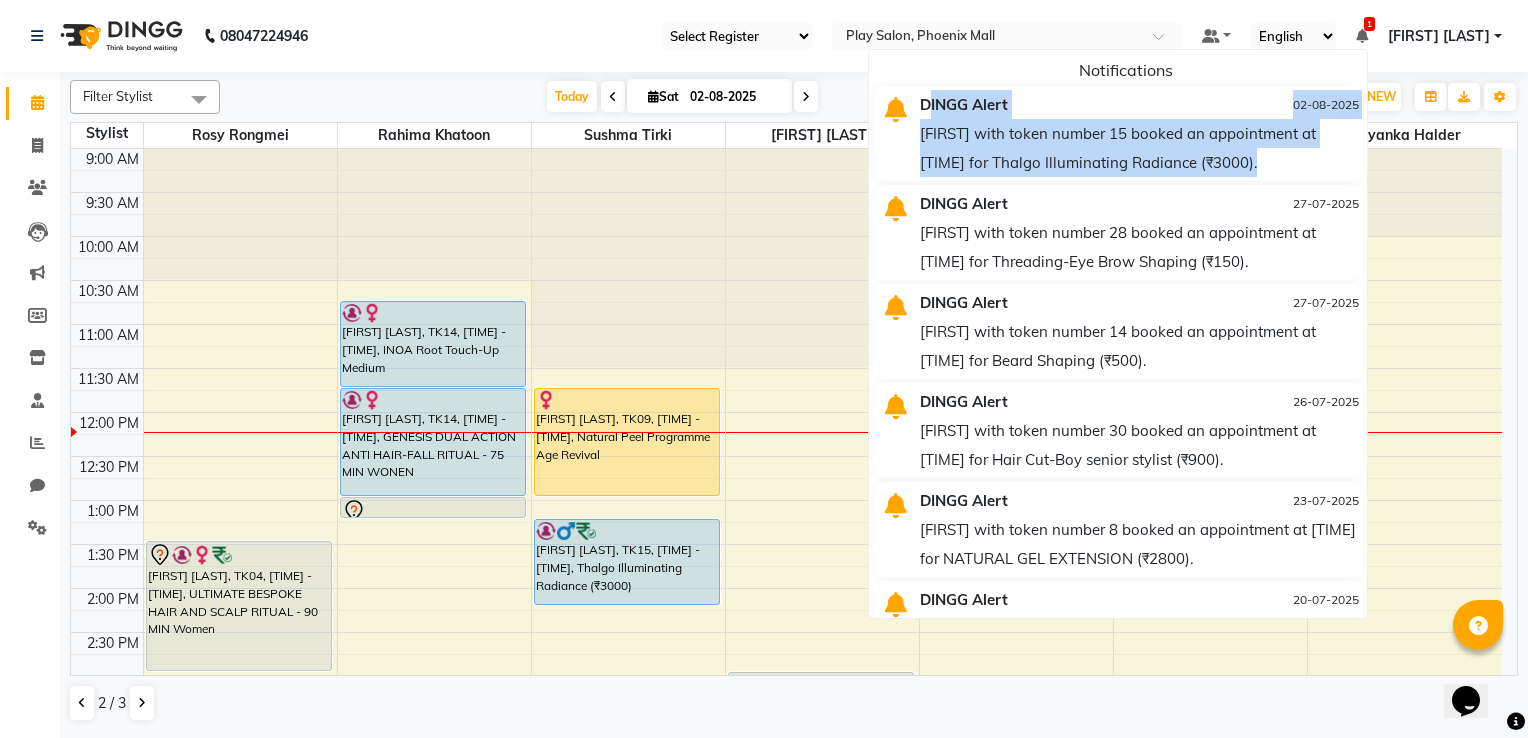 drag, startPoint x: 887, startPoint y: 112, endPoint x: 1232, endPoint y: 160, distance: 348.32312 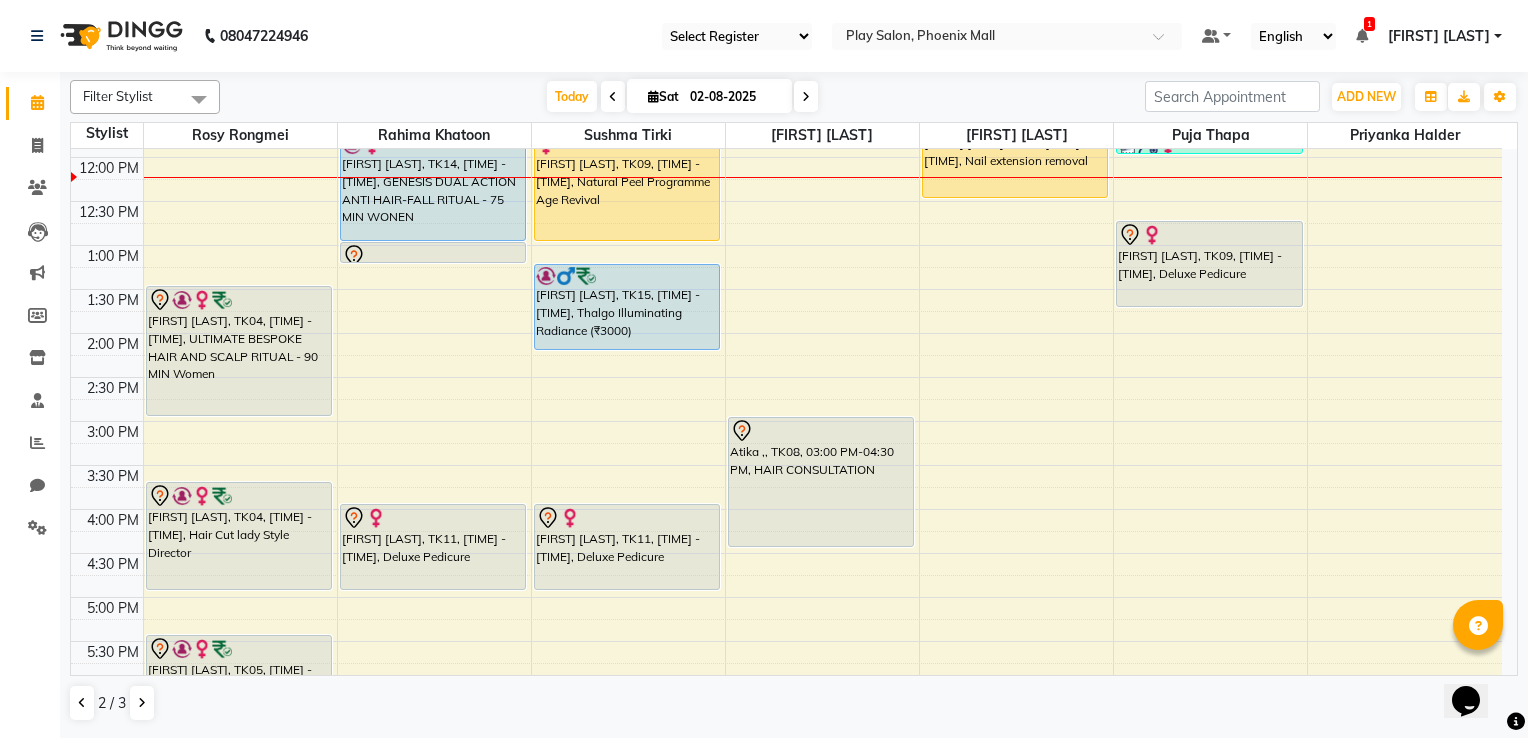 scroll, scrollTop: 300, scrollLeft: 0, axis: vertical 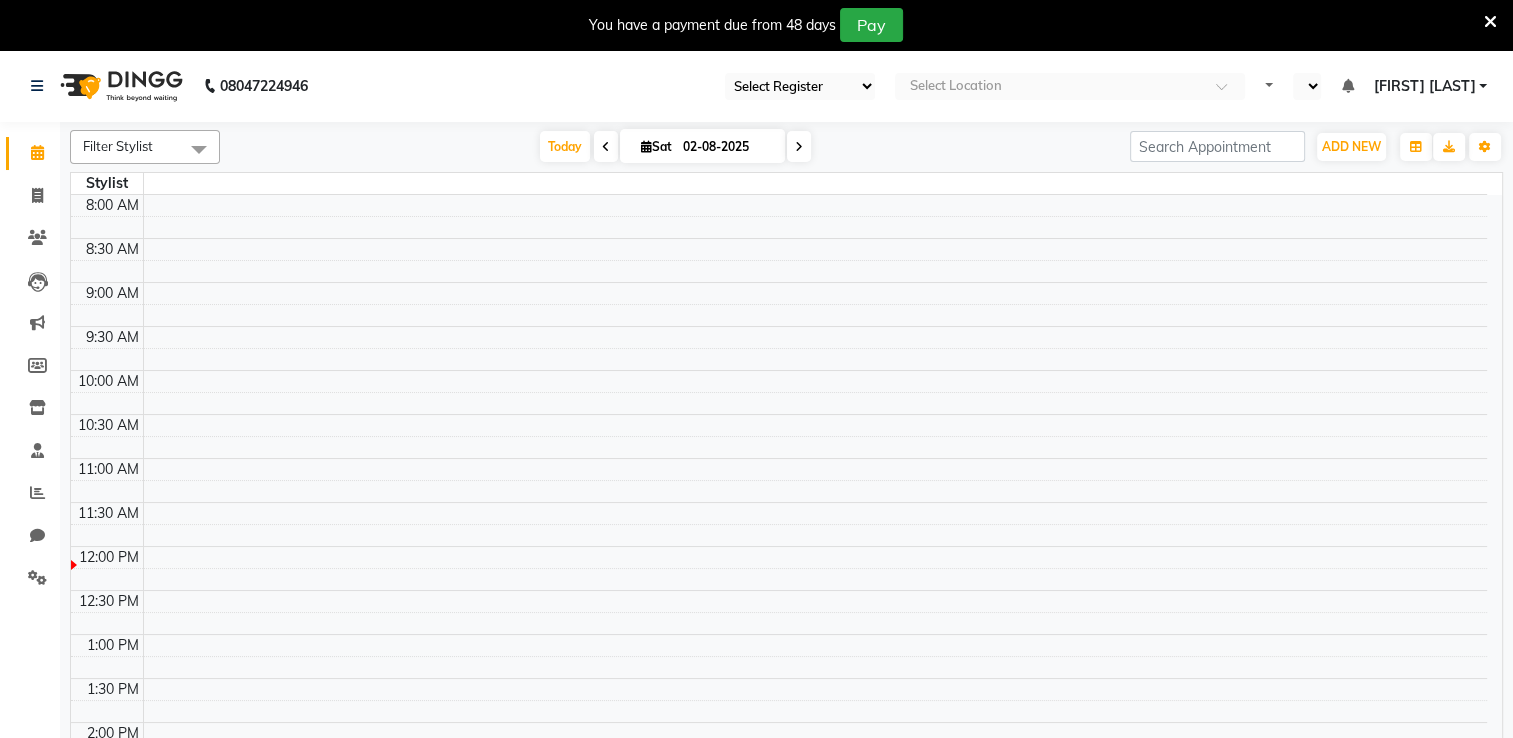 select on "en" 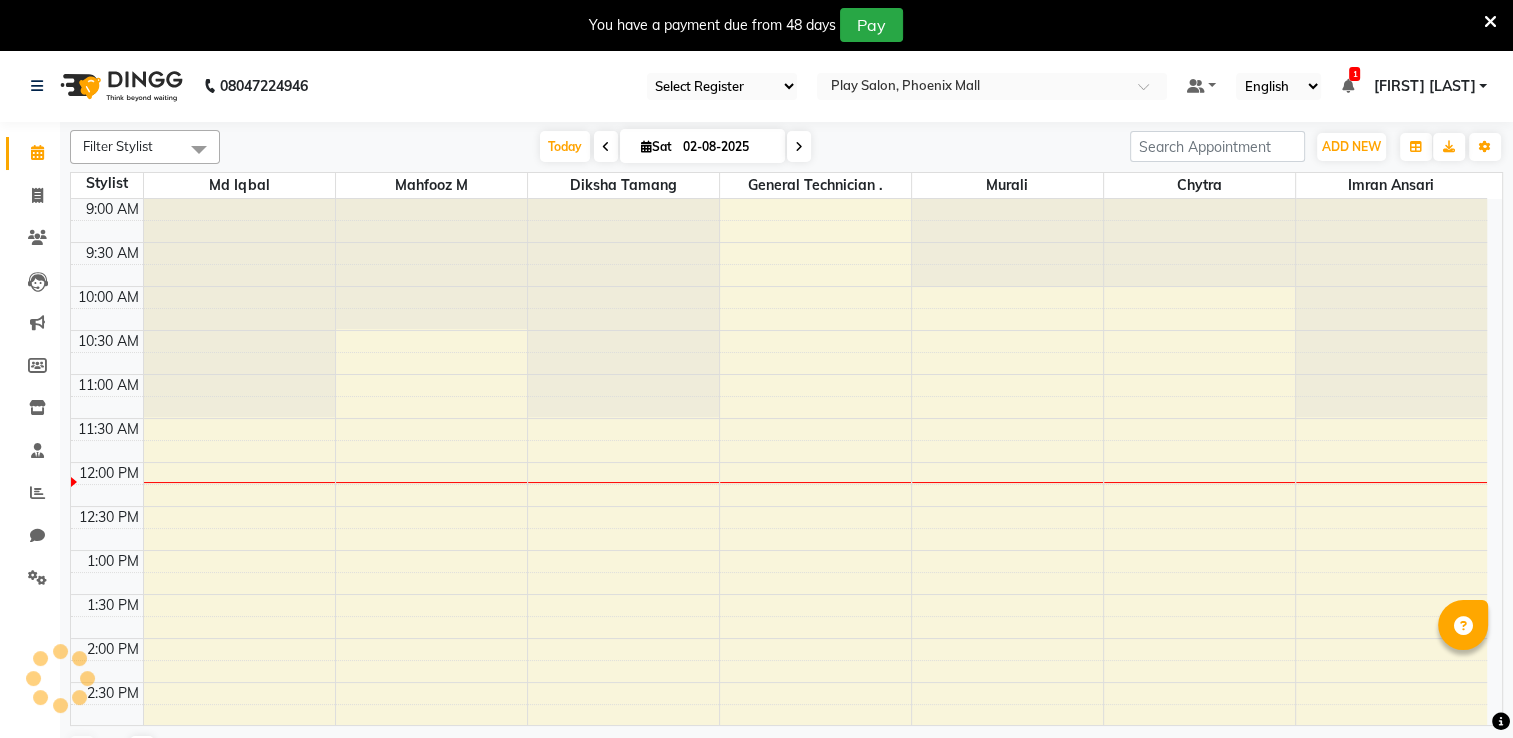 scroll, scrollTop: 0, scrollLeft: 0, axis: both 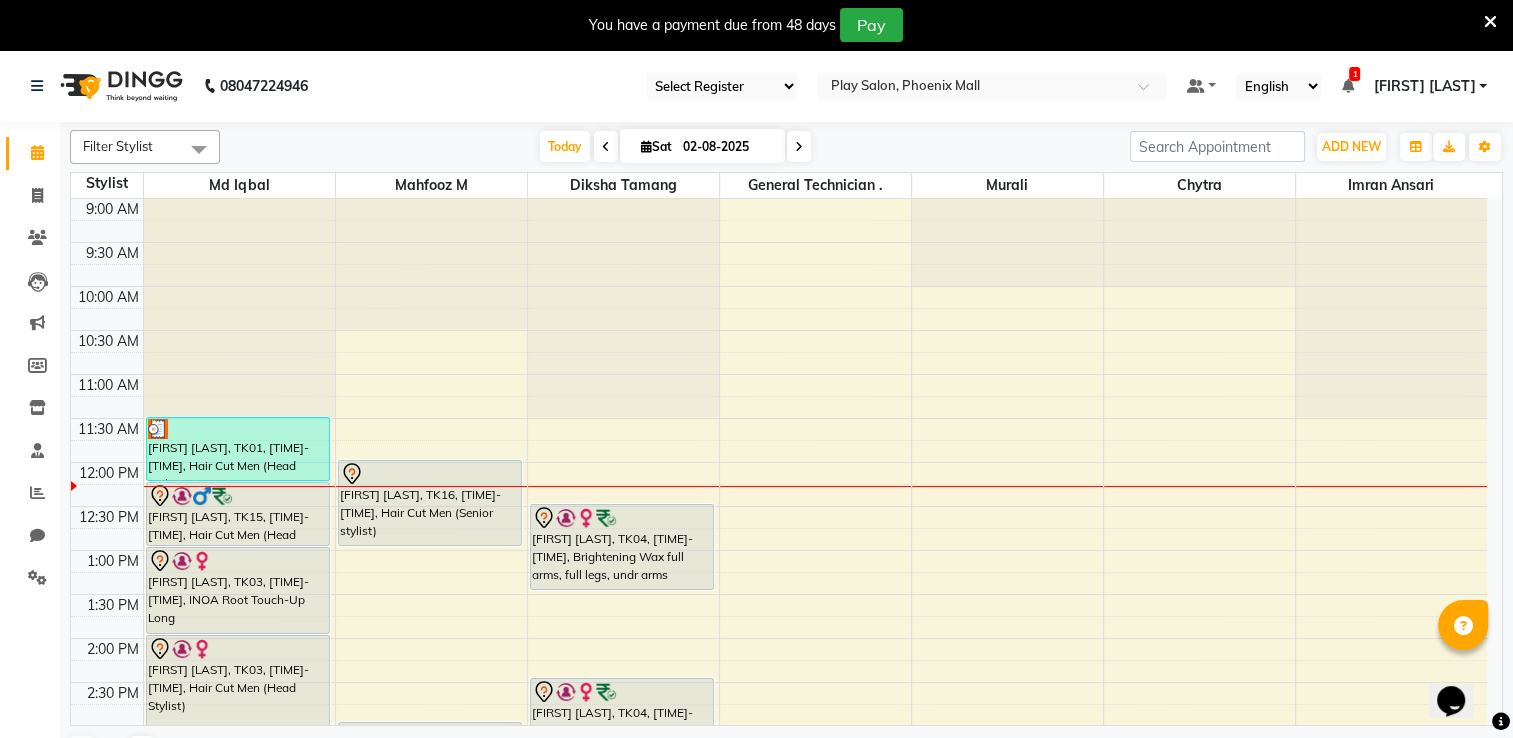 click on "You have a payment due from 48 days   Pay" at bounding box center [756, 25] 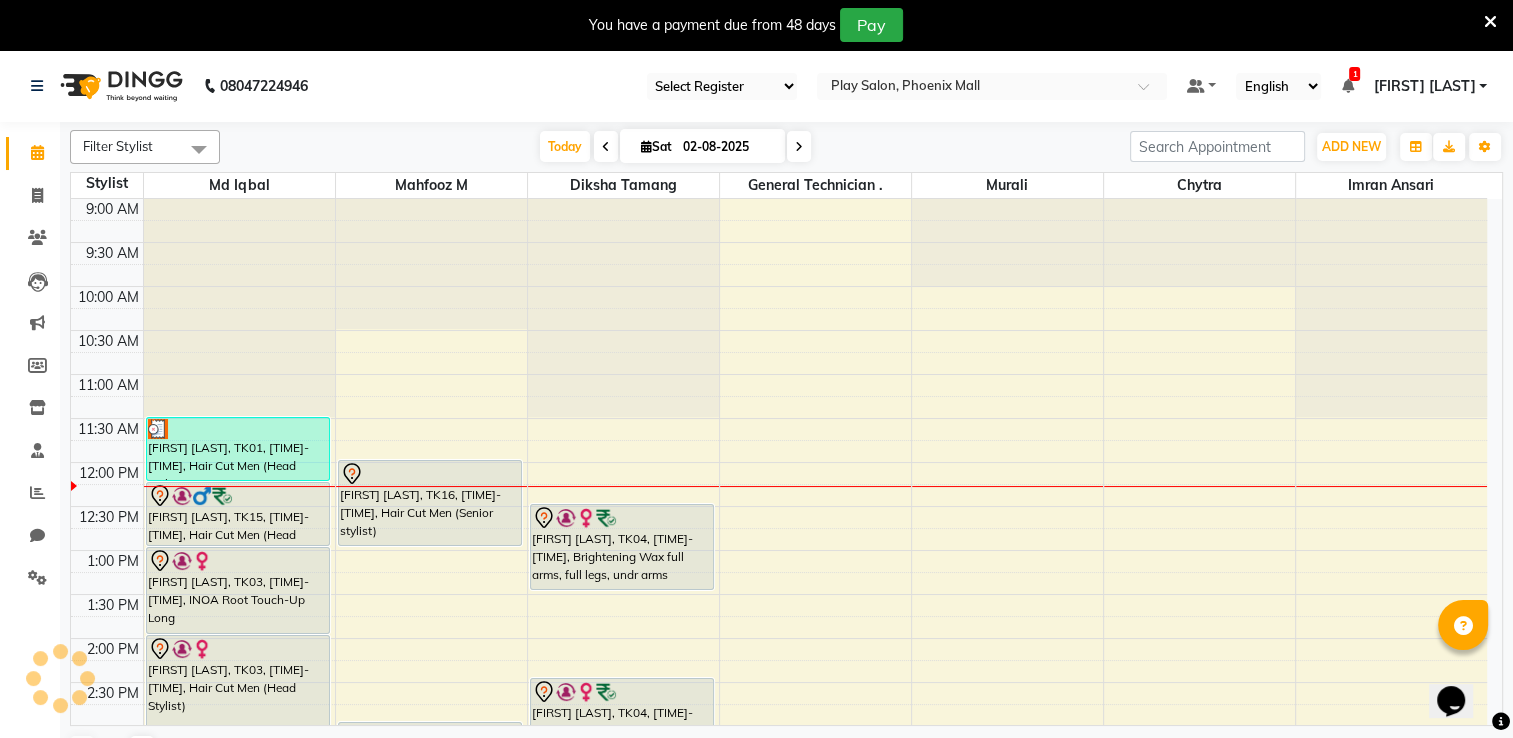 click at bounding box center [1490, 22] 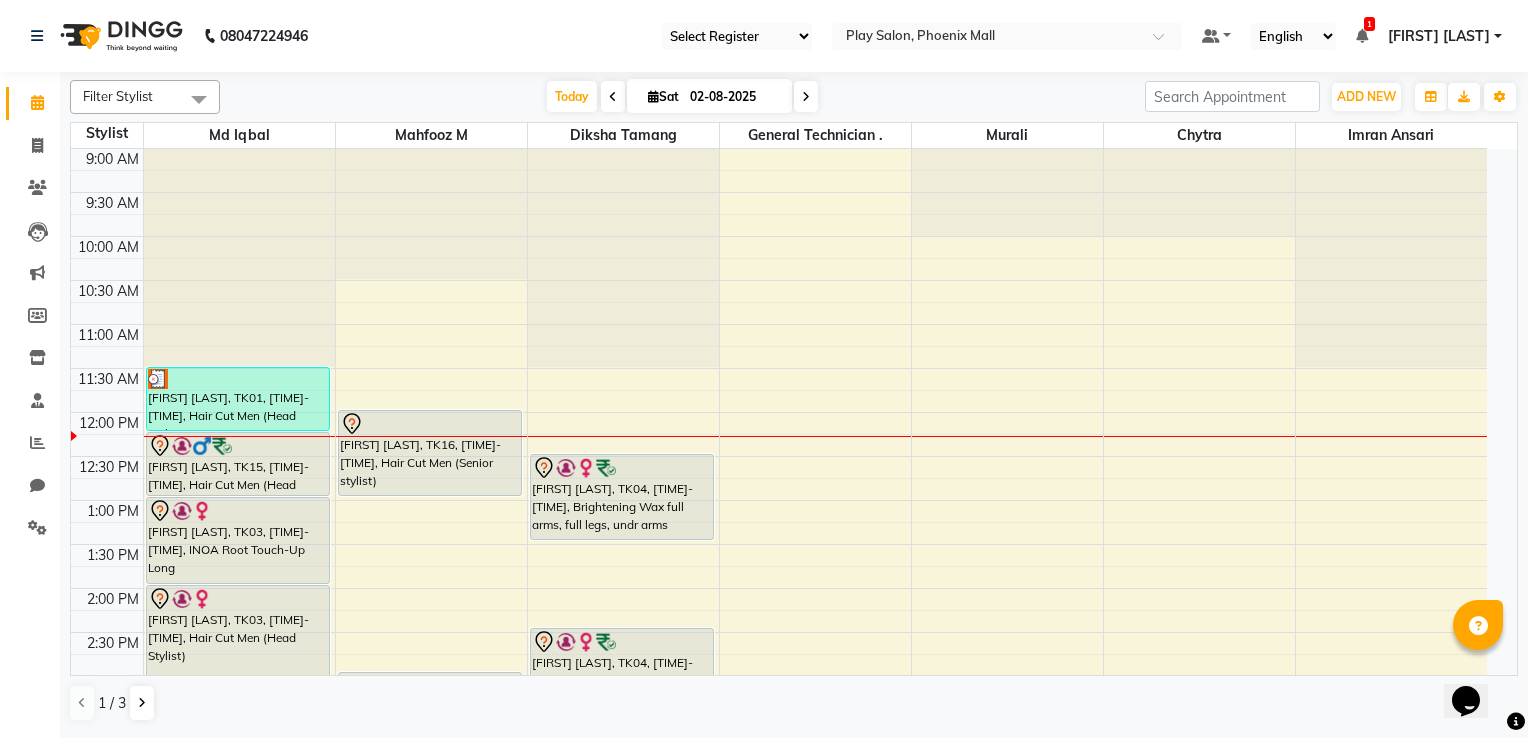 click at bounding box center [1362, 36] 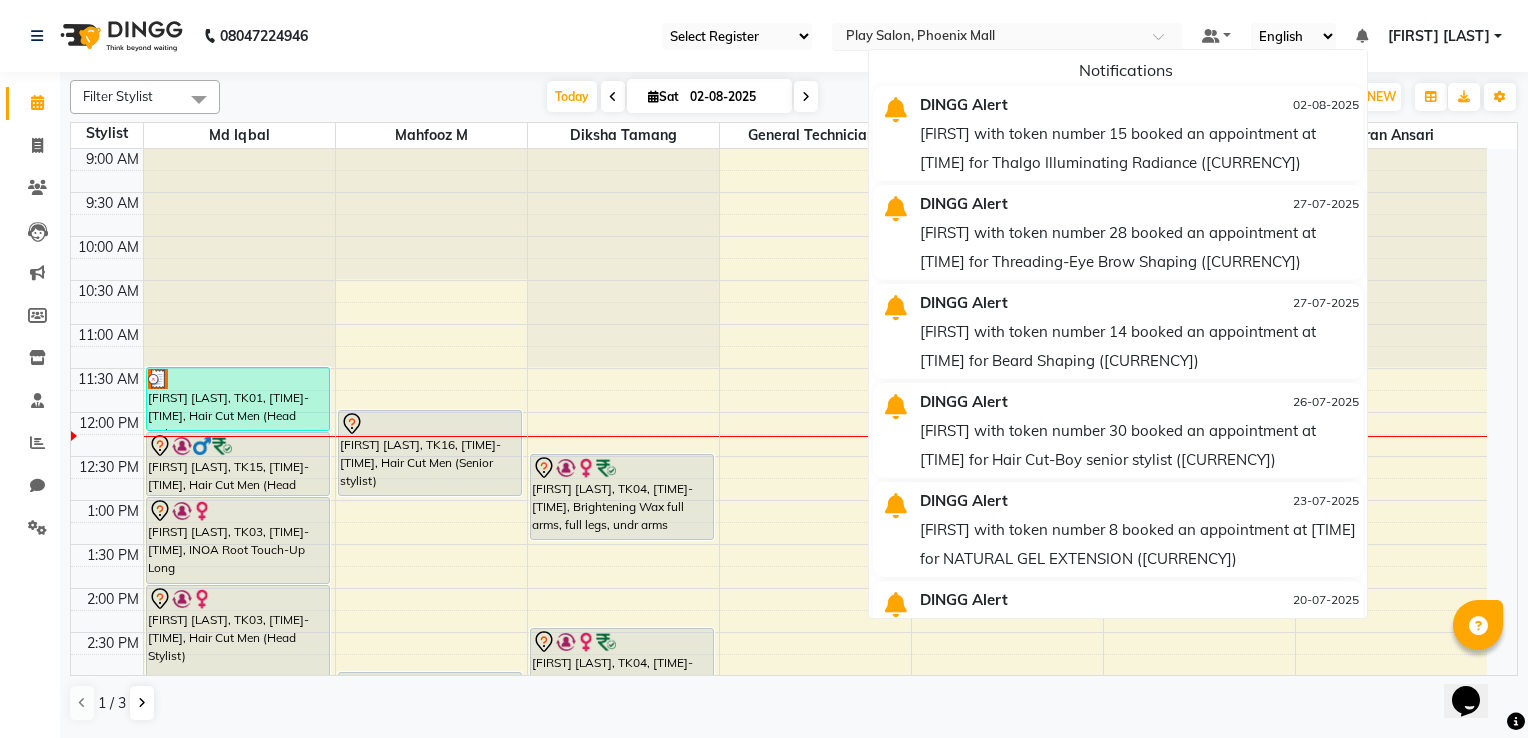 click at bounding box center [987, 38] 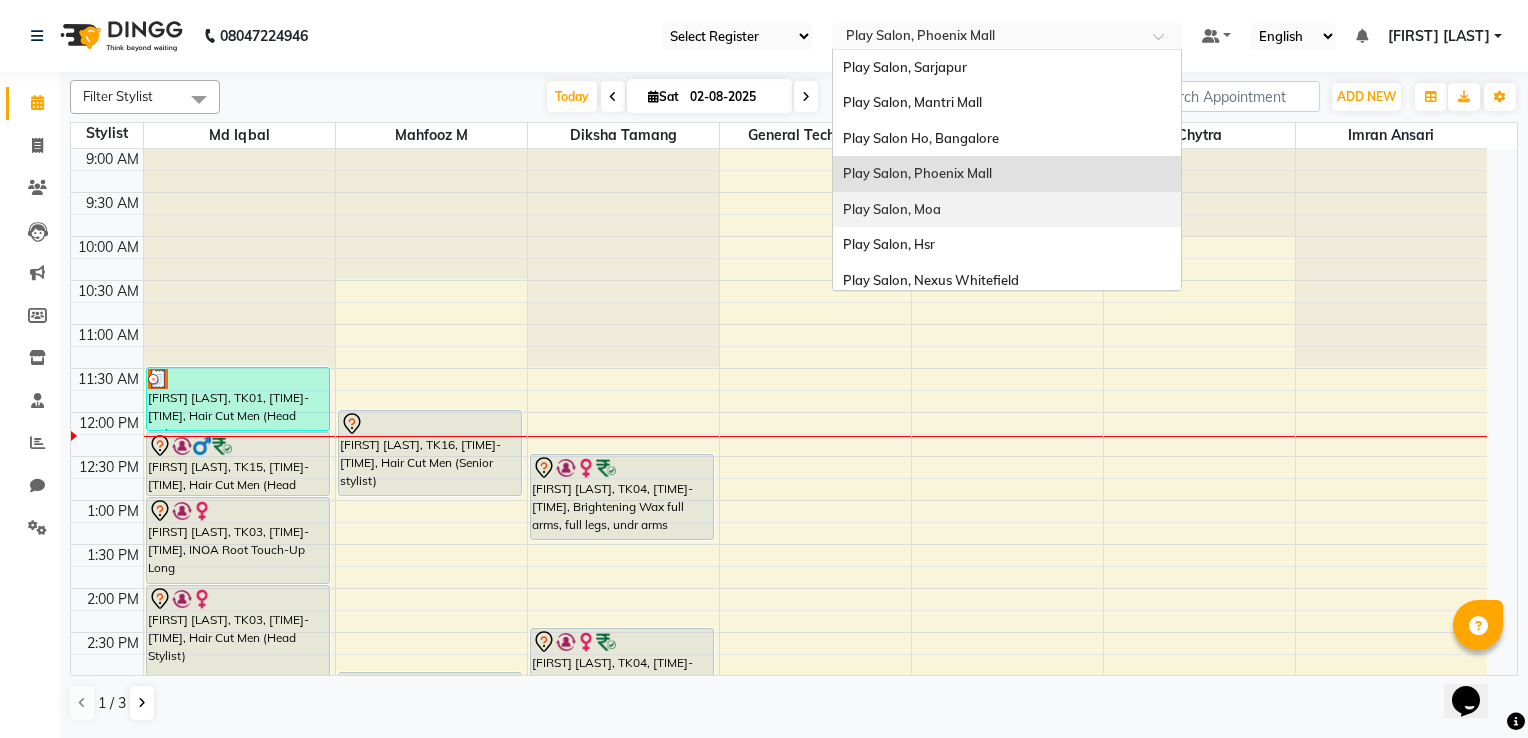 click on "Play Salon, Moa" at bounding box center [1007, 210] 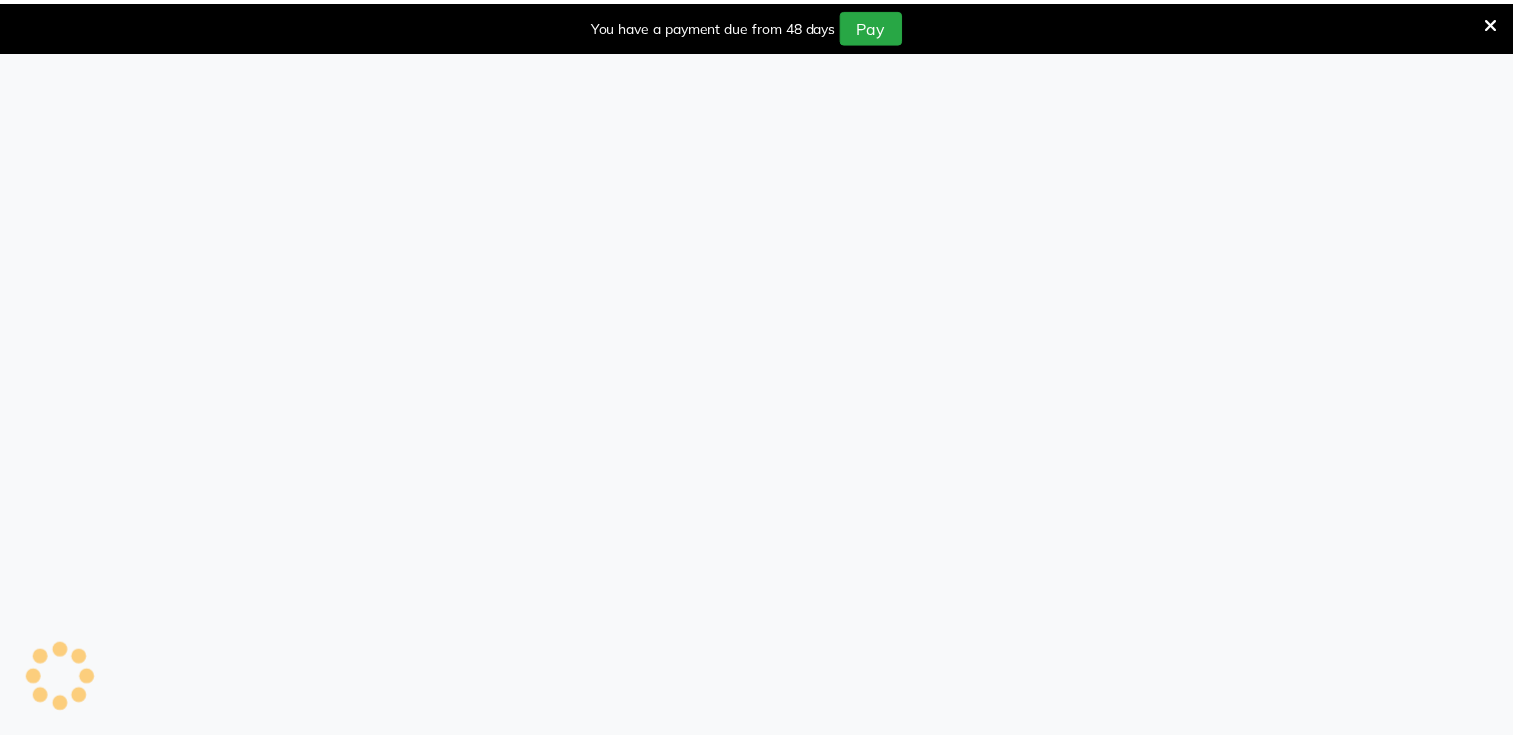 scroll, scrollTop: 0, scrollLeft: 0, axis: both 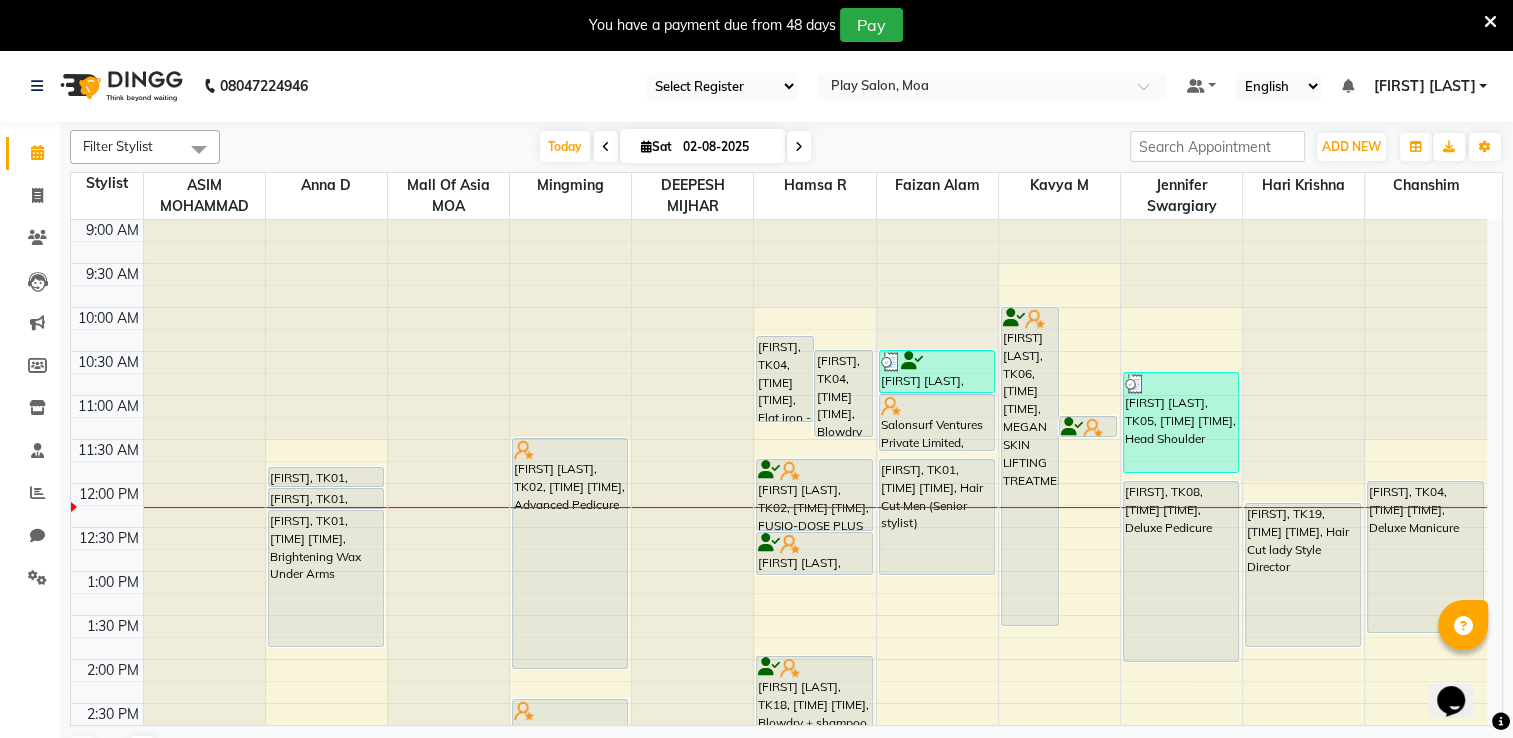 click at bounding box center (1347, 86) 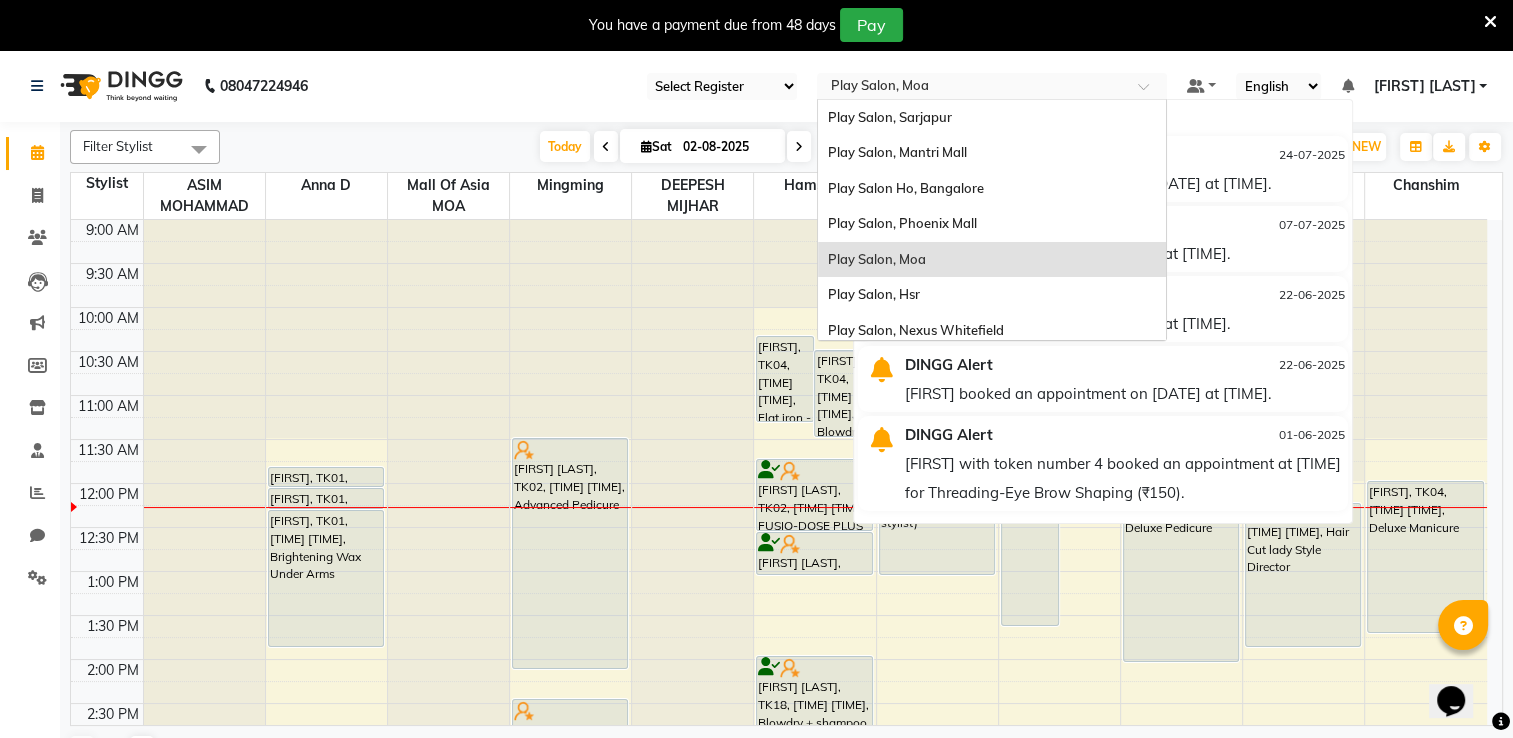 click at bounding box center (972, 88) 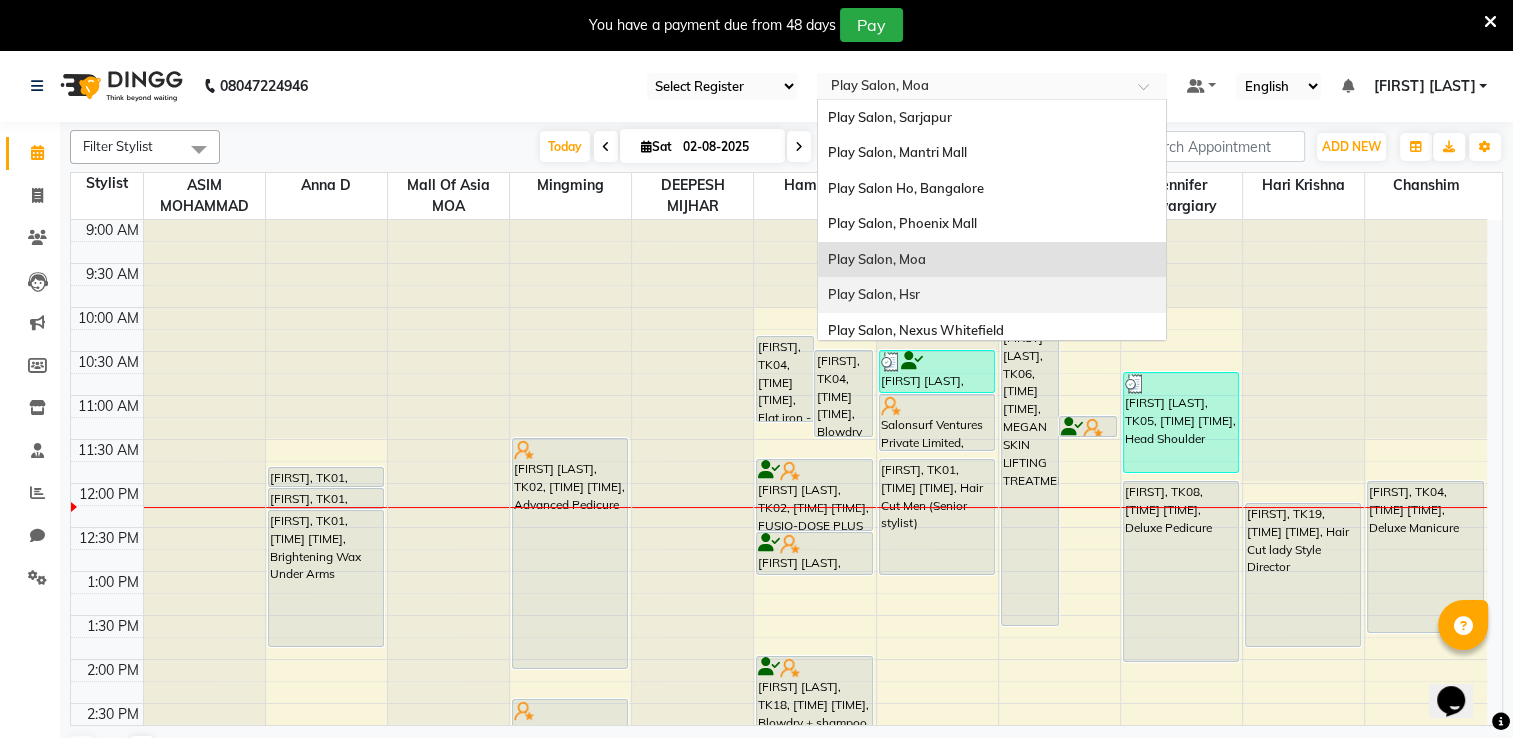 click on "Play Salon, Hsr" at bounding box center (992, 295) 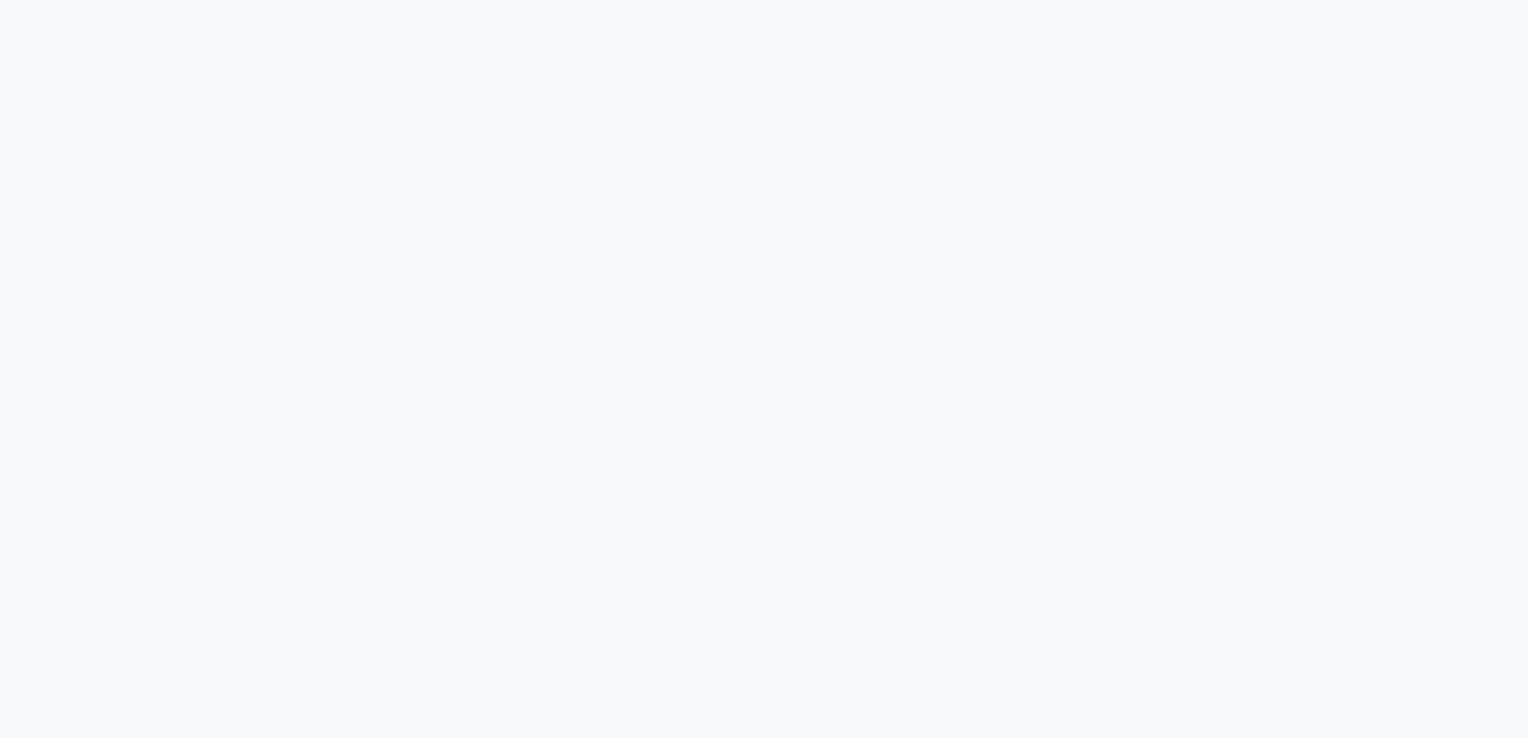 scroll, scrollTop: 0, scrollLeft: 0, axis: both 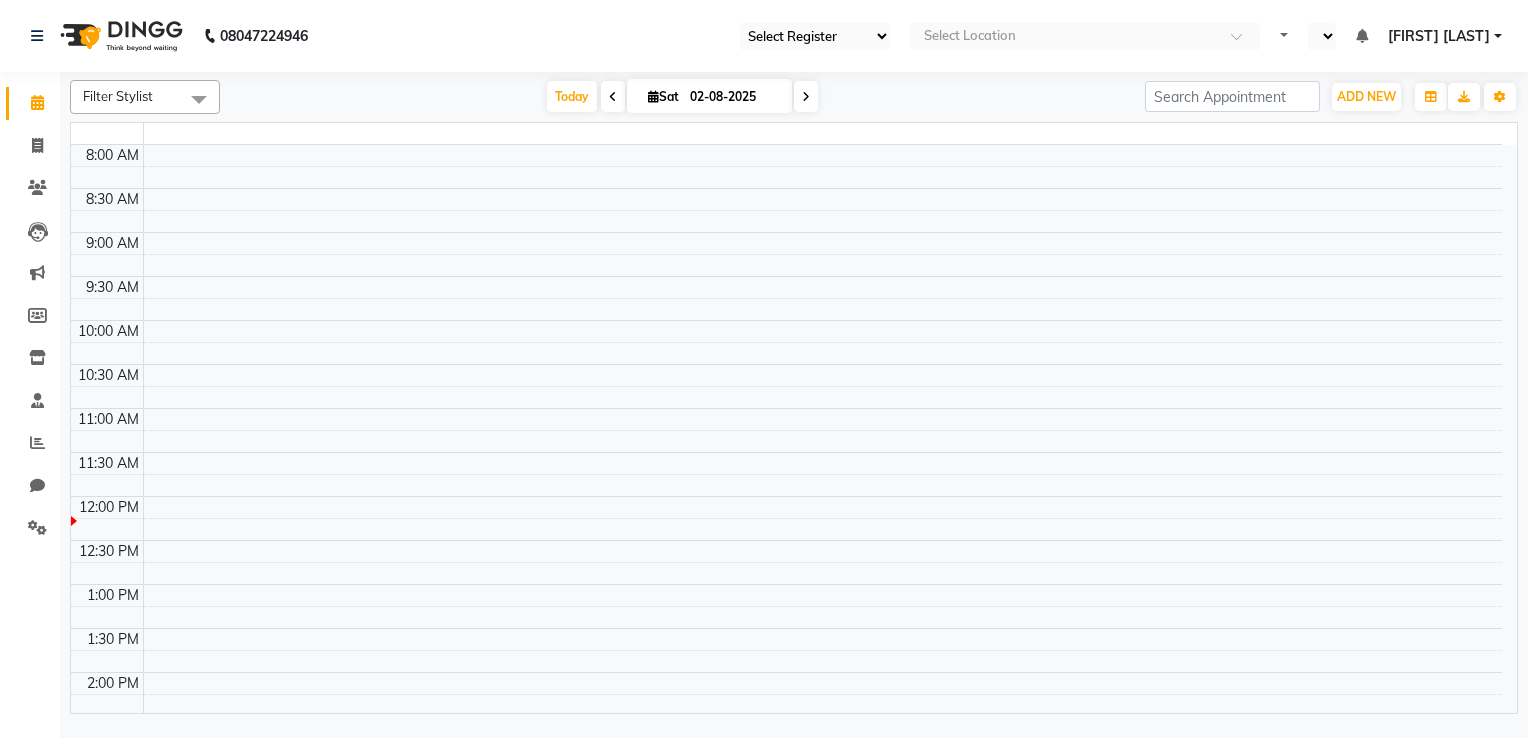 select on "en" 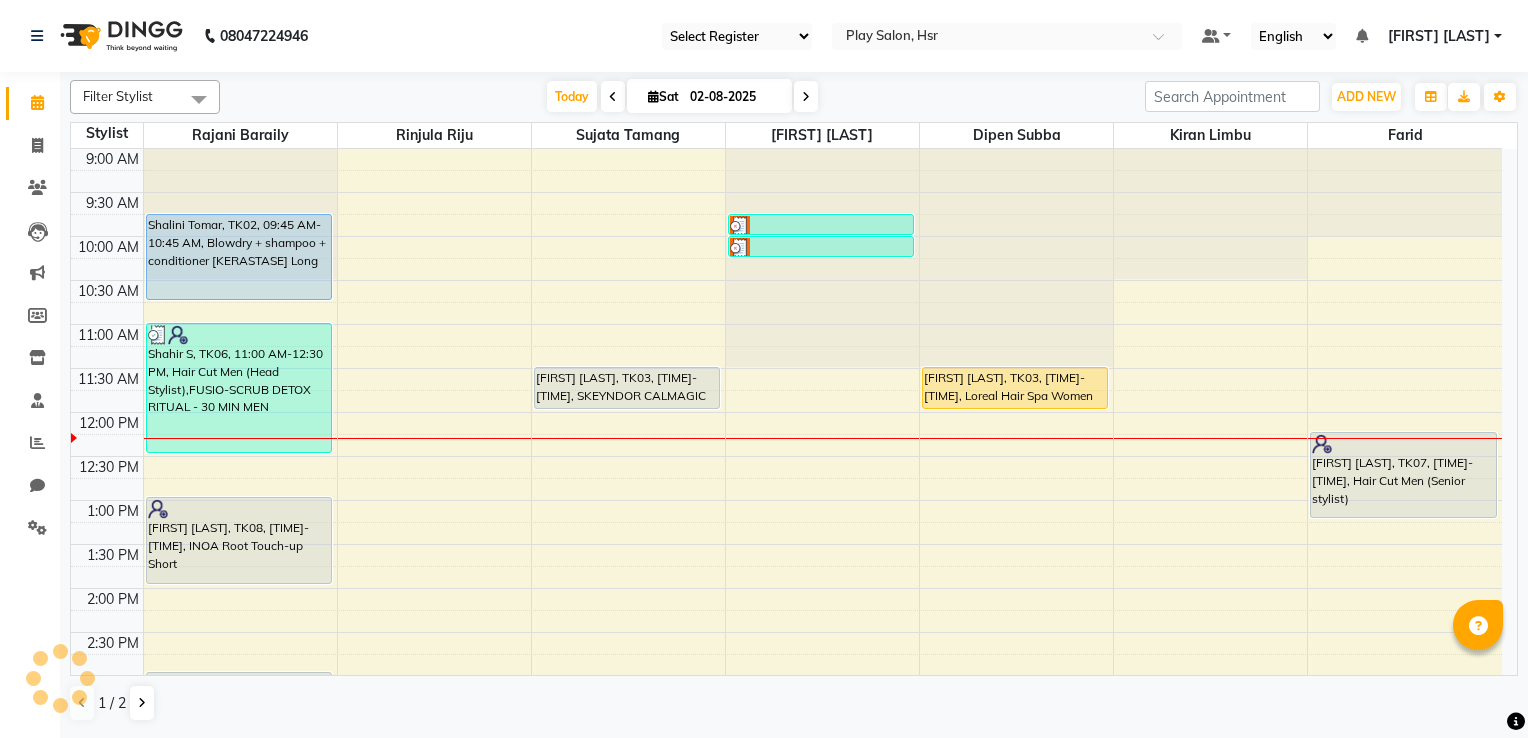 scroll, scrollTop: 0, scrollLeft: 0, axis: both 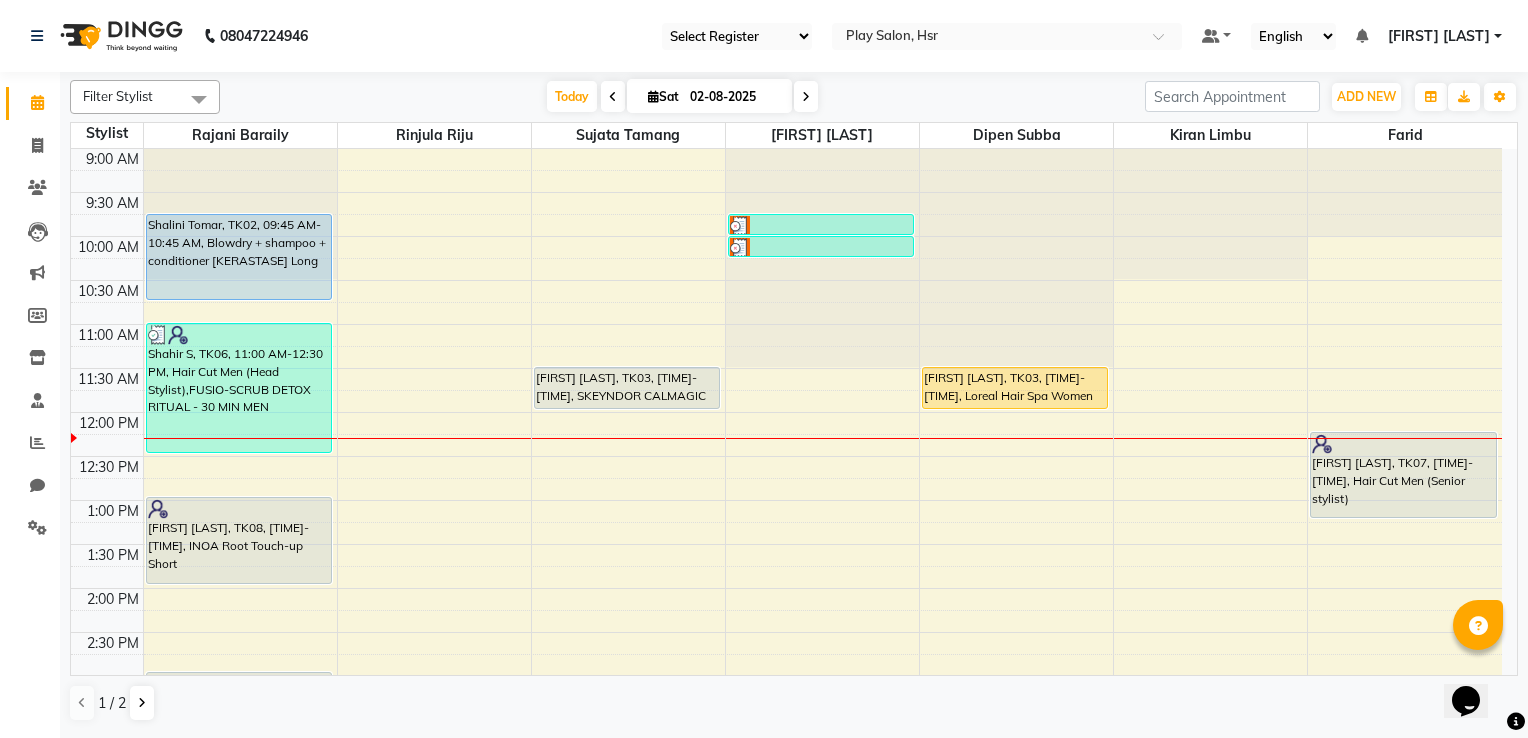 click at bounding box center (1362, 36) 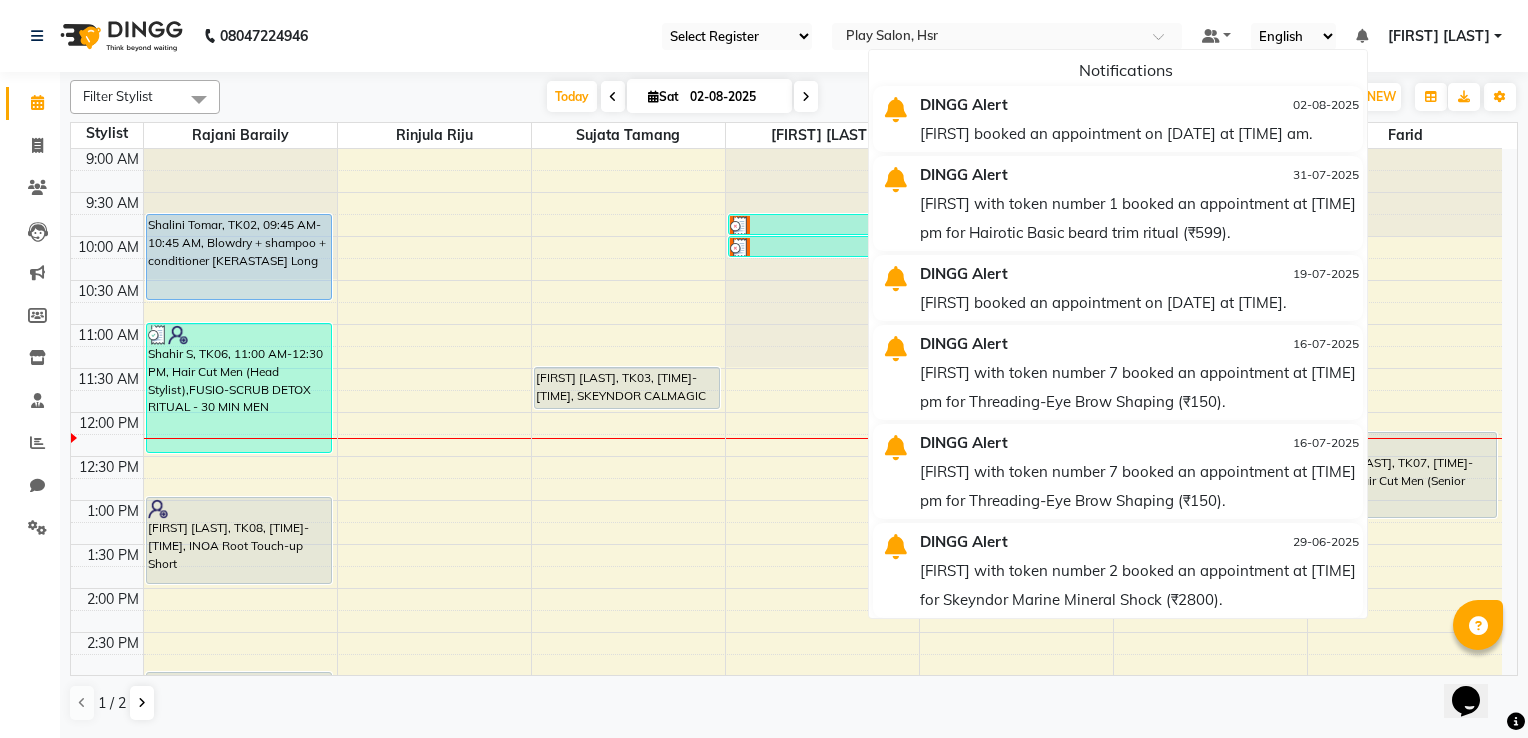 click on "[PHONE] Select Register Play Salon Select Location × Play Salon, Hsr Default Panel My Panel English ENGLISH Español العربية मराठी हिंदी ગુજરાતી தமிழ் 中文 Notifications  DINGG Alert   [DATE]   [FIRST] booked an appointment on [DATE] at [TIME] am.   DINGG Alert   [DATE]   [FIRST] with token number 1 booked an appointment at [TIME] pm for Hairotic Basic beard trim ritual (₹599).   DINGG Alert   [DATE]   [FIRST] booked an appointment on [DATE] at [TIME] pm.   DINGG Alert   [DATE]   [FIRST] with token number 7 booked an appointment at [TIME] pm for Threading-Eye Brow Shaping (₹150).   DINGG Alert   [DATE]   [FIRST] with token number 7 booked an appointment at [TIME] pm for Threading-Eye Brow Shaping (₹150).   DINGG Alert   [DATE]   [FIRST] with token number 2 booked an appointment at [TIME] am for Skeyndor Marine Mineral Shock (₹2800).   DINGG Alert   [DATE]   DINGG Alert   [DATE]   DINGG Alert   [DATE]  Manage Profile" 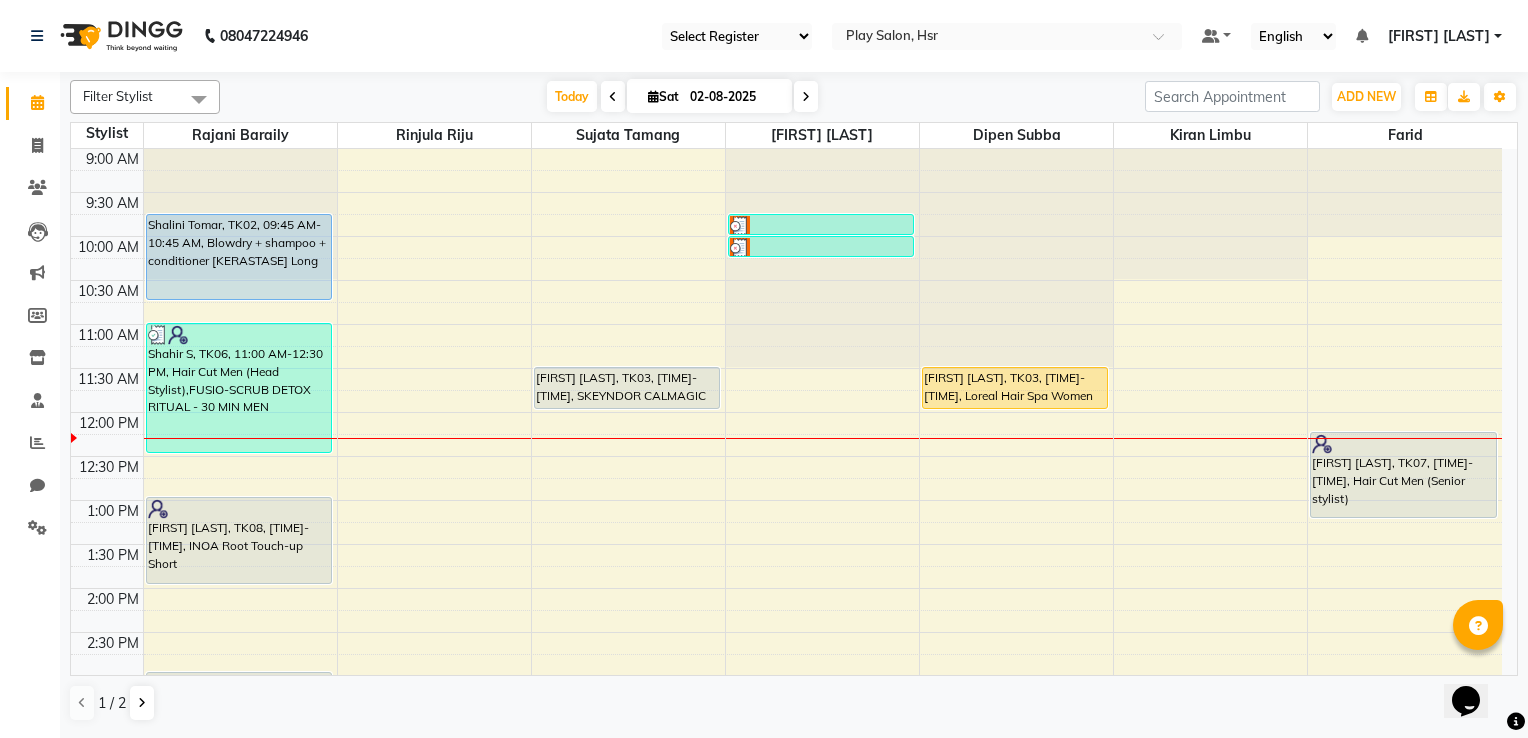 click at bounding box center (806, 97) 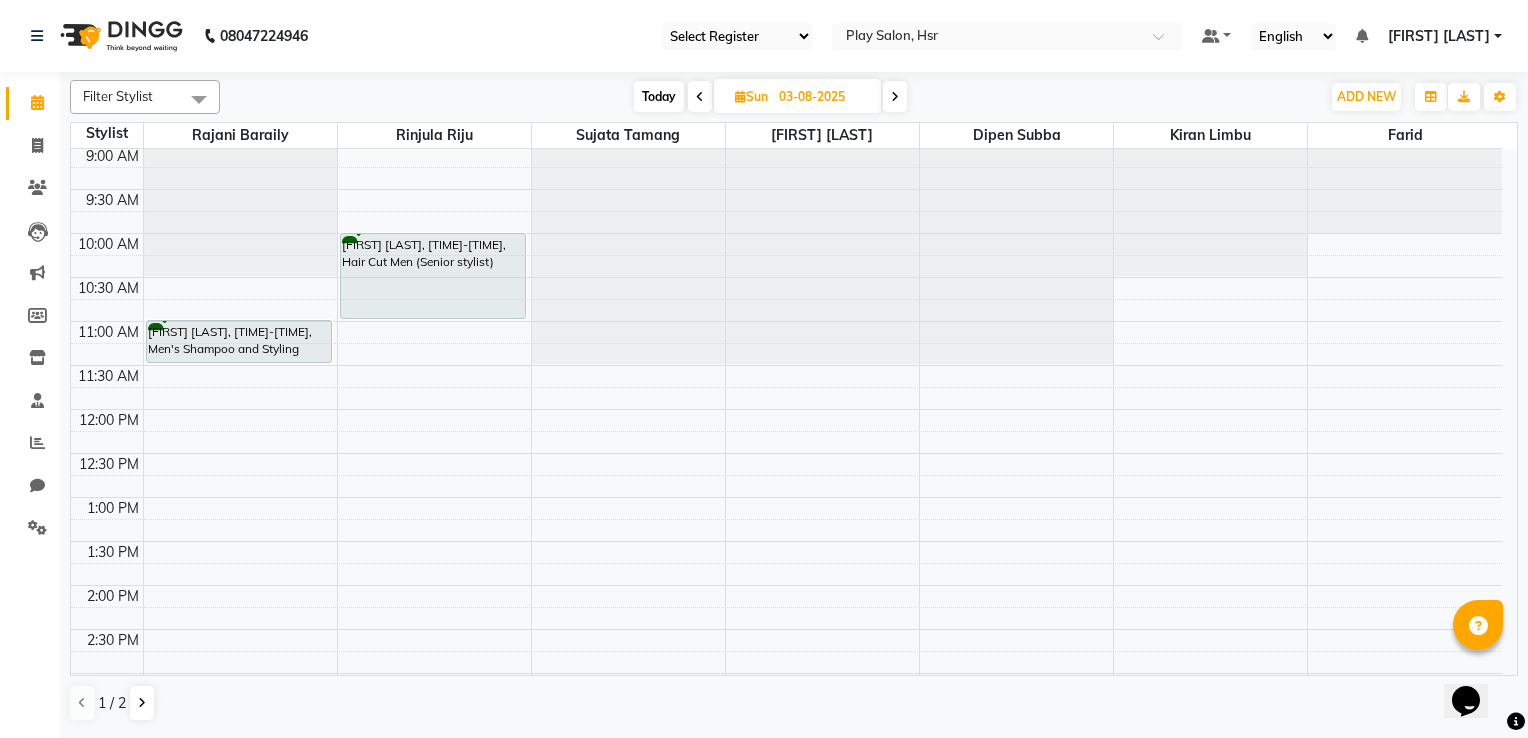 scroll, scrollTop: 0, scrollLeft: 0, axis: both 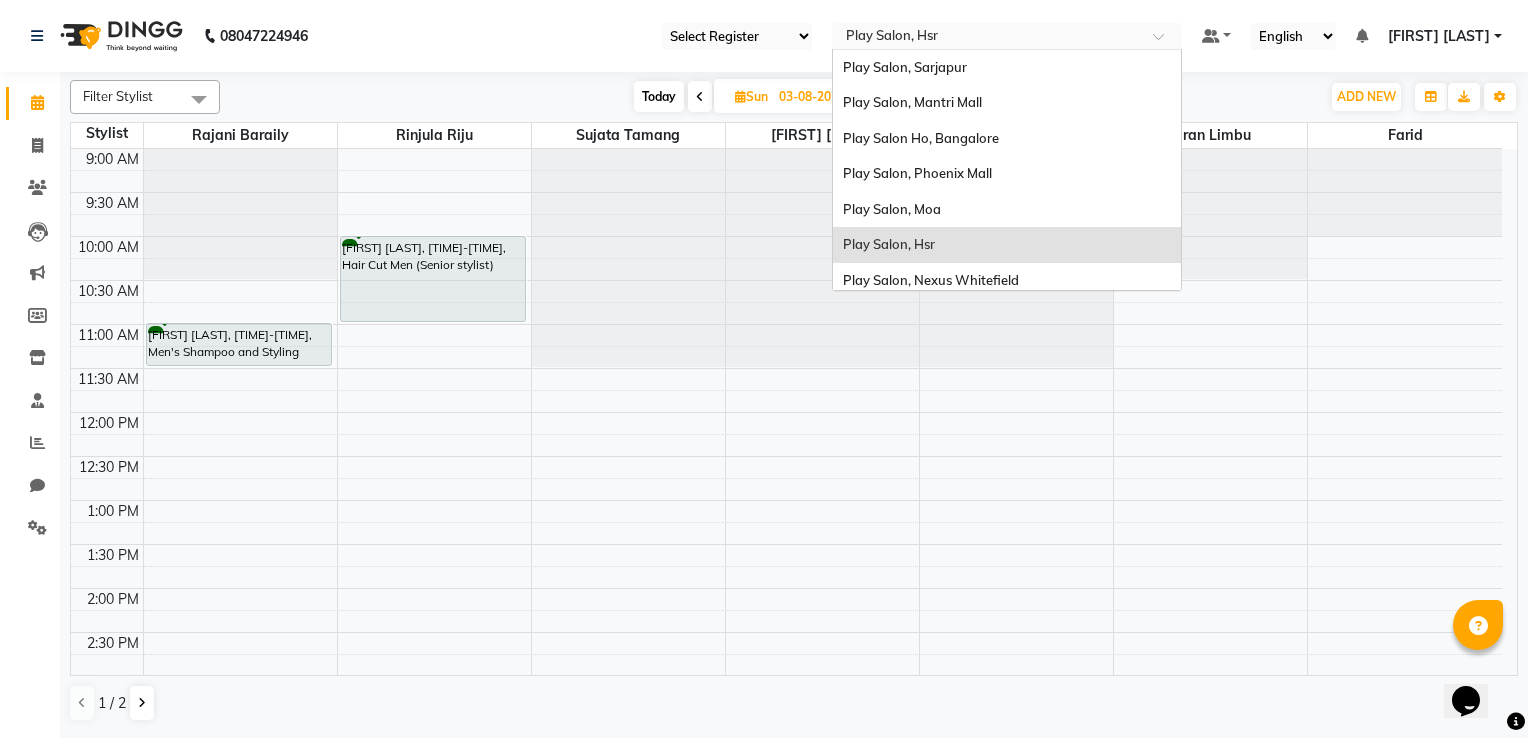 click at bounding box center [987, 38] 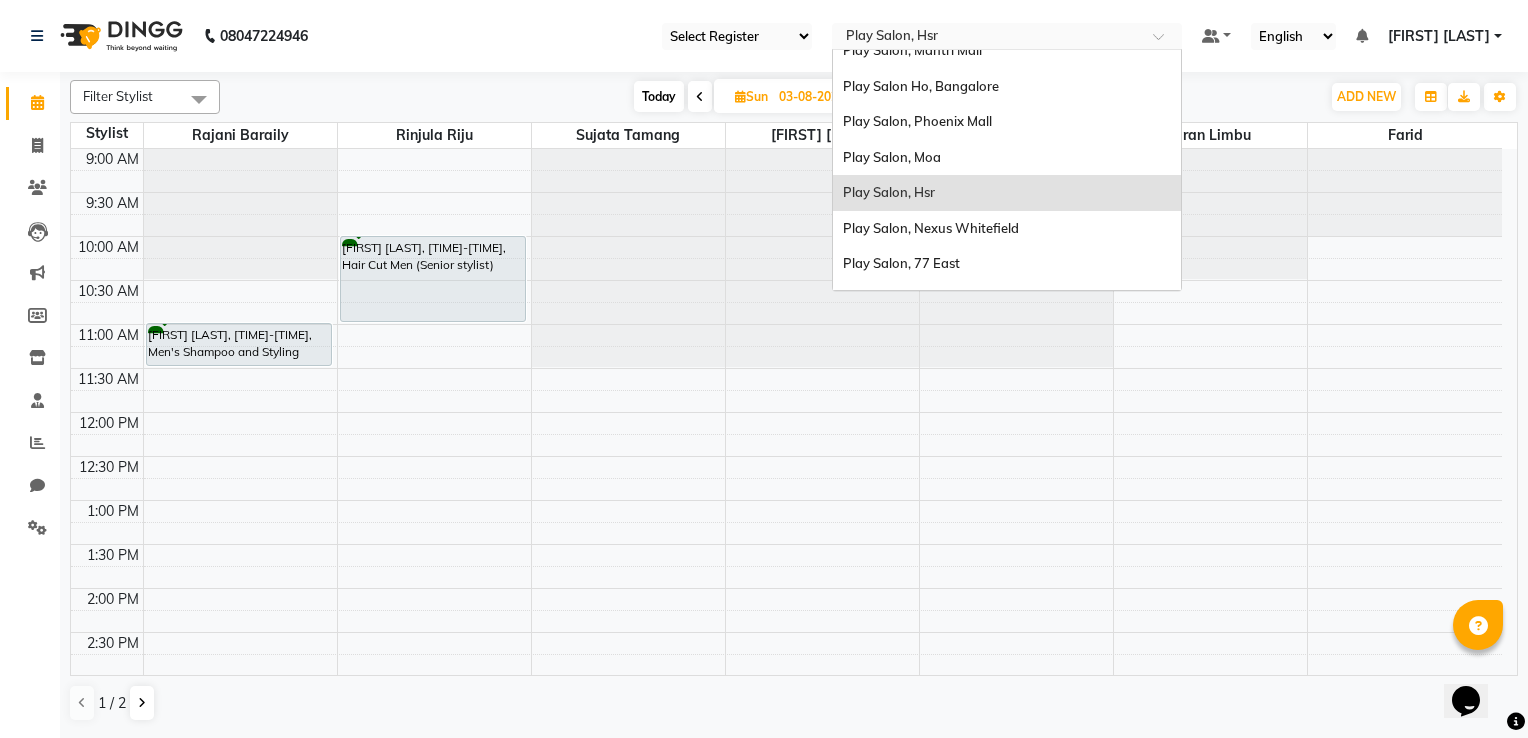 scroll, scrollTop: 79, scrollLeft: 0, axis: vertical 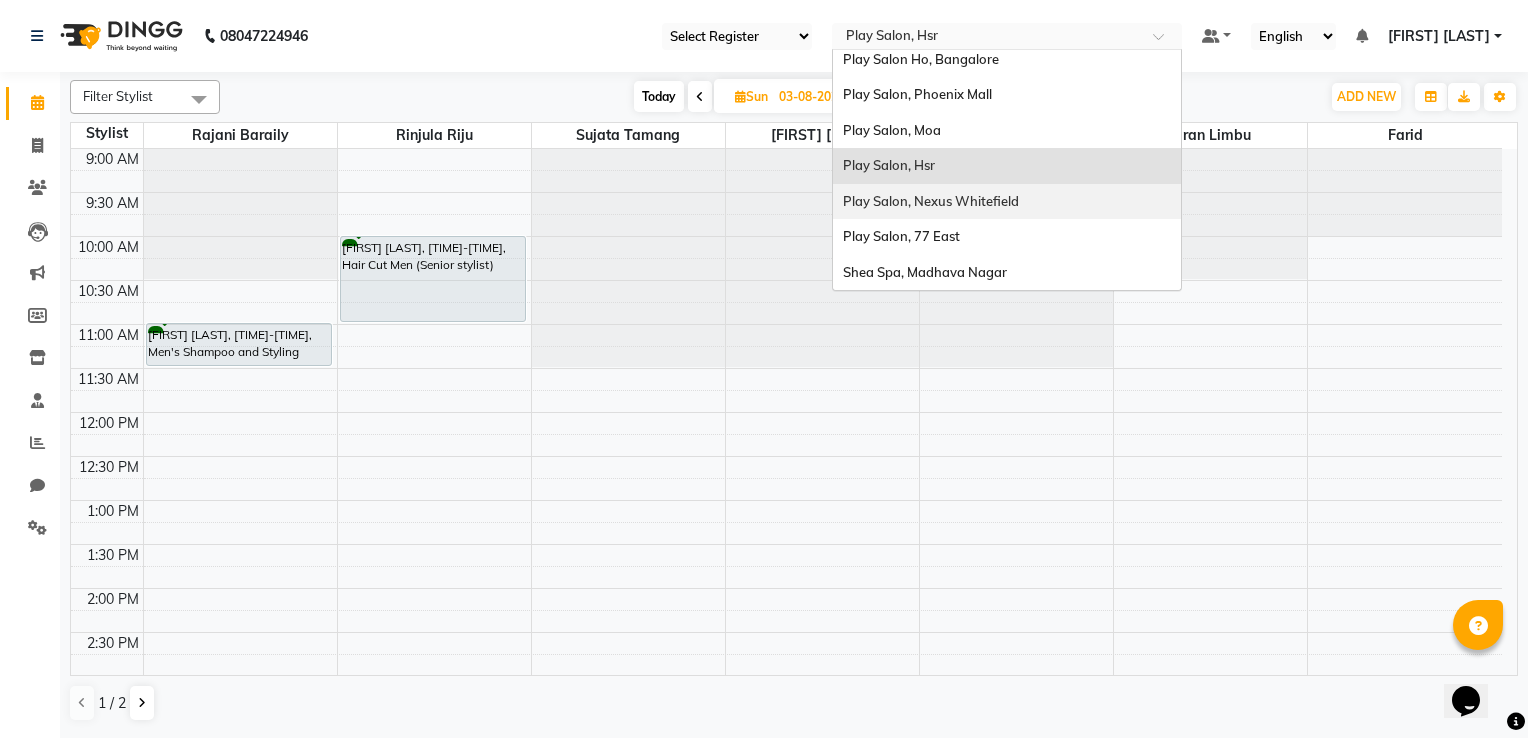 click on "Play Salon, Nexus Whitefield" at bounding box center (931, 201) 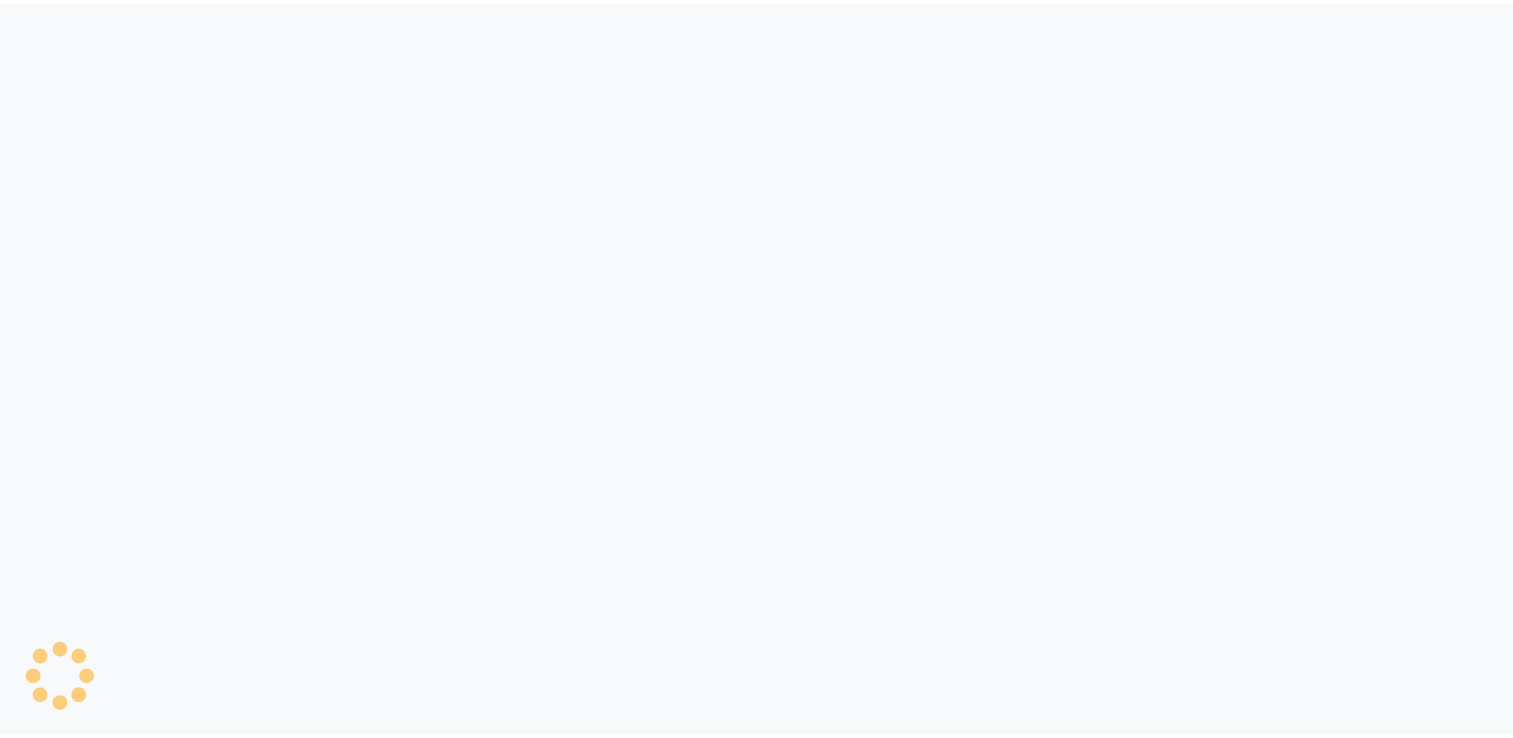 scroll, scrollTop: 0, scrollLeft: 0, axis: both 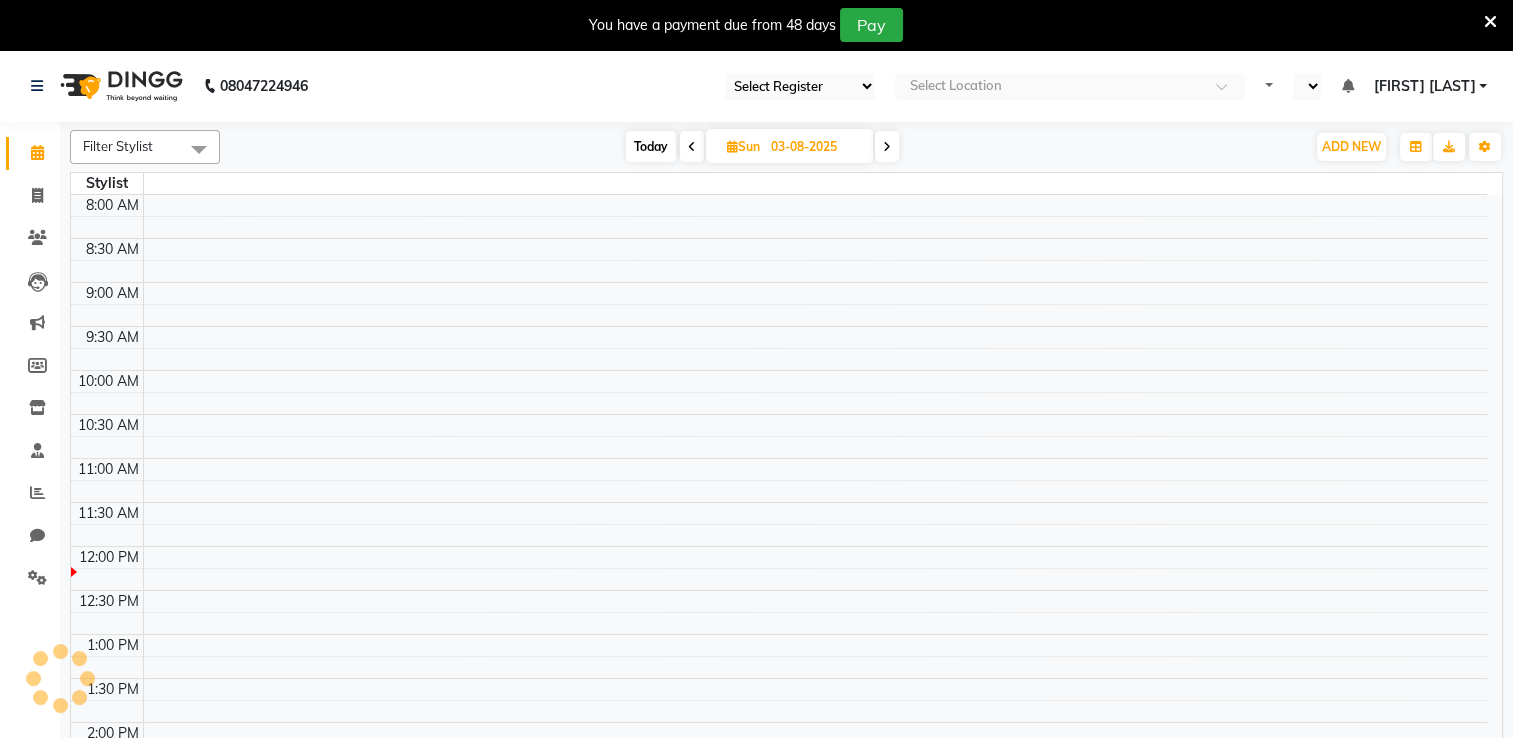 select on "en" 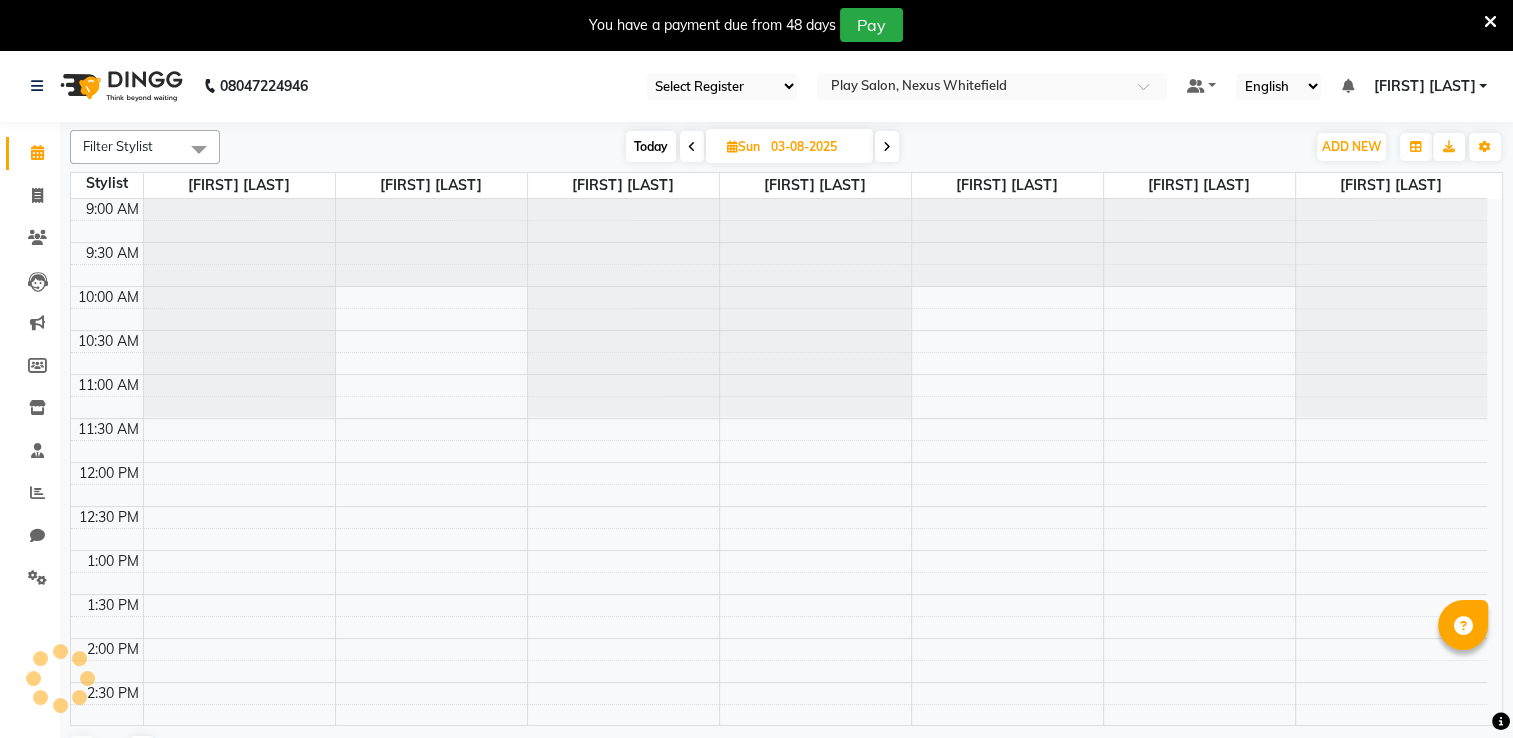 scroll, scrollTop: 0, scrollLeft: 0, axis: both 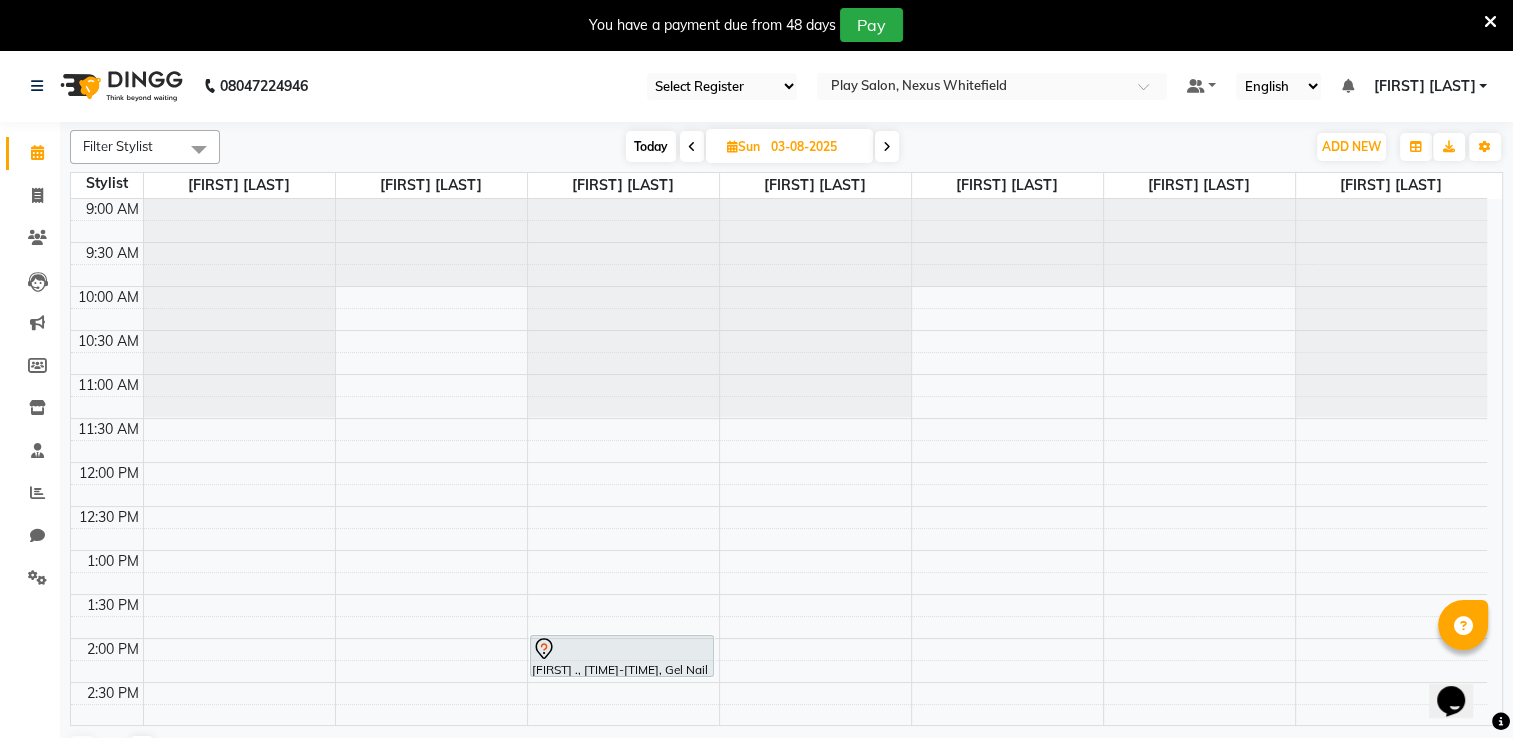 click on "You have a payment due from 48 days   Pay" at bounding box center (756, 25) 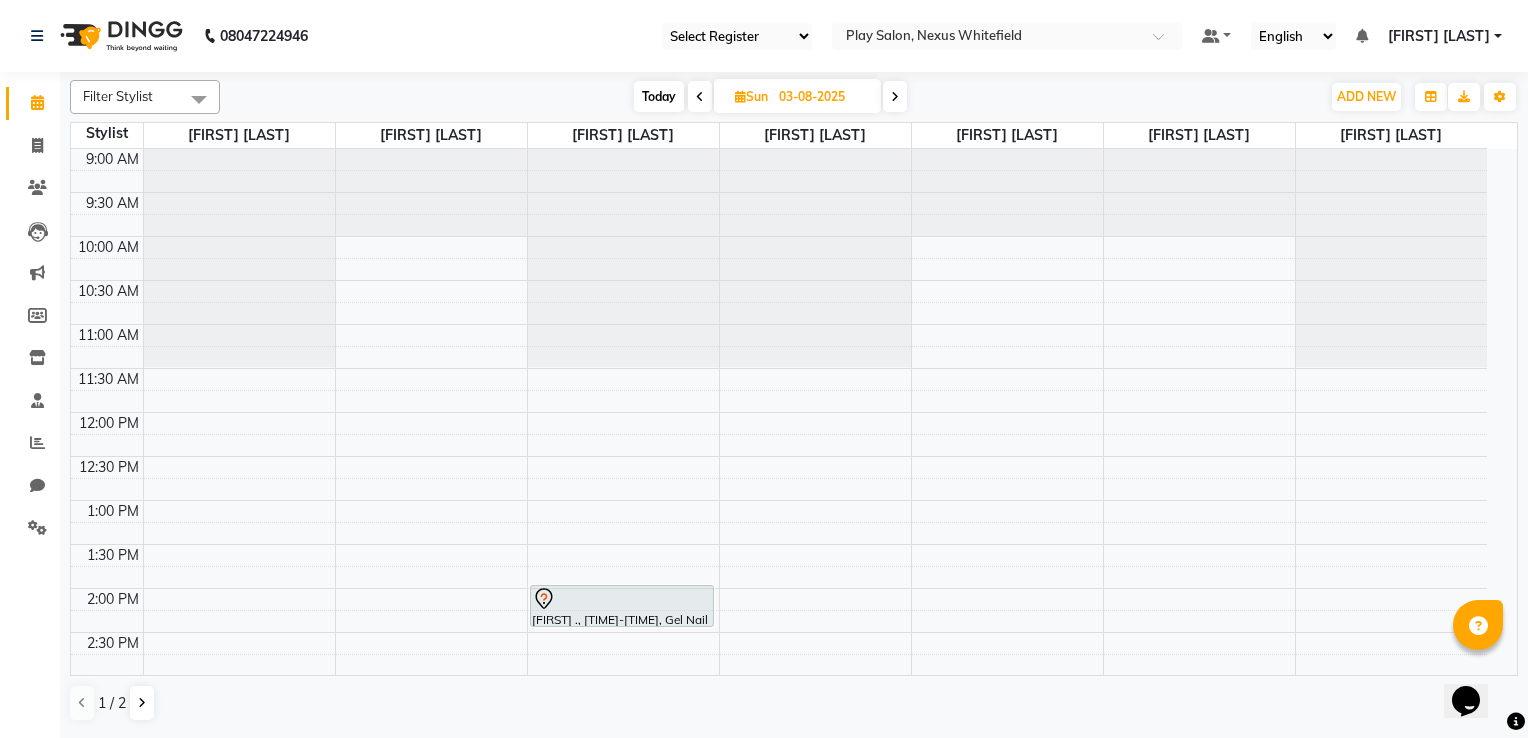 click at bounding box center (1362, 36) 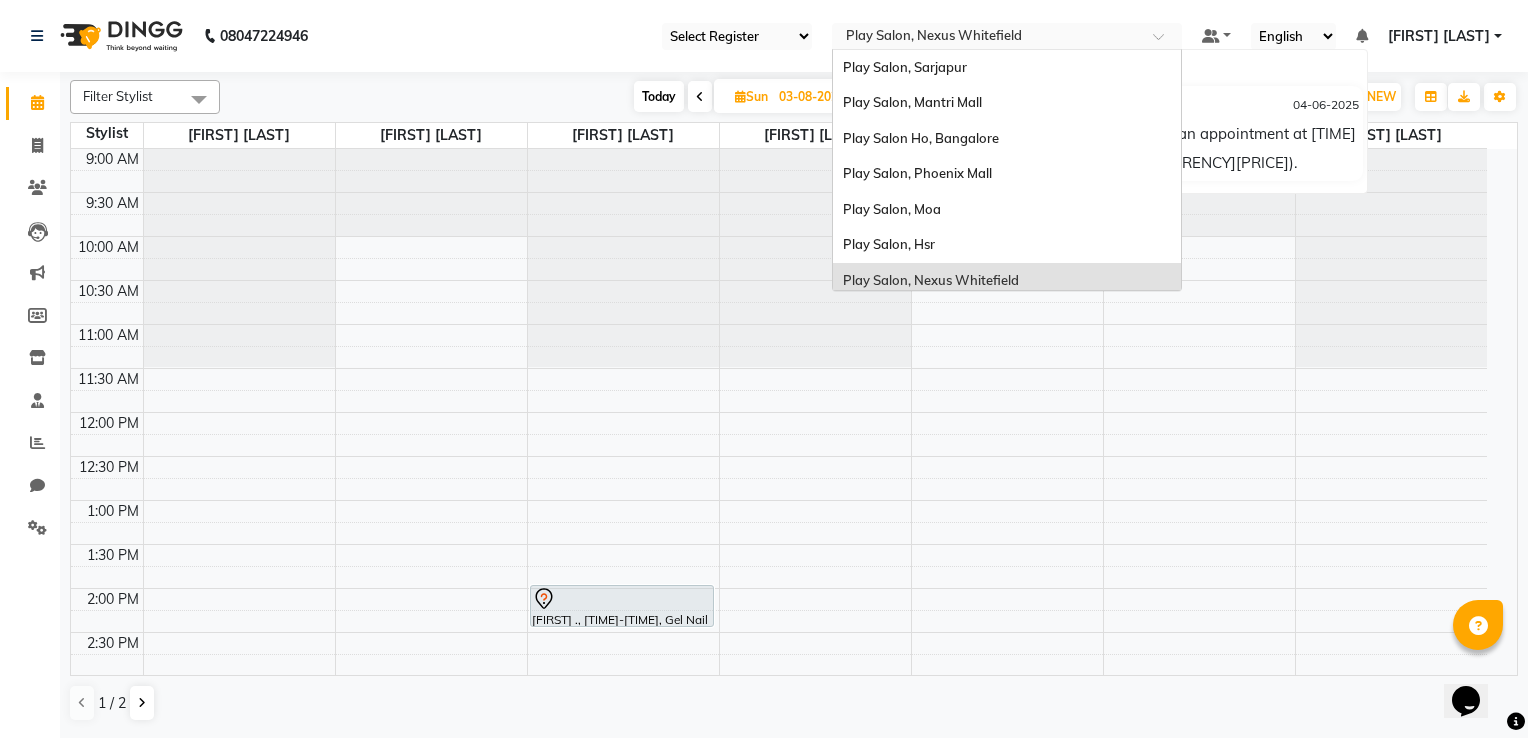 click at bounding box center [987, 38] 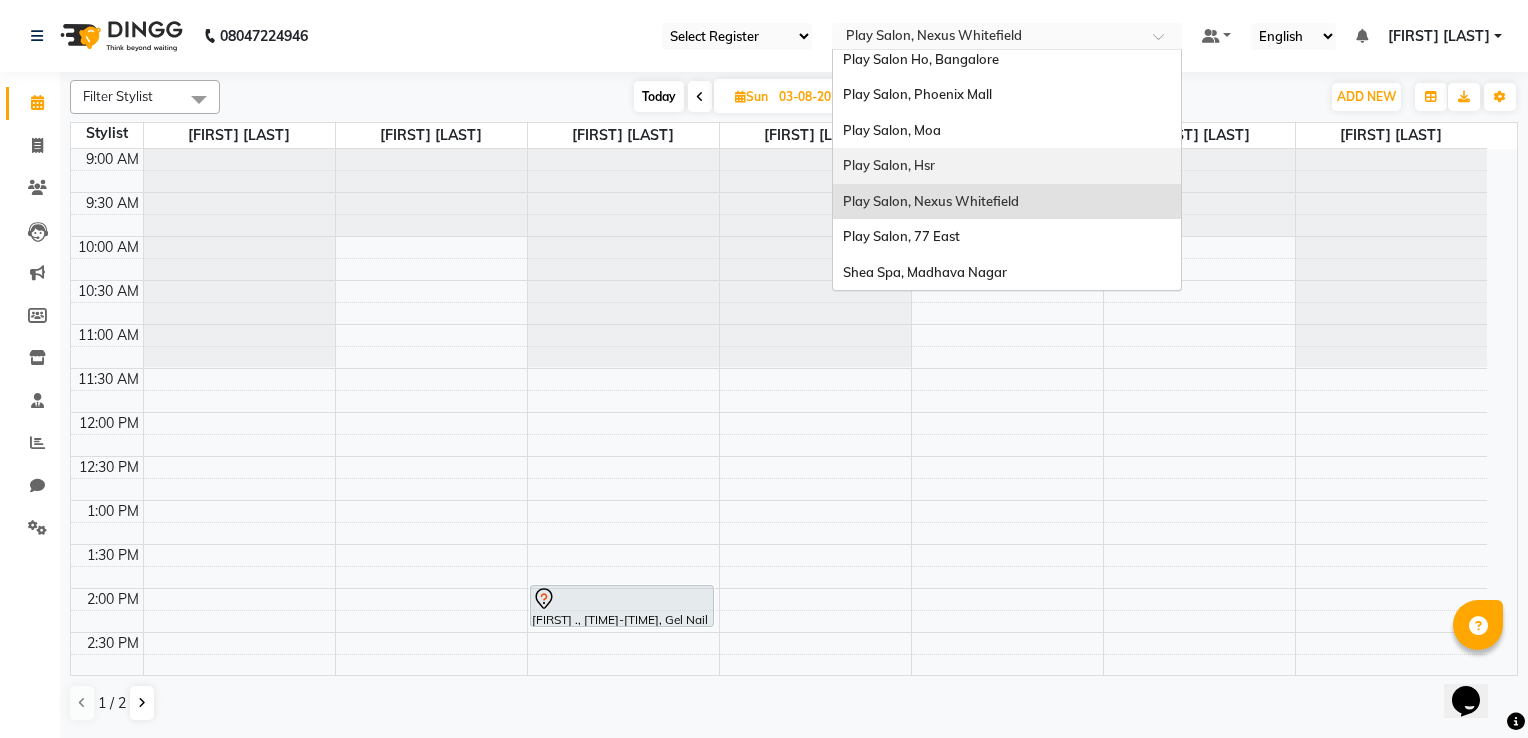 scroll, scrollTop: 0, scrollLeft: 0, axis: both 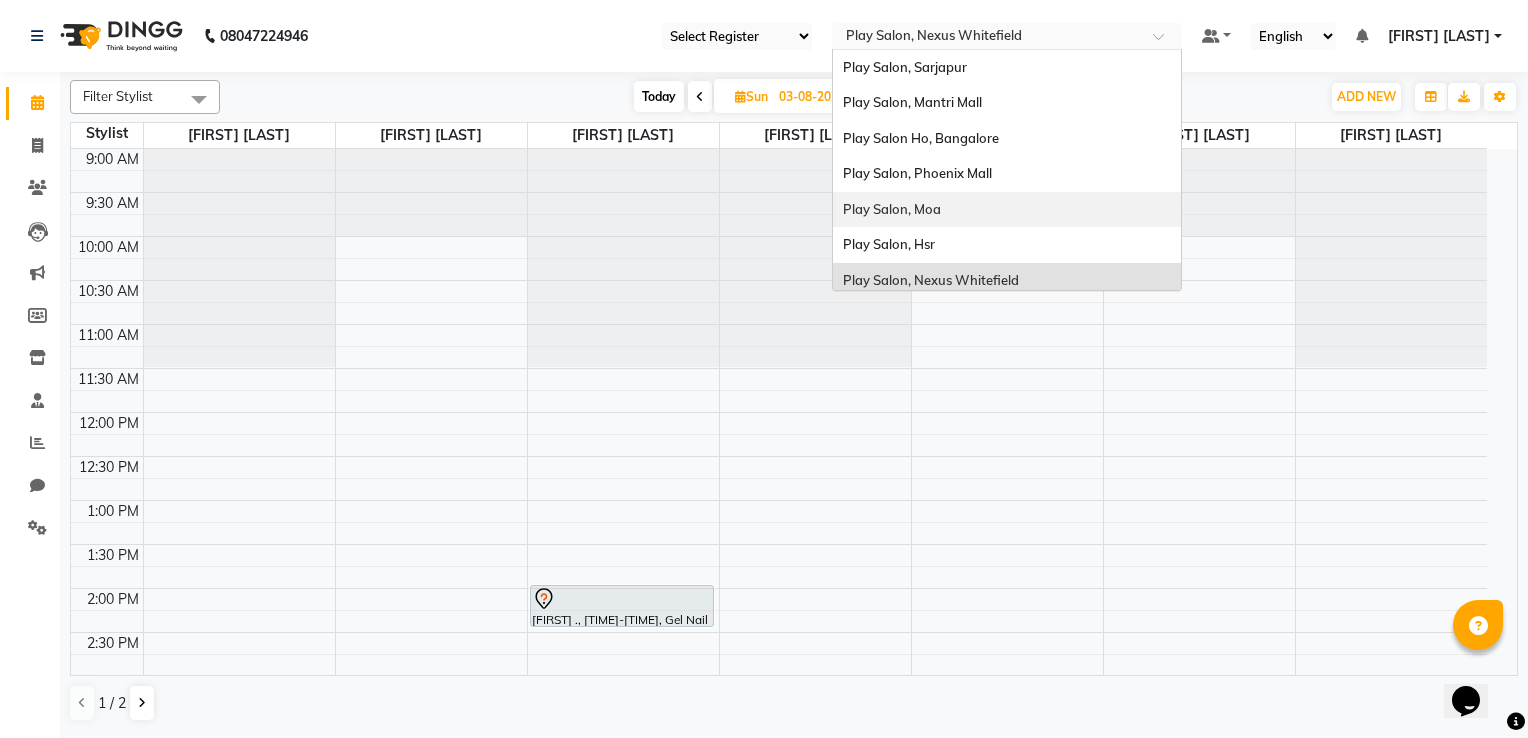 click on "Play Salon, Moa" at bounding box center (1007, 210) 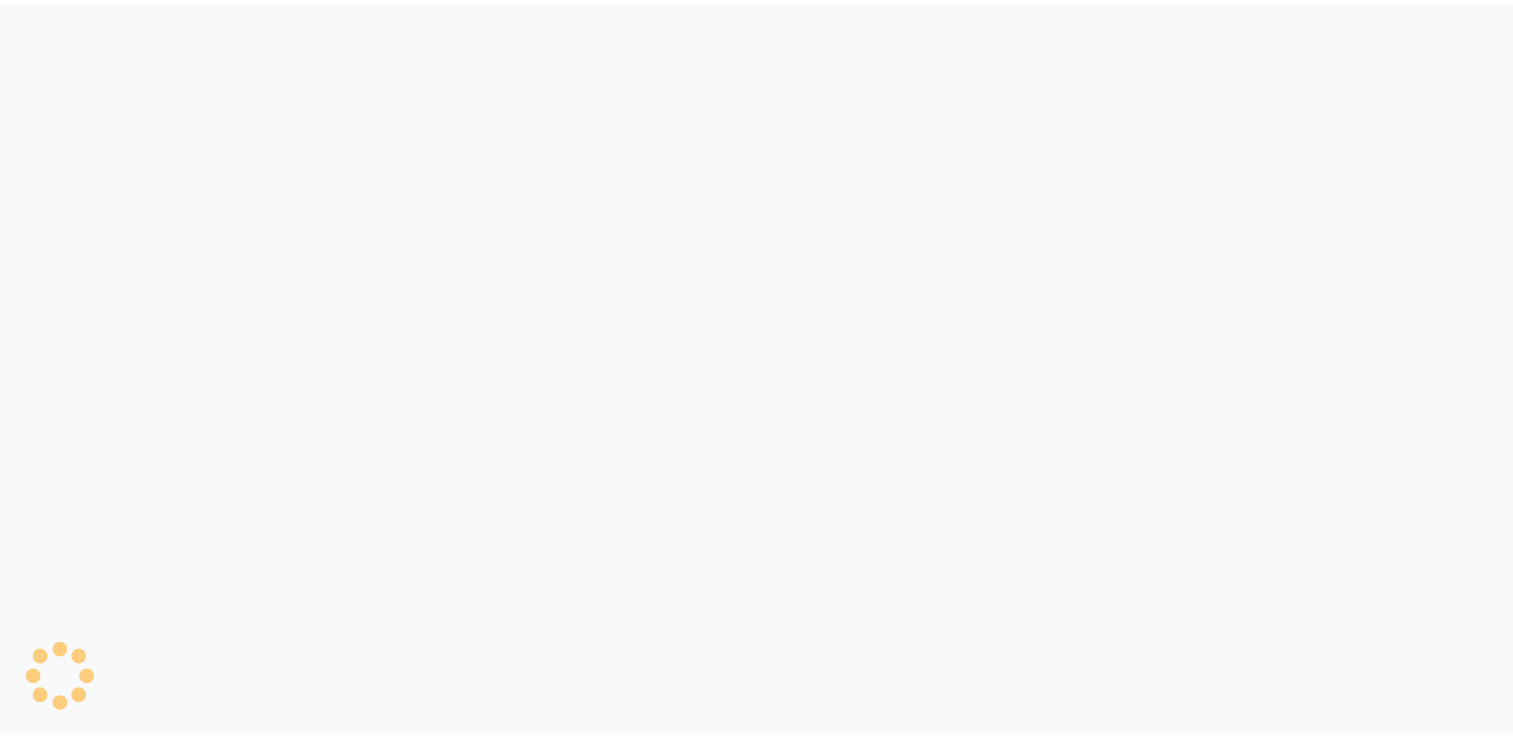 scroll, scrollTop: 0, scrollLeft: 0, axis: both 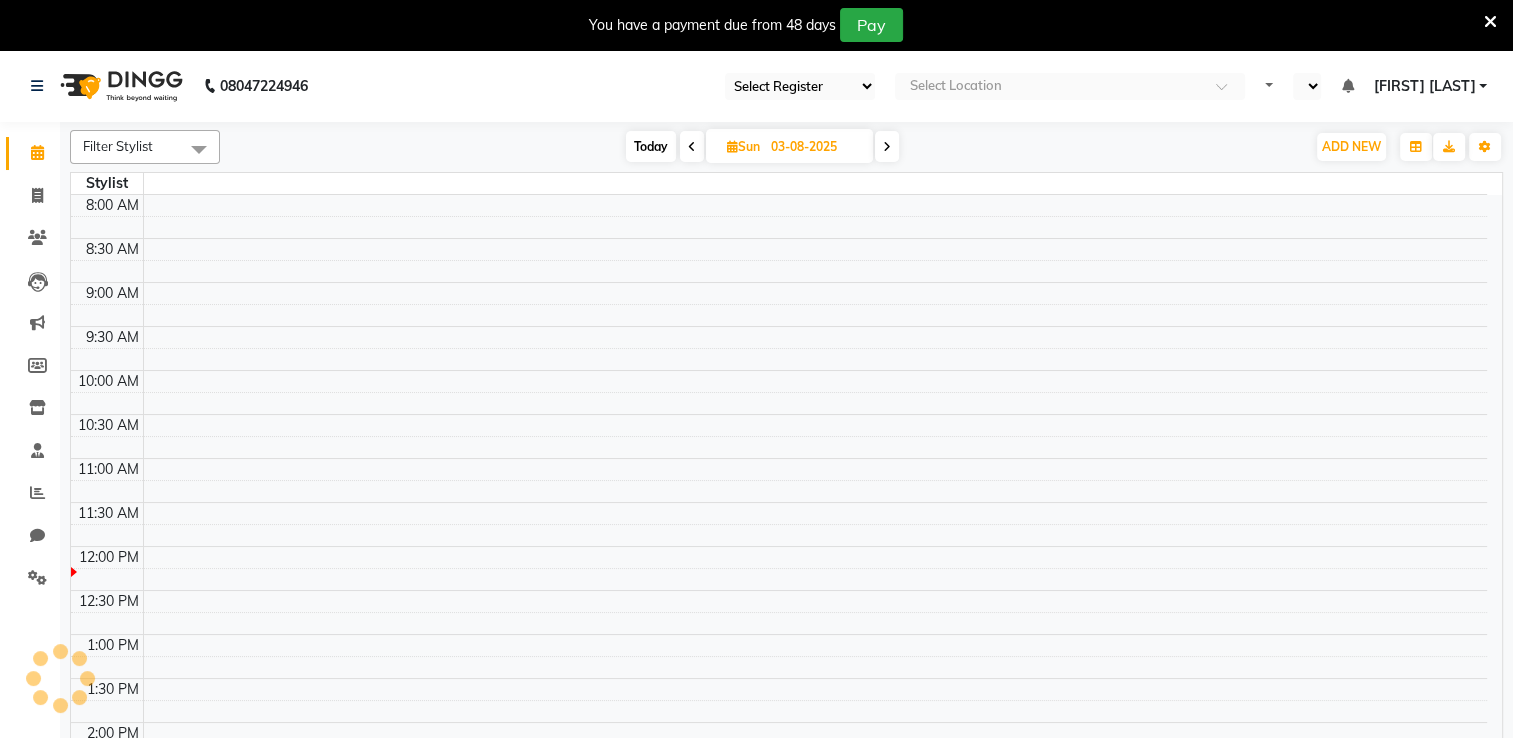 select on "en" 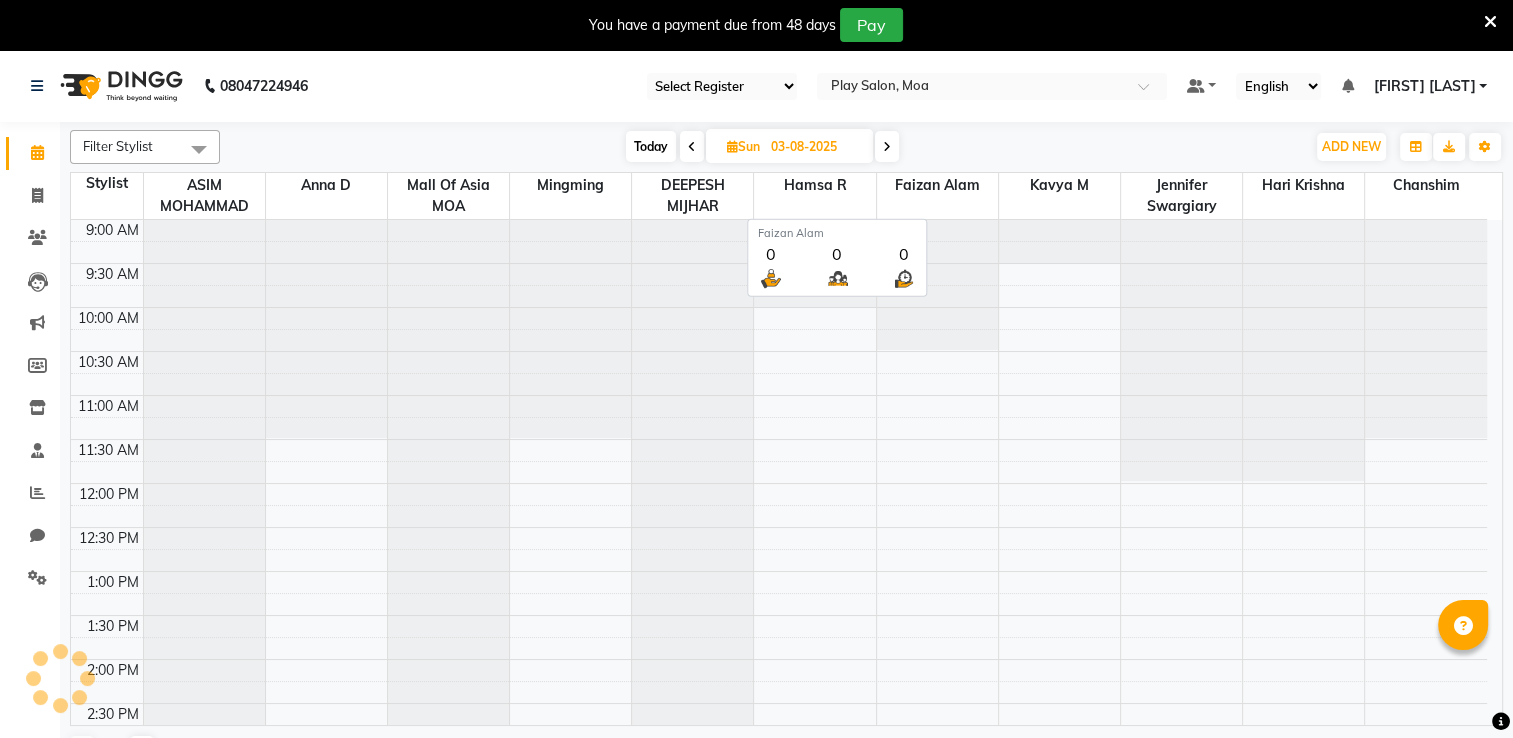 scroll, scrollTop: 0, scrollLeft: 0, axis: both 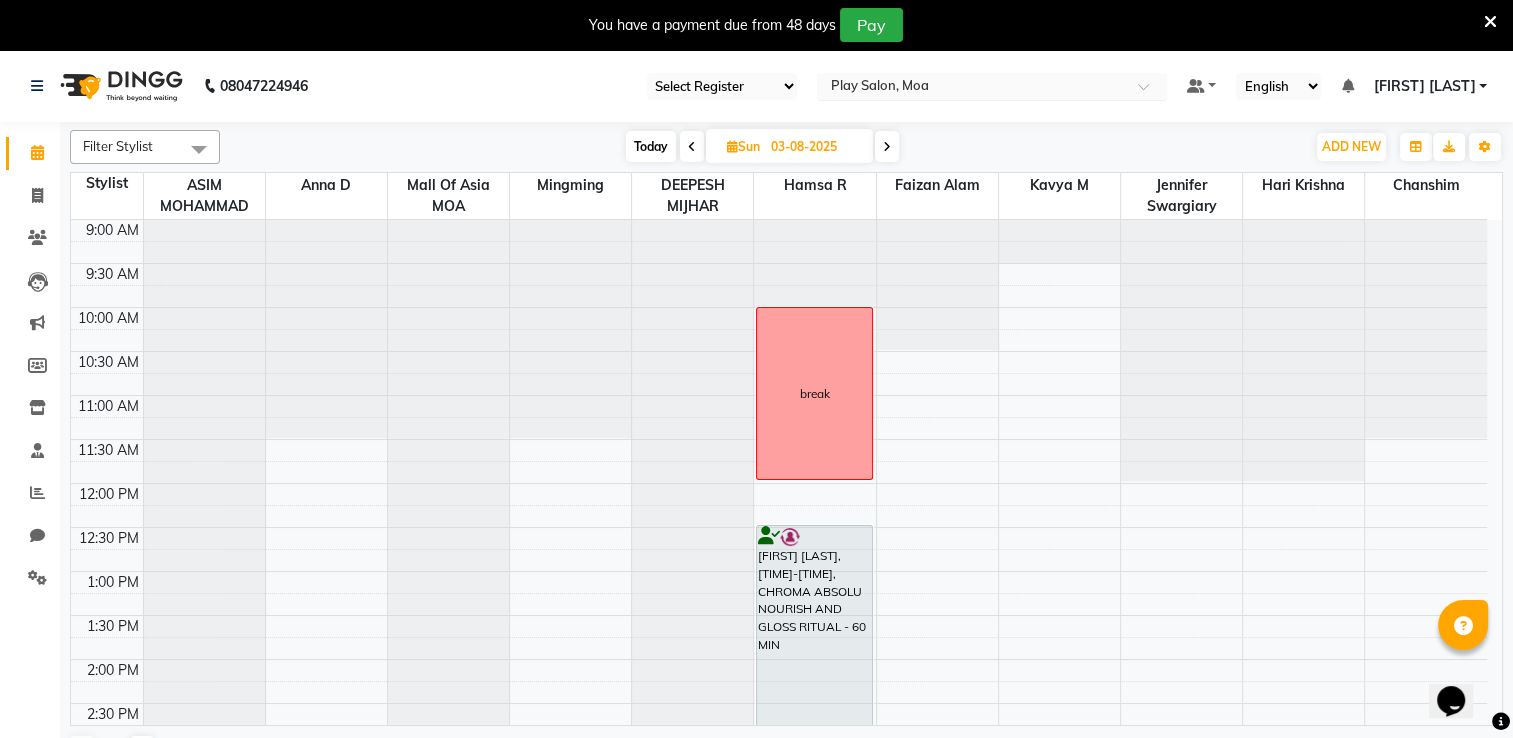 click at bounding box center (972, 88) 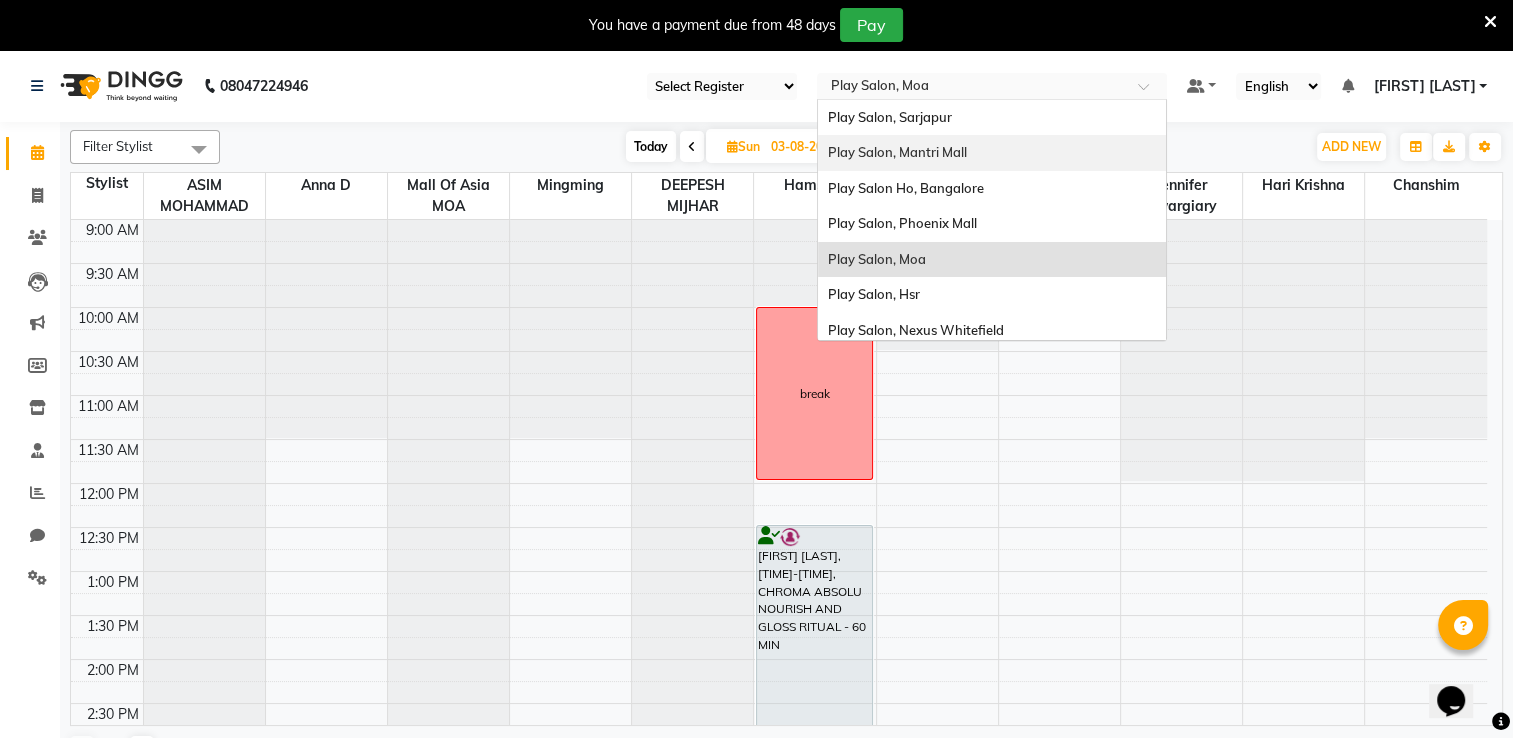 click on "Play Salon, Mantri Mall" at bounding box center [992, 153] 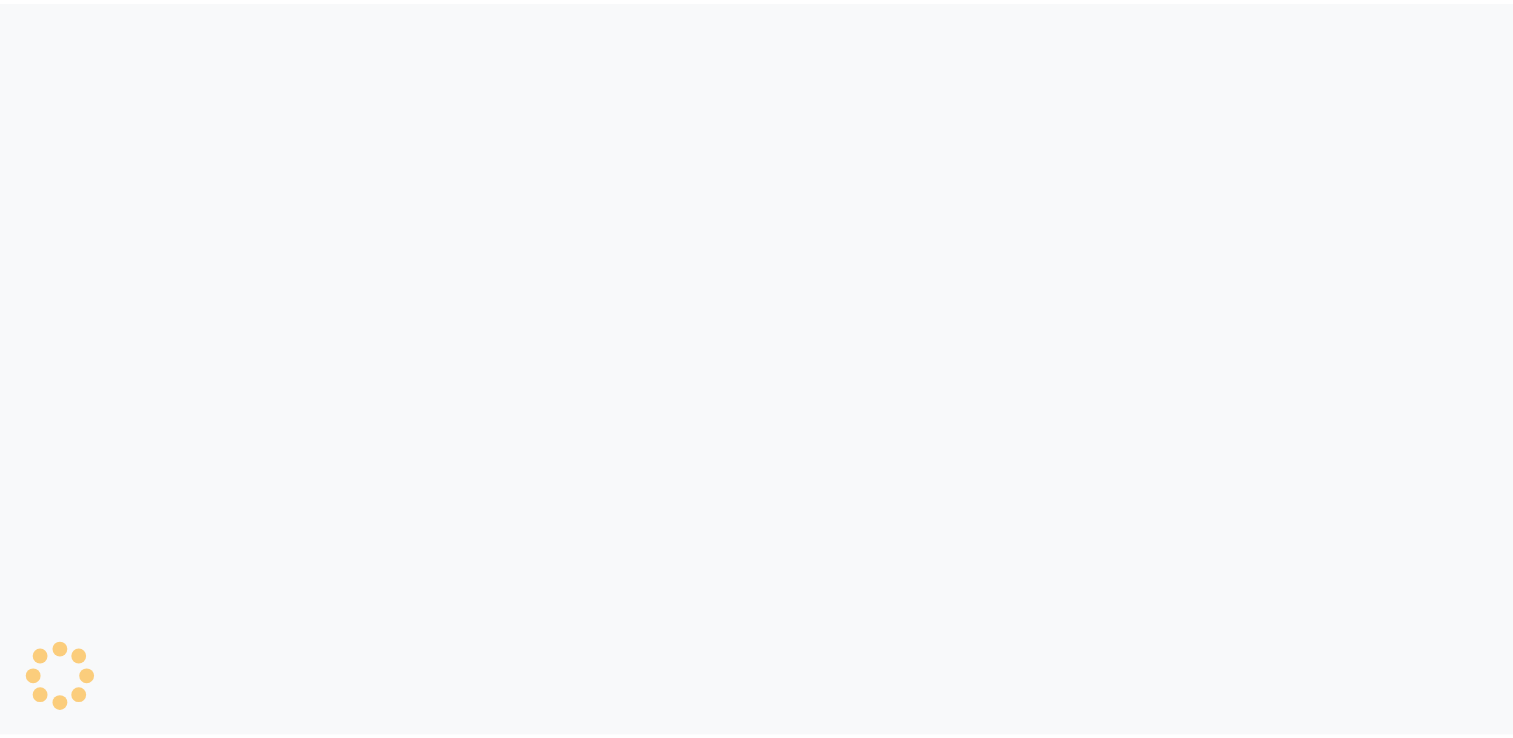 scroll, scrollTop: 0, scrollLeft: 0, axis: both 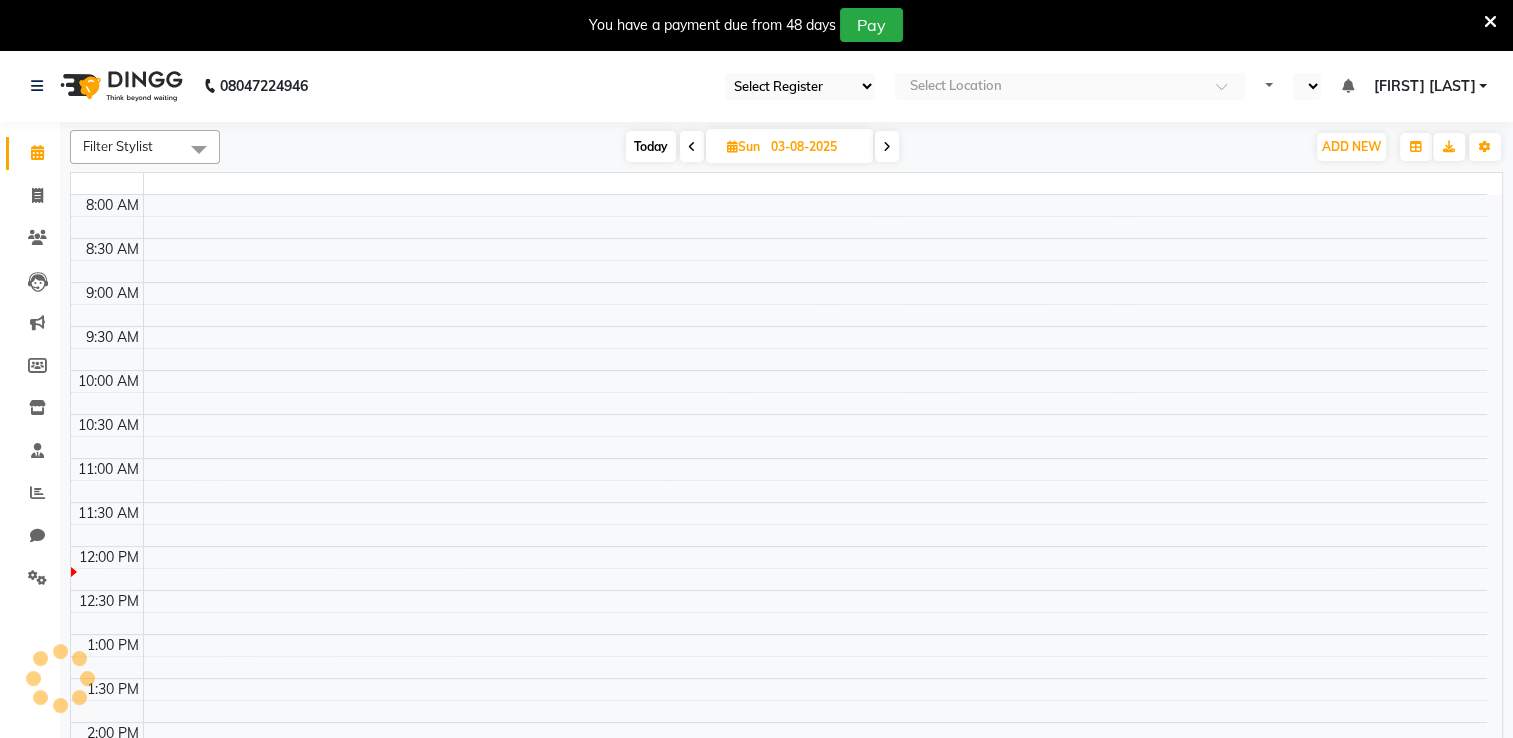 select on "en" 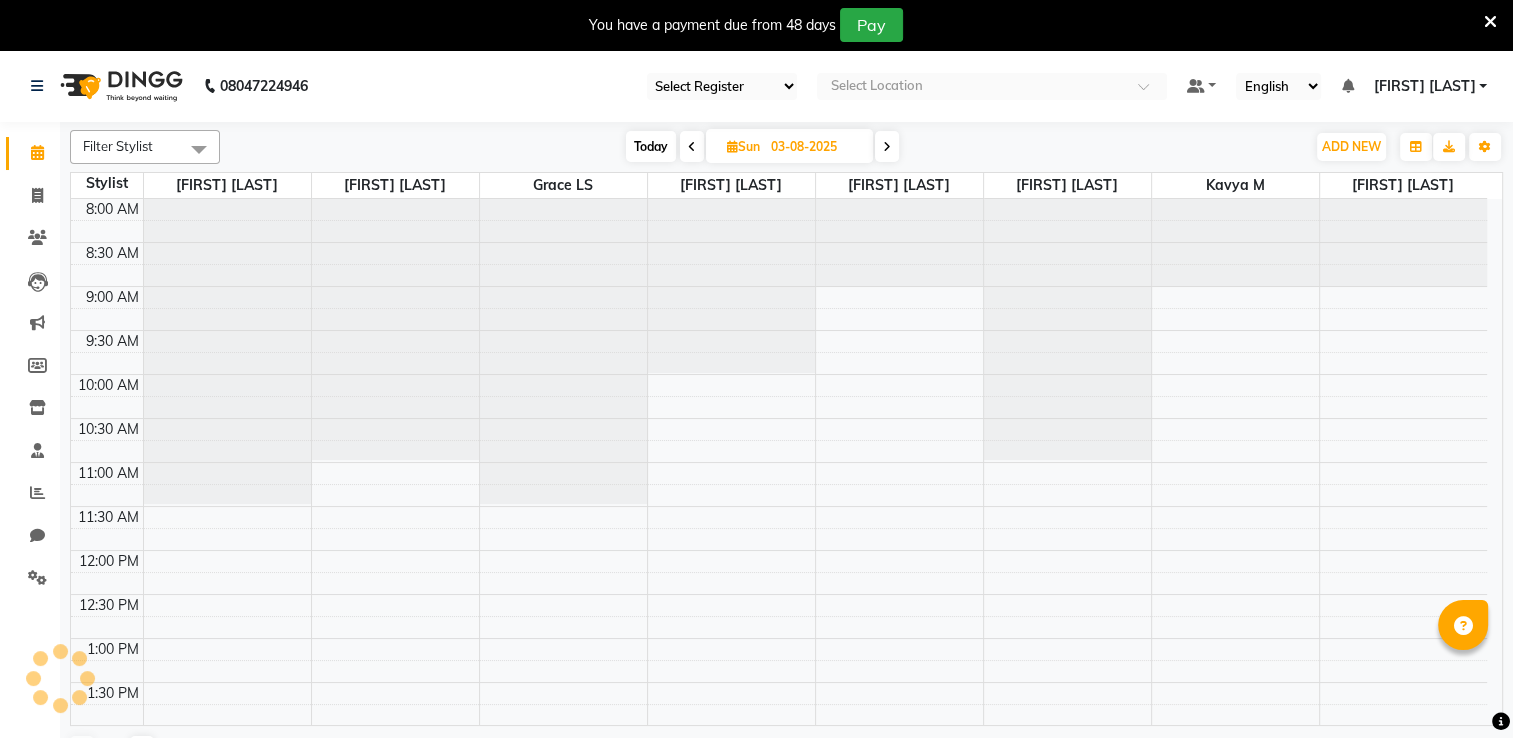 scroll, scrollTop: 0, scrollLeft: 0, axis: both 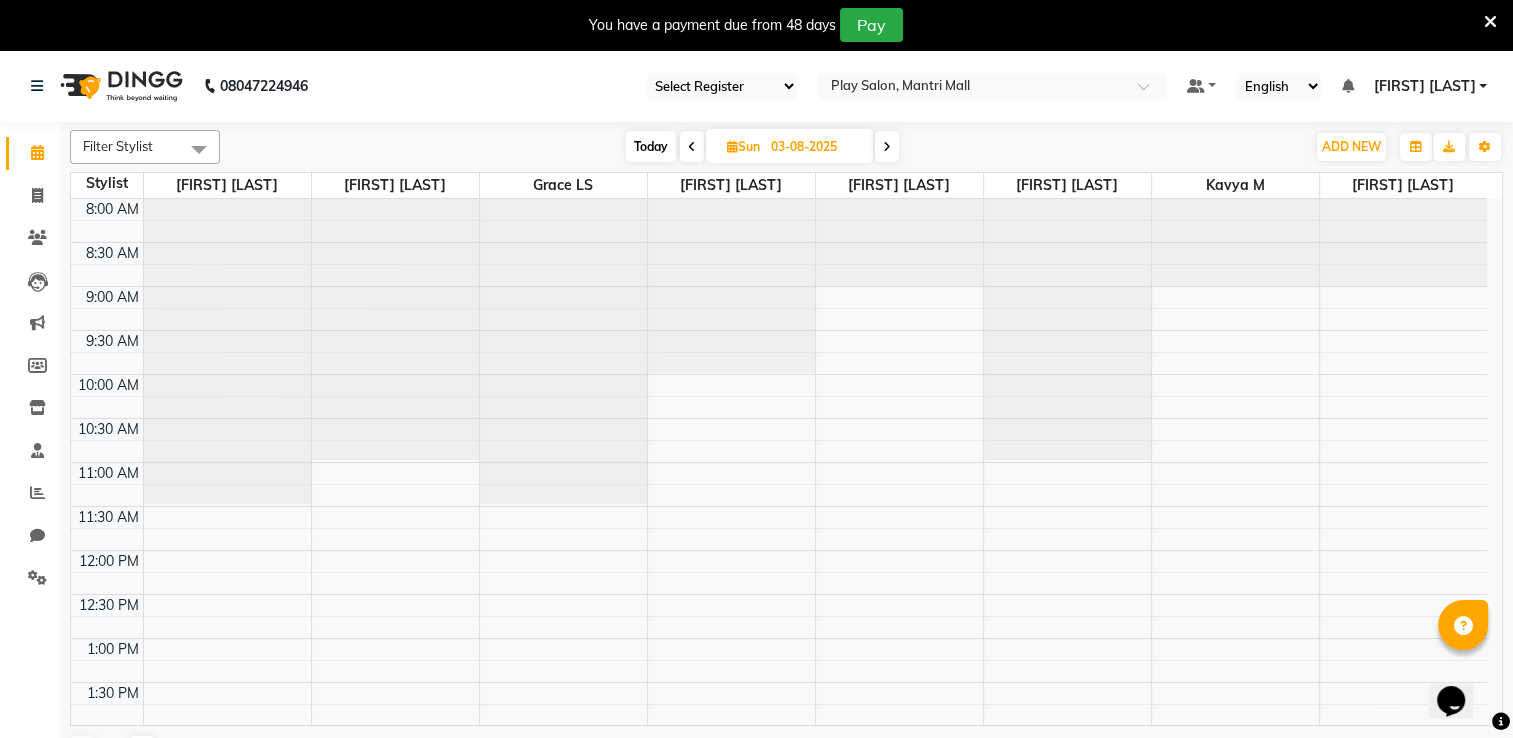 click at bounding box center (1490, 22) 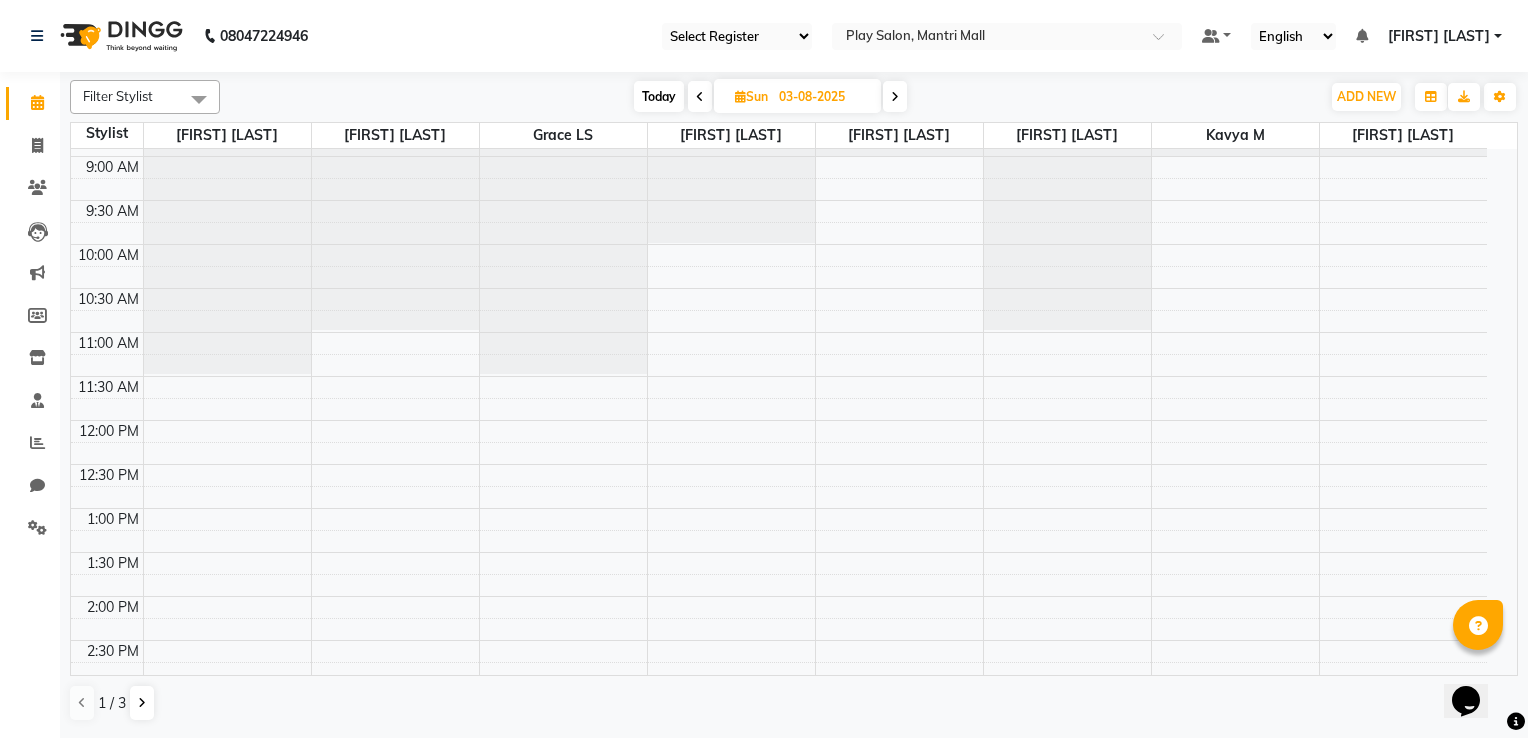 scroll, scrollTop: 0, scrollLeft: 0, axis: both 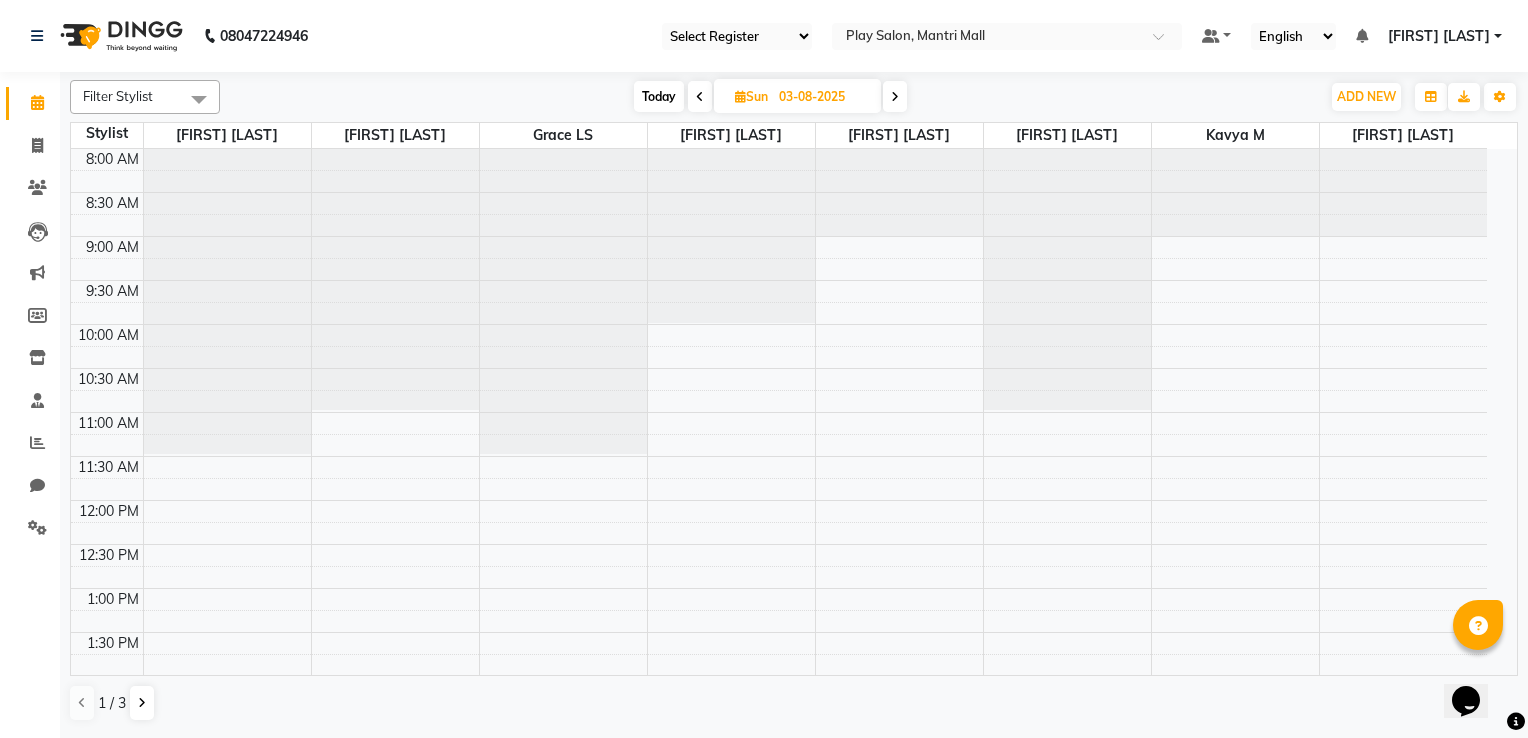 click at bounding box center (700, 97) 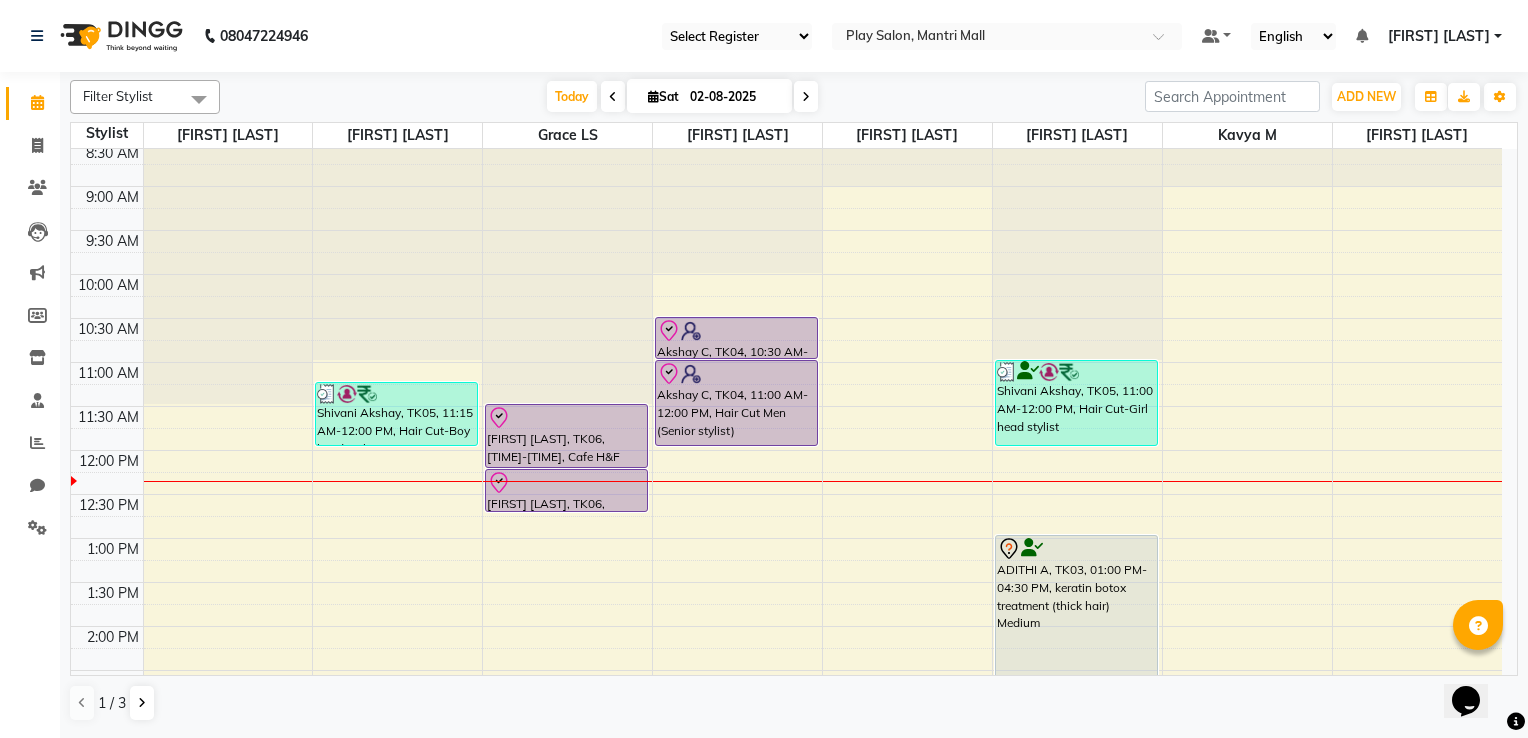 scroll, scrollTop: 0, scrollLeft: 0, axis: both 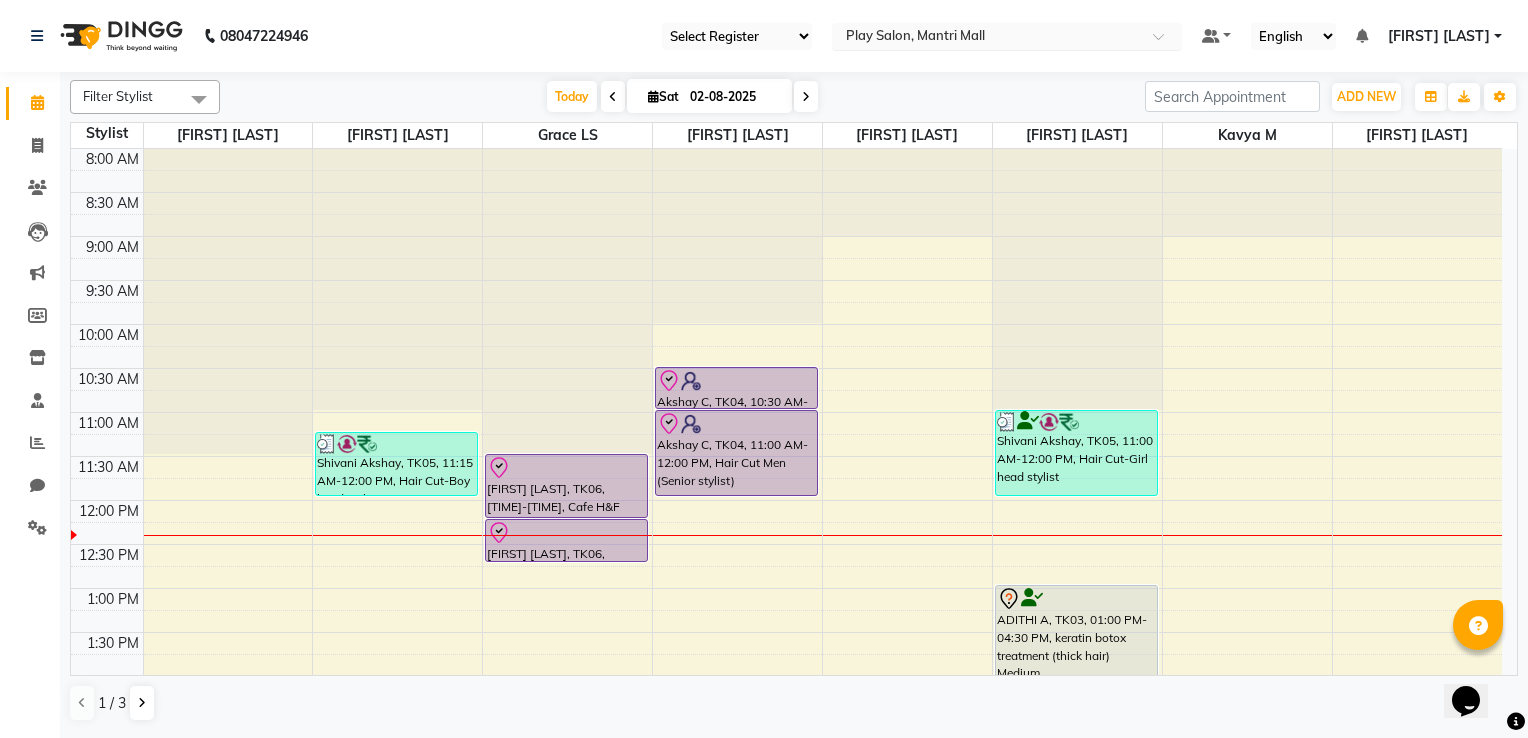 click at bounding box center (987, 38) 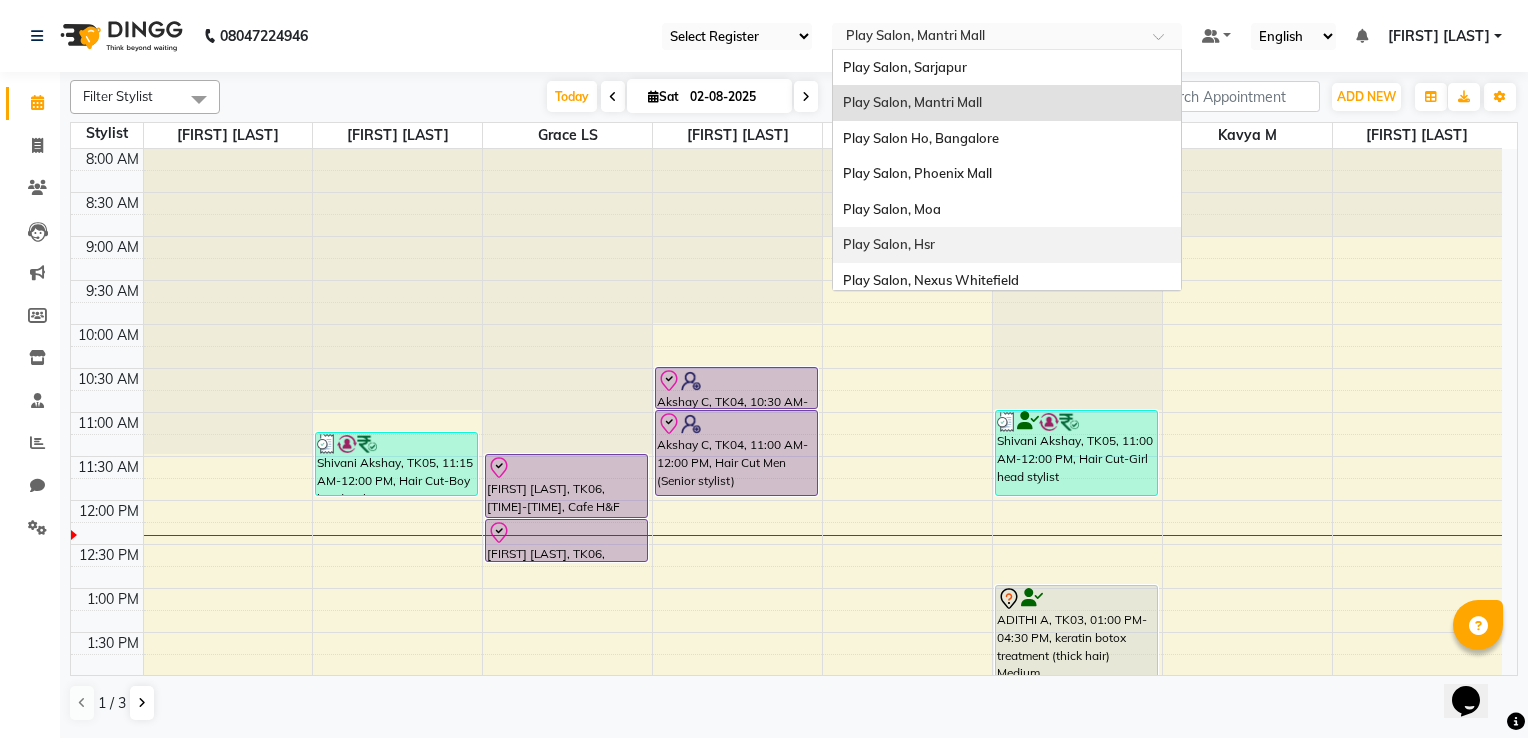 click on "Play Salon, Hsr" at bounding box center [1007, 245] 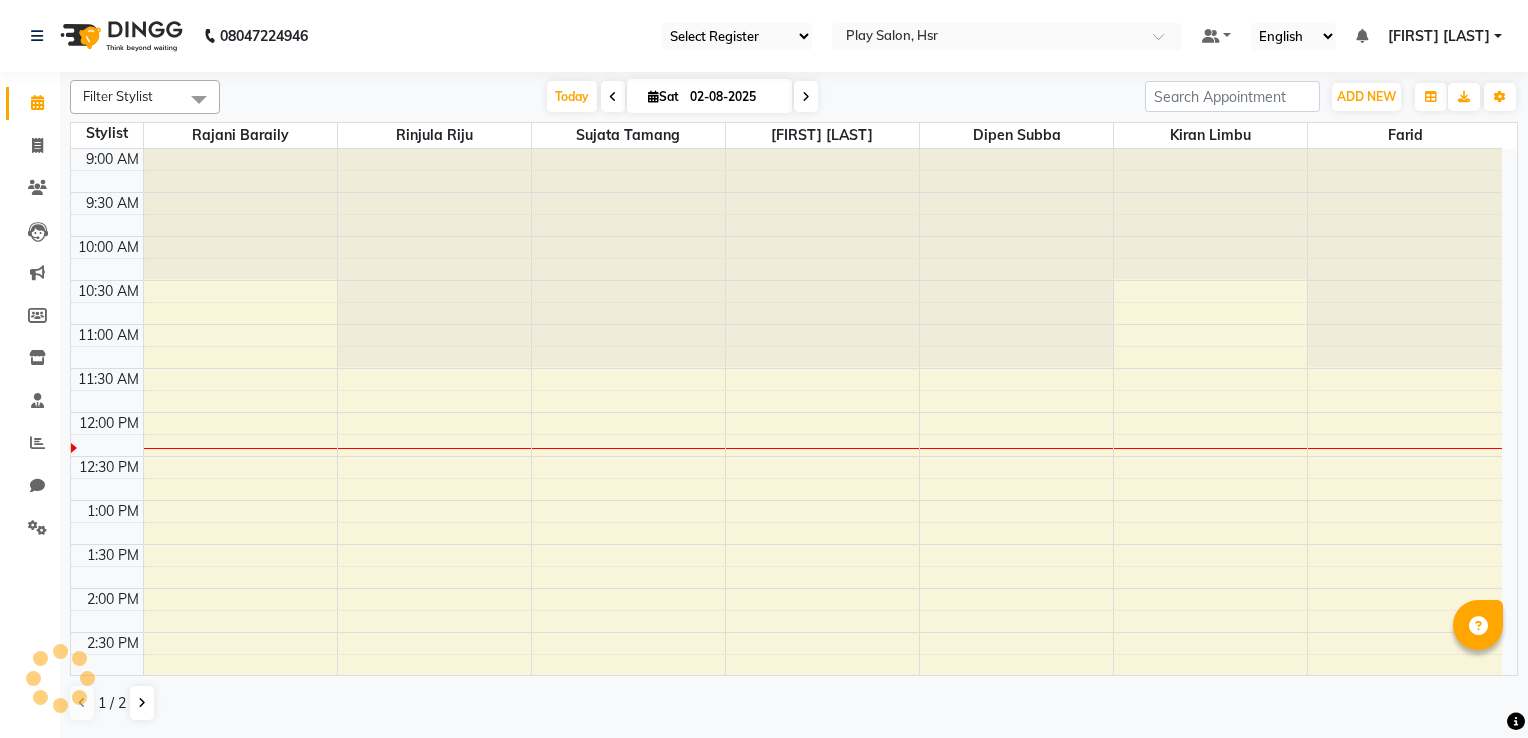 scroll, scrollTop: 0, scrollLeft: 0, axis: both 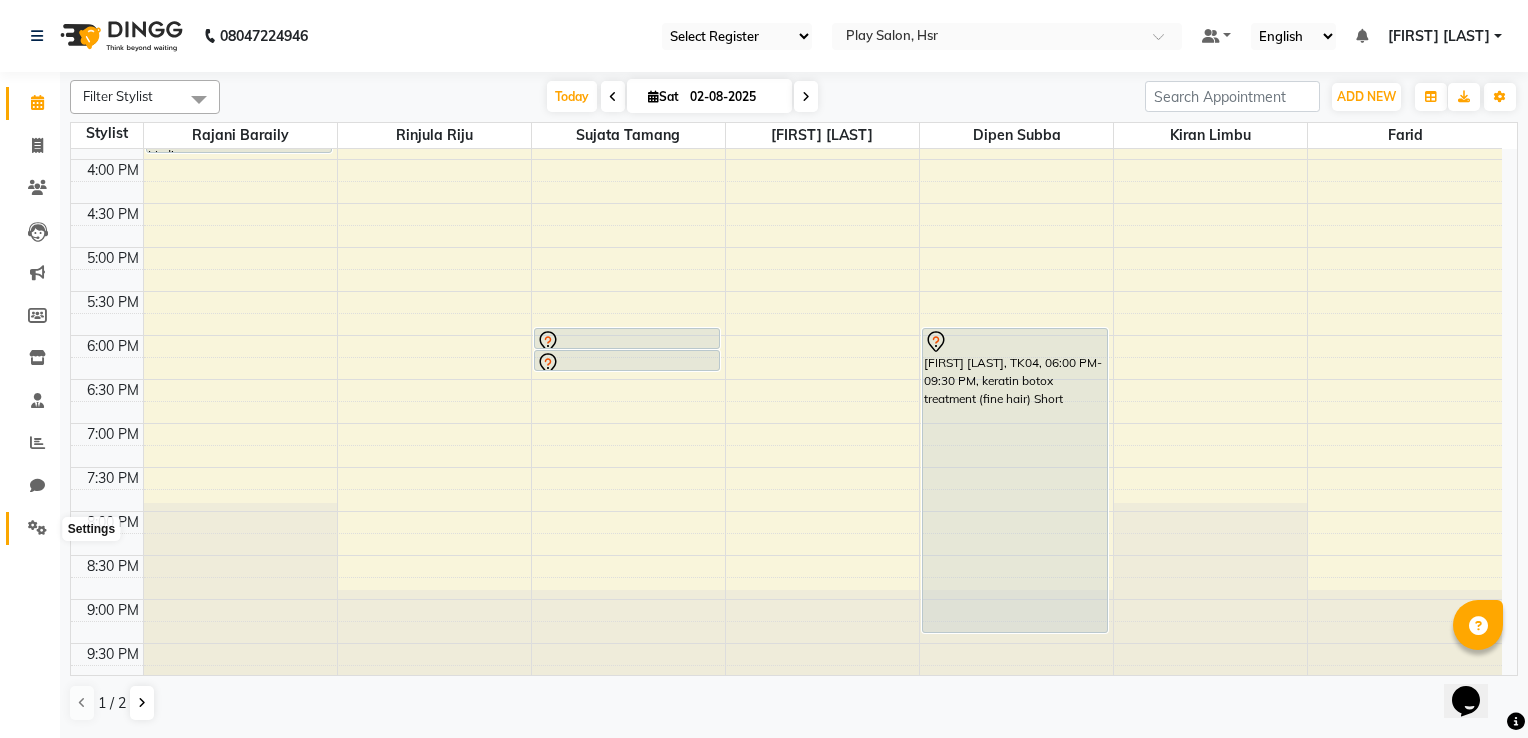 click 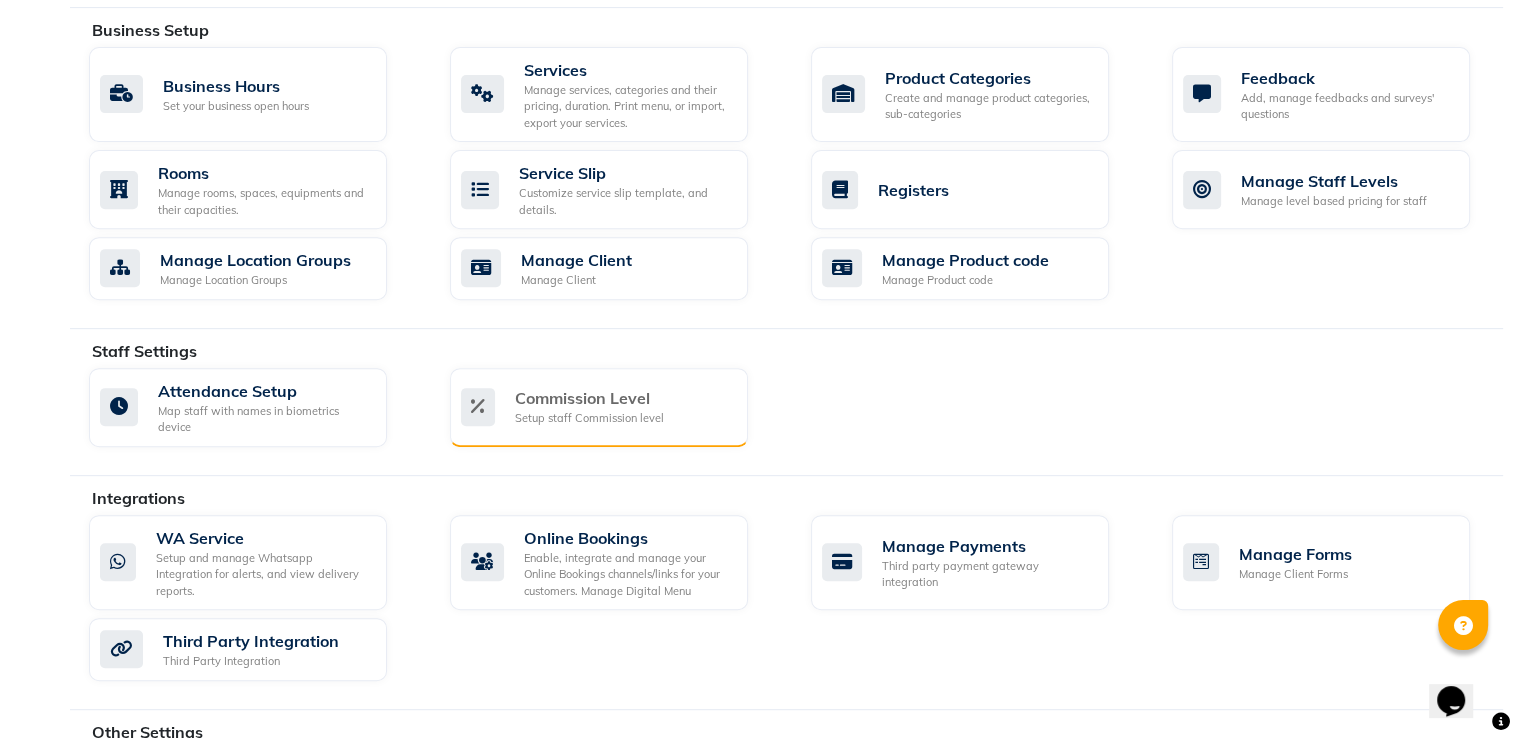 scroll, scrollTop: 900, scrollLeft: 0, axis: vertical 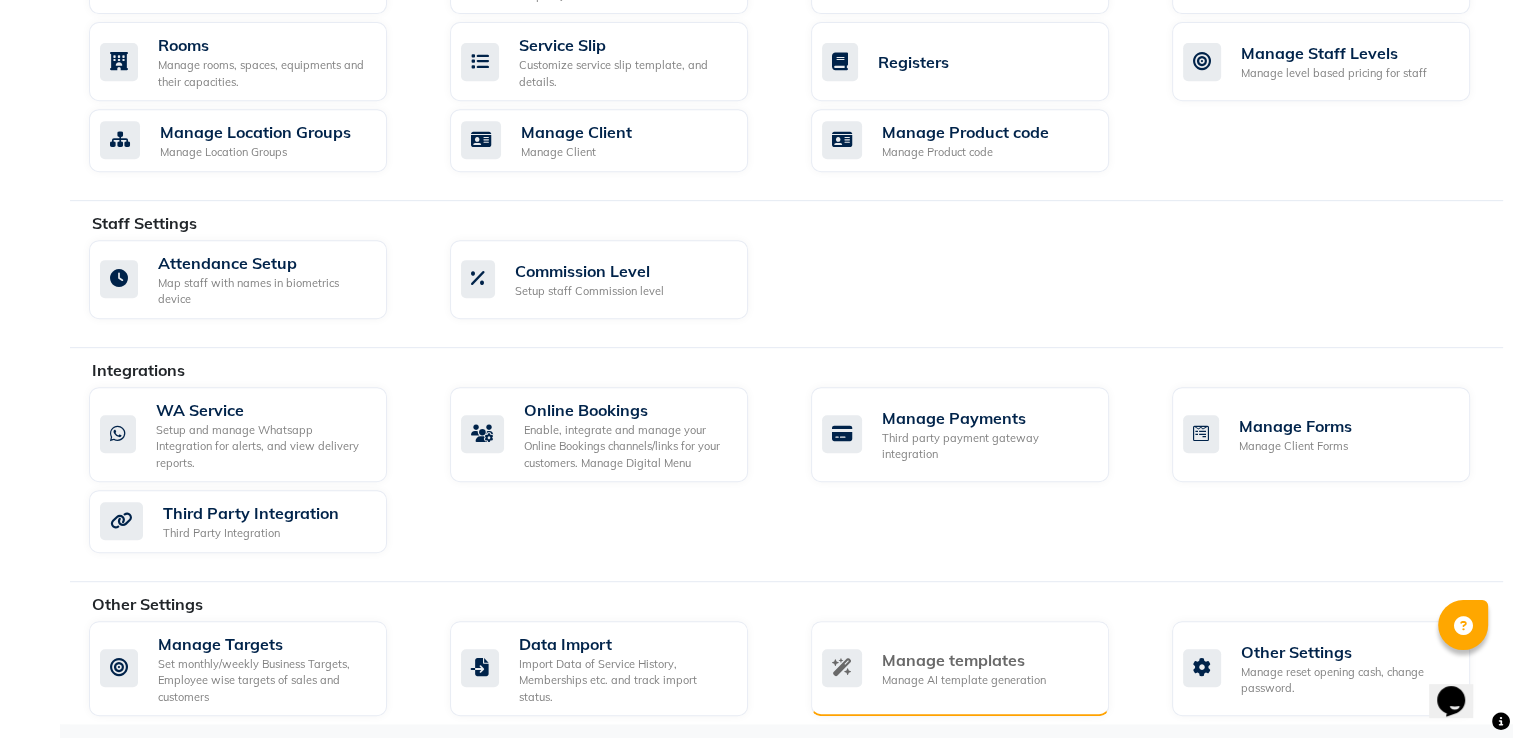 click on "Manage templates" 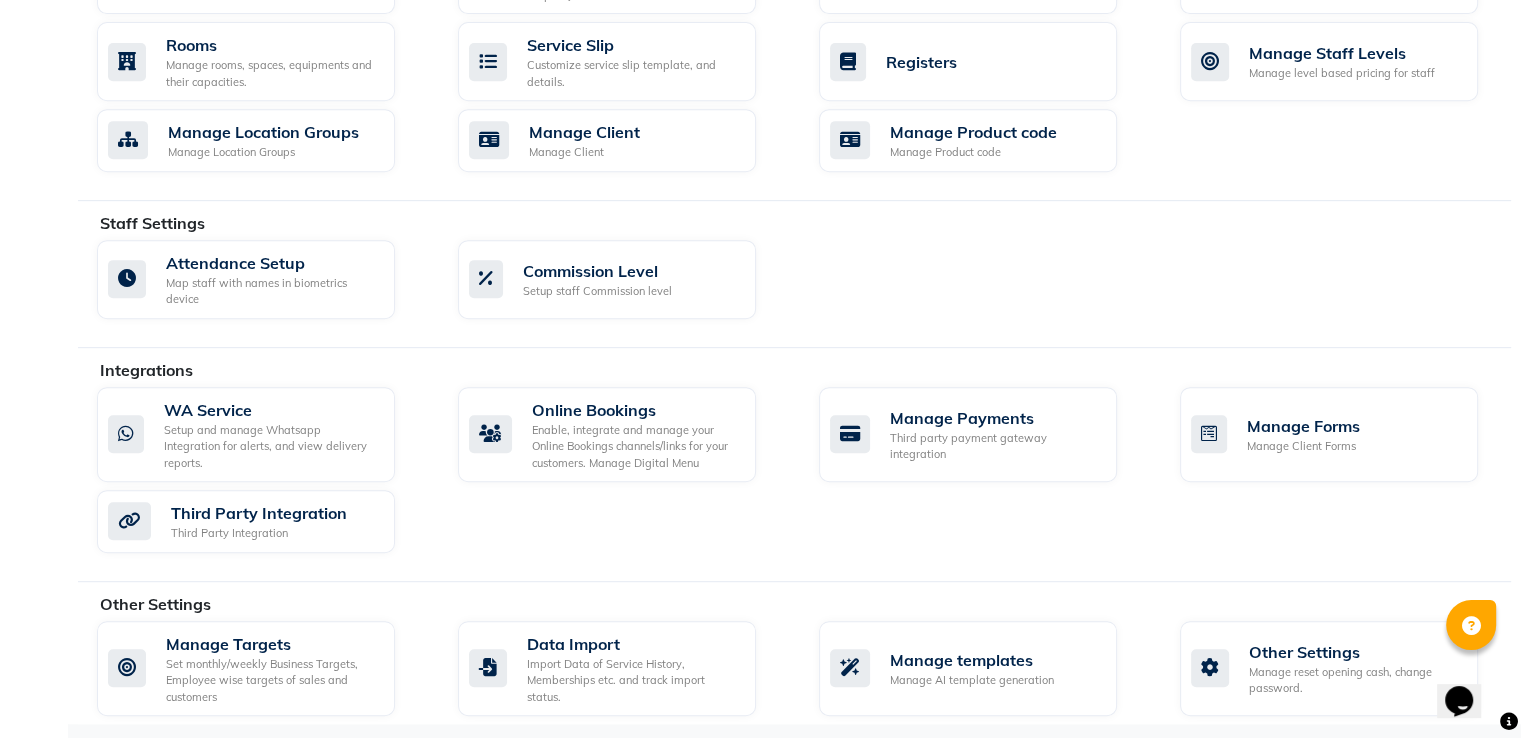 scroll, scrollTop: 0, scrollLeft: 0, axis: both 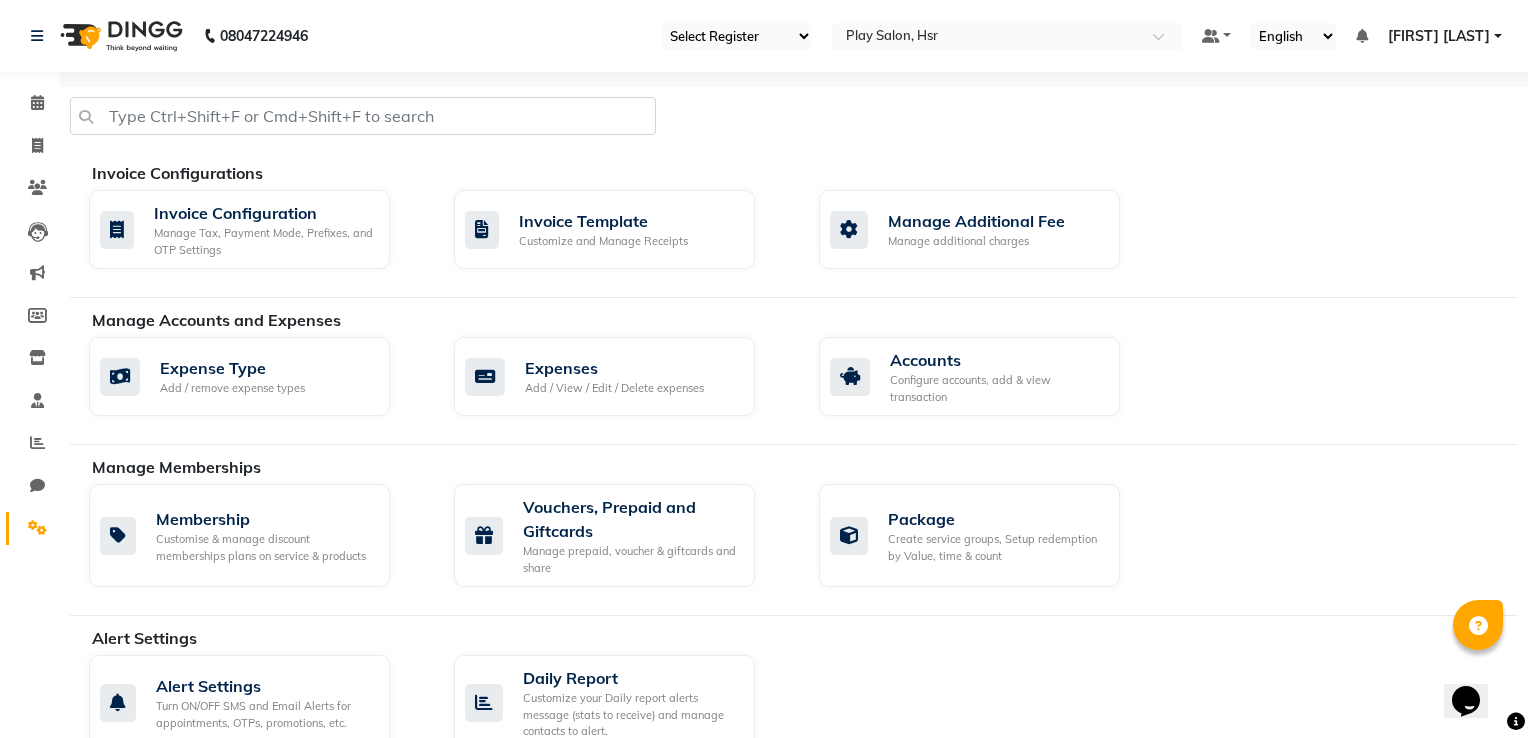select on "APPROVED" 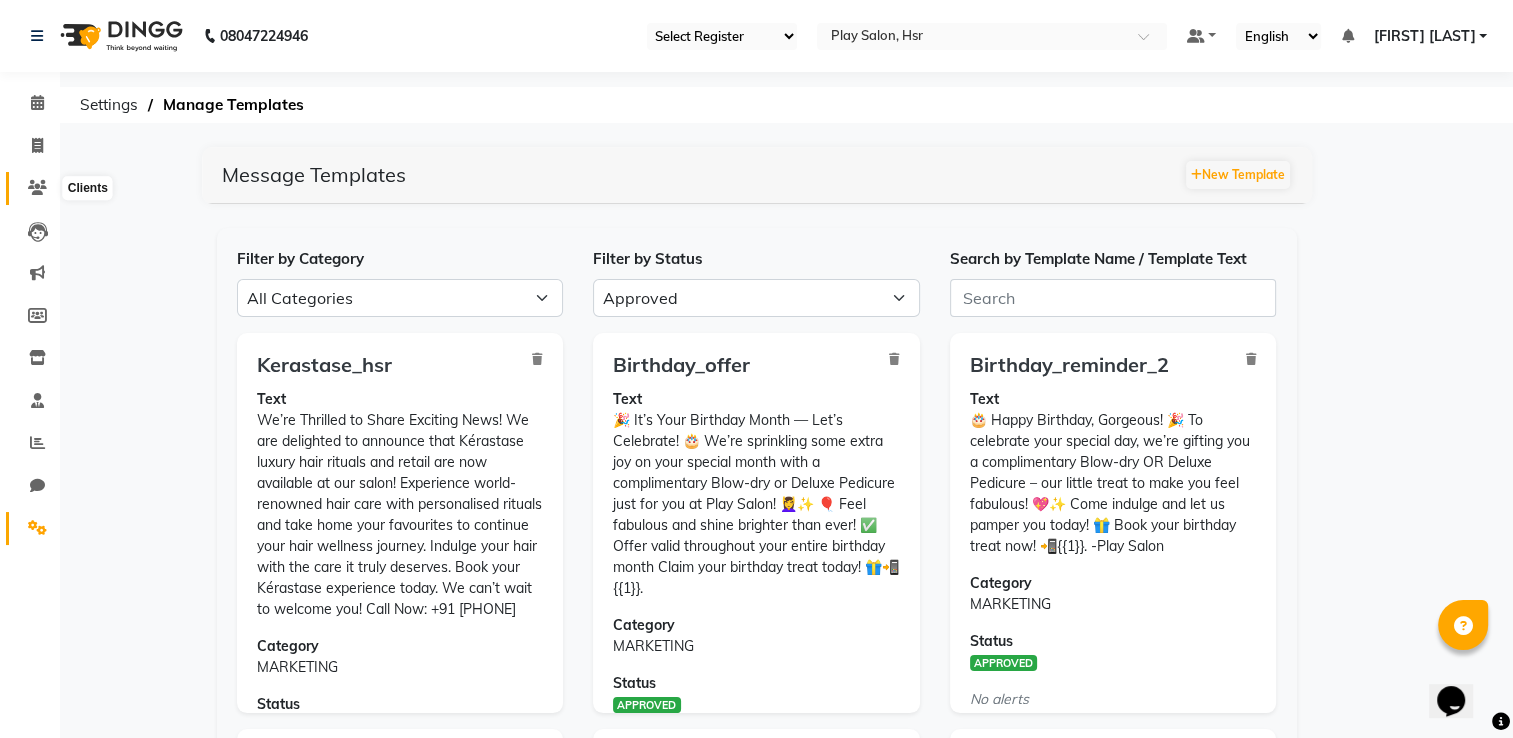 click 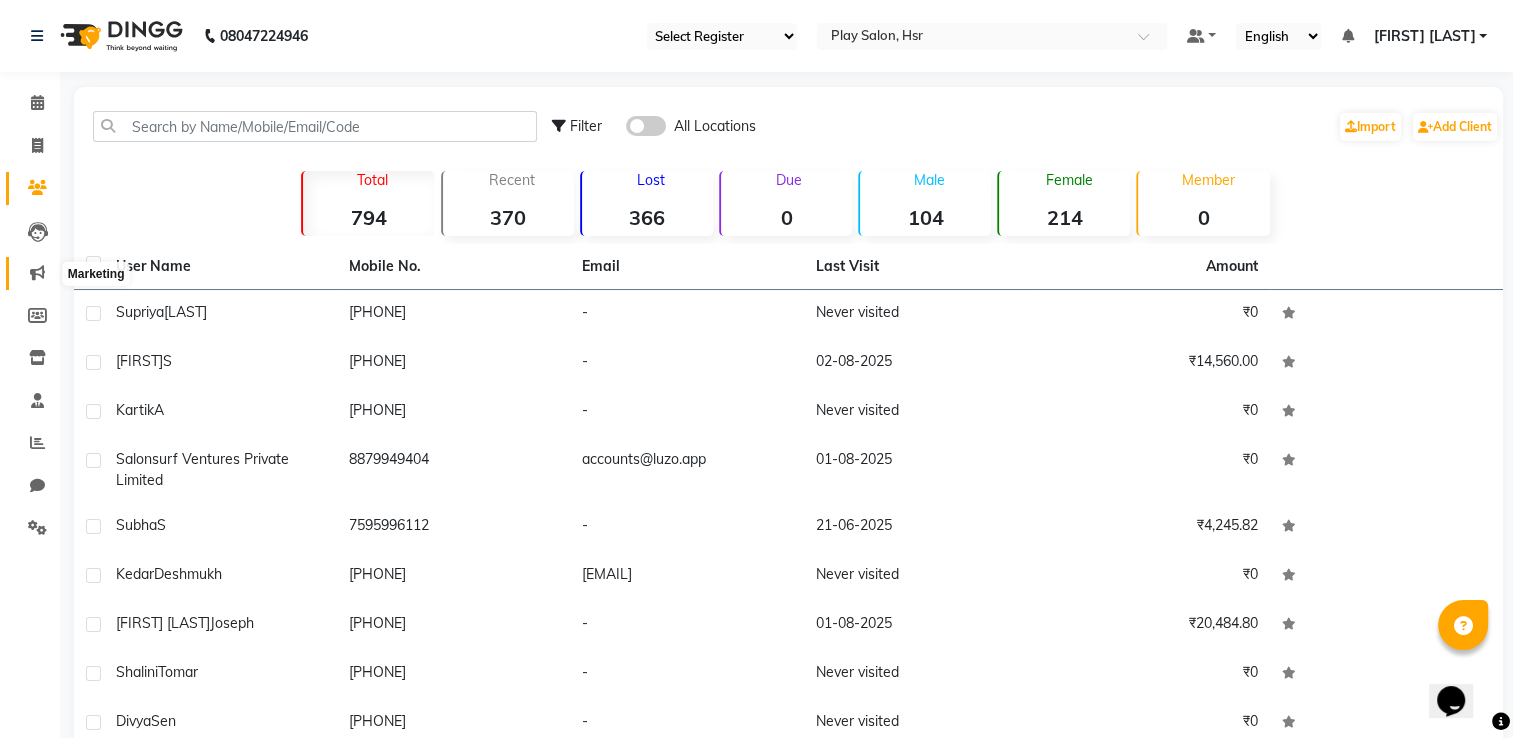 click 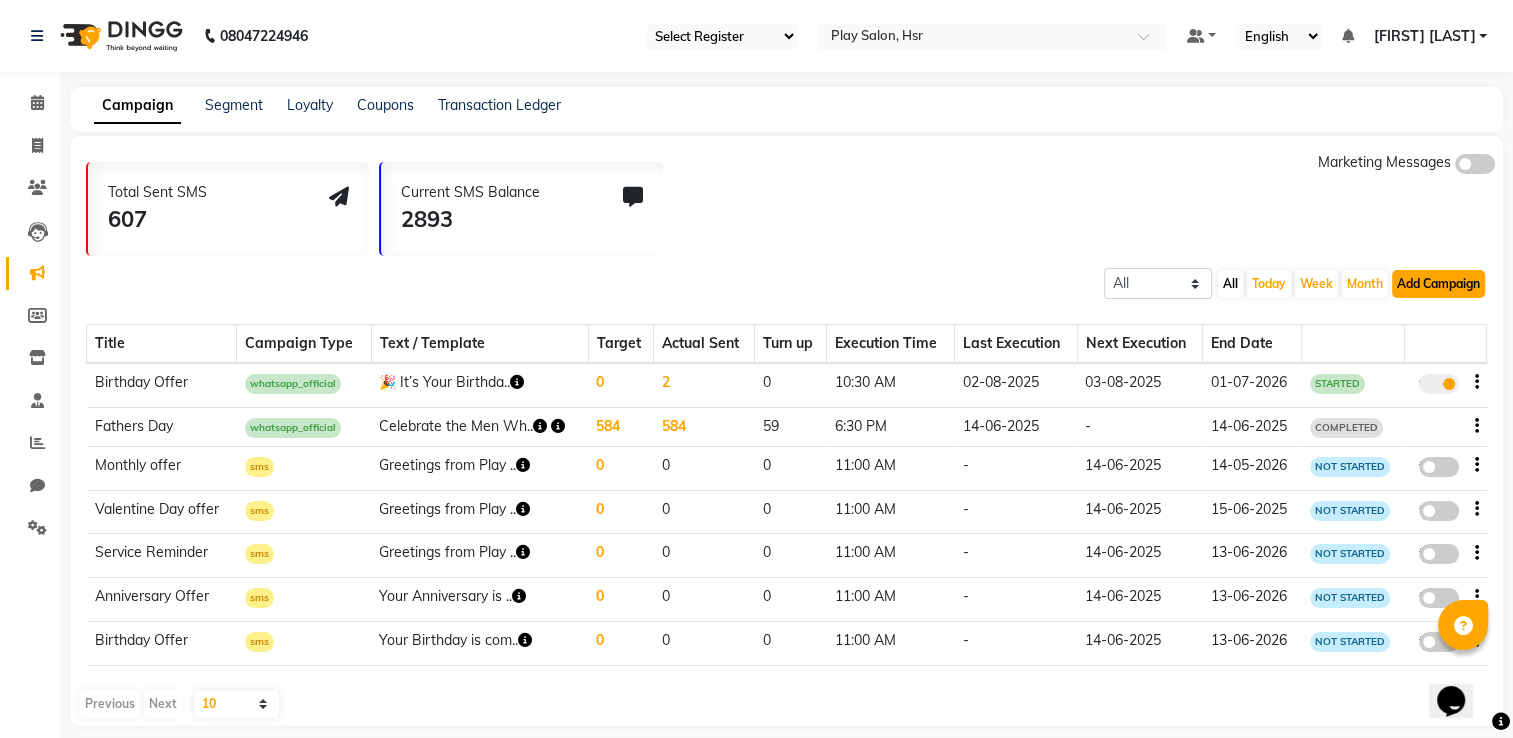 click on "Add Campaign" at bounding box center [1438, 284] 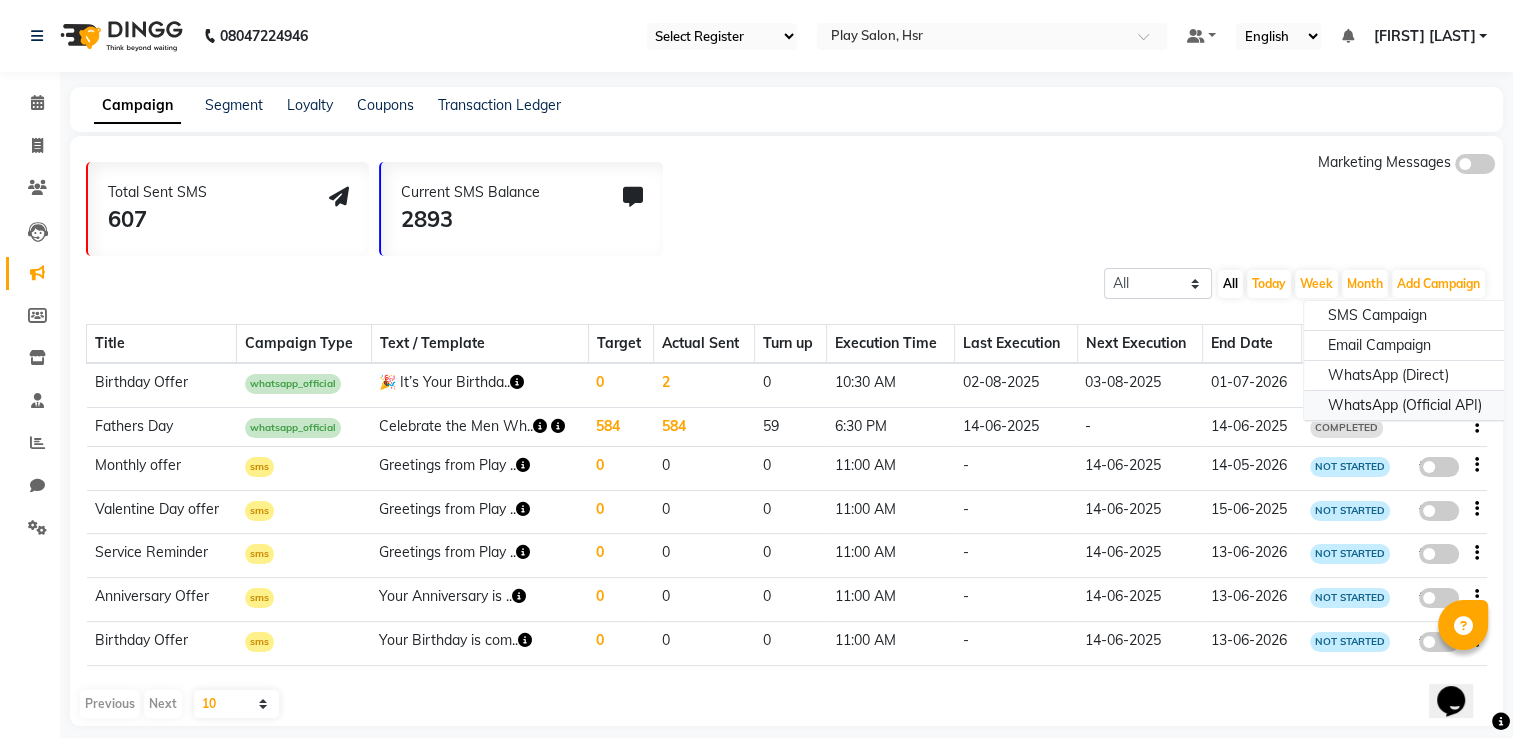 click on "WhatsApp (Official API)" 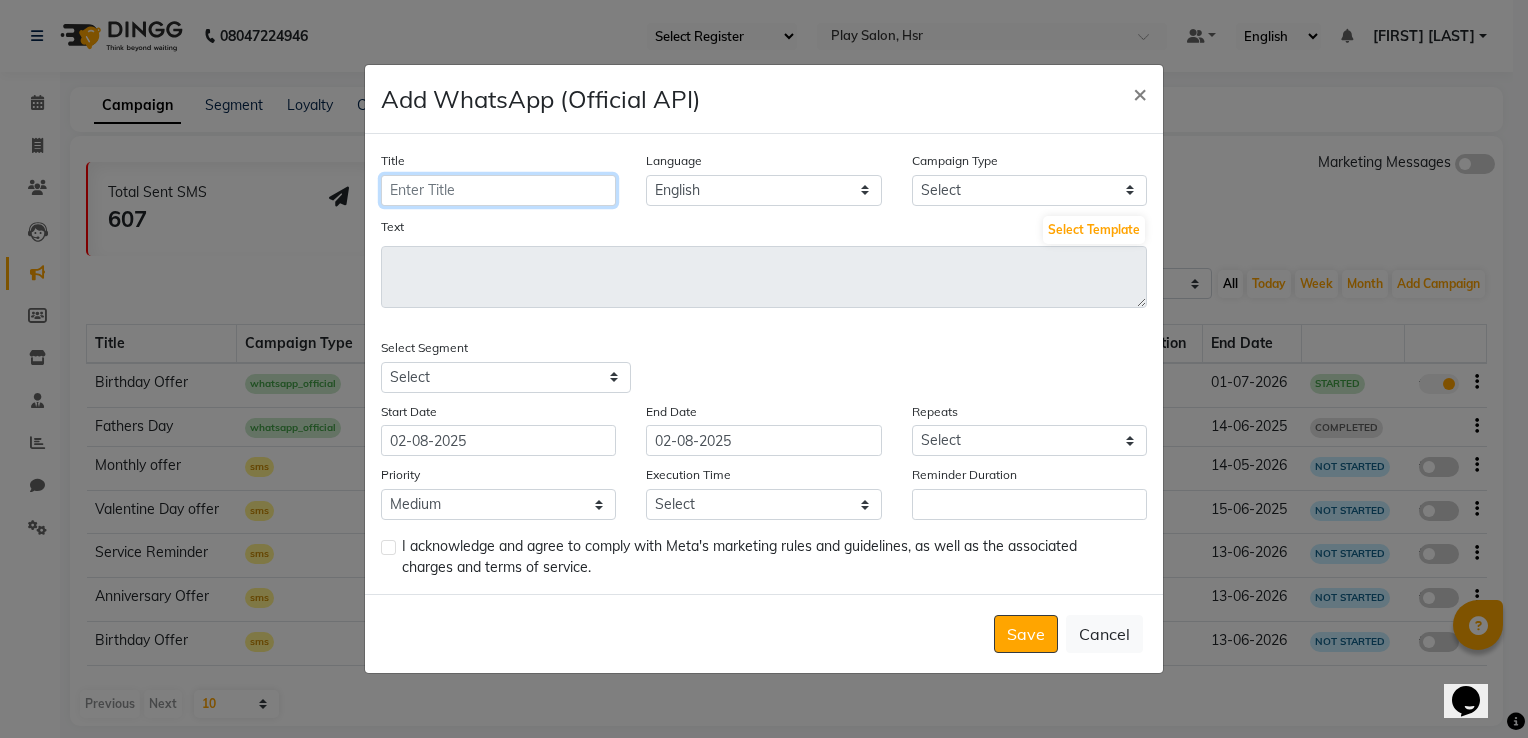 click on "Title" at bounding box center (498, 190) 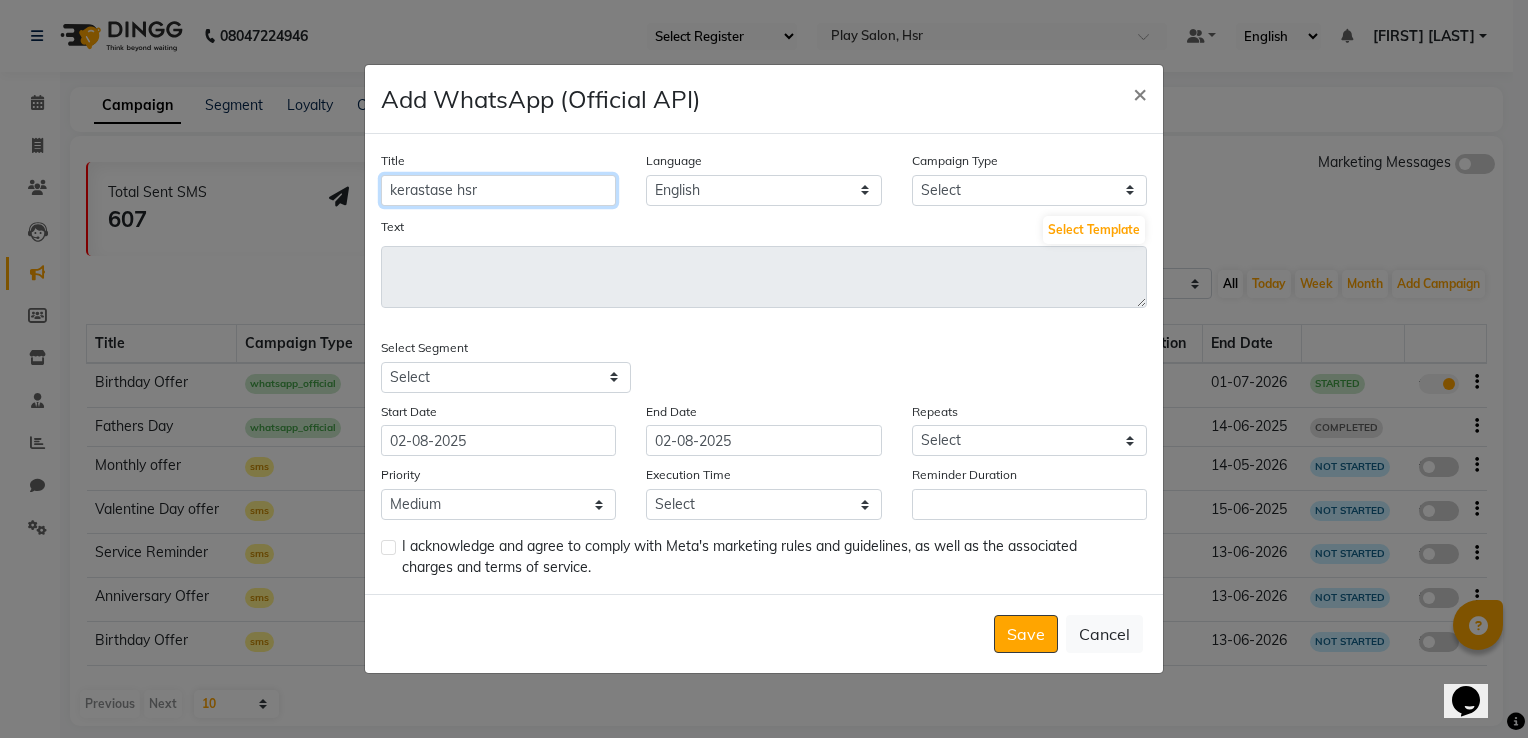 type on "kerastase hsr" 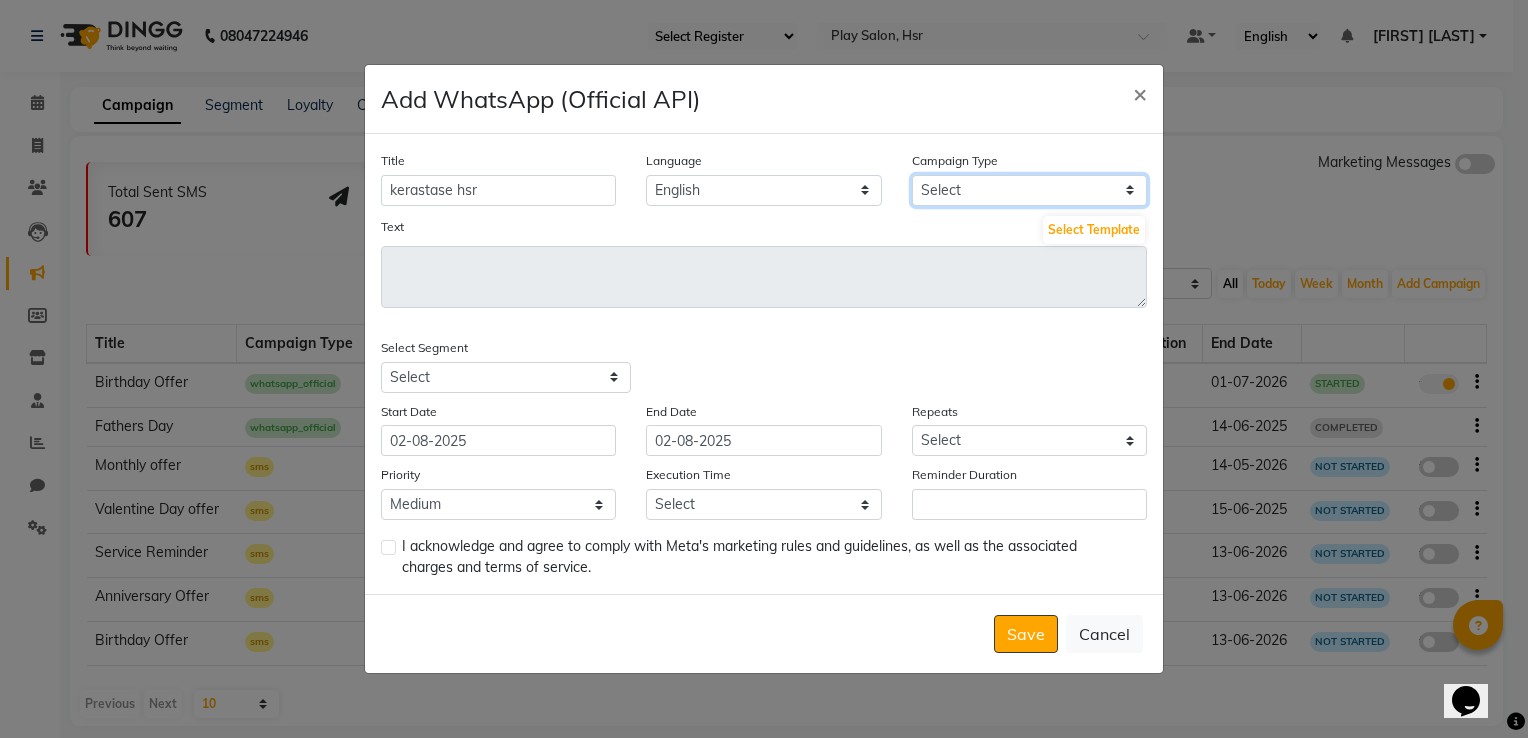 click on "Select Birthday Anniversary Promotional Service reminder" at bounding box center [1029, 190] 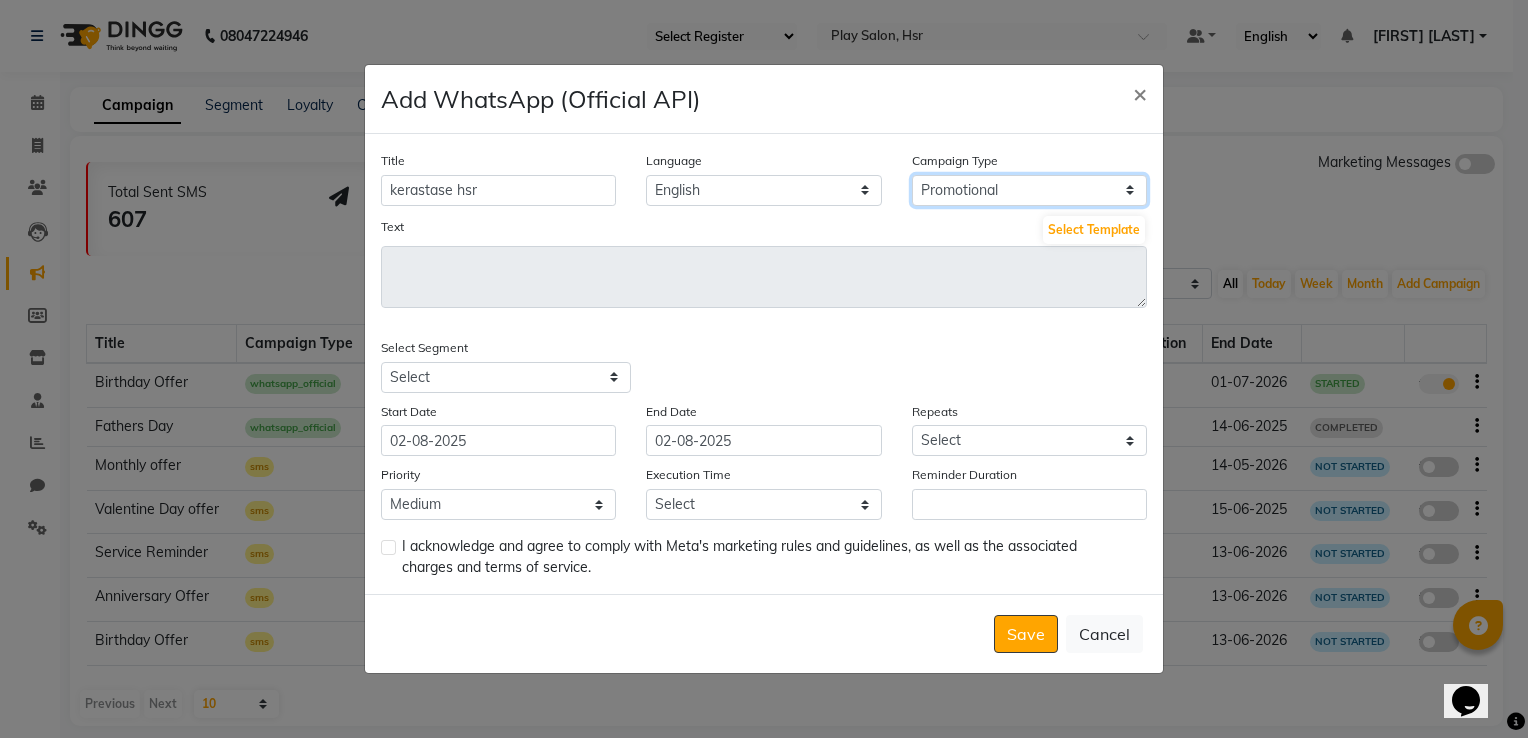 click on "Select Birthday Anniversary Promotional Service reminder" at bounding box center (1029, 190) 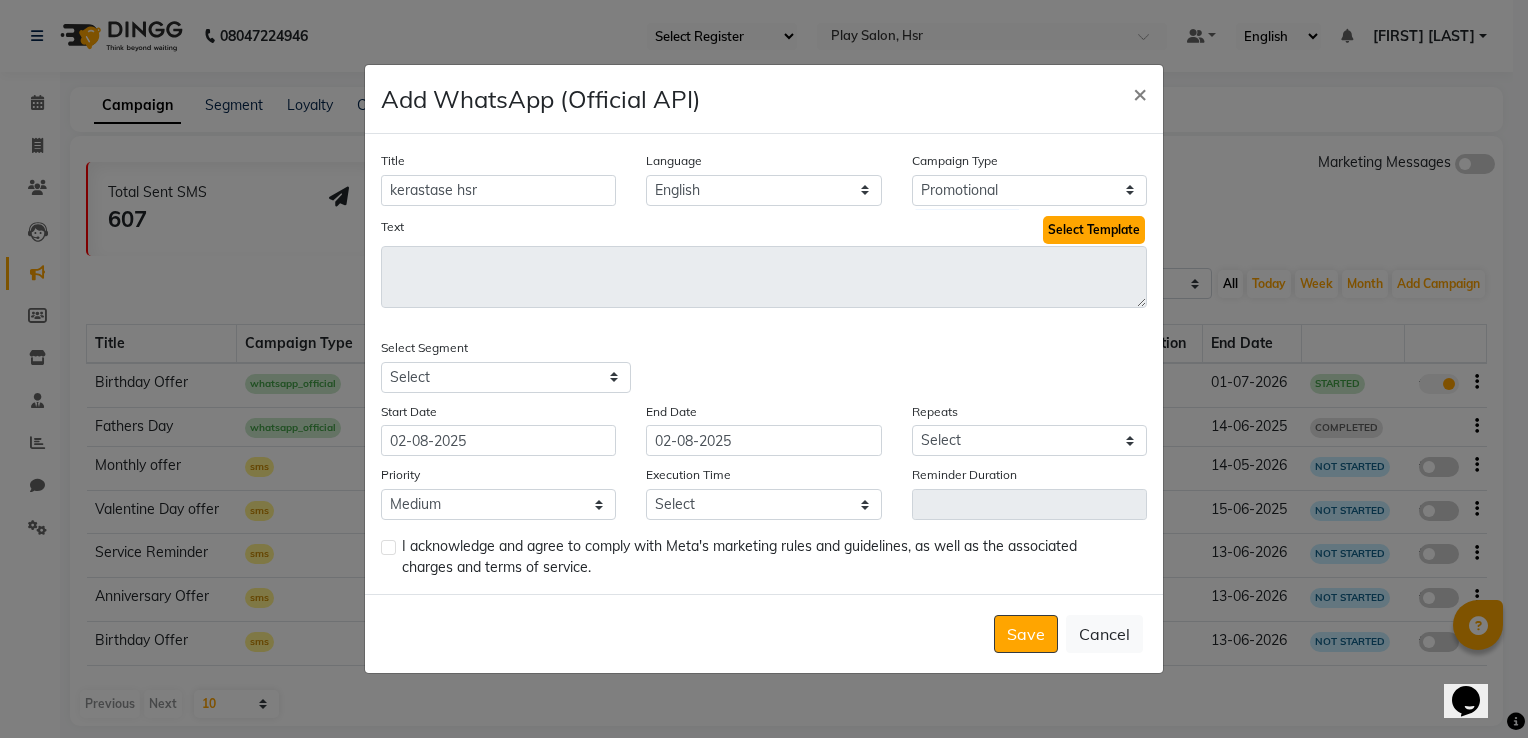 click on "Select Template" 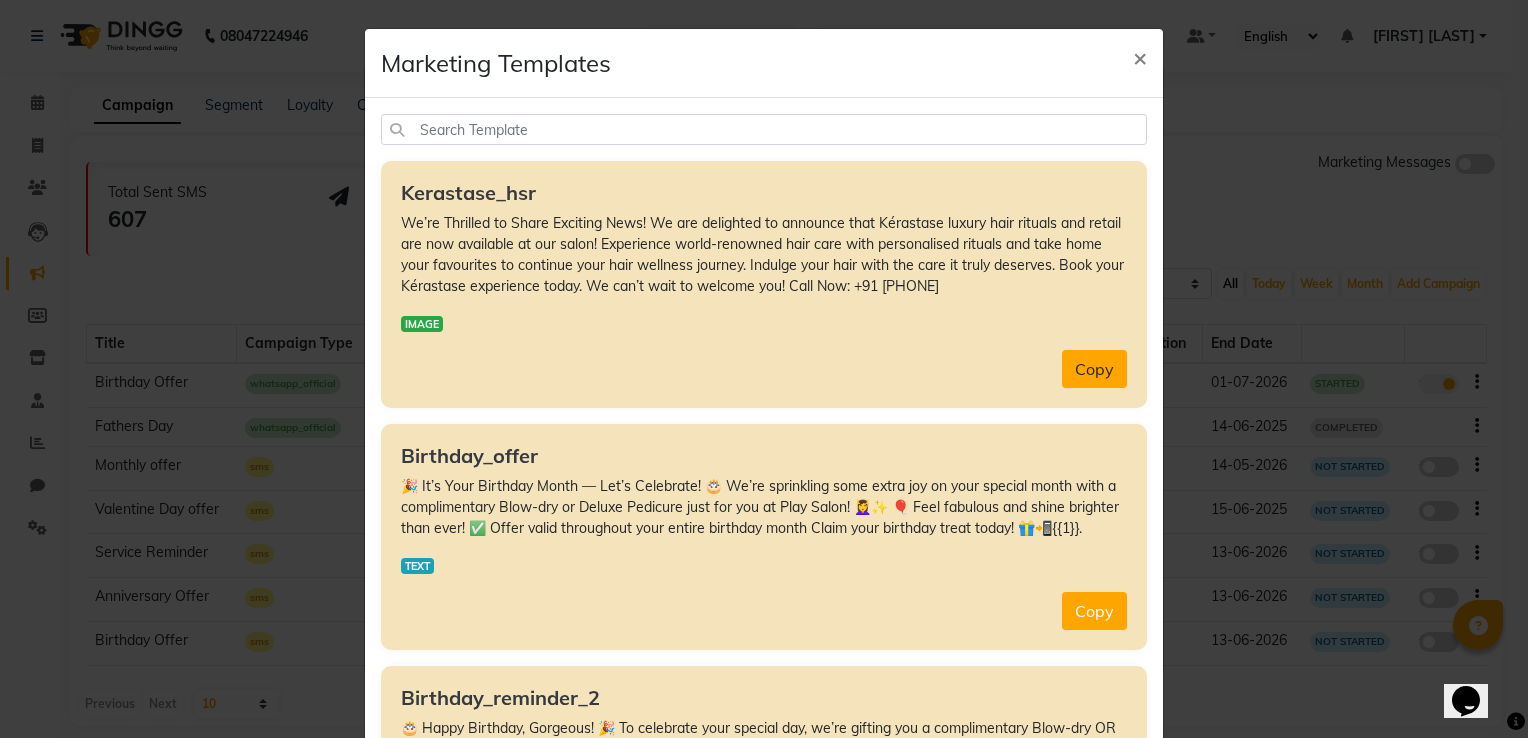 click on "Copy" 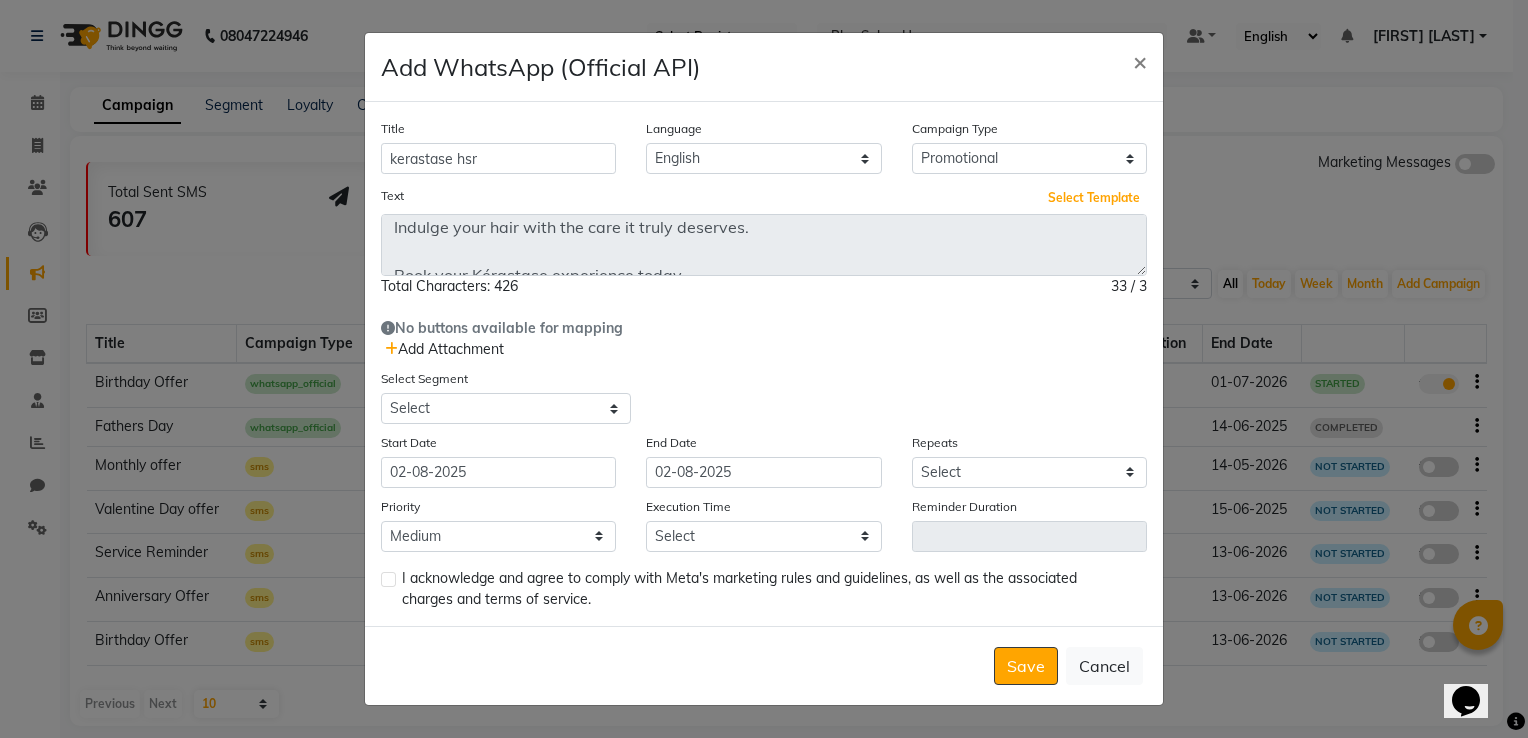 scroll, scrollTop: 240, scrollLeft: 0, axis: vertical 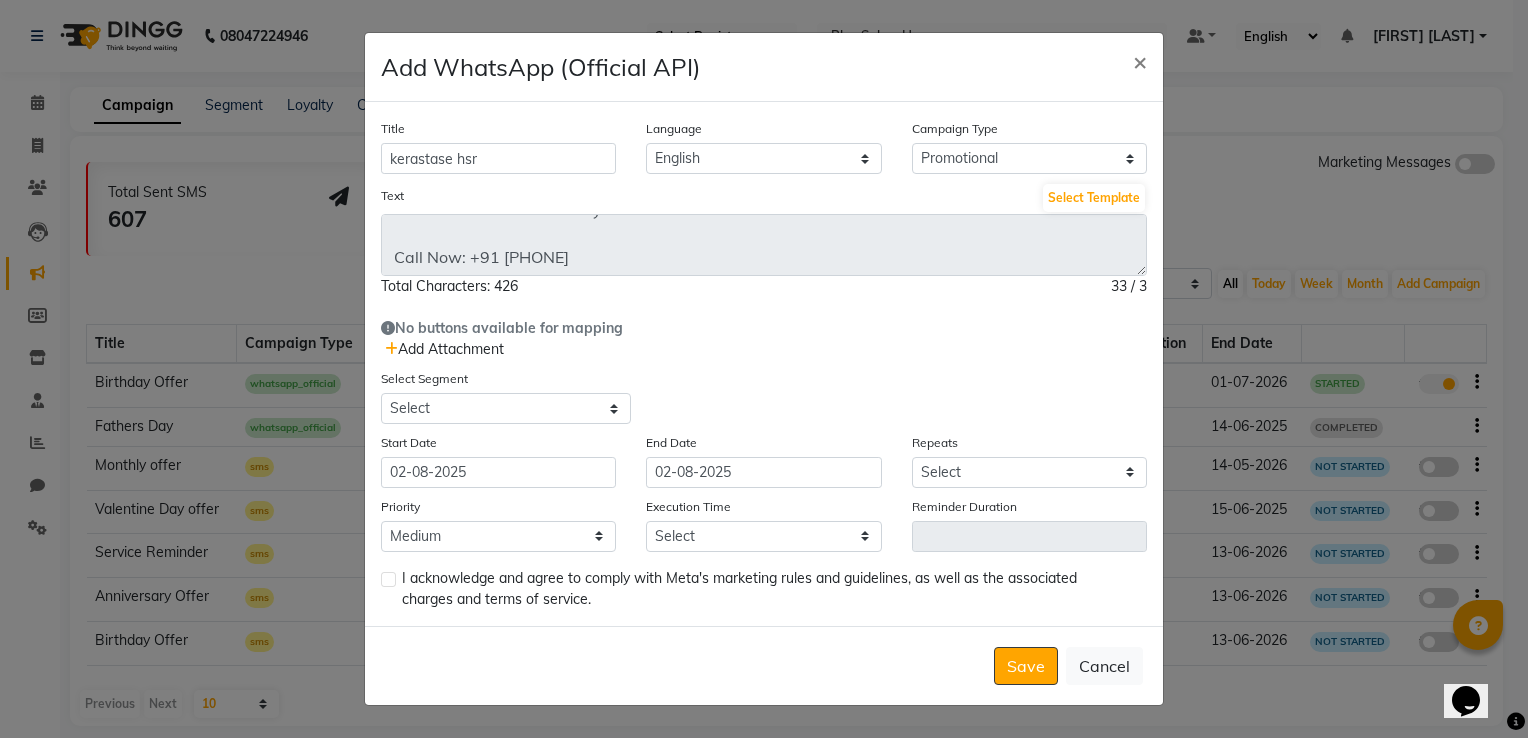 click on "Add Attachment" 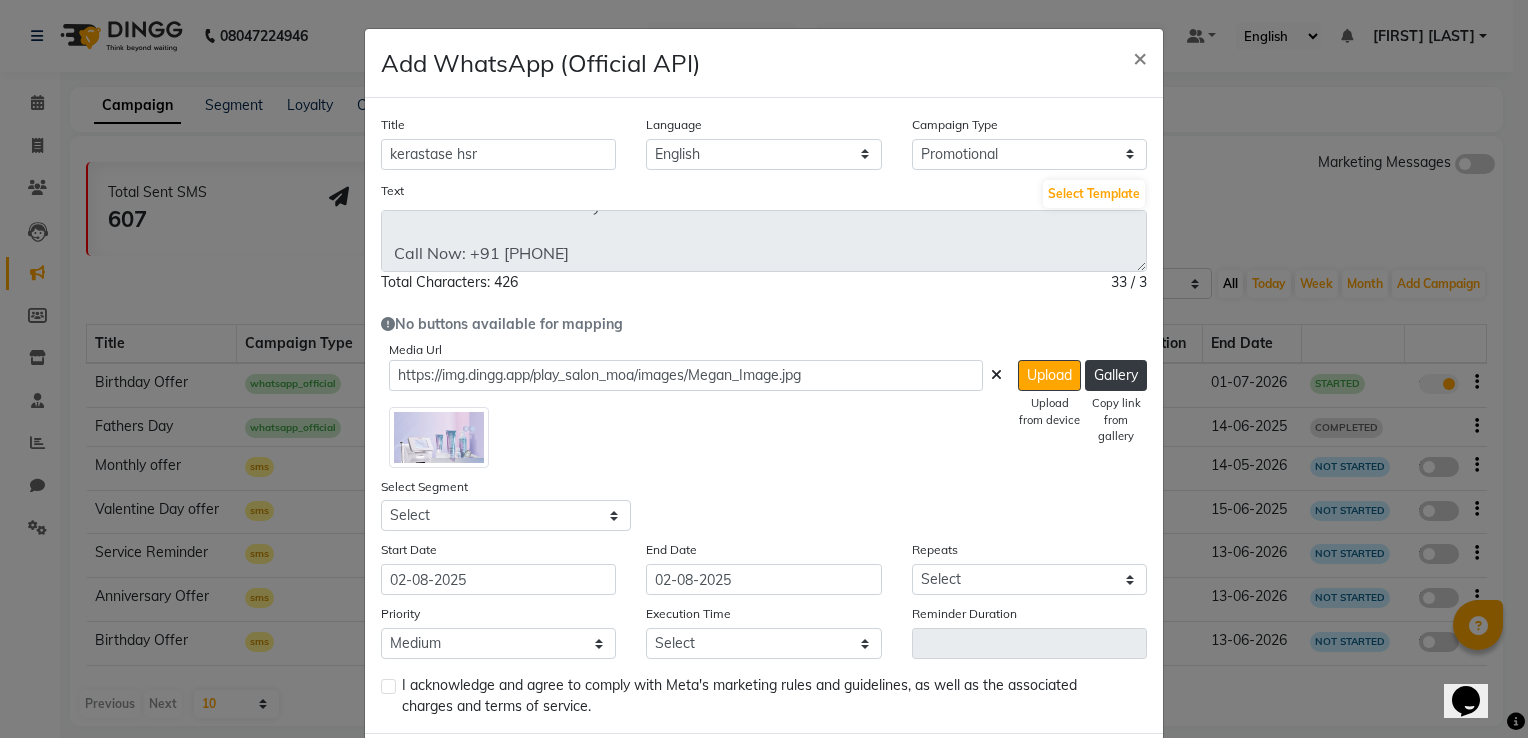 click 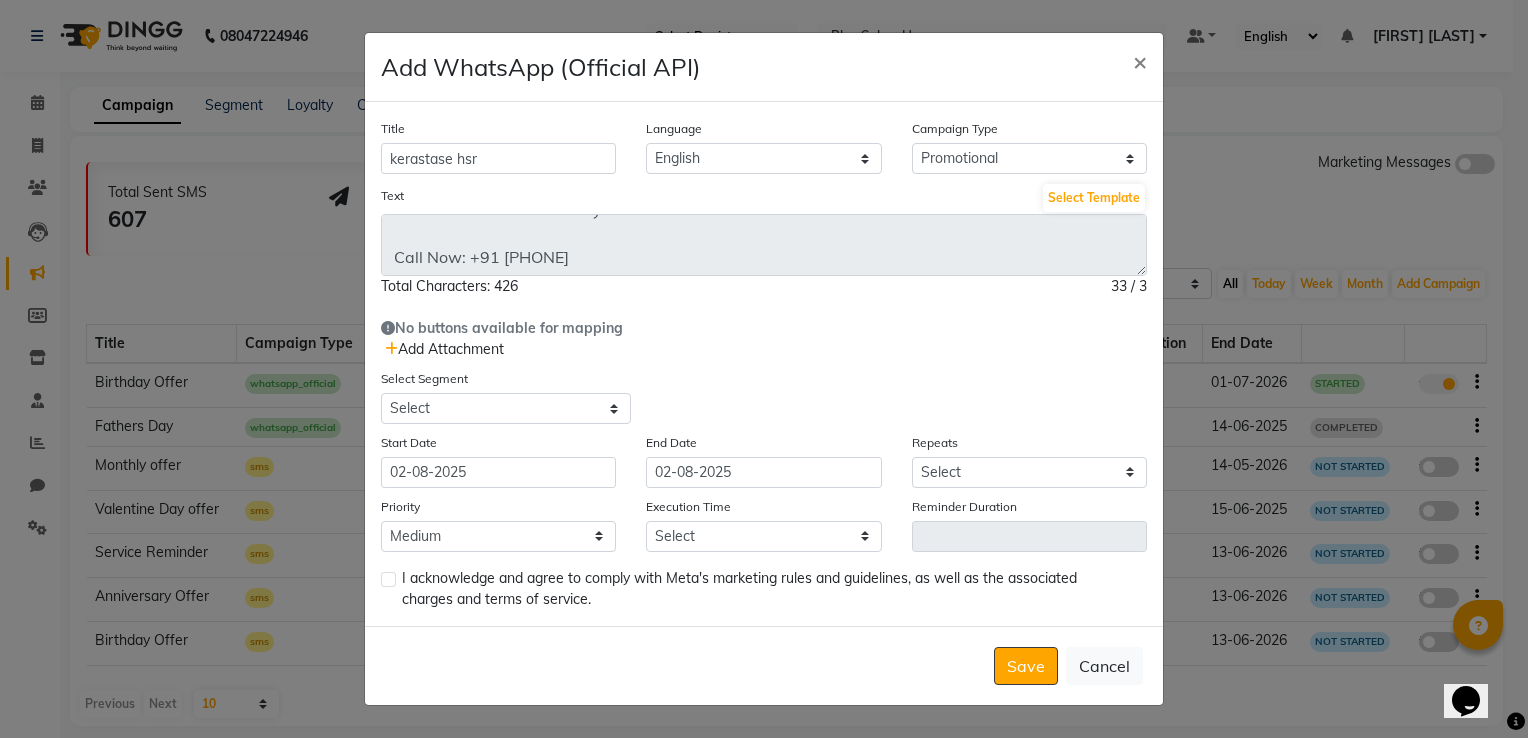 click on "Add Attachment" 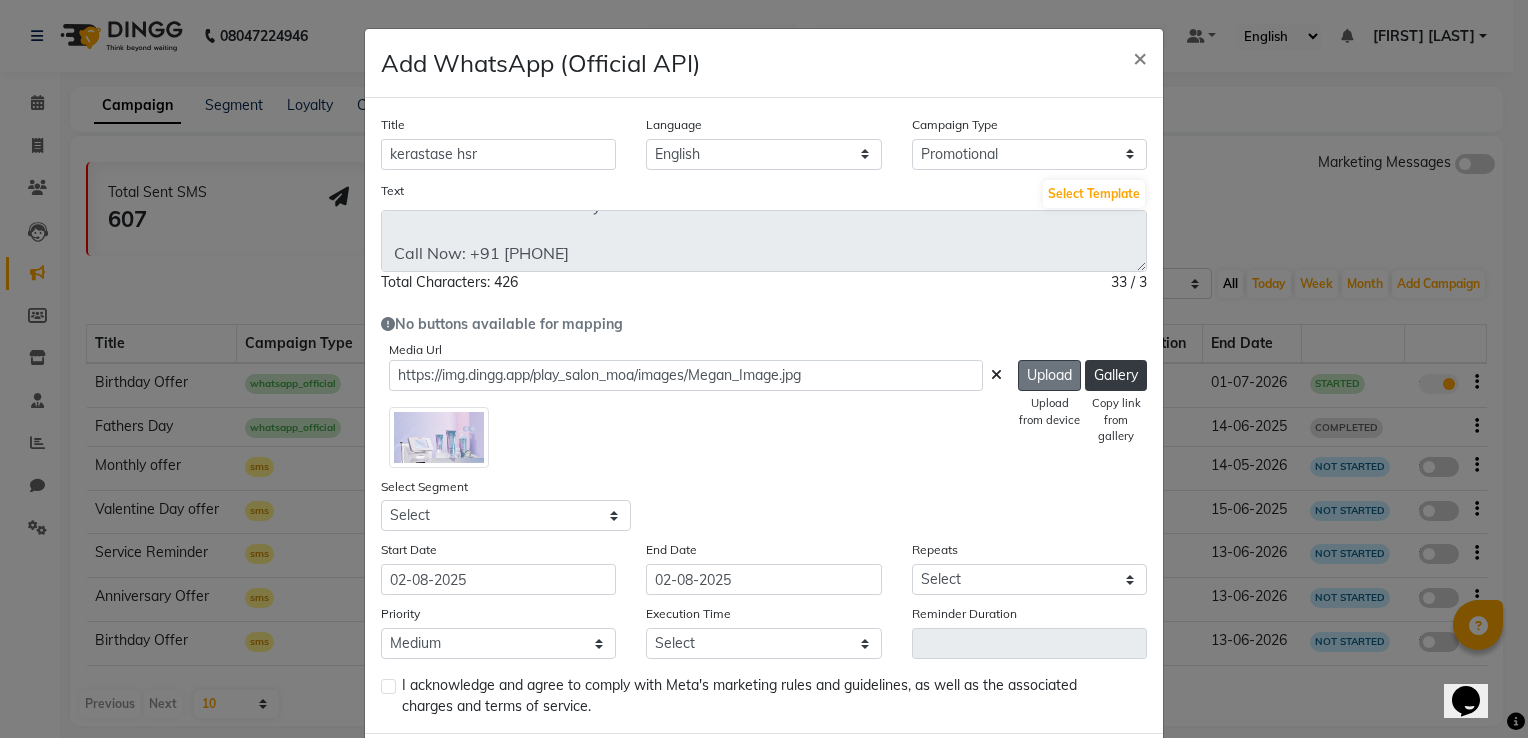 click on "Upload" 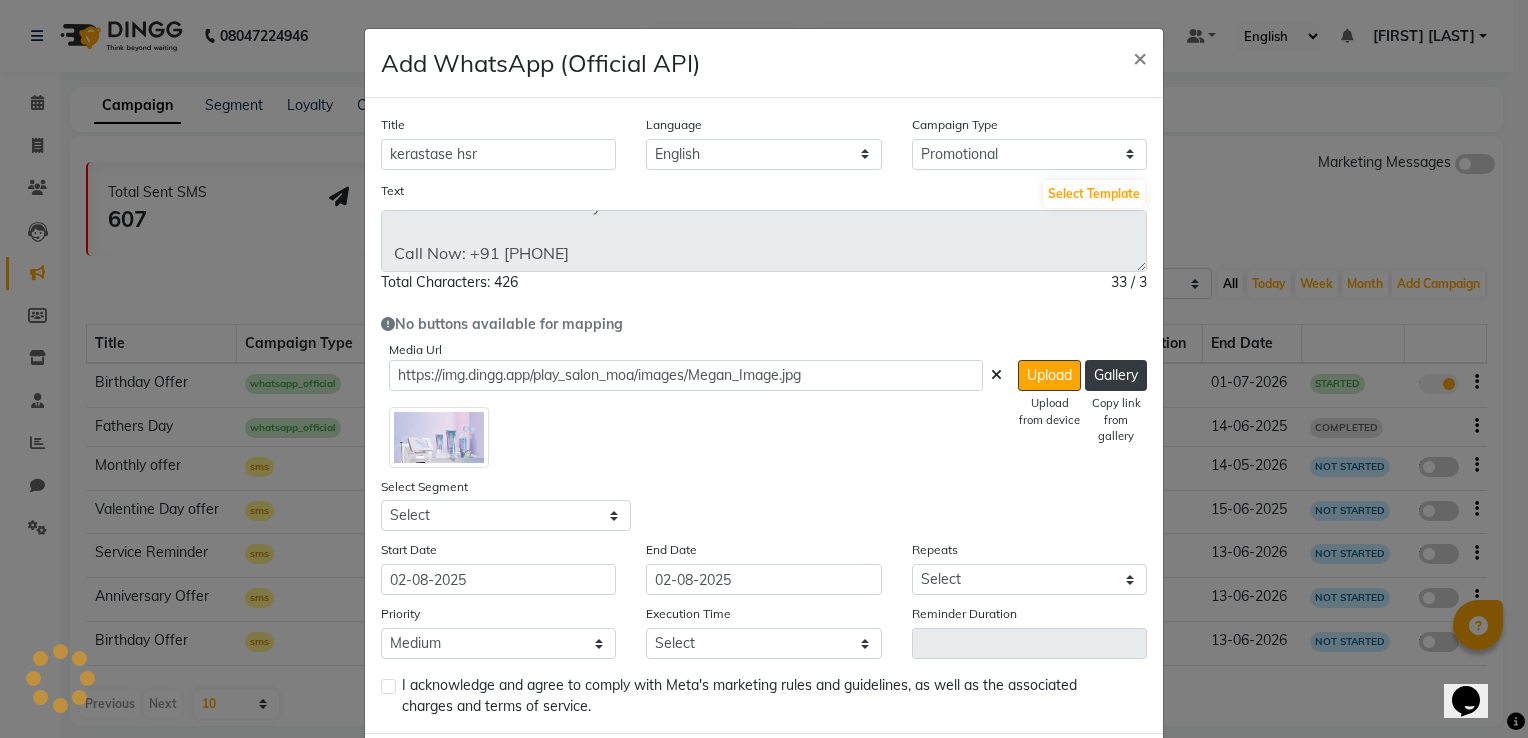 type on "https://ww4.in/a?c=exgcVN" 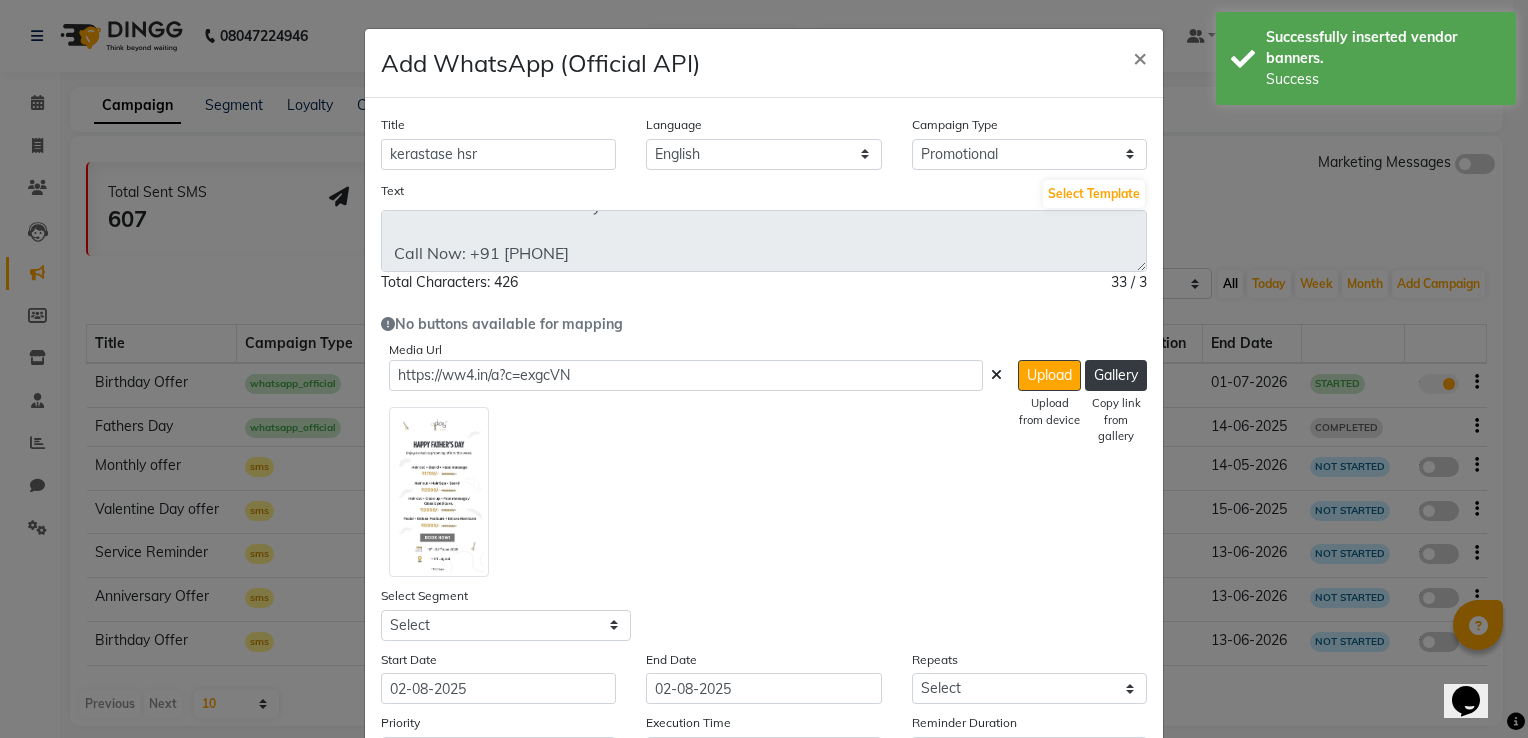 click 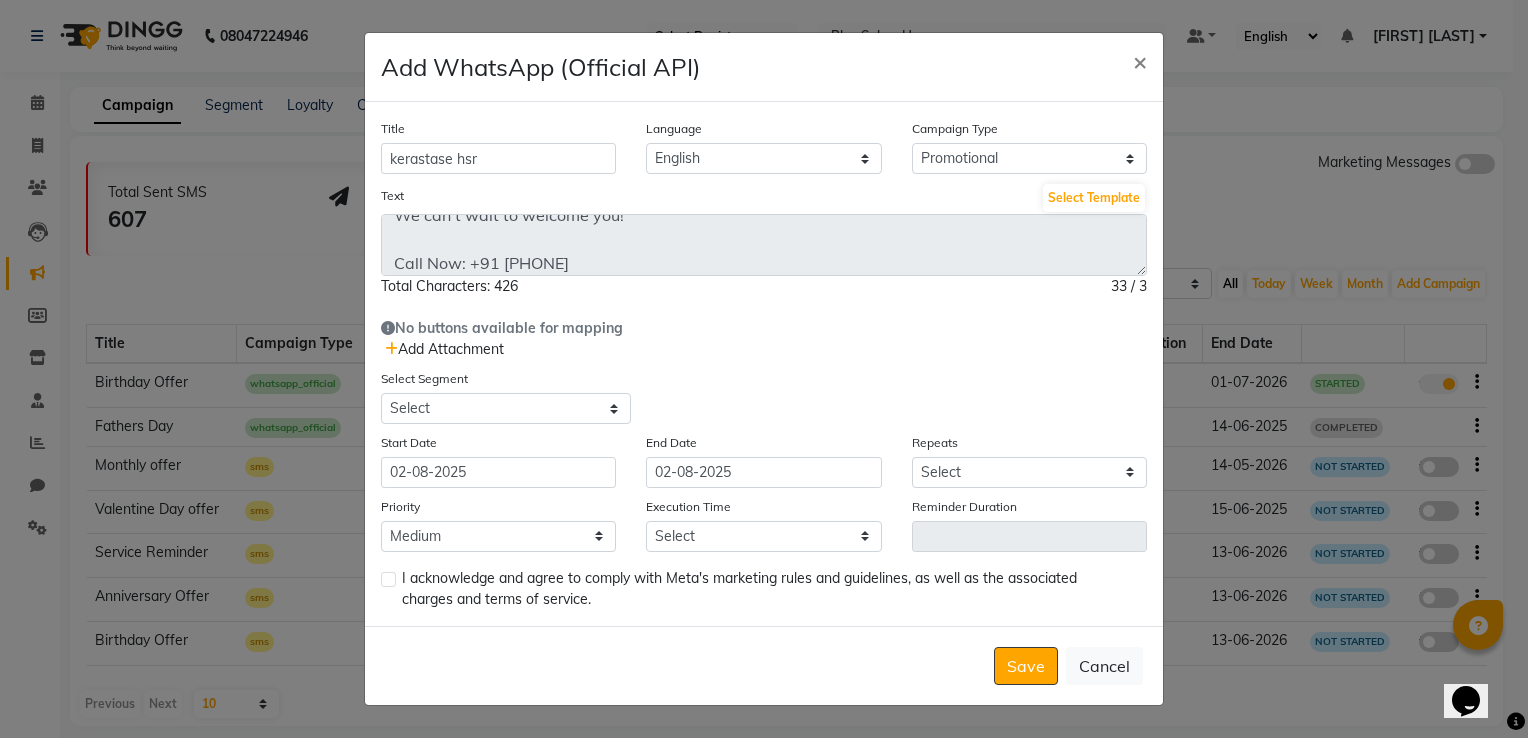 scroll, scrollTop: 240, scrollLeft: 0, axis: vertical 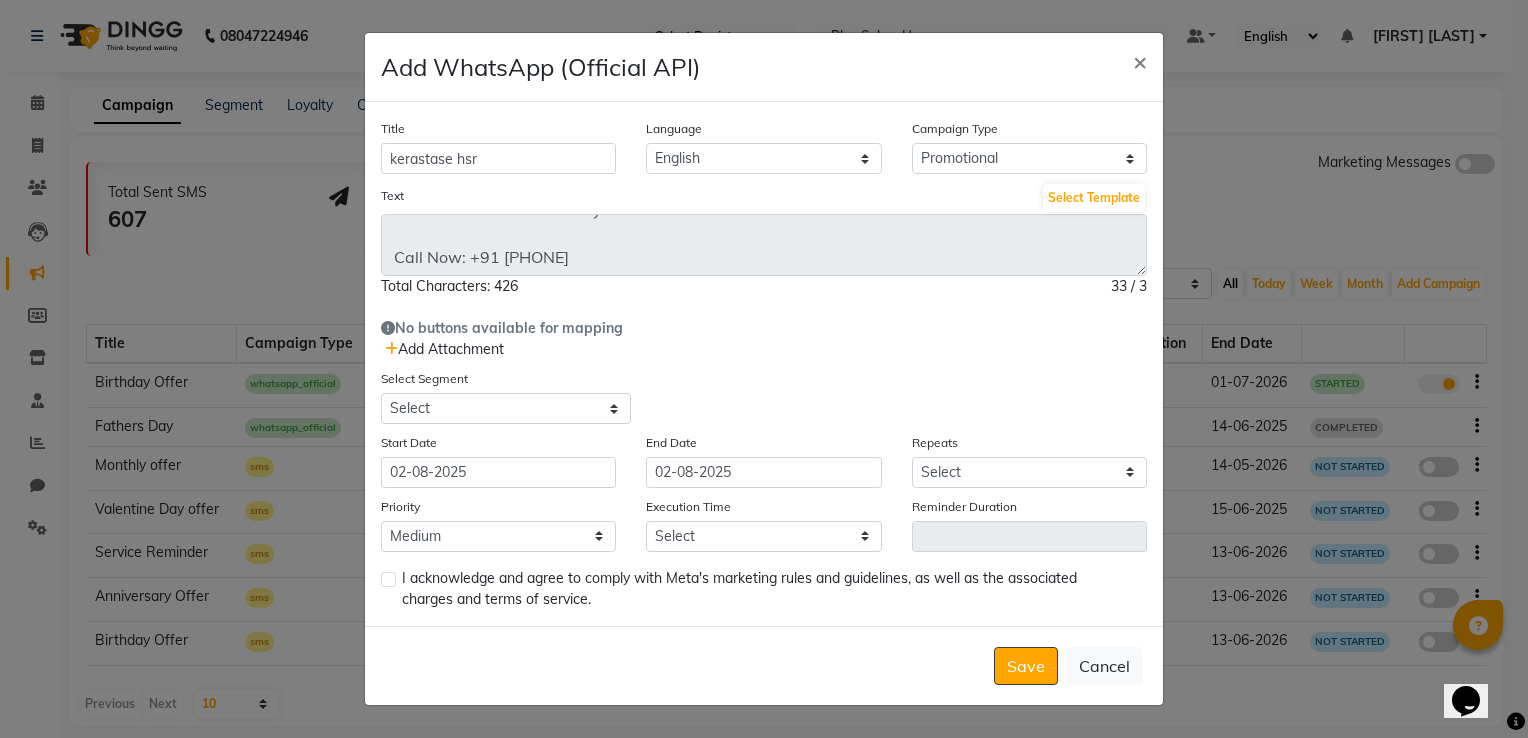 click on "Add Attachment" 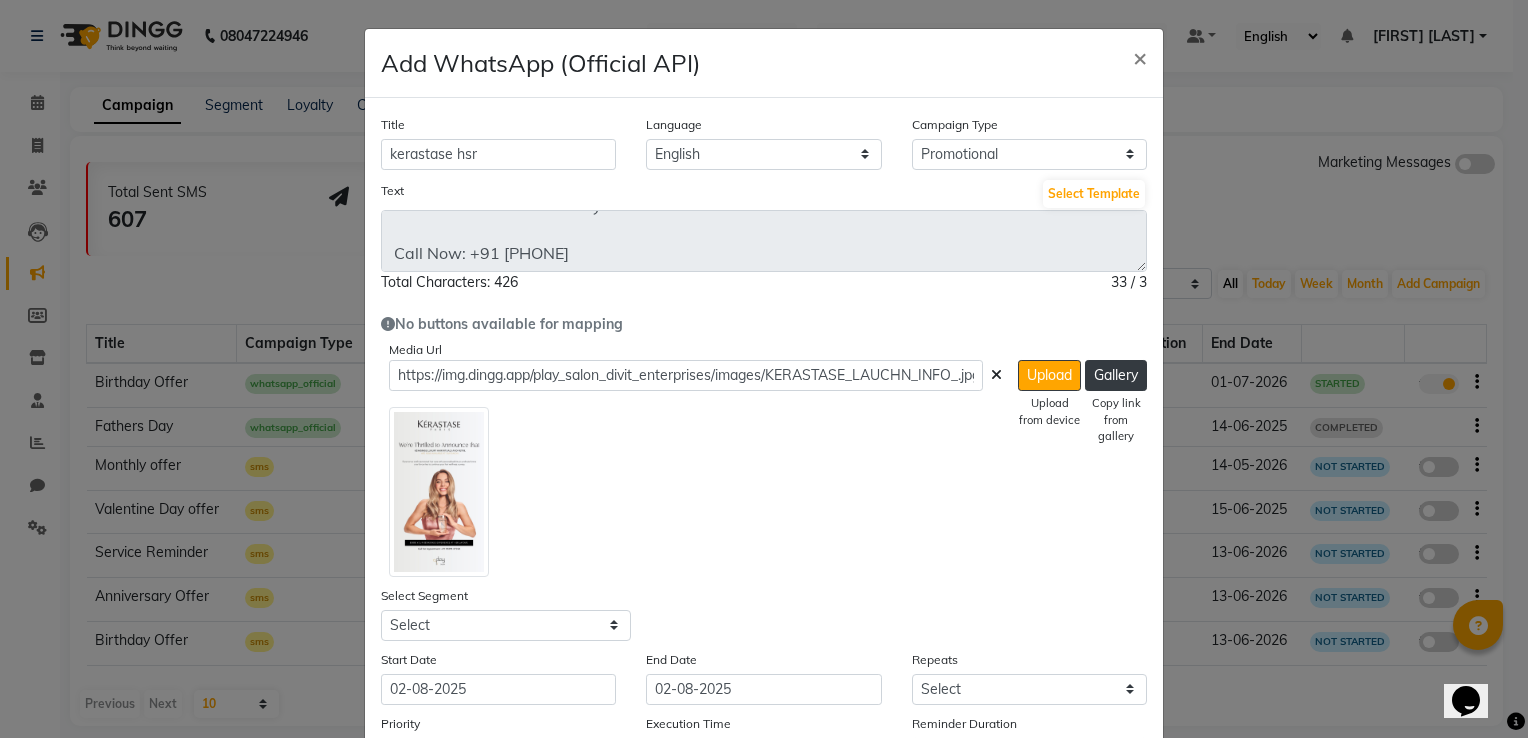 click on "Add WhatsApp (Official API) × Title kerastase hsr Language English Campaign Type Select Birthday Anniversary Promotional Service reminder Text Select Template We’re Thrilled to Share Exciting News!
We are delighted to announce that Kérastase luxury hair rituals and retail are now available at our salon! Experience world-renowned hair care with personalised rituals and take home your favourites to continue your hair wellness journey.
Indulge your hair with the care it truly deserves.
Book your Kérastase experience today.
We can’t wait to welcome you!
Call Now: +91 [PHONE] Total Characters: 426  33 / 3   No buttons available for mapping  Media Url https://img.dingg.app/play_salon_divit_enterprises/images/KERASTASE_LAUCHN_INFO_.jpg  Upload   Upload from device   Gallery   Copy link from gallery  Select Segment Select All Customers All Male Customer All Female Customer All Members All Customers Visited in last 30 days All Customers Visited in last 60 days but not in last 30 days Frequent Customers" 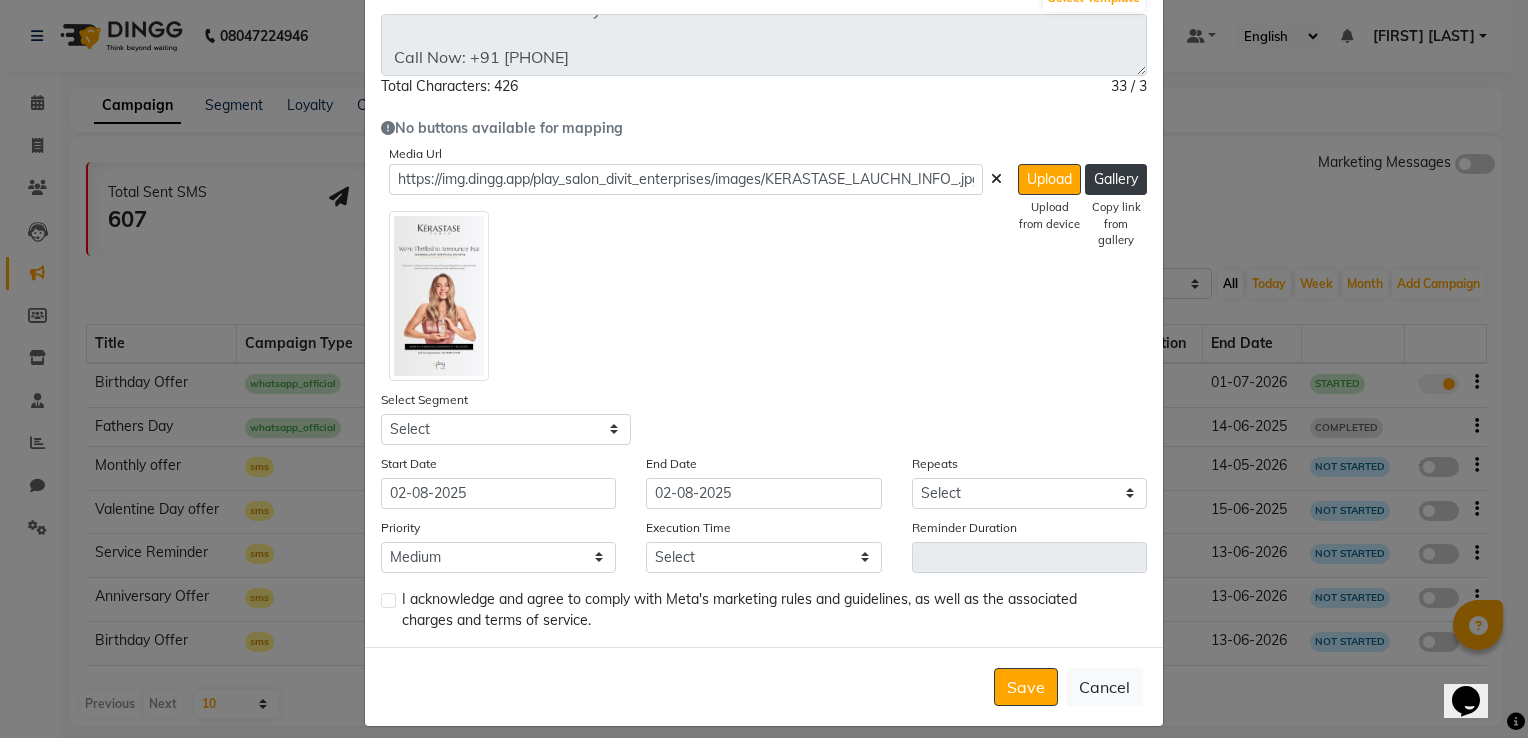 scroll, scrollTop: 200, scrollLeft: 0, axis: vertical 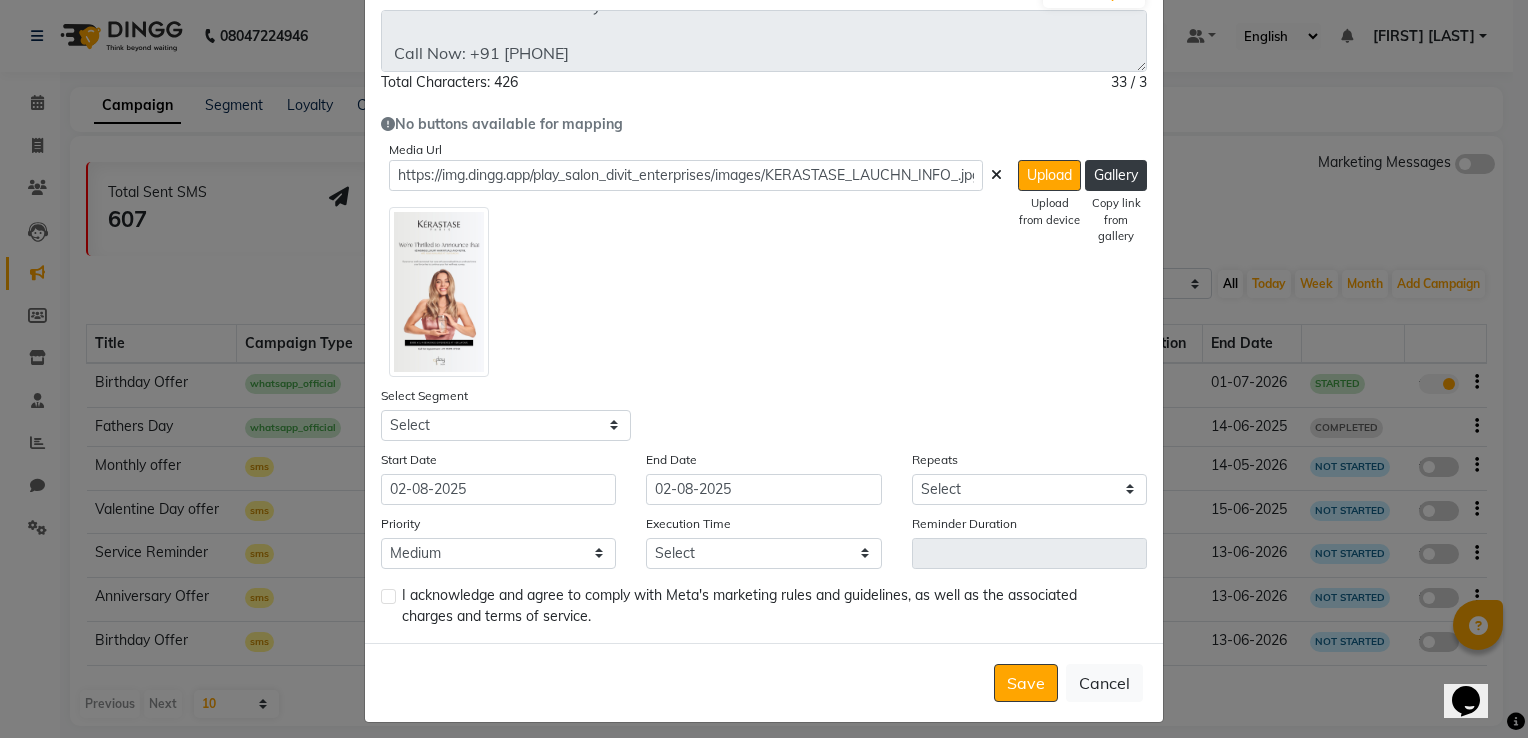 click on "Select Segment Select All Customers All Male Customer All Female Customer All Members All Customers Visited in last 30 days All Customers Visited in last 60 days but not in last 30 days Inactive/Lost Customers High Ticket Customers Low Ticket Customers Frequent Customers Regular Customers New Customers All Customers with Valid Birthdays All Customers with Valid Anniversary All Customer Visited in 2020 High Spending Female Clients Birthday Offer Color Services" 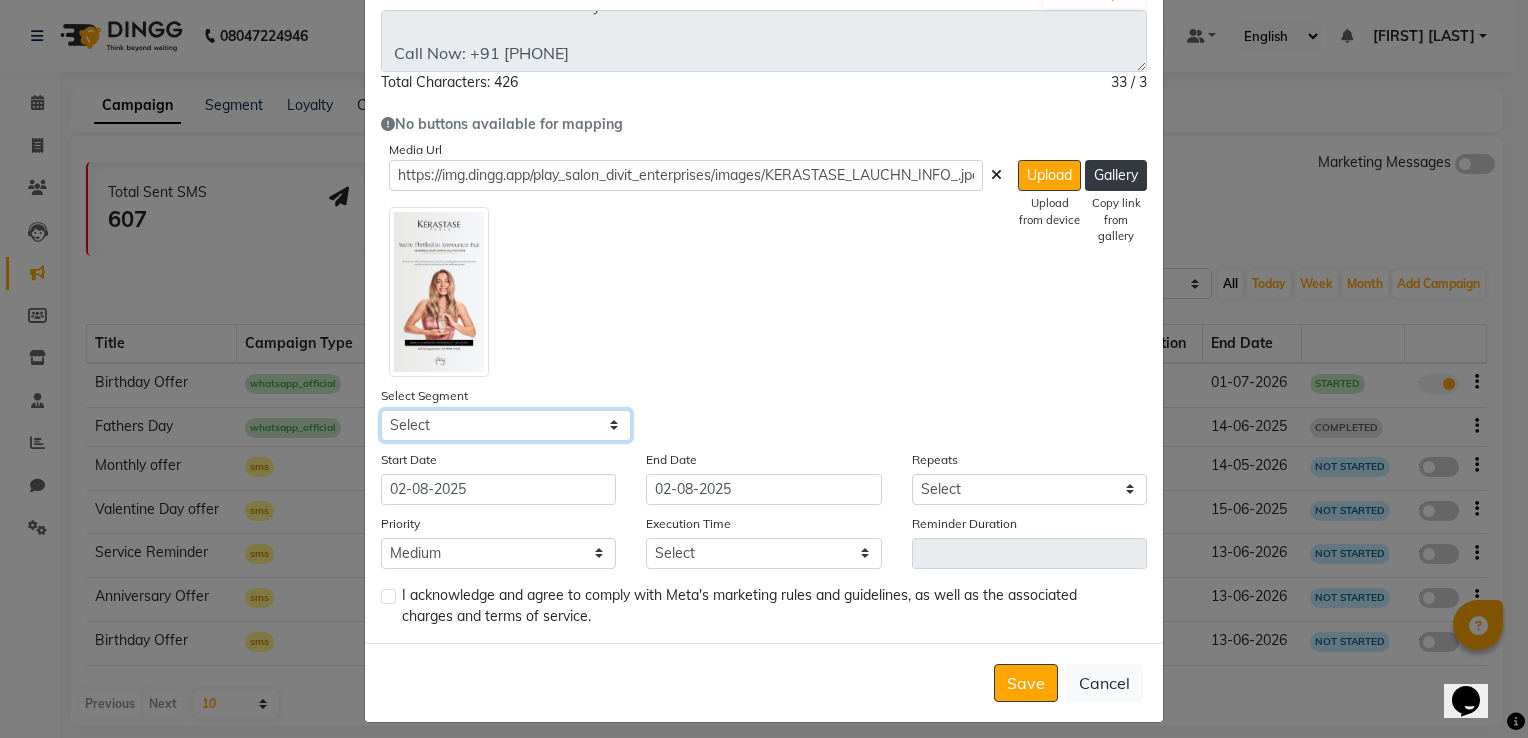click on "Select All Customers All Male Customer All Female Customer All Members All Customers Visited in last 30 days All Customers Visited in last 60 days but not in last 30 days Inactive/Lost Customers High Ticket Customers Low Ticket Customers Frequent Customers Regular Customers New Customers All Customers with Valid Birthdays All Customers with Valid Anniversary All Customer Visited in 2020 High Spending Female Clients Birthday Offer Color Services" at bounding box center [506, 425] 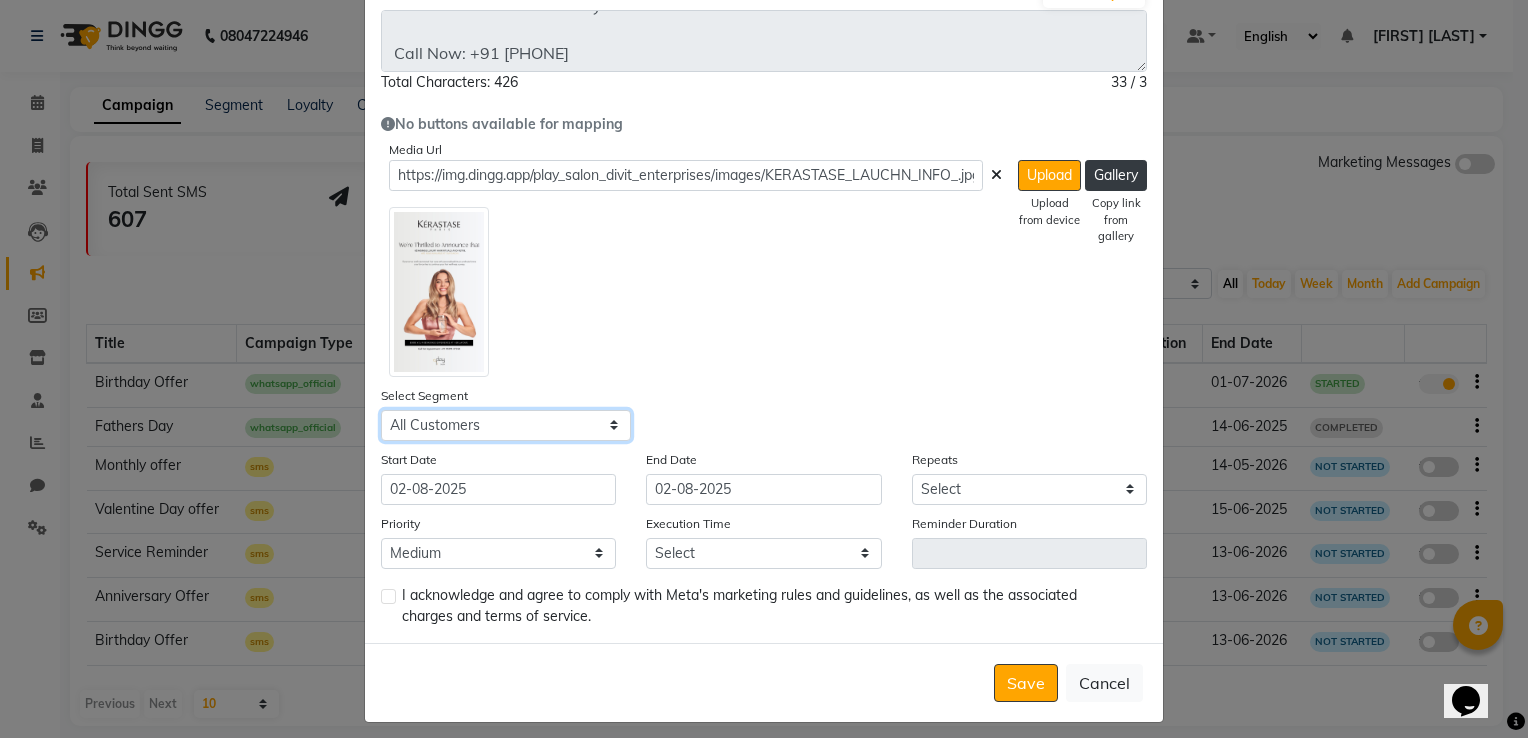 click on "Select All Customers All Male Customer All Female Customer All Members All Customers Visited in last 30 days All Customers Visited in last 60 days but not in last 30 days Inactive/Lost Customers High Ticket Customers Low Ticket Customers Frequent Customers Regular Customers New Customers All Customers with Valid Birthdays All Customers with Valid Anniversary All Customer Visited in 2020 High Spending Female Clients Birthday Offer Color Services" at bounding box center (506, 425) 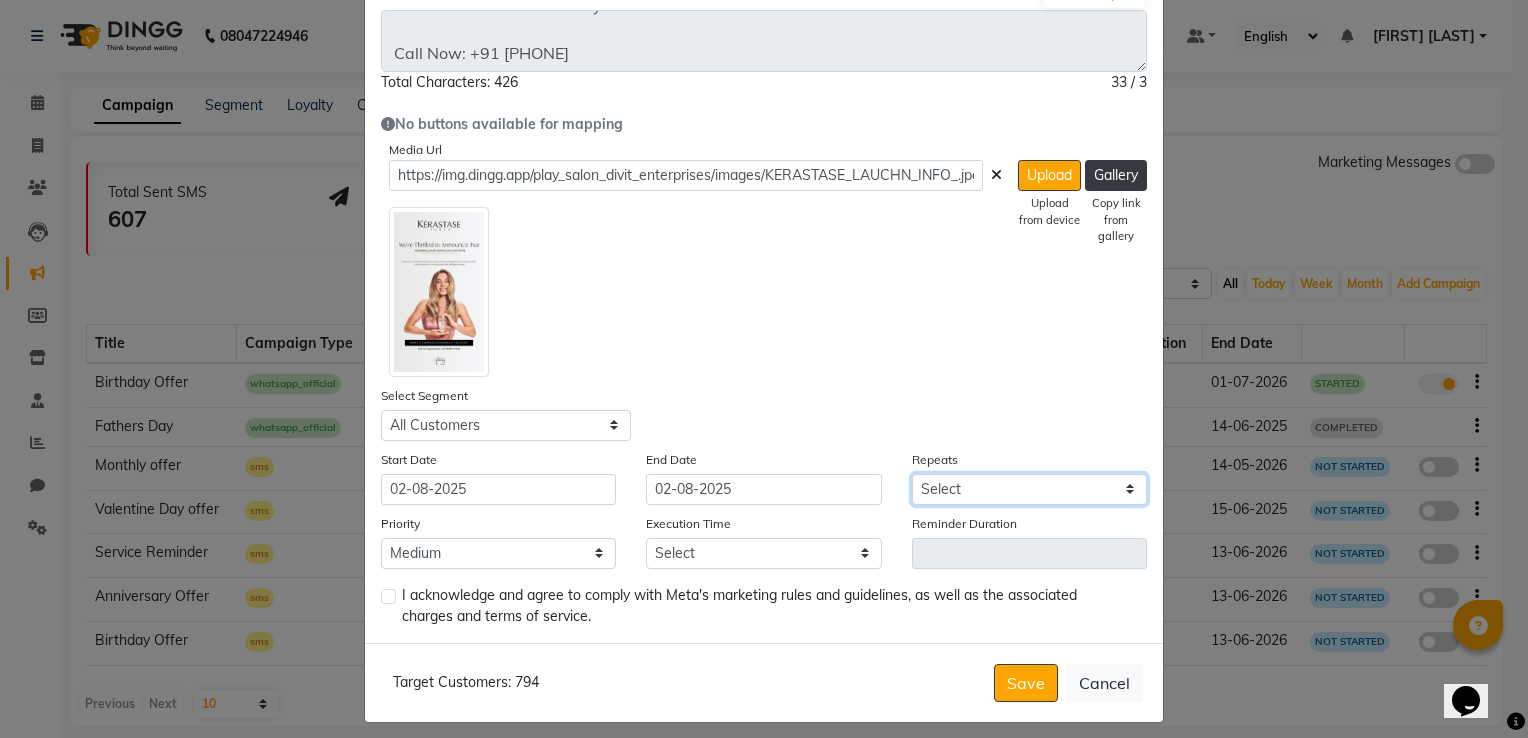 click on "Select Once Daily Alternate Day Weekly Monthly Yearly" at bounding box center (1029, 489) 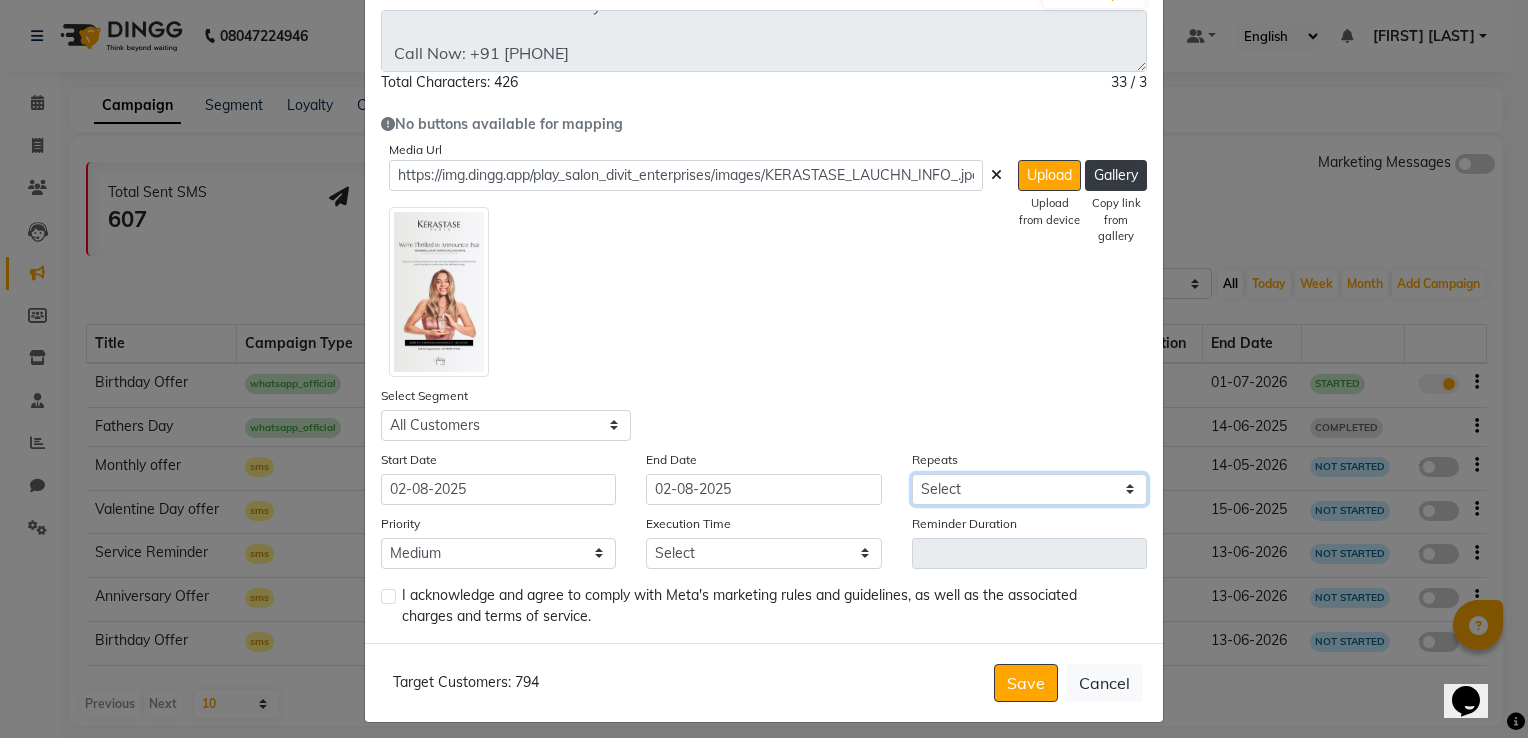 select on "1" 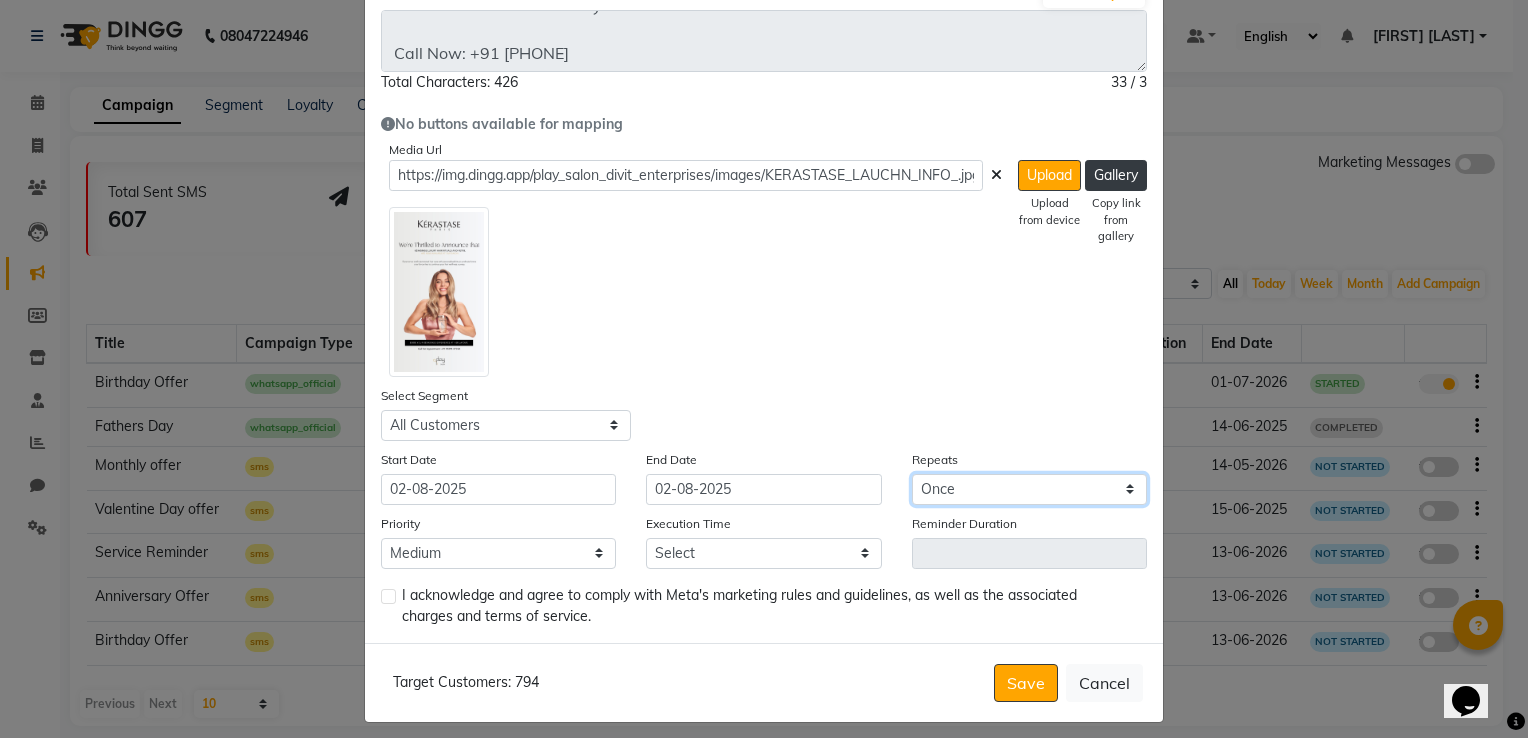 click on "Select Once Daily Alternate Day Weekly Monthly Yearly" at bounding box center [1029, 489] 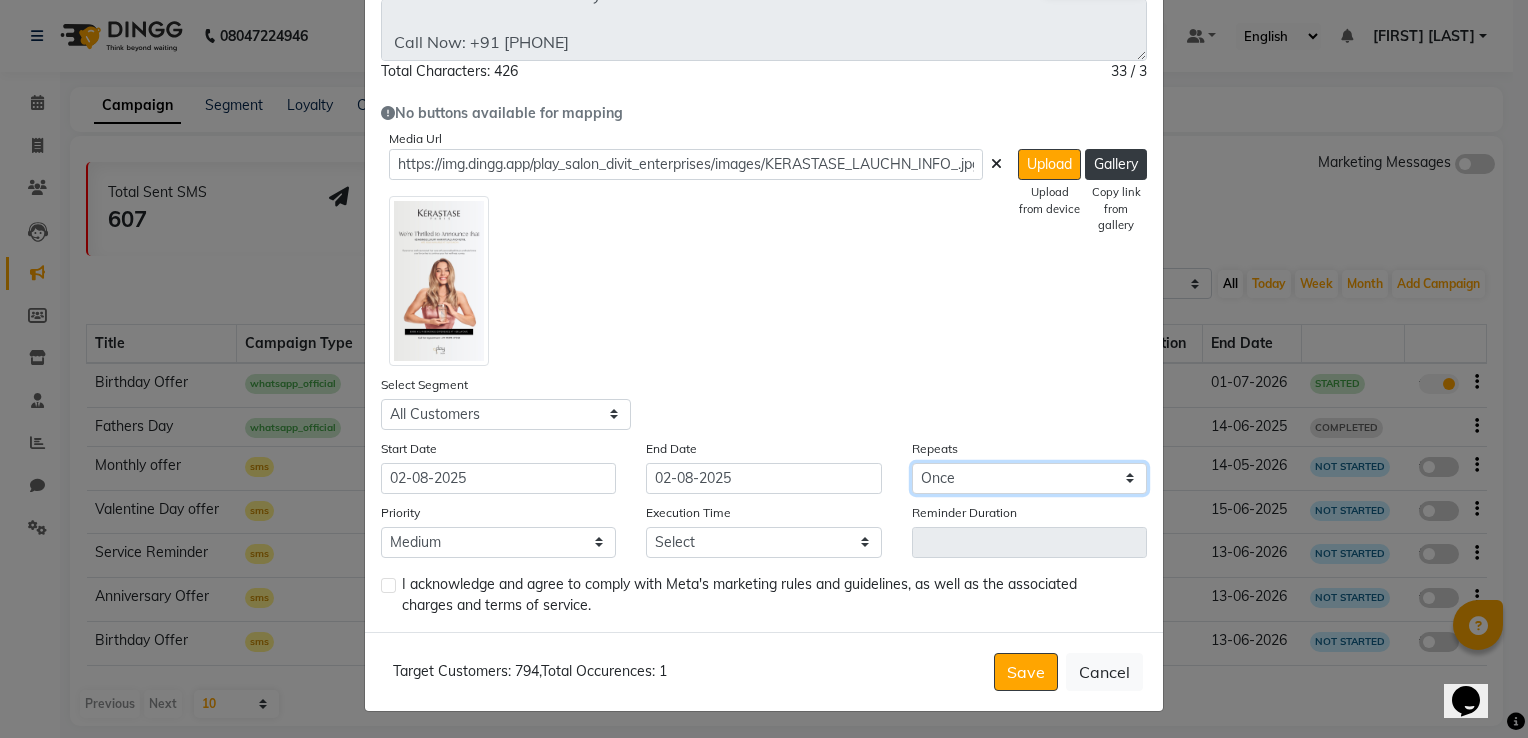scroll, scrollTop: 216, scrollLeft: 0, axis: vertical 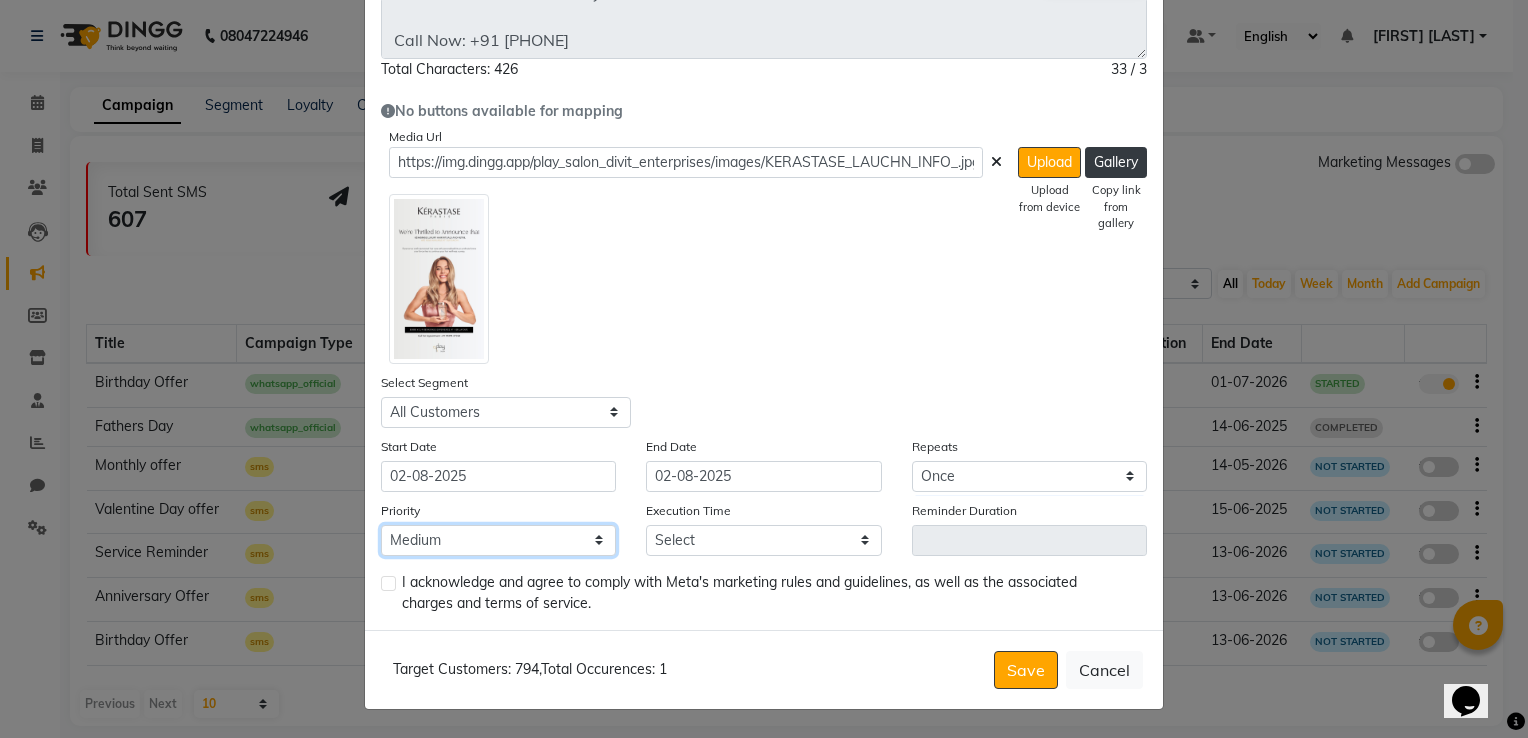 click on "Low Medium High" at bounding box center [498, 540] 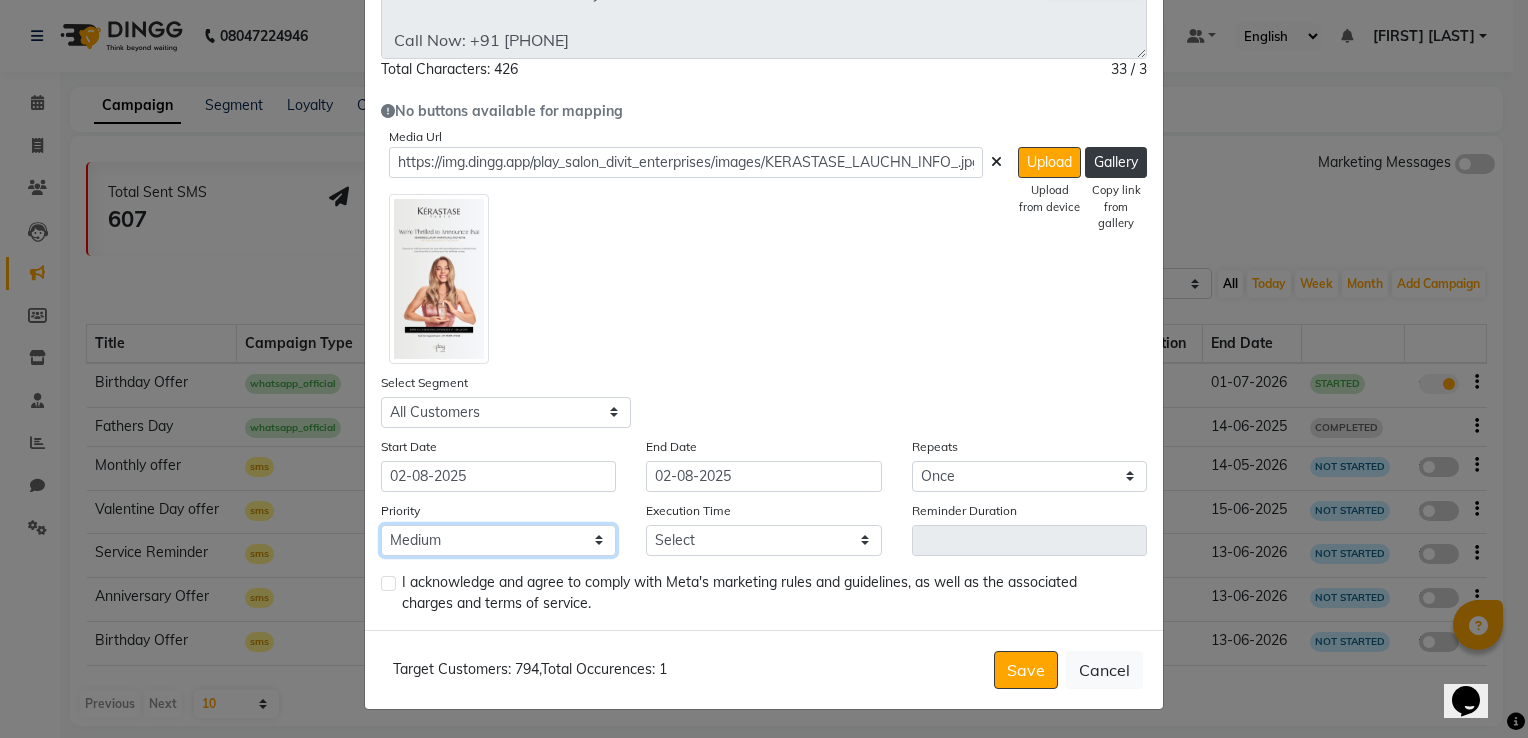 select on "1" 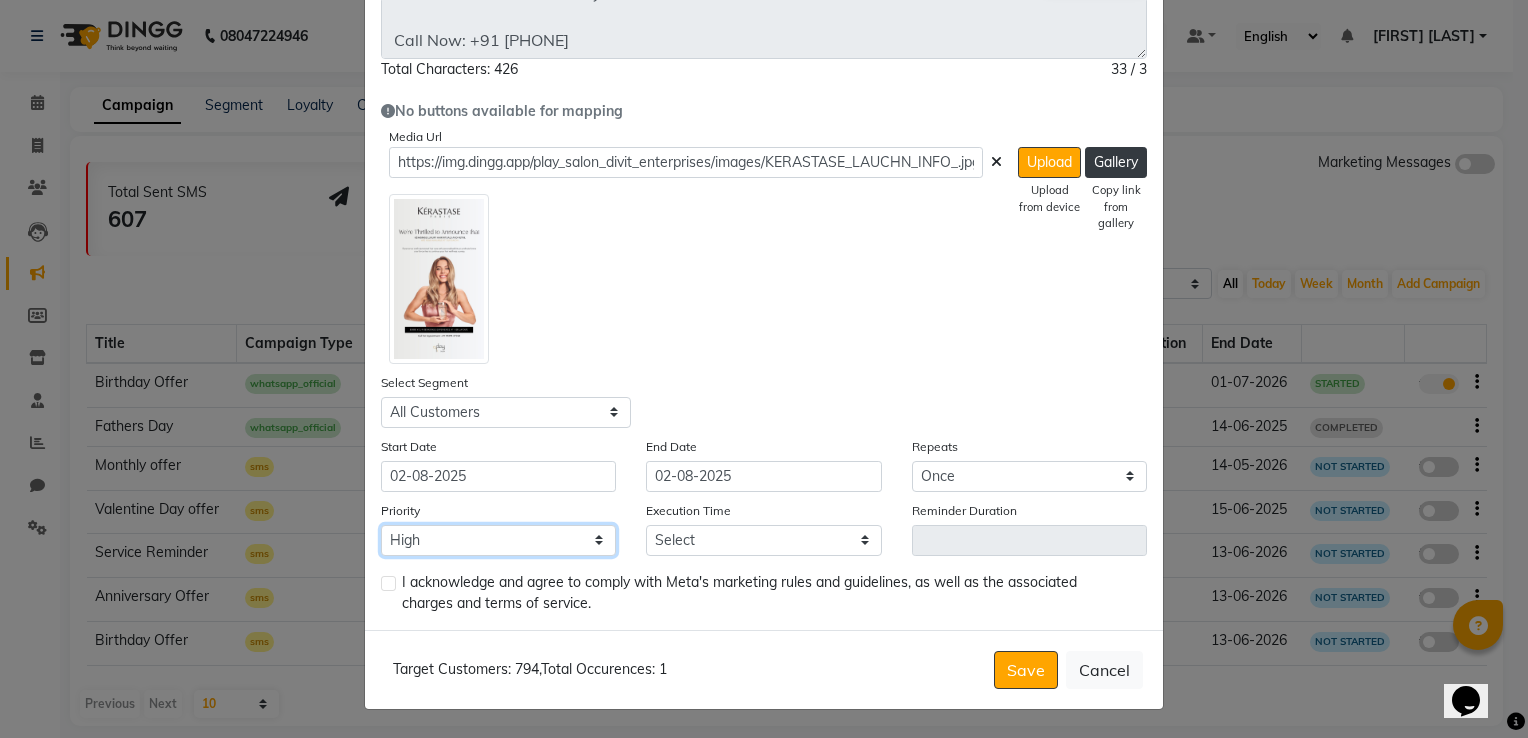 click on "Low Medium High" at bounding box center [498, 540] 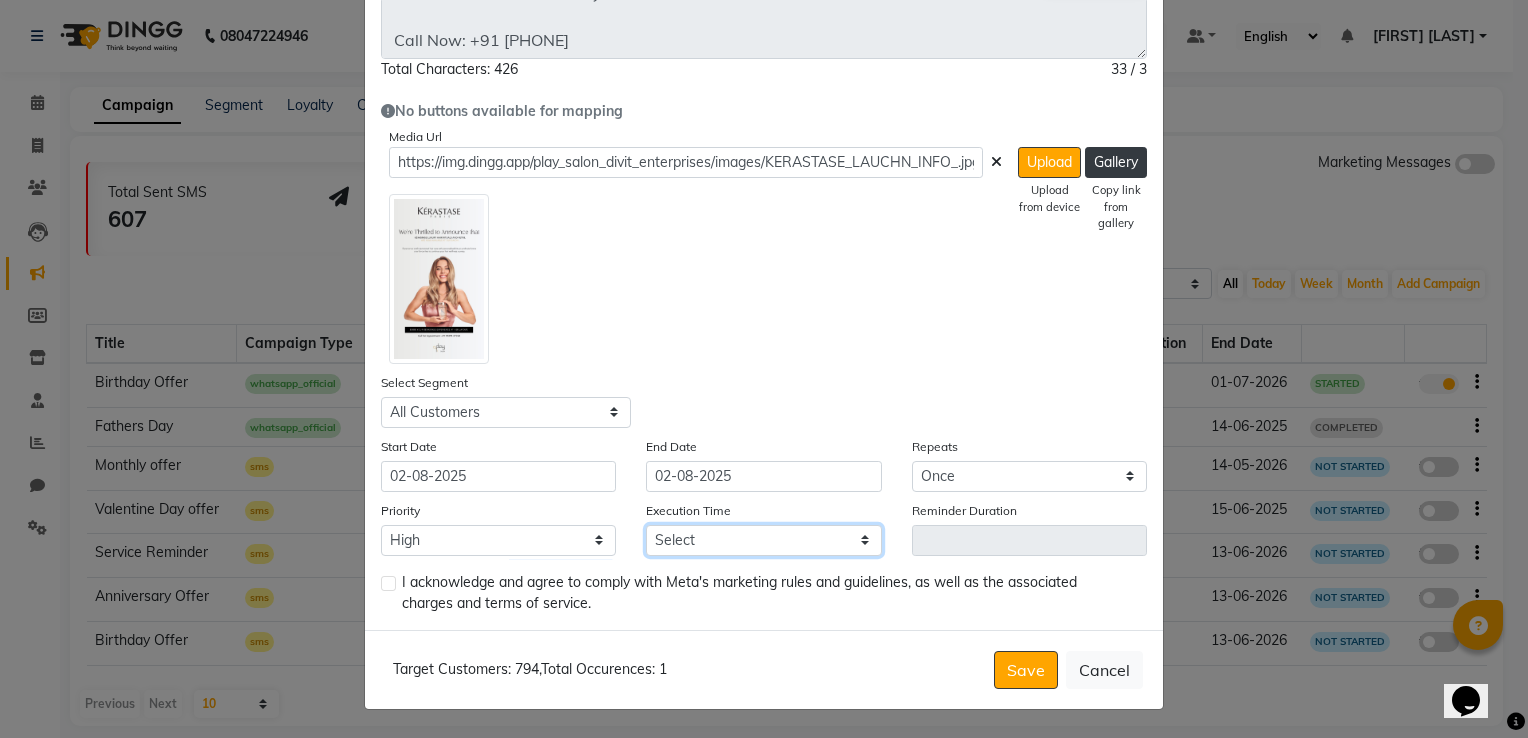 click on "Select 09:00 AM 09:15 AM 09:30 AM 09:45 AM 10:00 AM 10:15 AM 10:30 AM 10:45 AM 11:00 AM 11:15 AM 11:30 AM 11:45 AM 12:00 PM 12:15 PM 12:30 PM 12:45 PM 01:00 PM 01:15 PM 01:30 PM 01:45 PM 02:00 PM 02:15 PM 02:30 PM 02:45 PM 03:00 PM 03:15 PM 03:30 PM 03:45 PM 04:00 PM 04:15 PM 04:30 PM 04:45 PM 05:00 PM 05:15 PM 05:30 PM 05:45 PM 06:00 PM 06:15 PM 06:30 PM 06:45 PM 07:00 PM 07:15 PM 07:30 PM 07:45 PM 08:00 PM 08:15 PM 08:30 PM 08:45 PM 09:00 PM 09:15 PM 09:30 PM 09:45 PM" at bounding box center (763, 540) 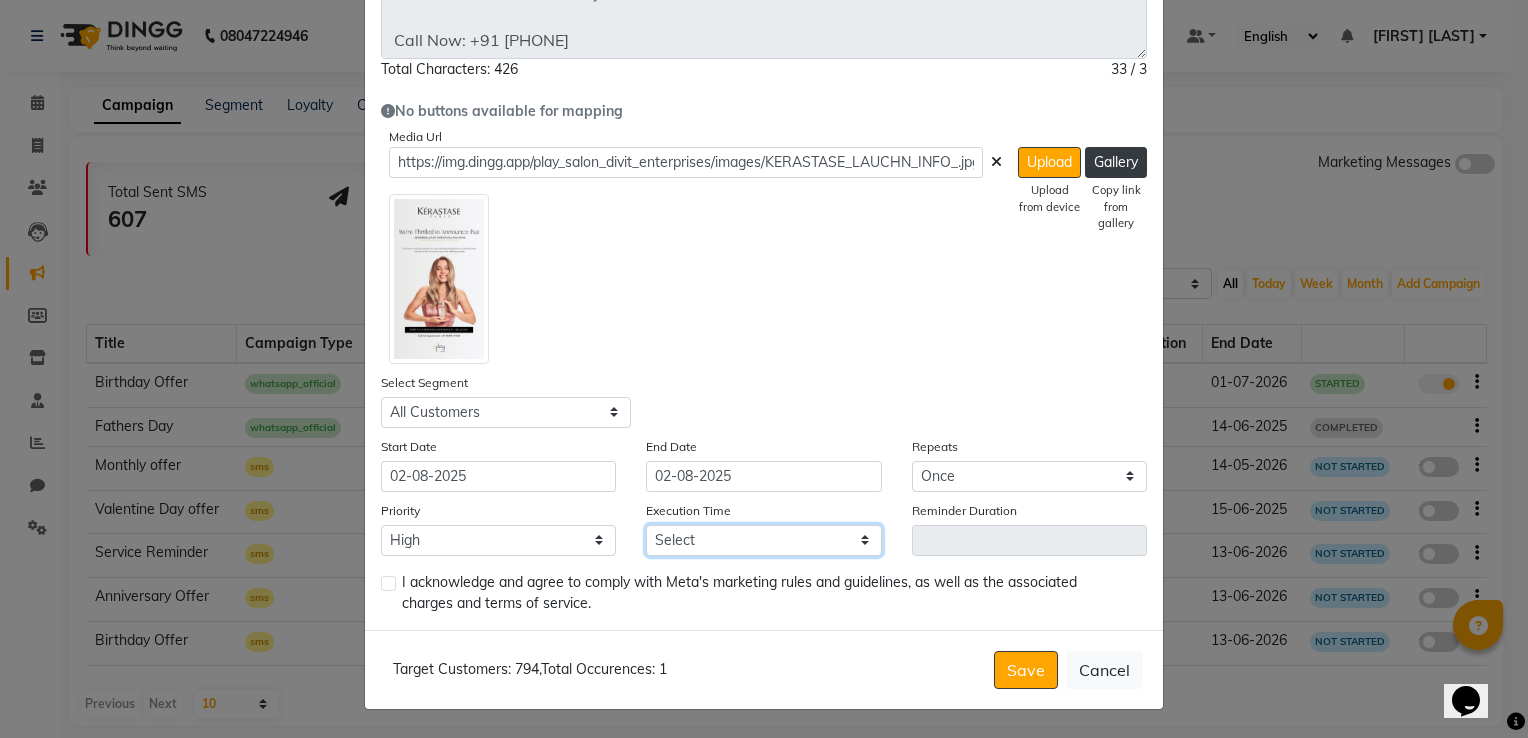 select on "780" 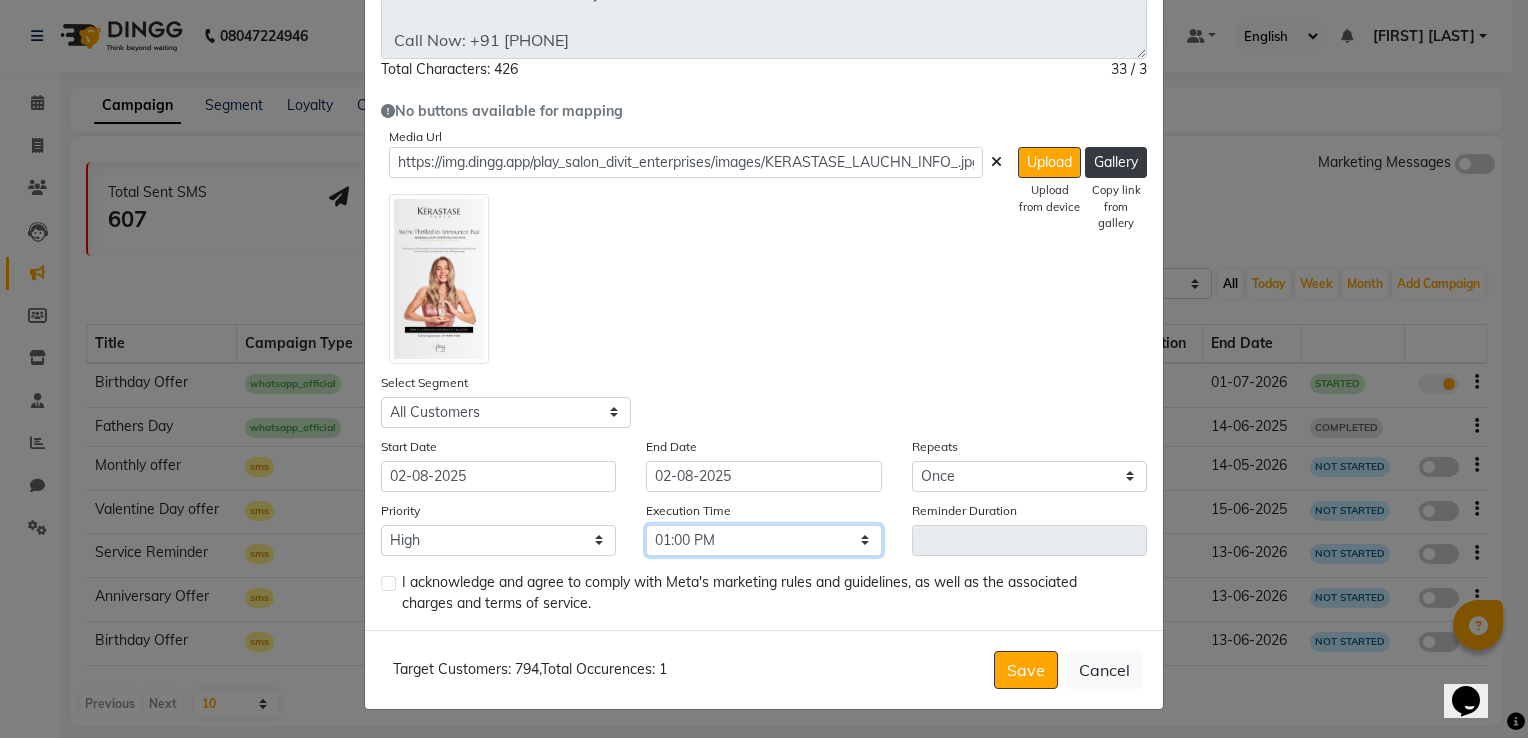click on "Select 09:00 AM 09:15 AM 09:30 AM 09:45 AM 10:00 AM 10:15 AM 10:30 AM 10:45 AM 11:00 AM 11:15 AM 11:30 AM 11:45 AM 12:00 PM 12:15 PM 12:30 PM 12:45 PM 01:00 PM 01:15 PM 01:30 PM 01:45 PM 02:00 PM 02:15 PM 02:30 PM 02:45 PM 03:00 PM 03:15 PM 03:30 PM 03:45 PM 04:00 PM 04:15 PM 04:30 PM 04:45 PM 05:00 PM 05:15 PM 05:30 PM 05:45 PM 06:00 PM 06:15 PM 06:30 PM 06:45 PM 07:00 PM 07:15 PM 07:30 PM 07:45 PM 08:00 PM 08:15 PM 08:30 PM 08:45 PM 09:00 PM 09:15 PM 09:30 PM 09:45 PM" at bounding box center (763, 540) 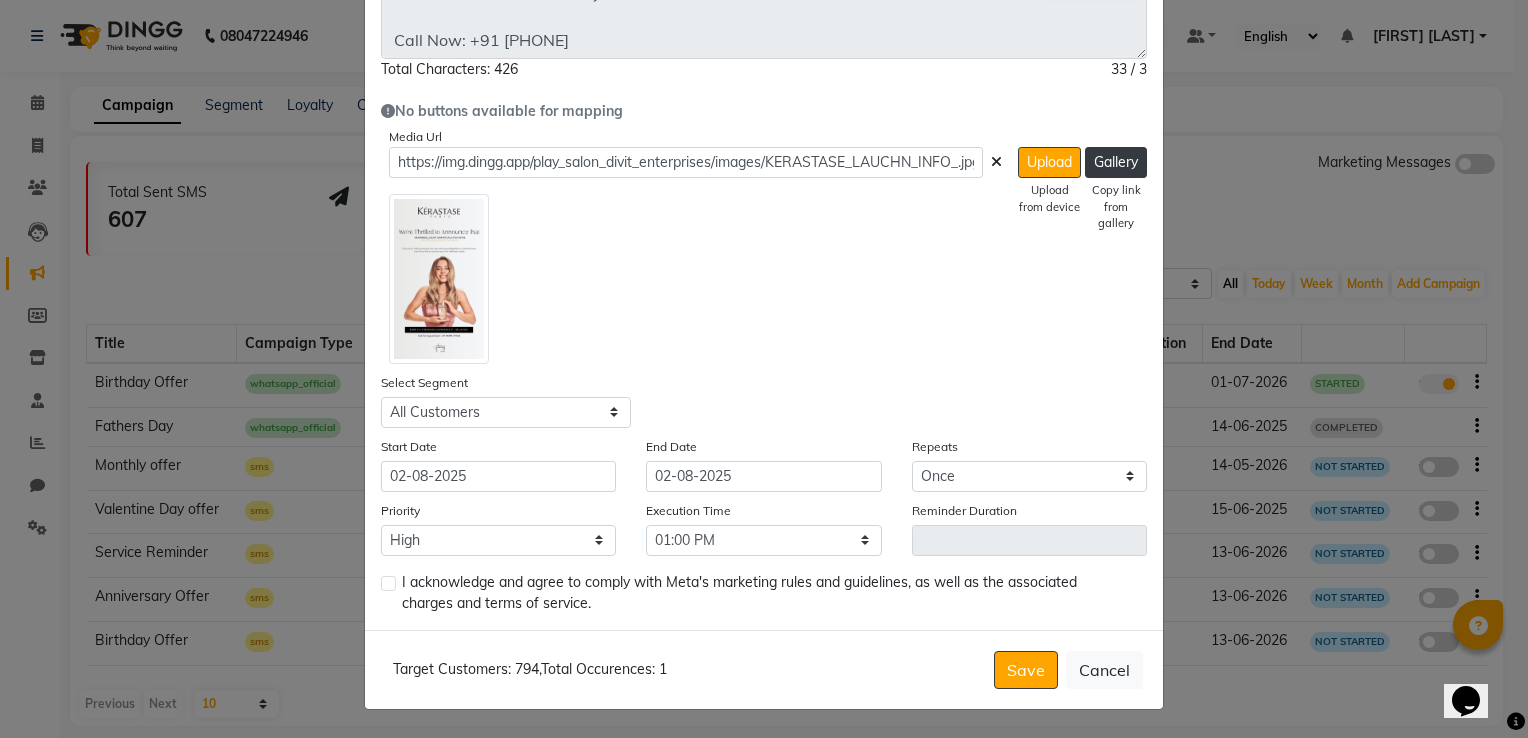 click 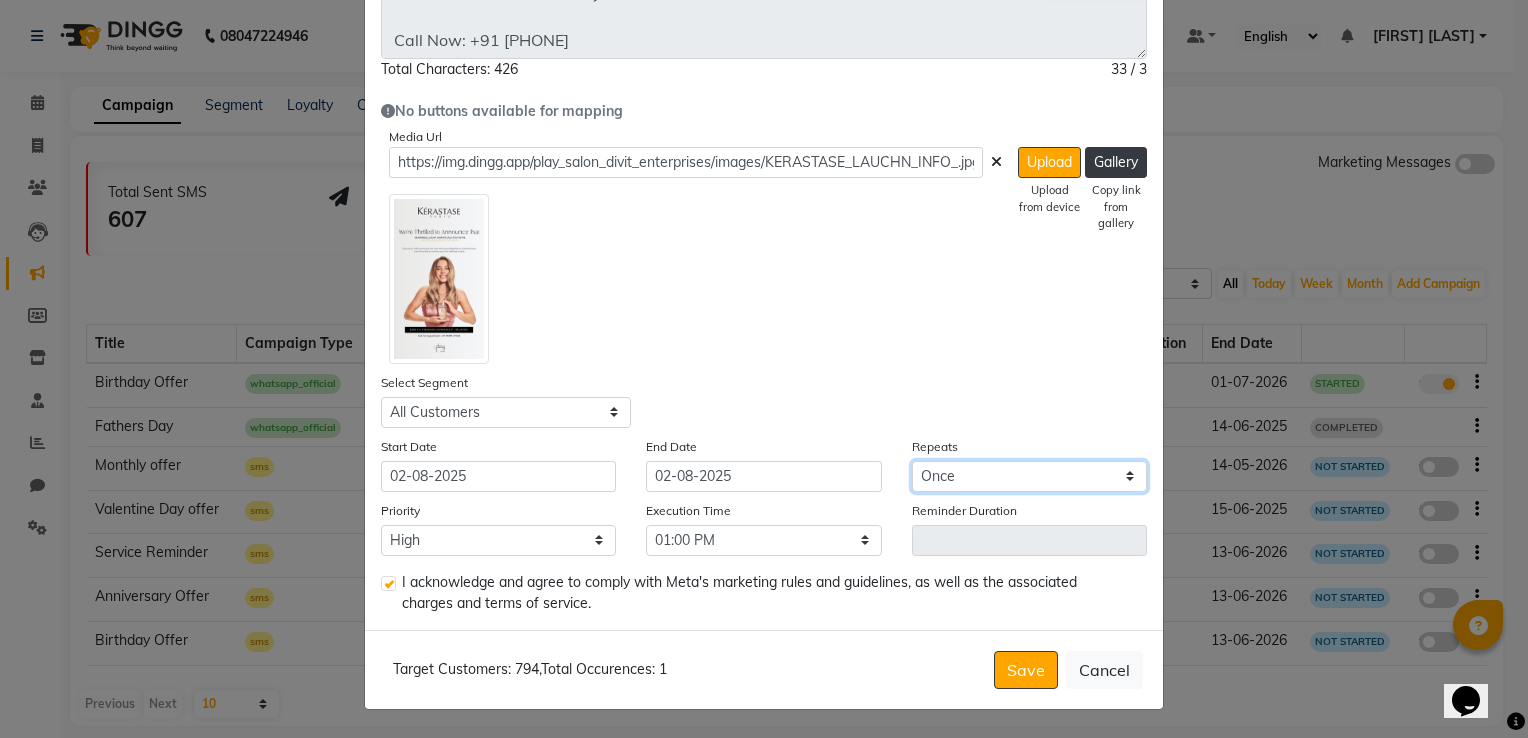 click on "Select Once Daily Alternate Day Weekly Monthly Yearly" at bounding box center [1029, 476] 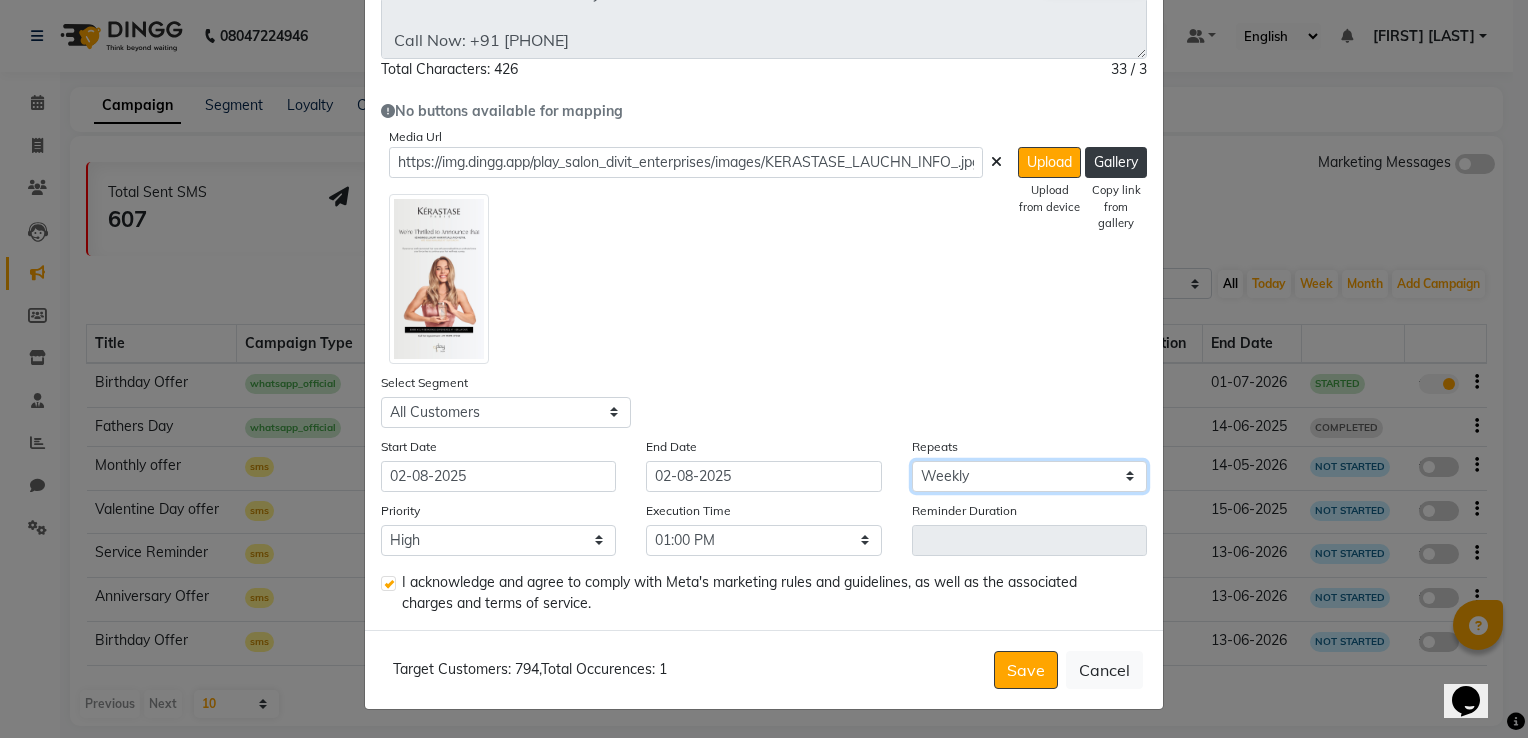 click on "Select Once Daily Alternate Day Weekly Monthly Yearly" at bounding box center (1029, 476) 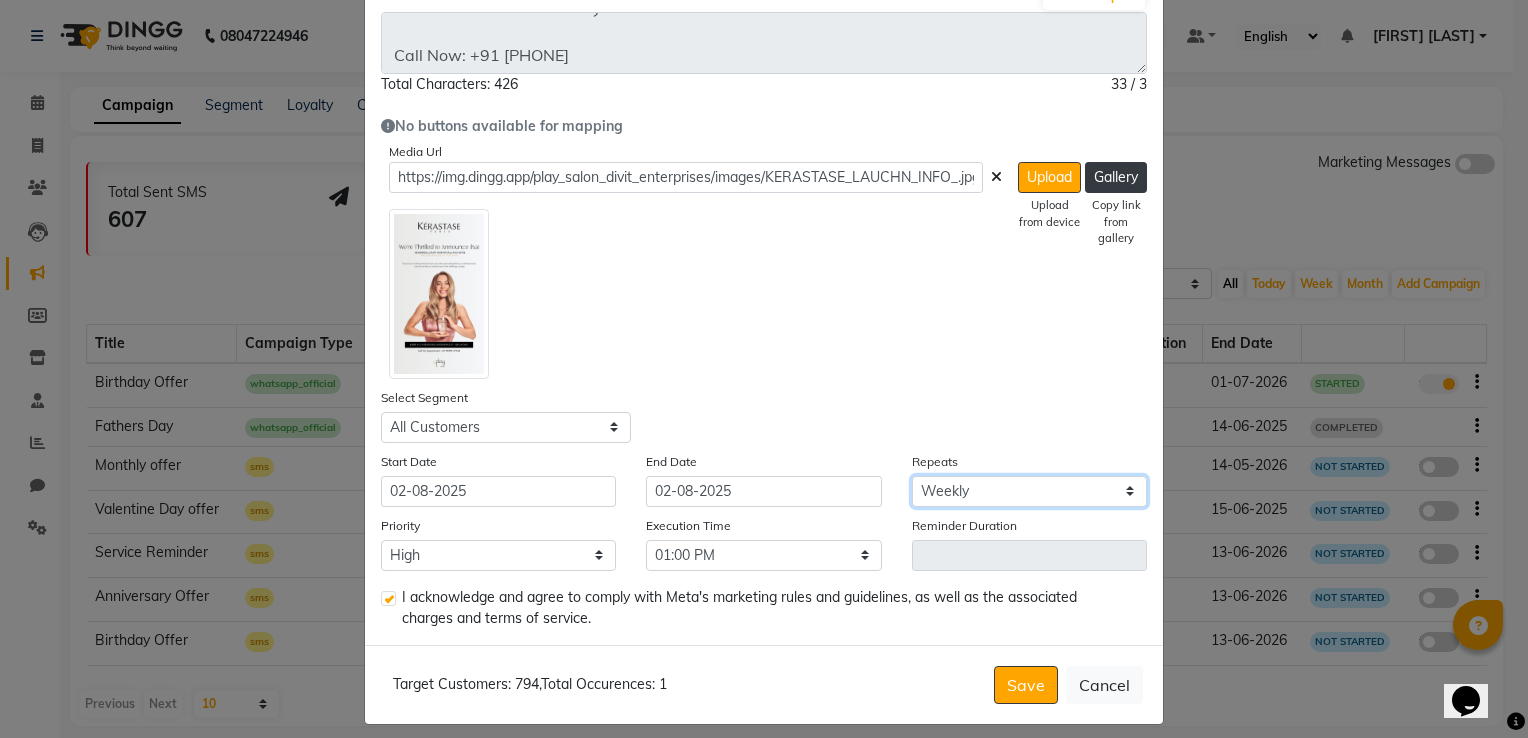 scroll, scrollTop: 200, scrollLeft: 0, axis: vertical 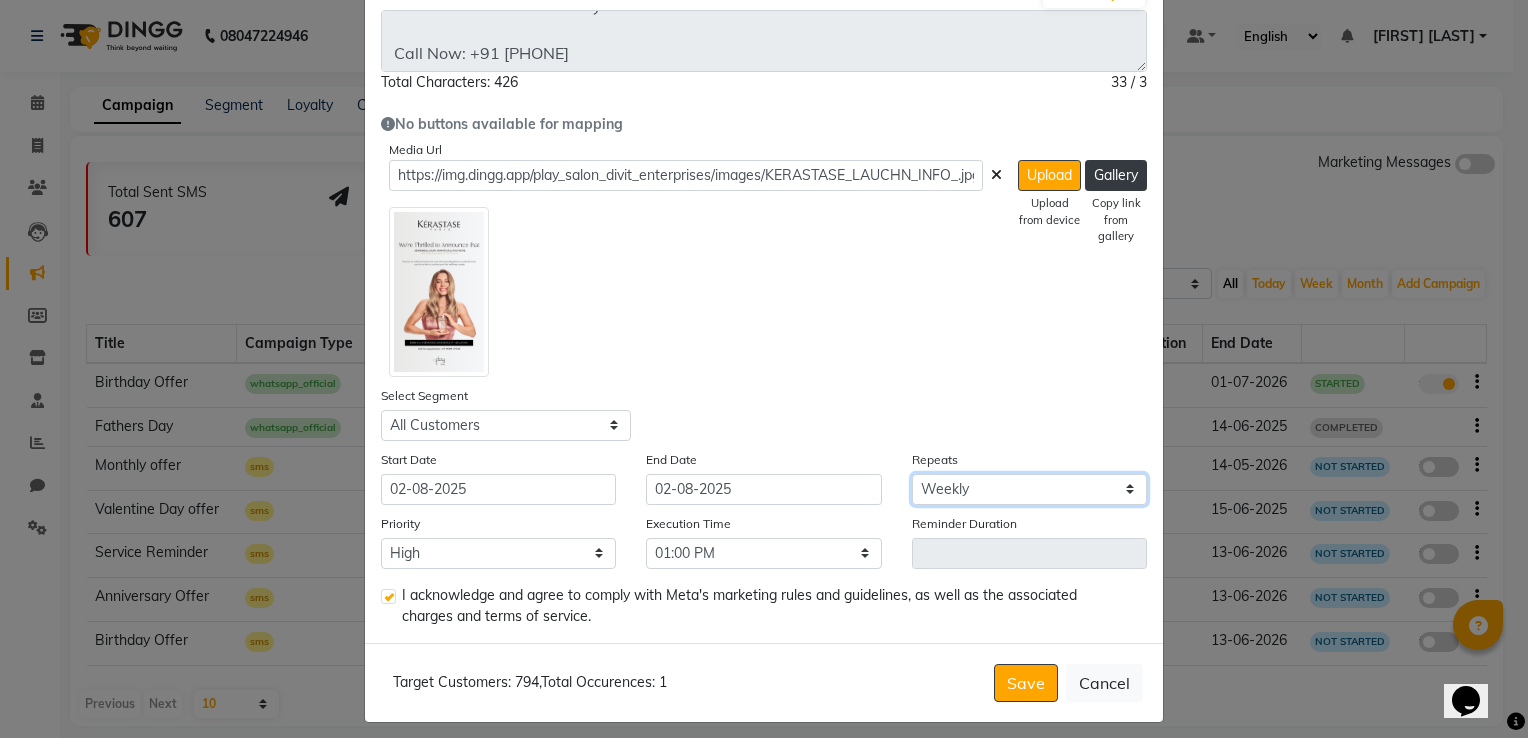 click on "Select Once Daily Alternate Day Weekly Monthly Yearly" at bounding box center (1029, 489) 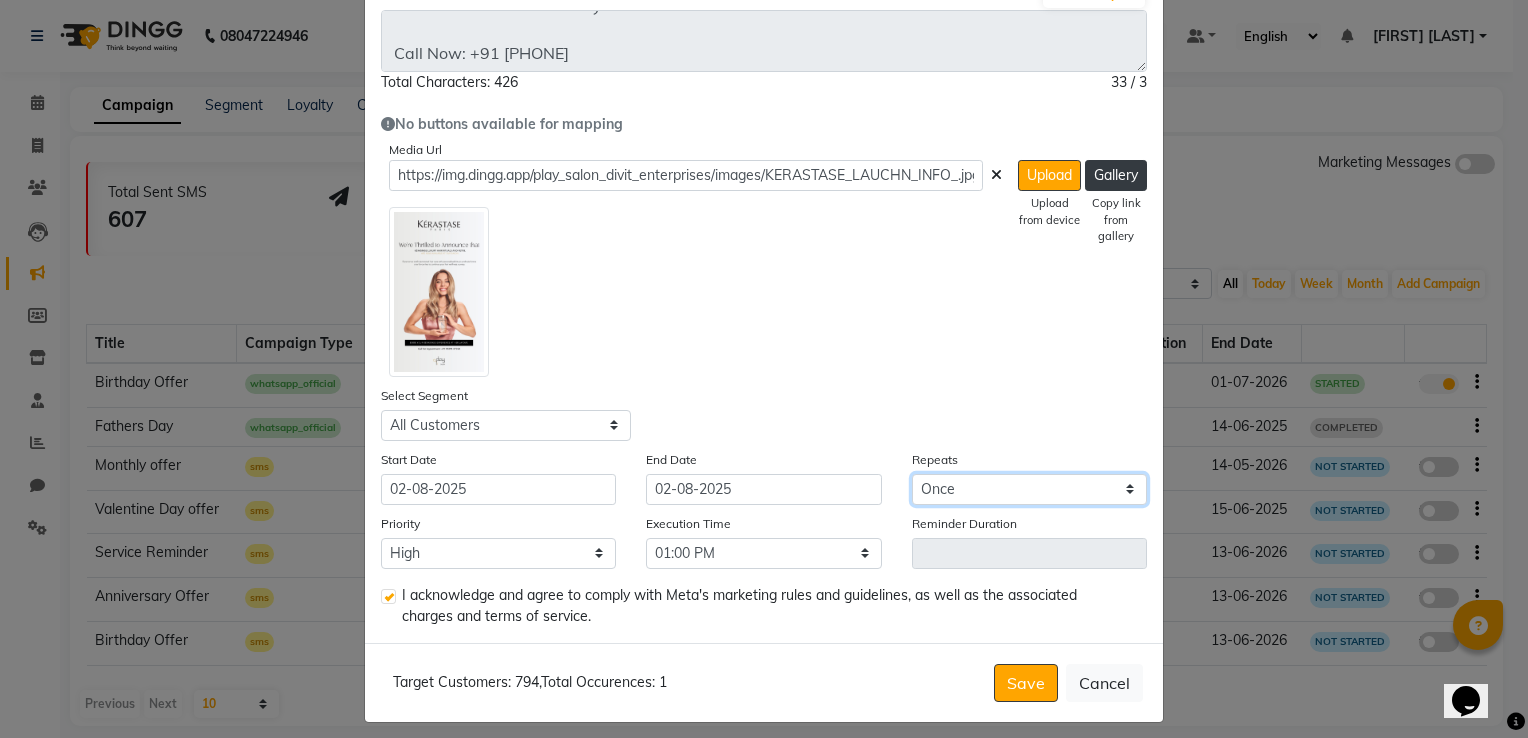 click on "Select Once Daily Alternate Day Weekly Monthly Yearly" at bounding box center (1029, 489) 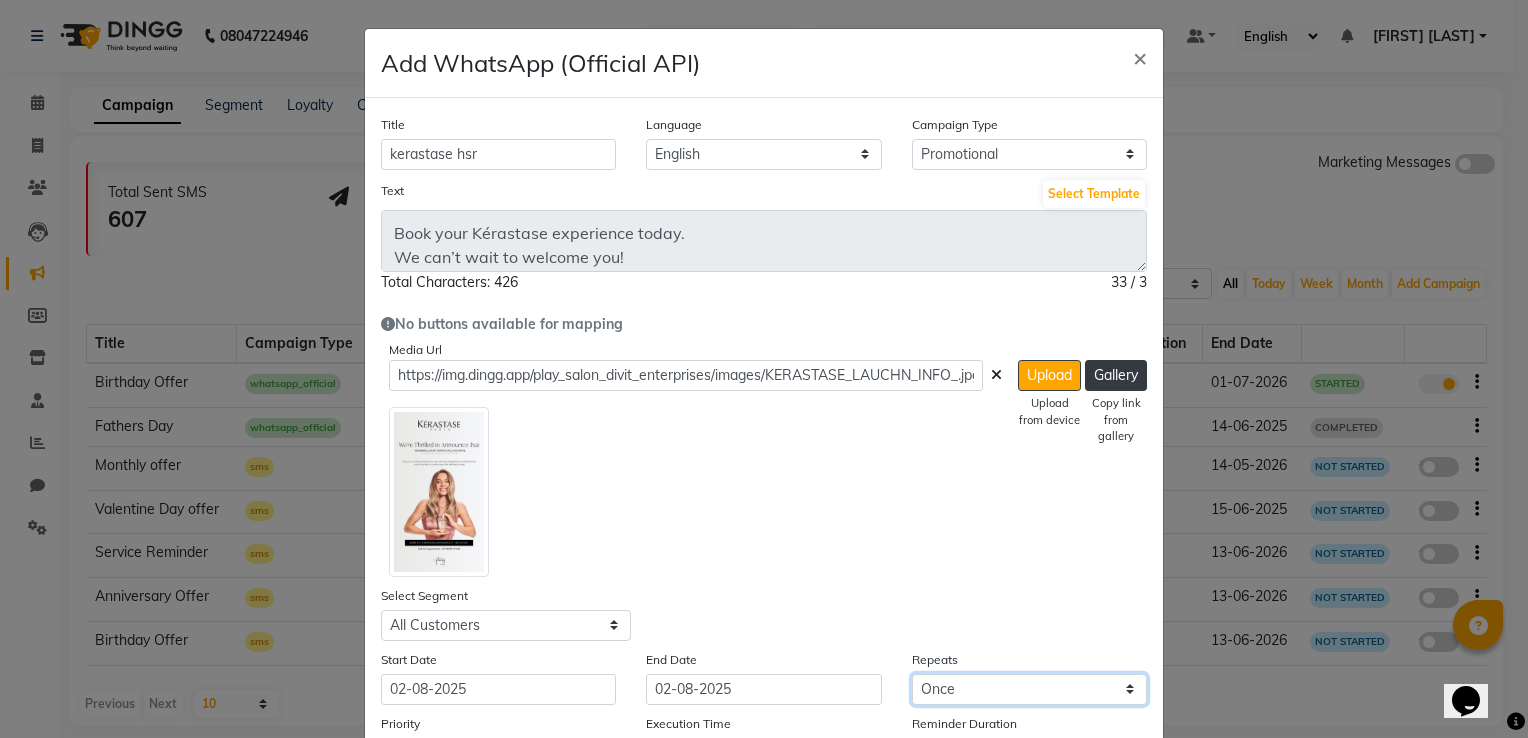 scroll, scrollTop: 240, scrollLeft: 0, axis: vertical 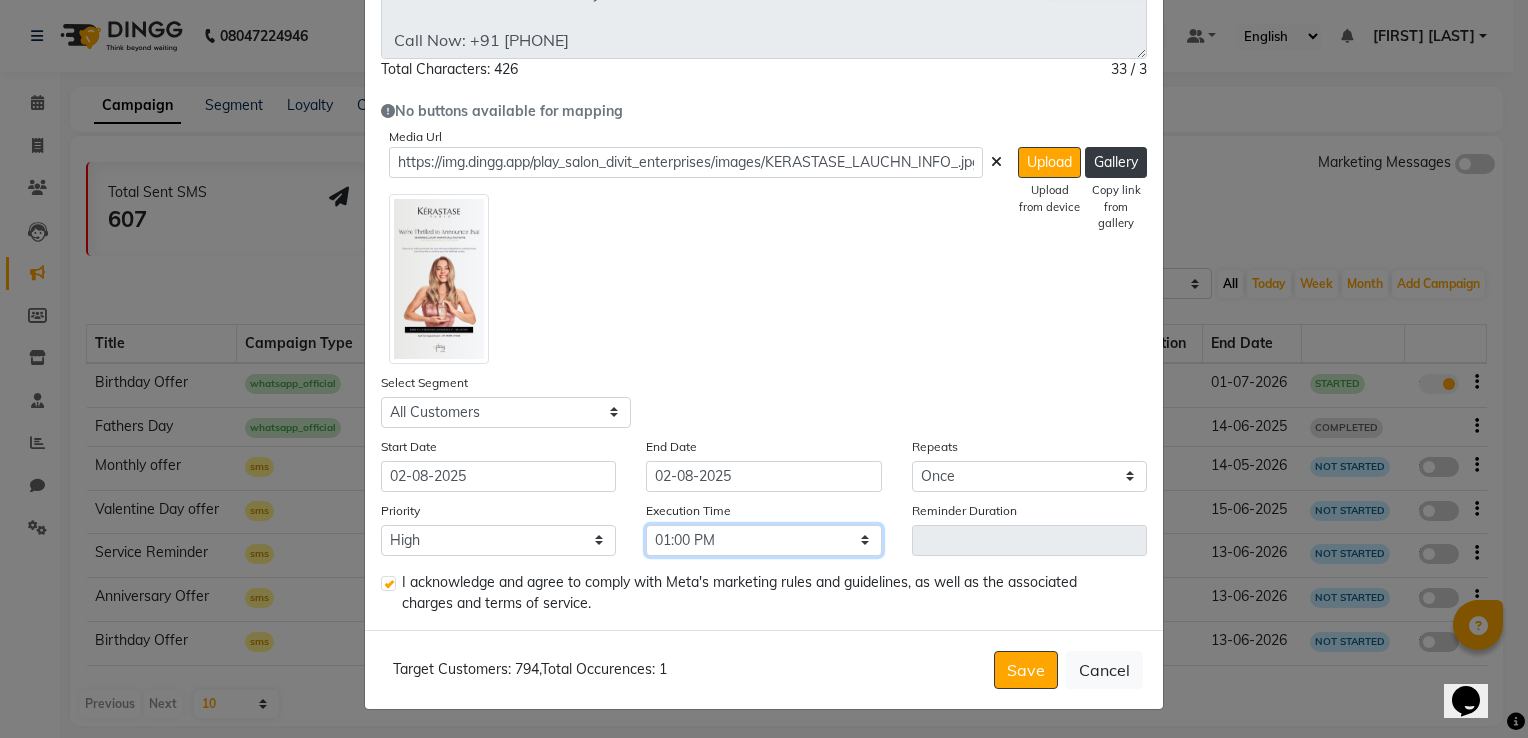 click on "Select 09:00 AM 09:15 AM 09:30 AM 09:45 AM 10:00 AM 10:15 AM 10:30 AM 10:45 AM 11:00 AM 11:15 AM 11:30 AM 11:45 AM 12:00 PM 12:15 PM 12:30 PM 12:45 PM 01:00 PM 01:15 PM 01:30 PM 01:45 PM 02:00 PM 02:15 PM 02:30 PM 02:45 PM 03:00 PM 03:15 PM 03:30 PM 03:45 PM 04:00 PM 04:15 PM 04:30 PM 04:45 PM 05:00 PM 05:15 PM 05:30 PM 05:45 PM 06:00 PM 06:15 PM 06:30 PM 06:45 PM 07:00 PM 07:15 PM 07:30 PM 07:45 PM 08:00 PM 08:15 PM 08:30 PM 08:45 PM 09:00 PM 09:15 PM 09:30 PM 09:45 PM" at bounding box center (763, 540) 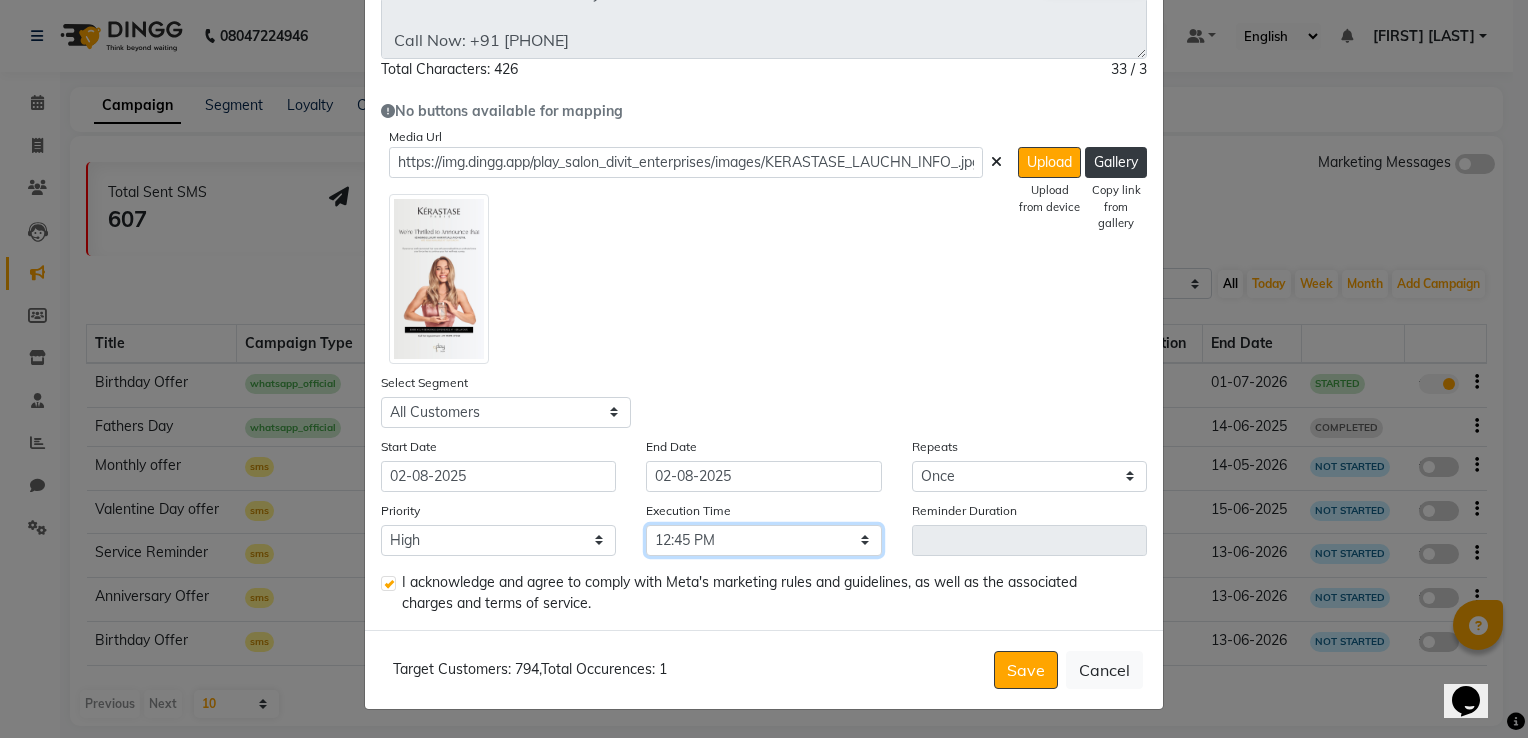 click on "Select 09:00 AM 09:15 AM 09:30 AM 09:45 AM 10:00 AM 10:15 AM 10:30 AM 10:45 AM 11:00 AM 11:15 AM 11:30 AM 11:45 AM 12:00 PM 12:15 PM 12:30 PM 12:45 PM 01:00 PM 01:15 PM 01:30 PM 01:45 PM 02:00 PM 02:15 PM 02:30 PM 02:45 PM 03:00 PM 03:15 PM 03:30 PM 03:45 PM 04:00 PM 04:15 PM 04:30 PM 04:45 PM 05:00 PM 05:15 PM 05:30 PM 05:45 PM 06:00 PM 06:15 PM 06:30 PM 06:45 PM 07:00 PM 07:15 PM 07:30 PM 07:45 PM 08:00 PM 08:15 PM 08:30 PM 08:45 PM 09:00 PM 09:15 PM 09:30 PM 09:45 PM" at bounding box center (763, 540) 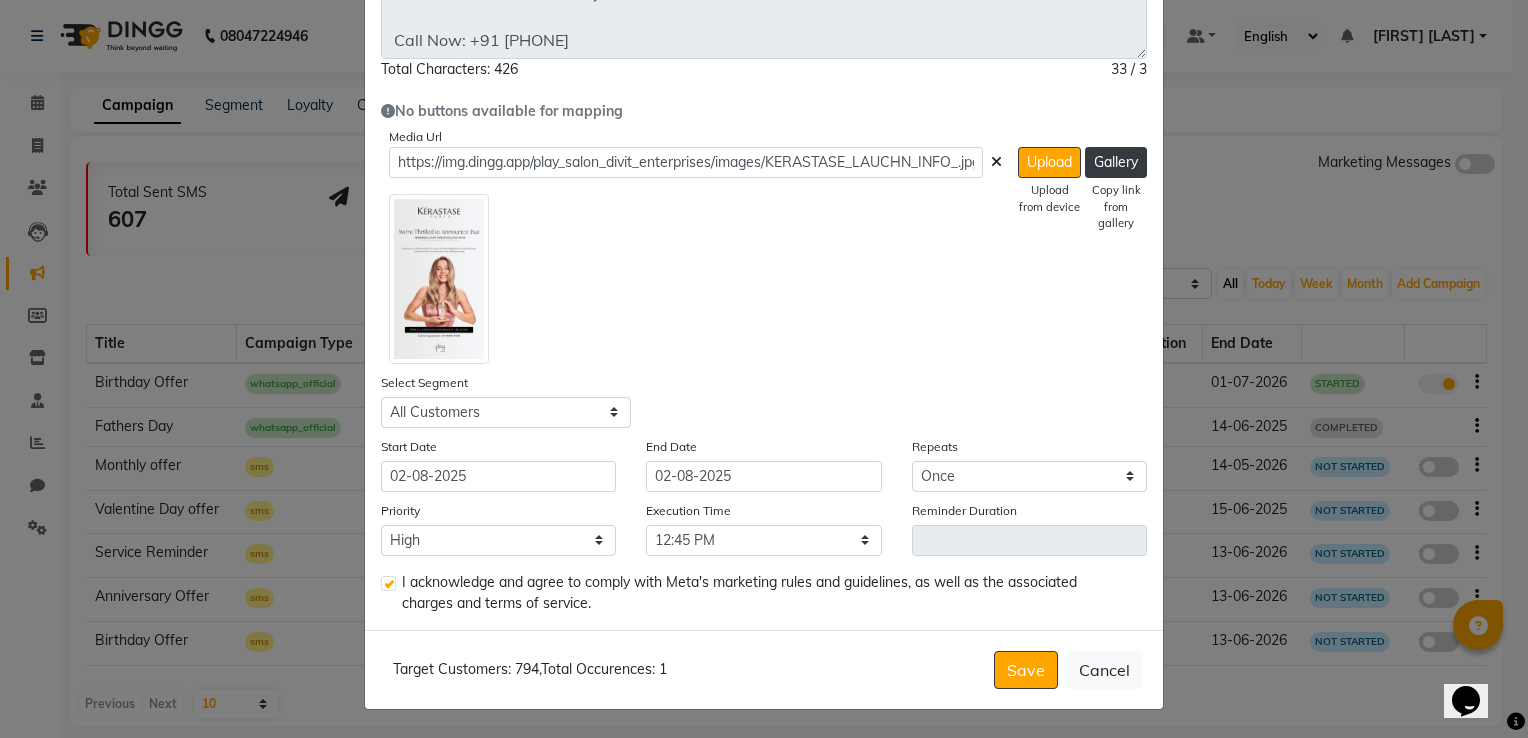 click on "I acknowledge and agree to comply with Meta's marketing rules and guidelines, as well as the associated charges and terms of service." 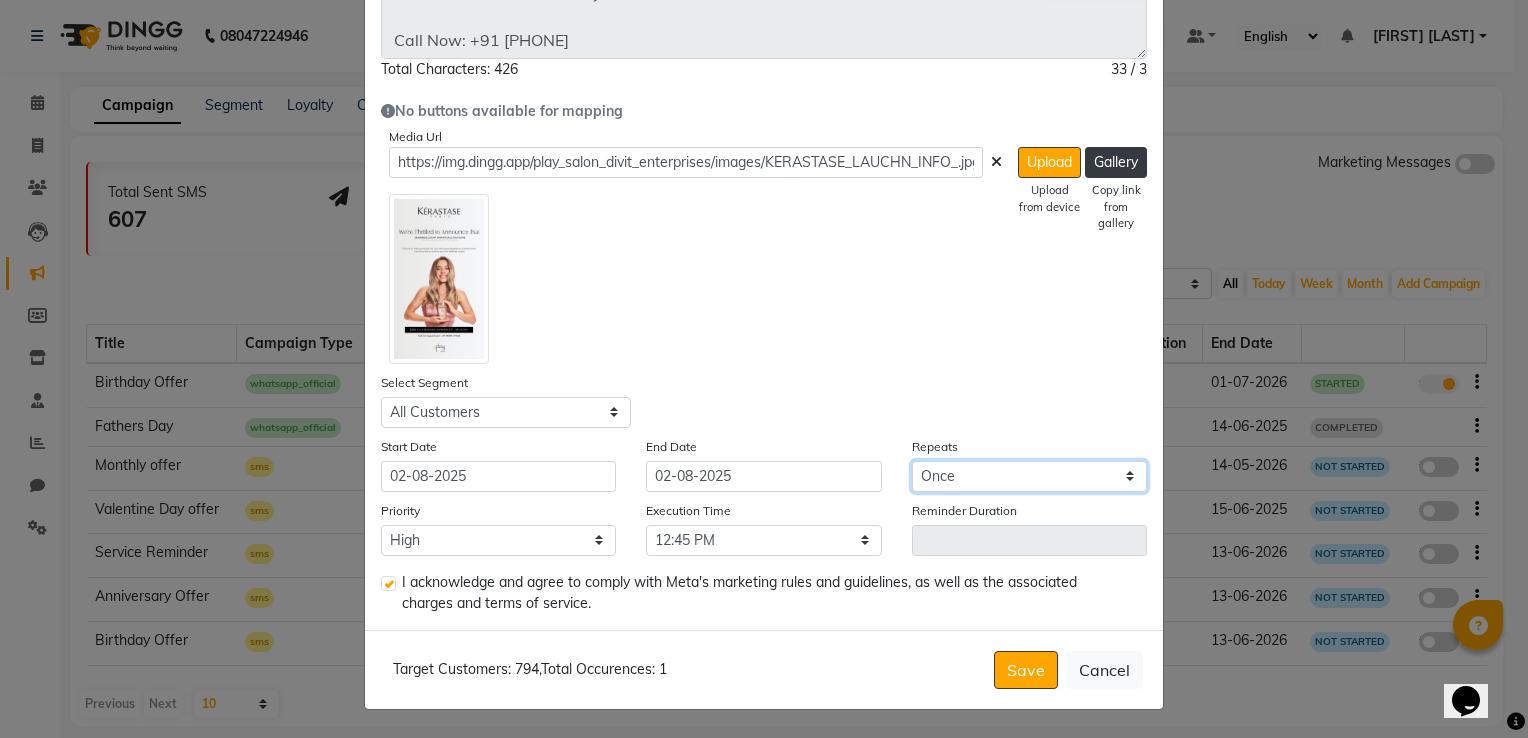 click on "Select Once Daily Alternate Day Weekly Monthly Yearly" at bounding box center (1029, 476) 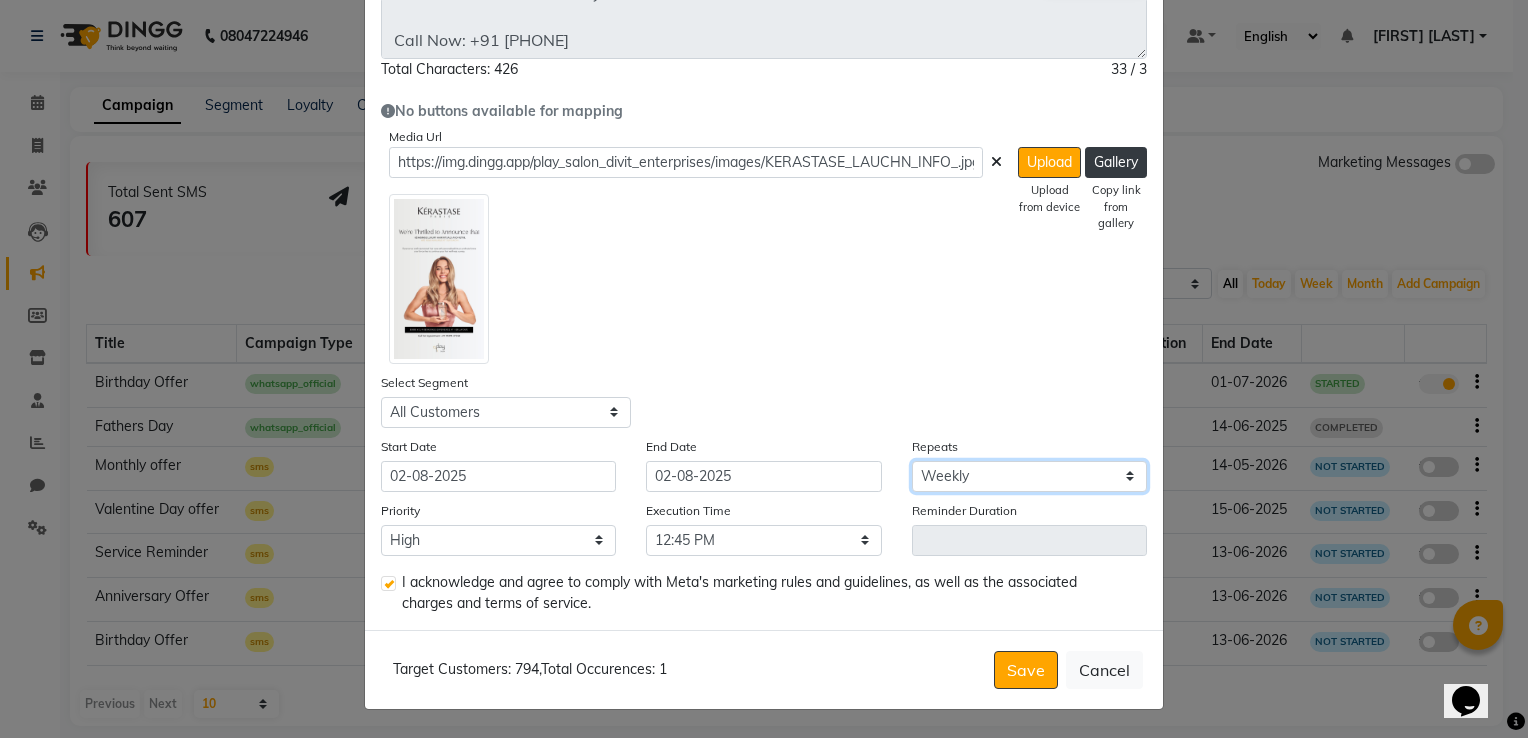 click on "Select Once Daily Alternate Day Weekly Monthly Yearly" at bounding box center (1029, 476) 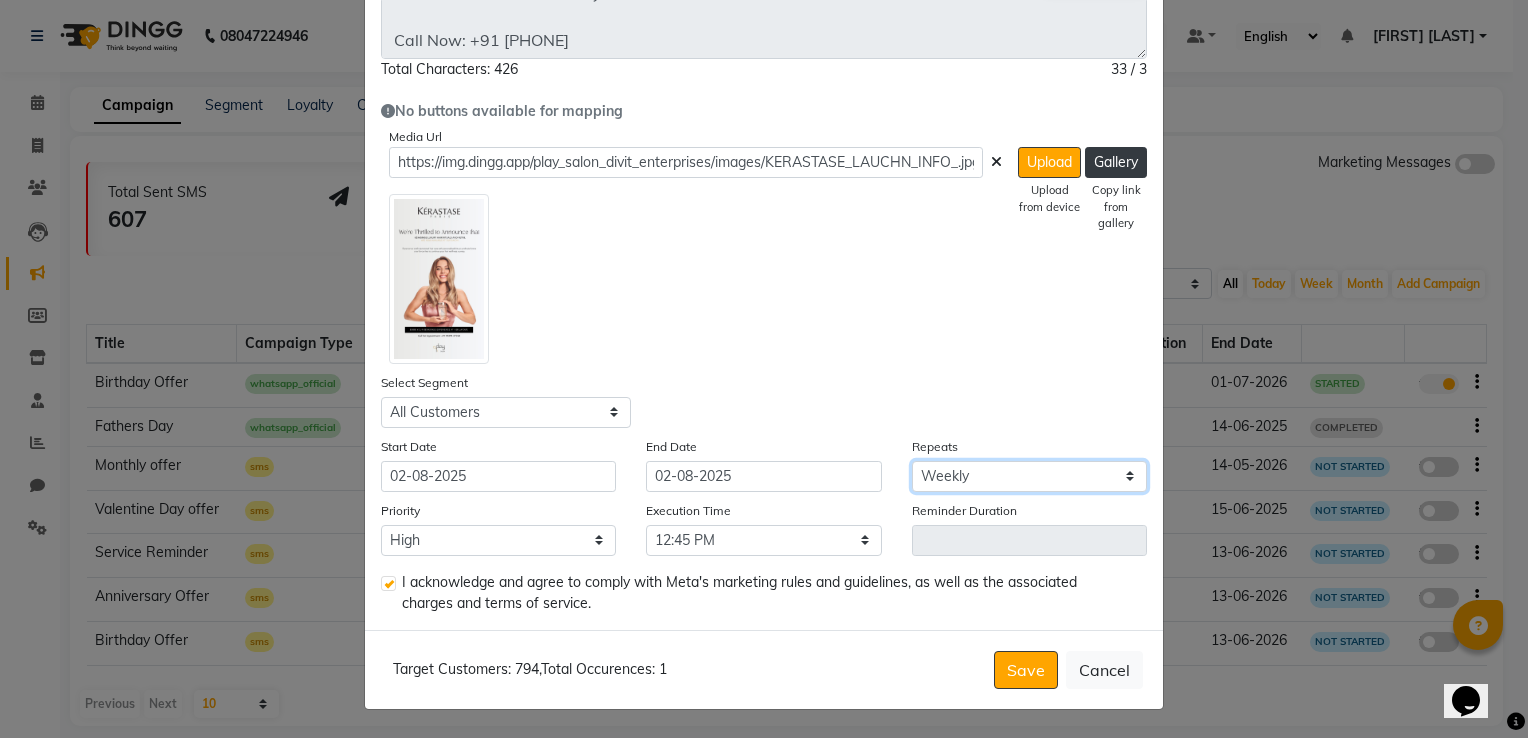 click on "Select Once Daily Alternate Day Weekly Monthly Yearly" at bounding box center (1029, 476) 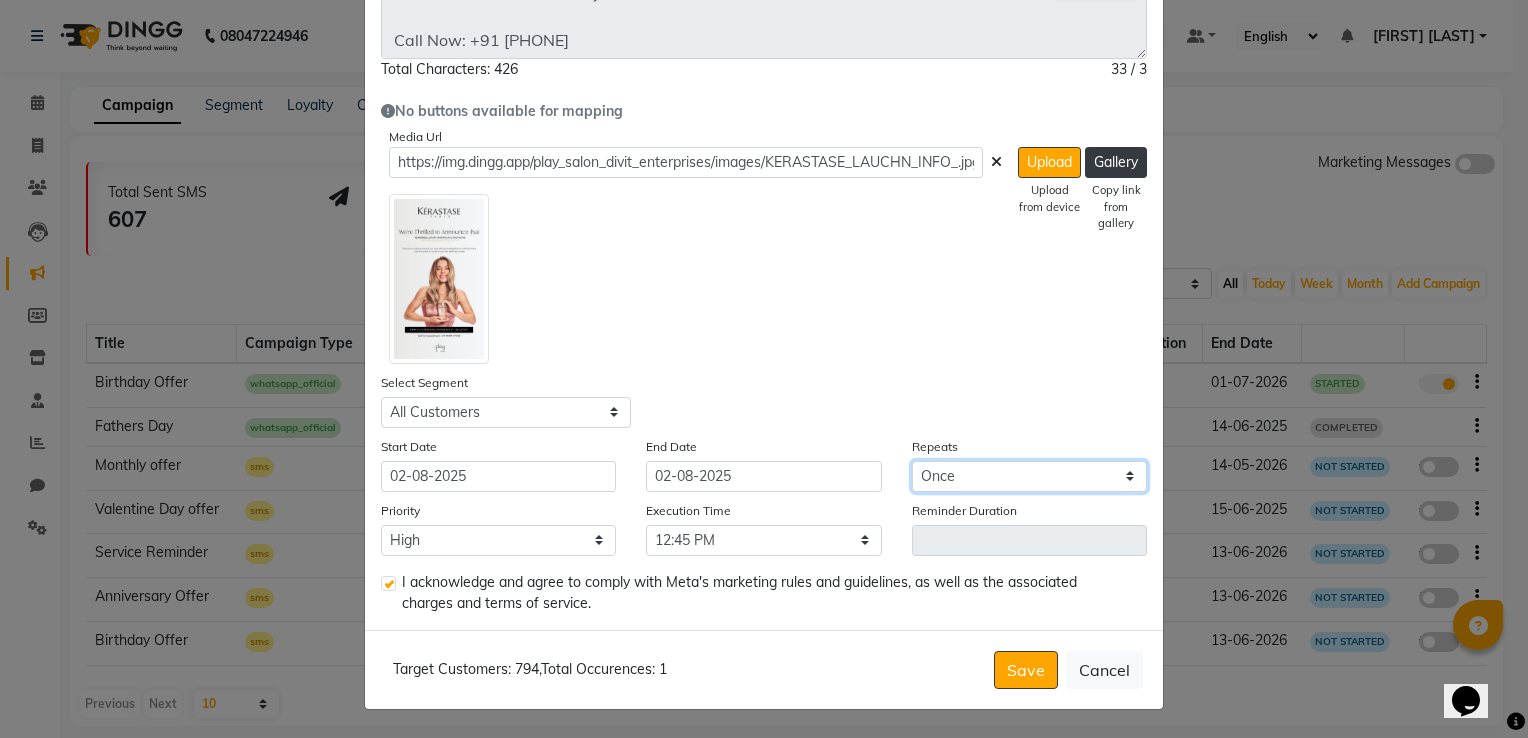 click on "Select Once Daily Alternate Day Weekly Monthly Yearly" at bounding box center (1029, 476) 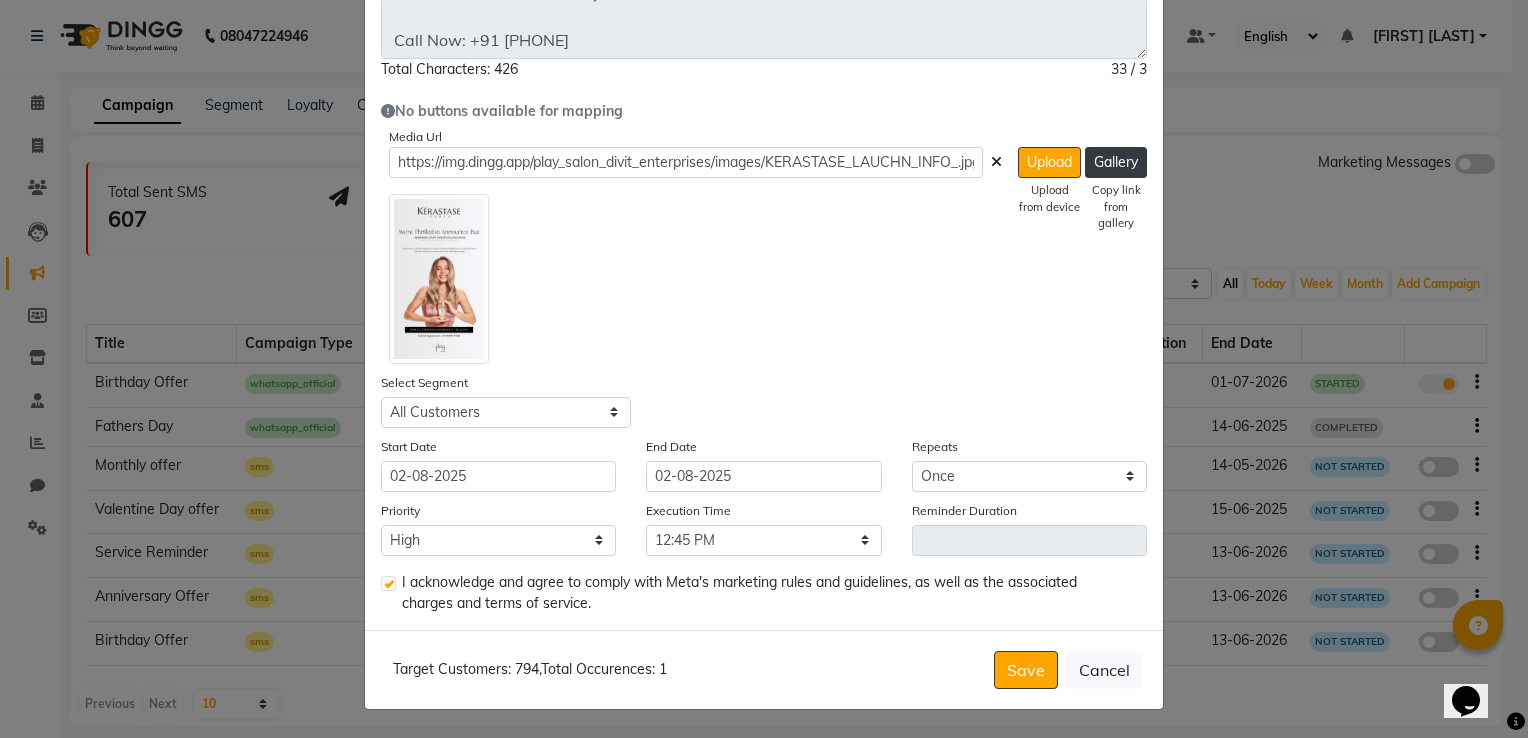 click on "I acknowledge and agree to comply with Meta's marketing rules and guidelines, as well as the associated charges and terms of service." 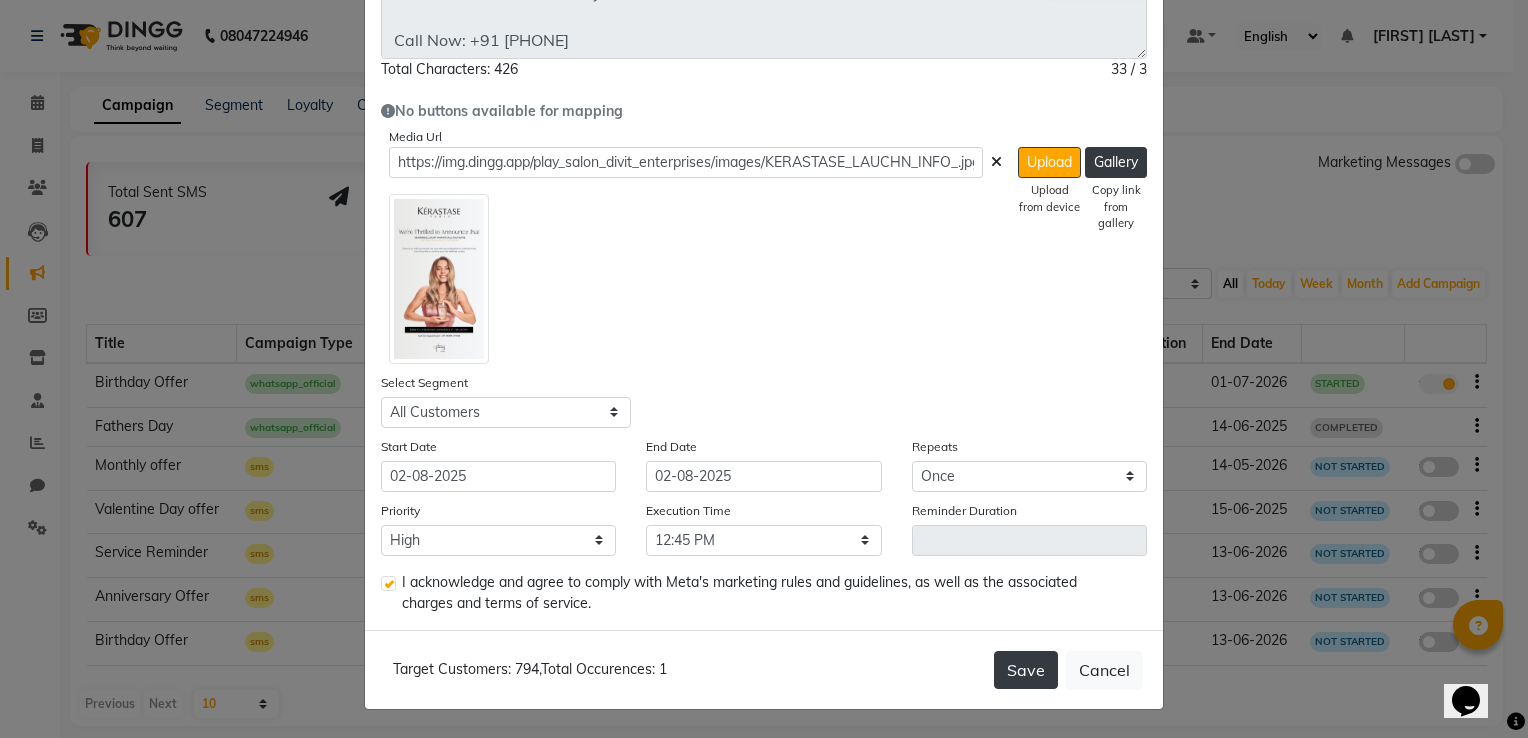 click on "Save" 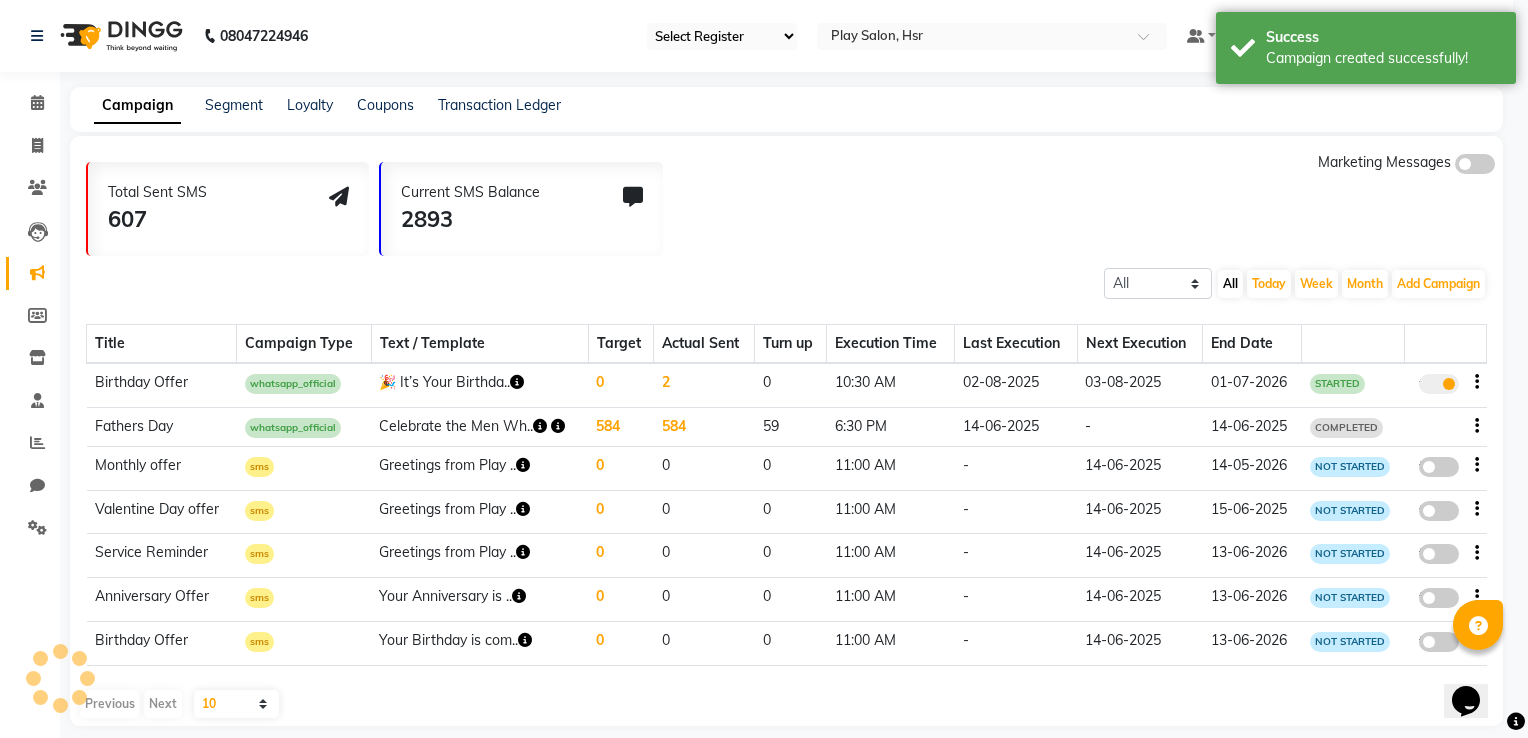 scroll, scrollTop: 0, scrollLeft: 0, axis: both 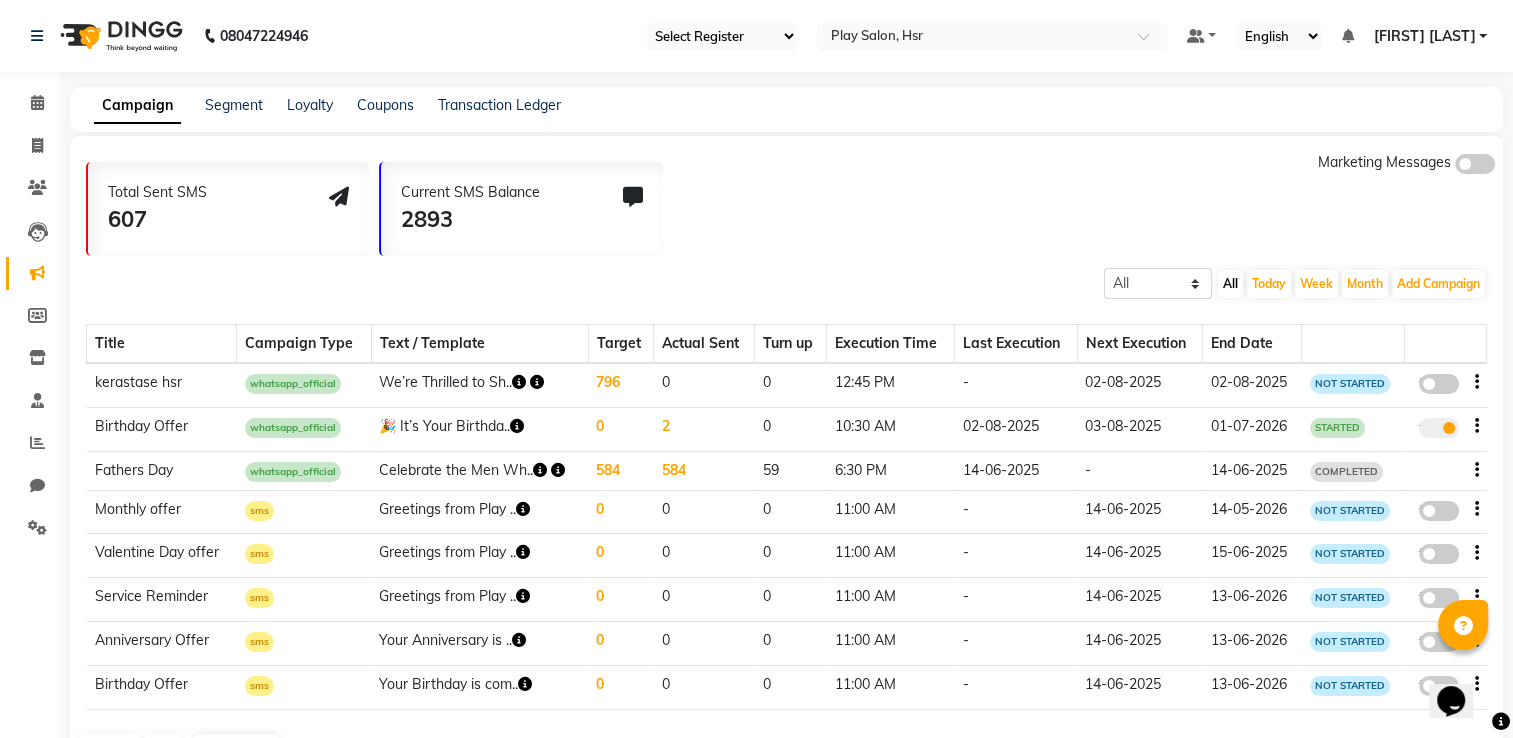 click 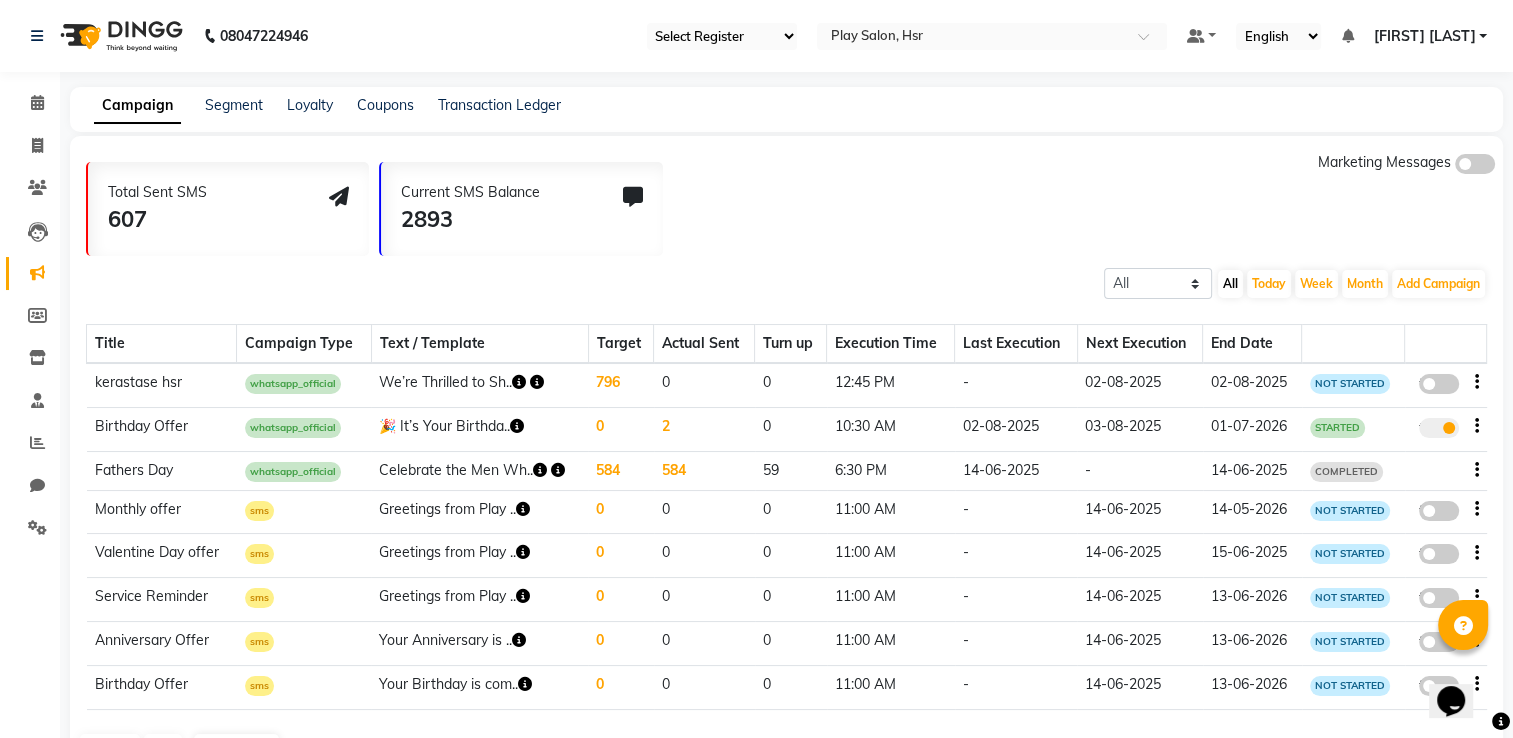 click on "false" 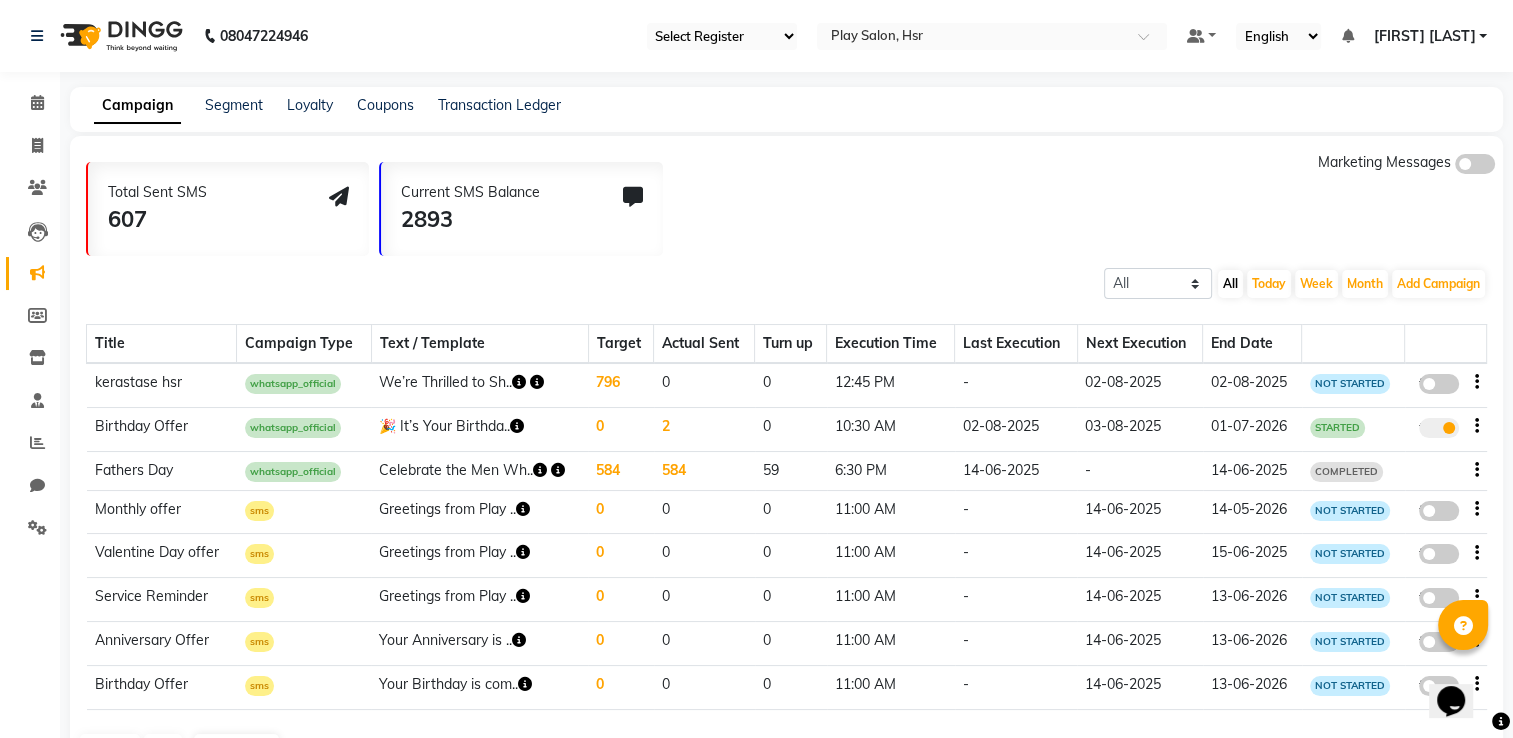 select on "3" 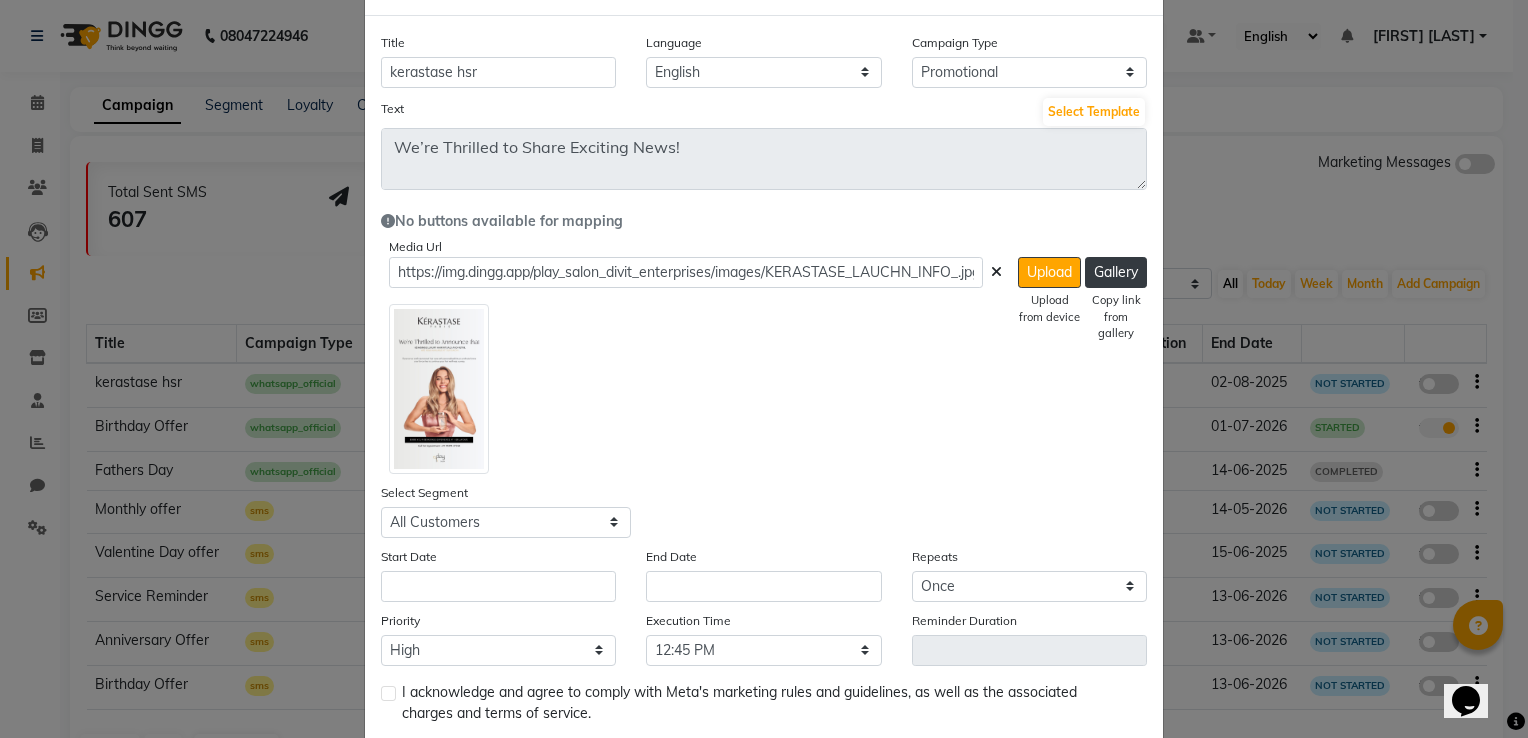 scroll, scrollTop: 195, scrollLeft: 0, axis: vertical 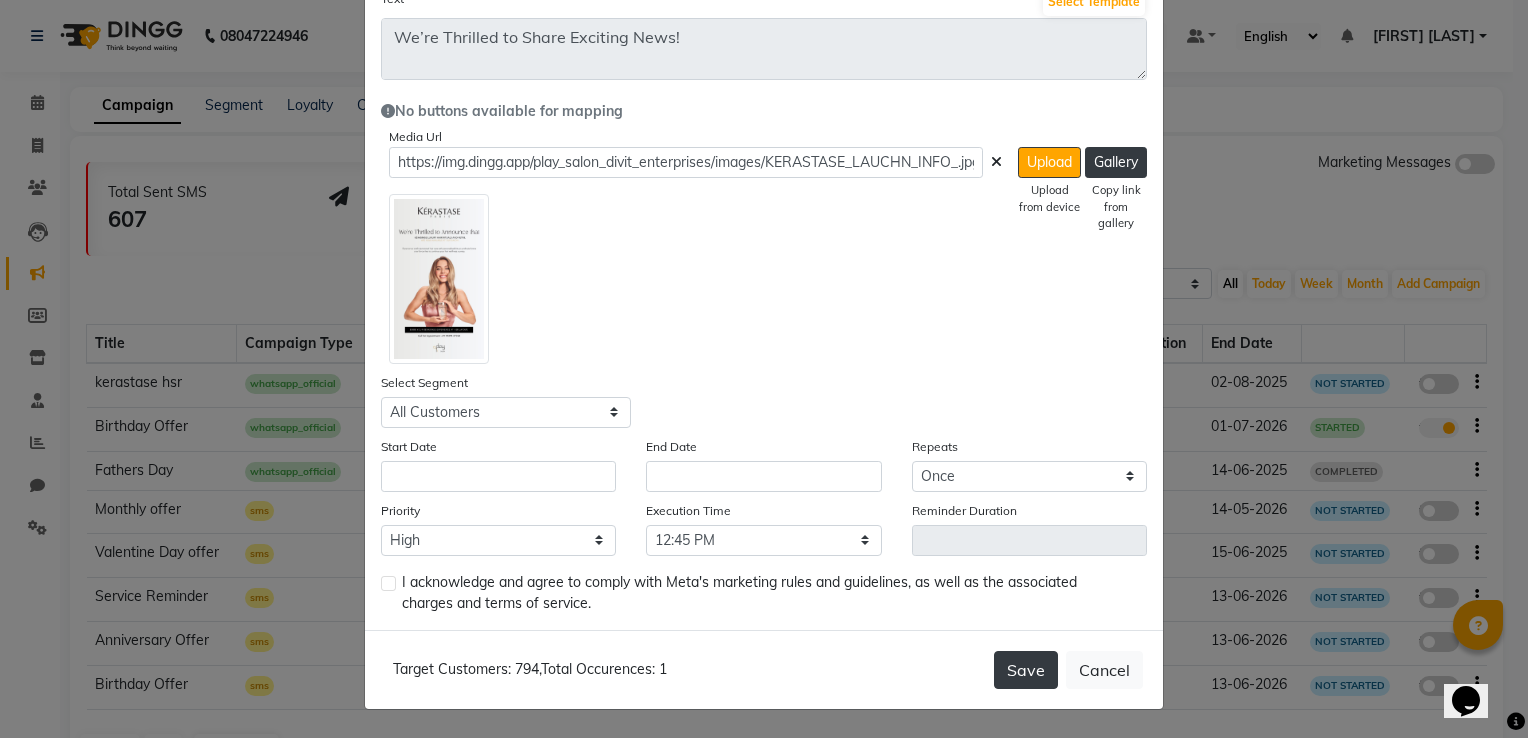 click on "Save" 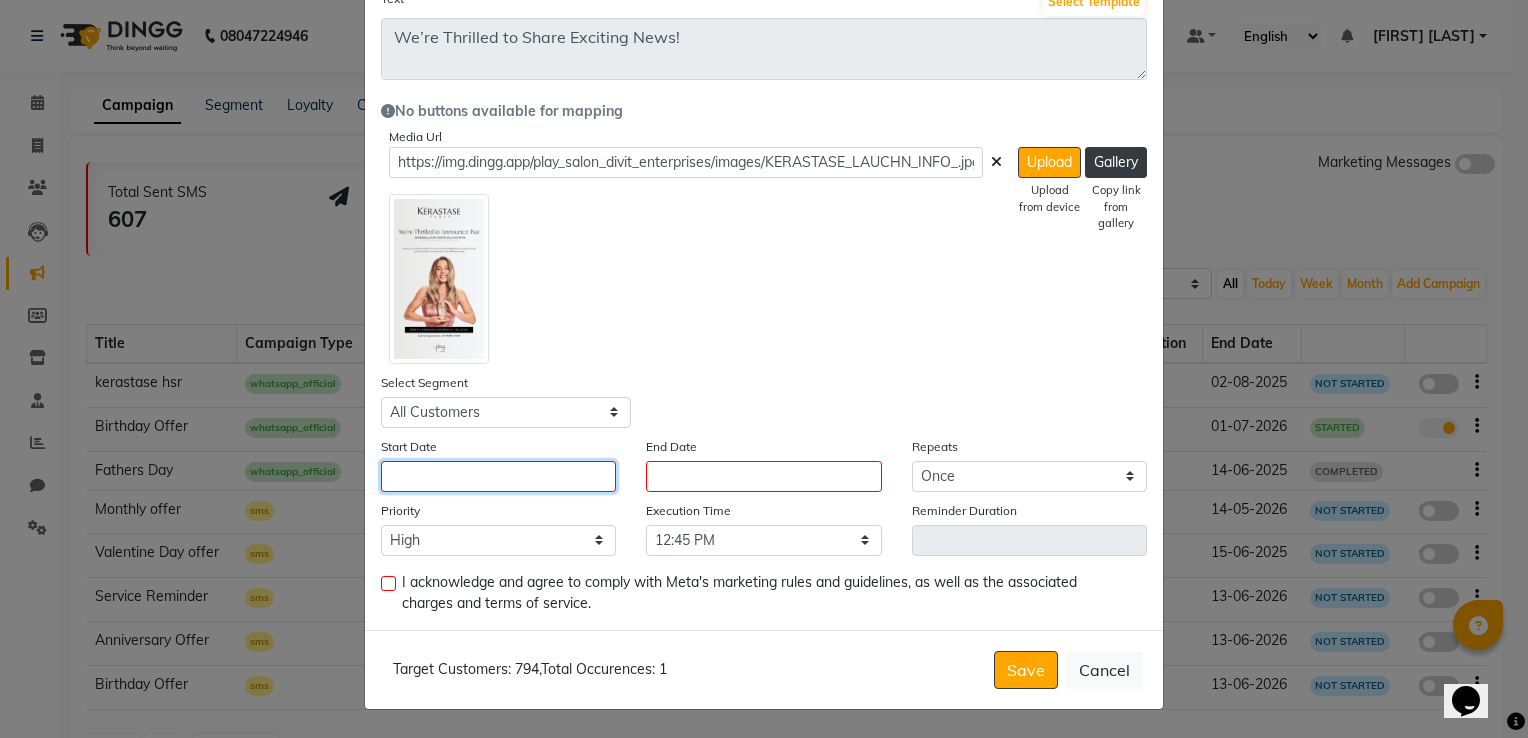 click 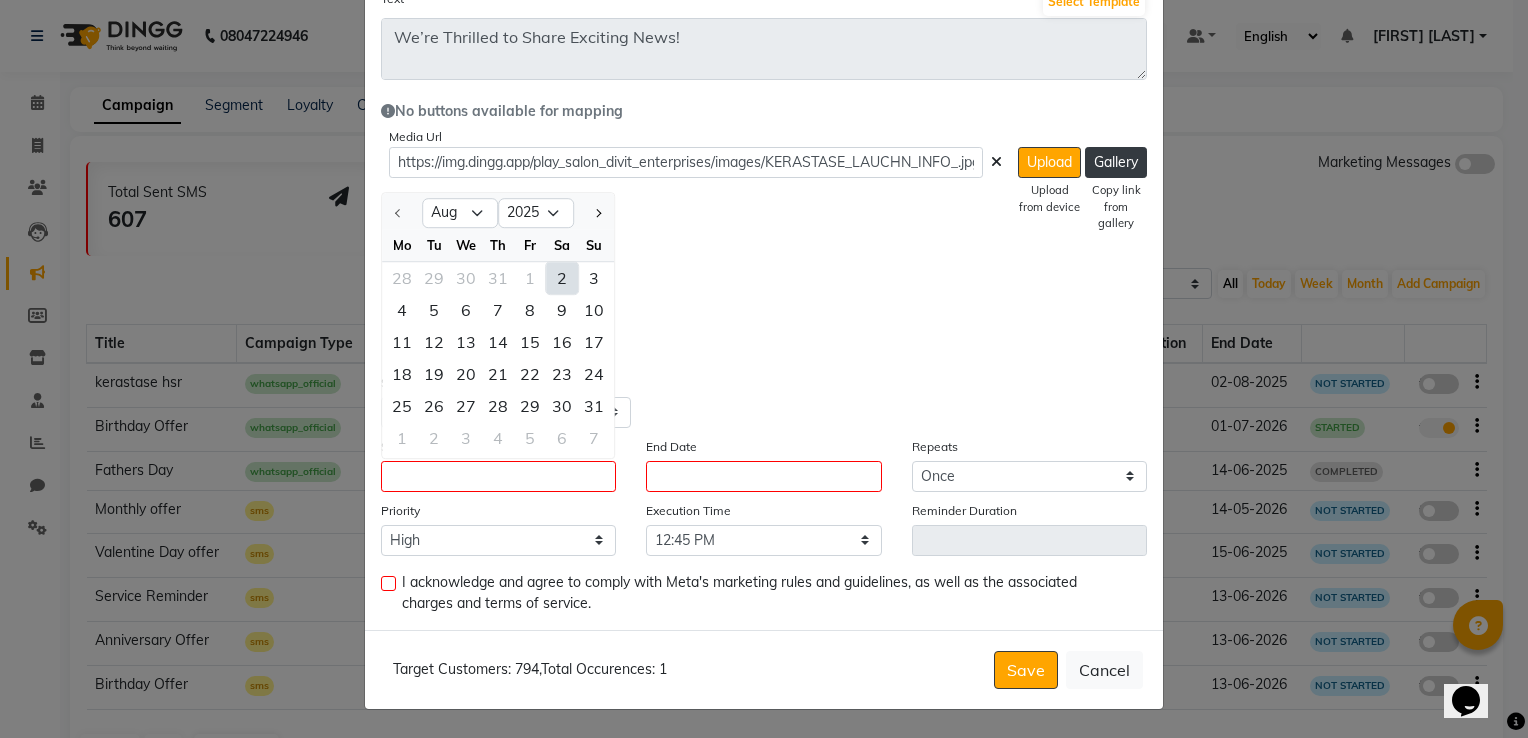 click on "2" 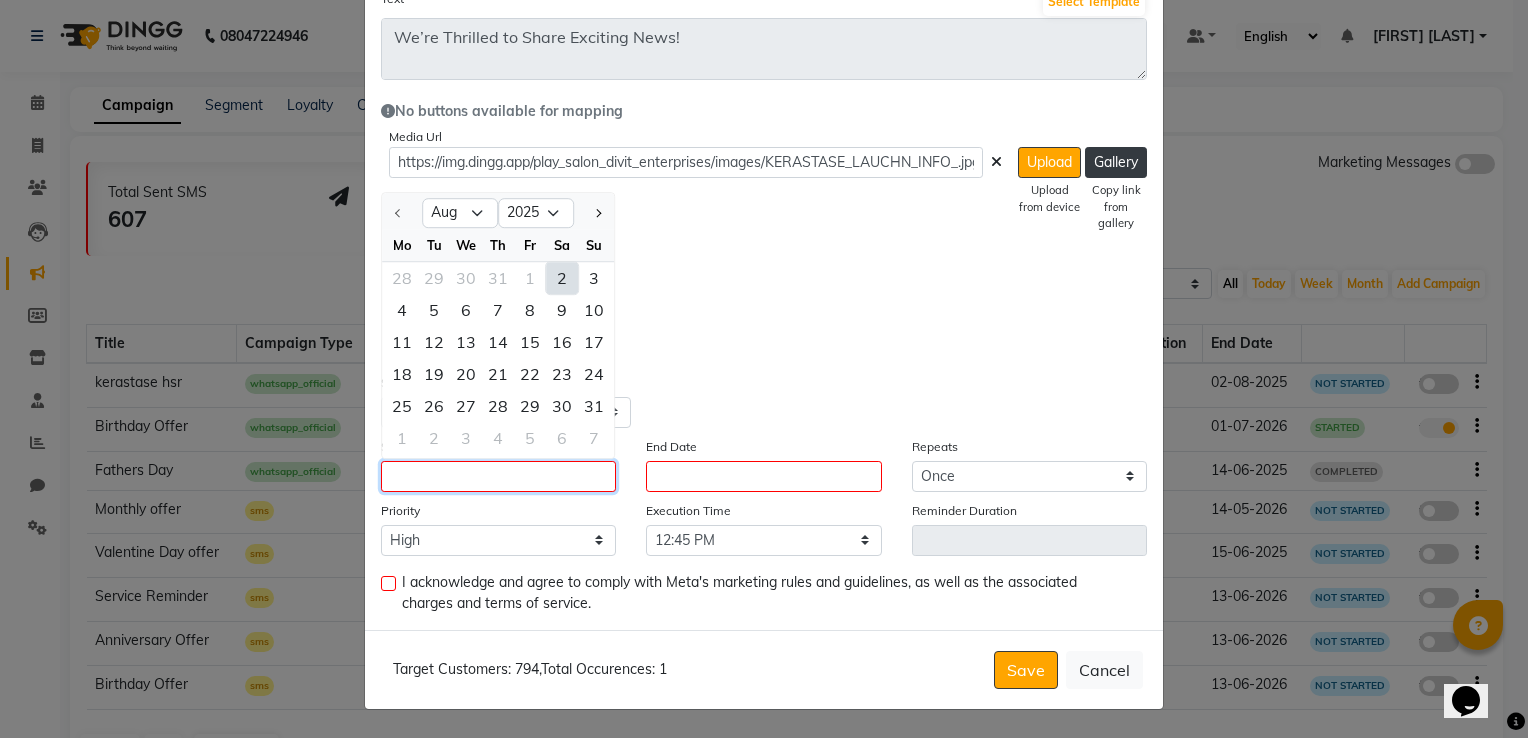 type on "02-08-2025" 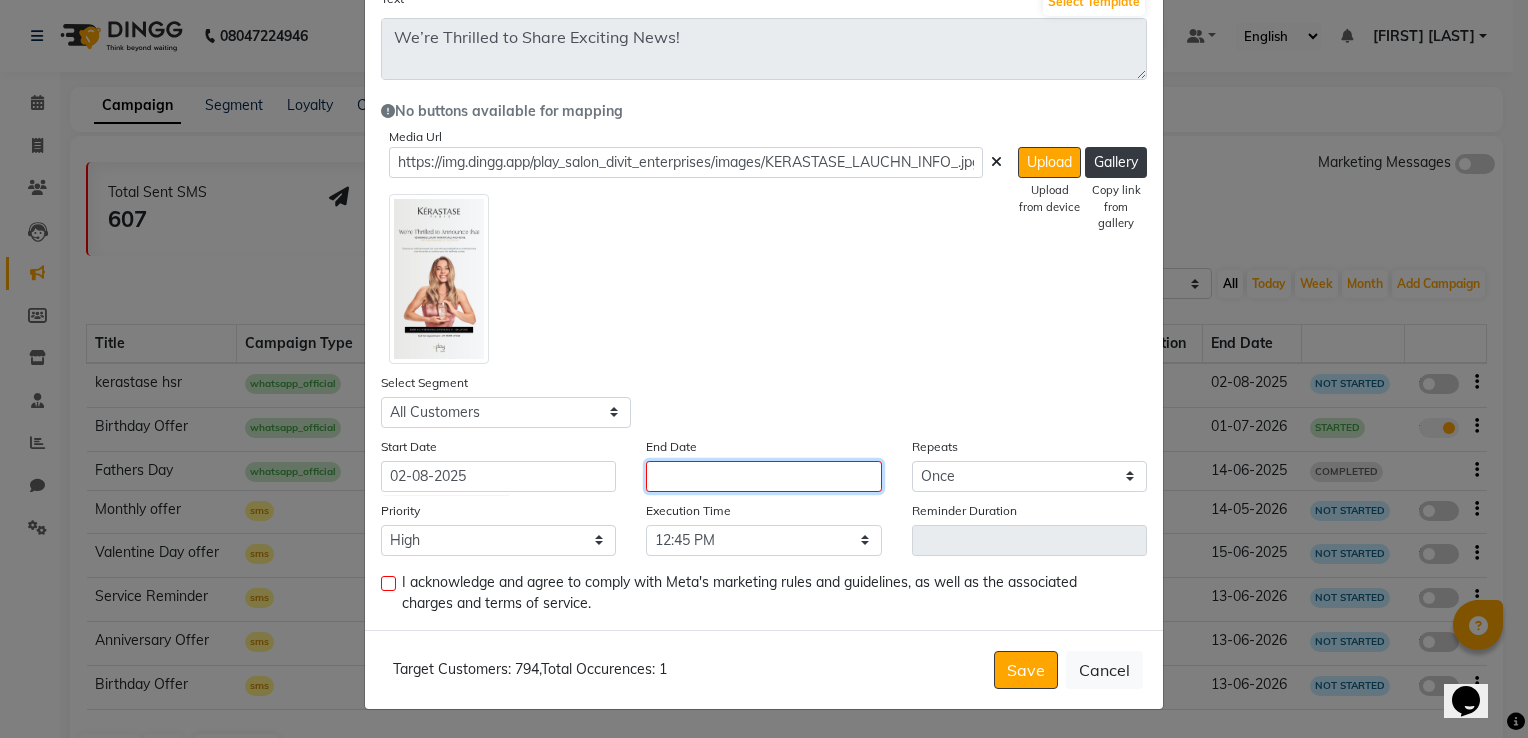 click 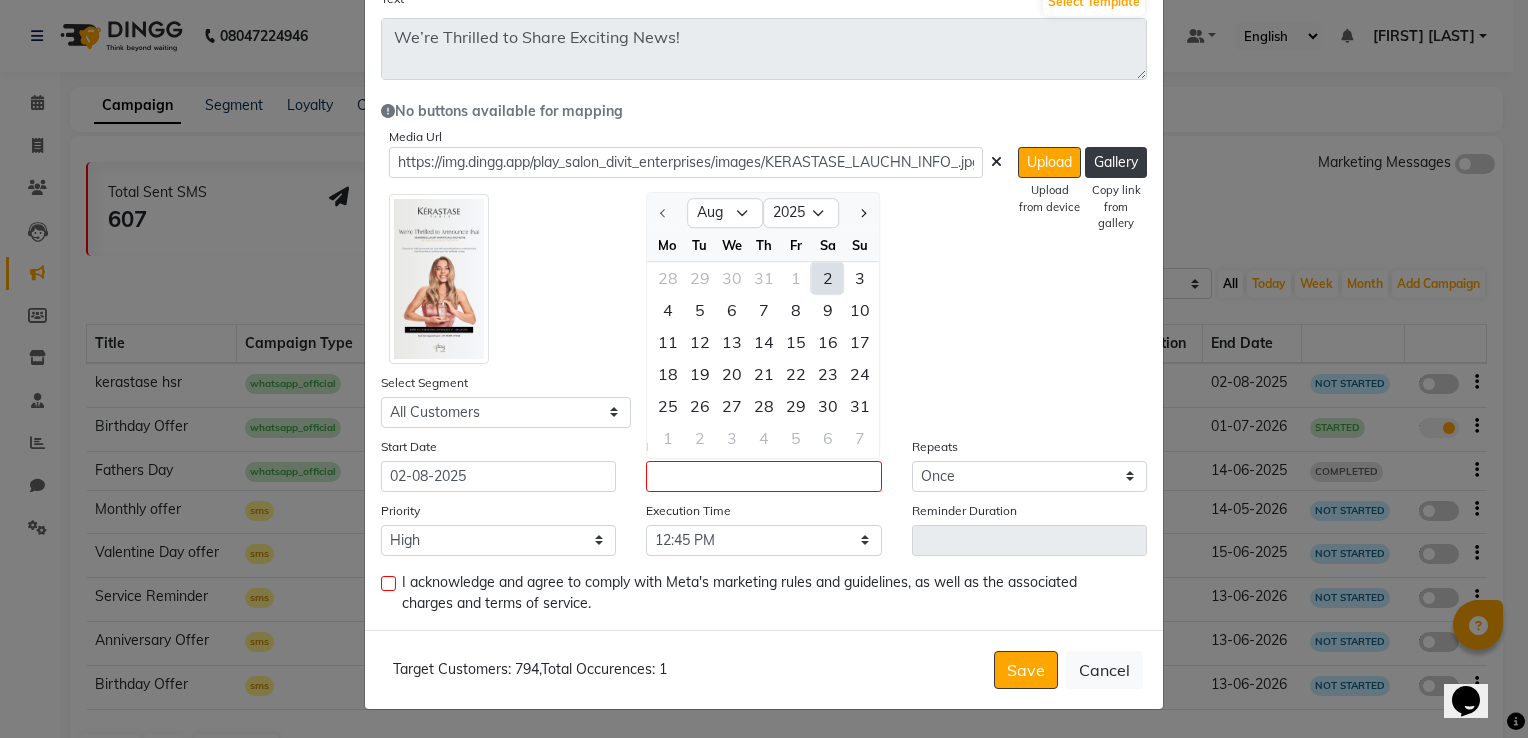 click on "2" 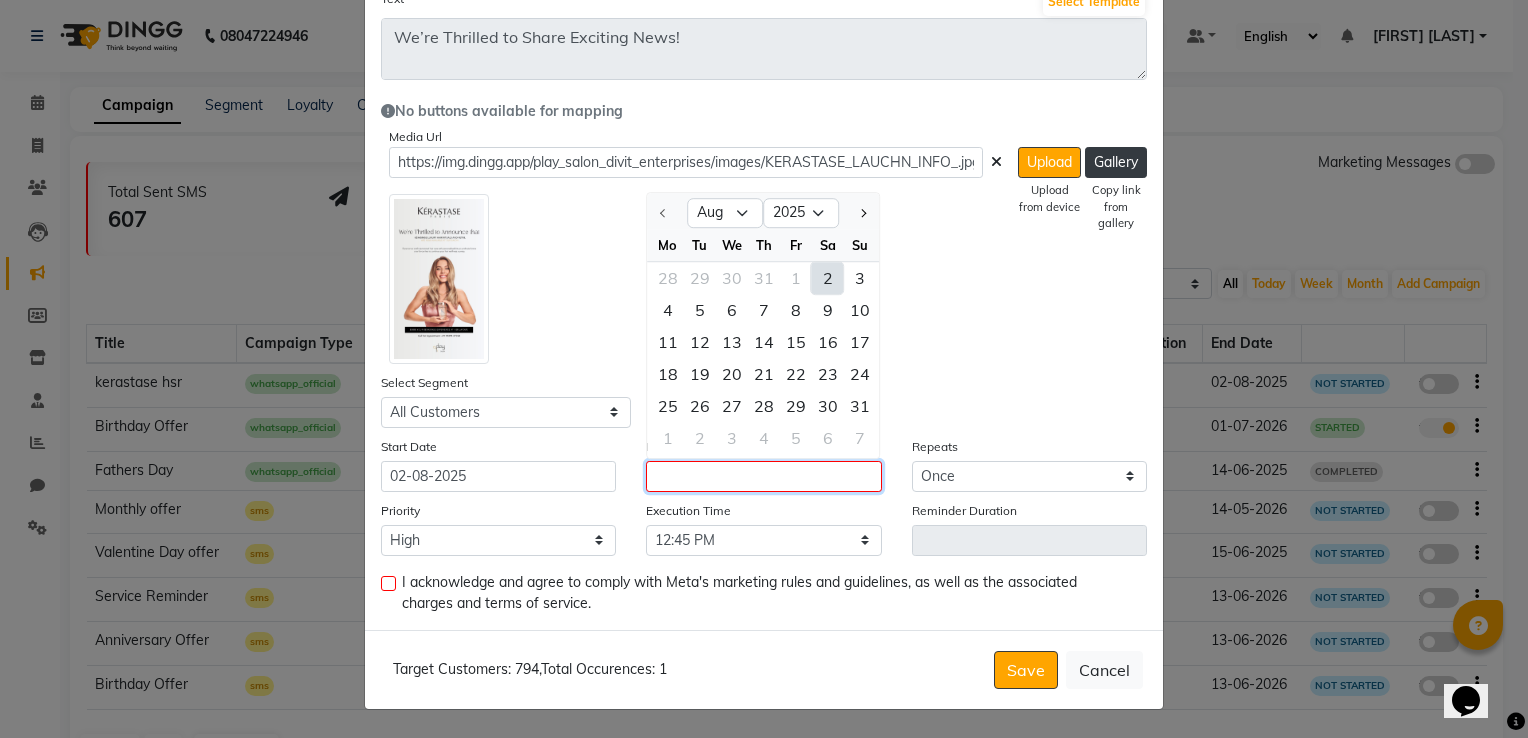 type on "02-08-2025" 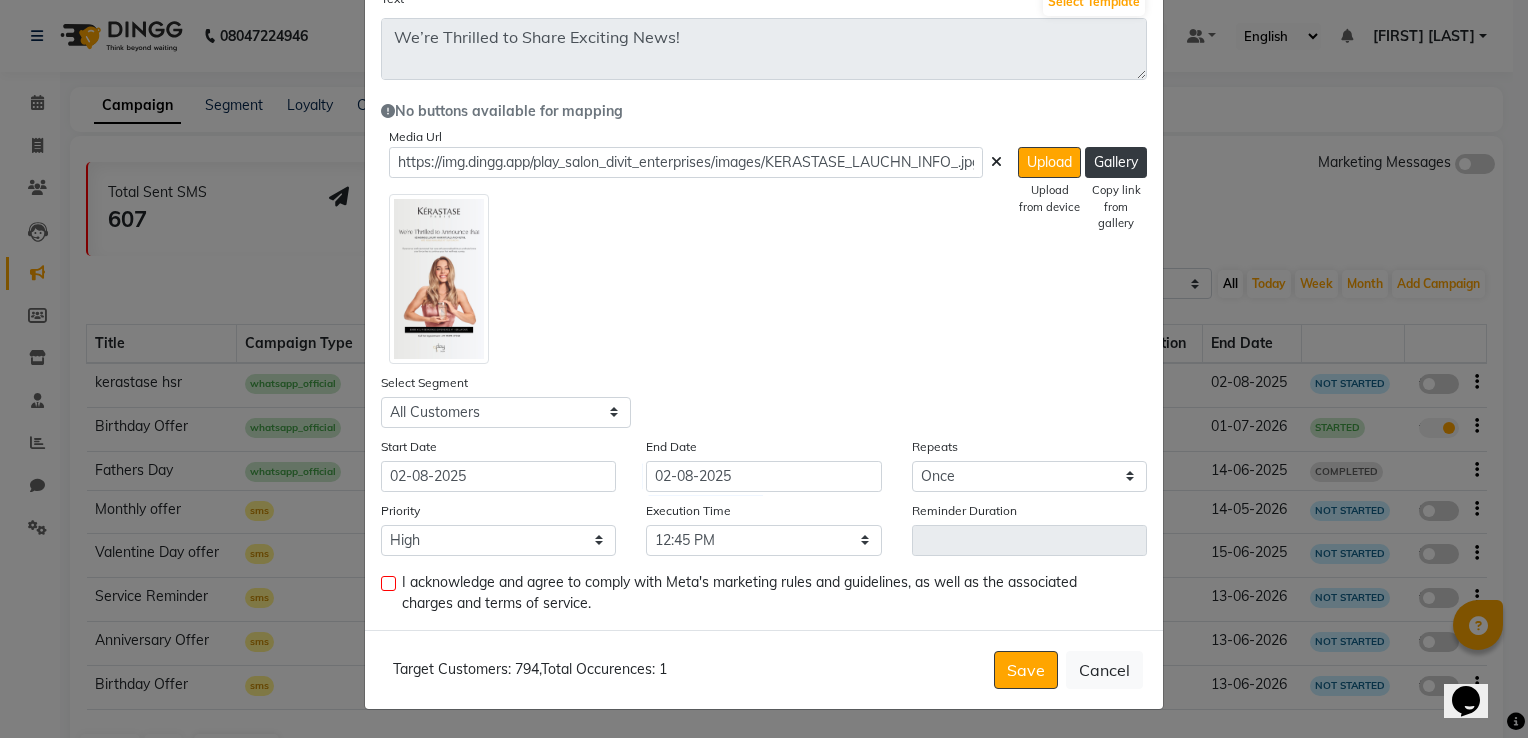 click 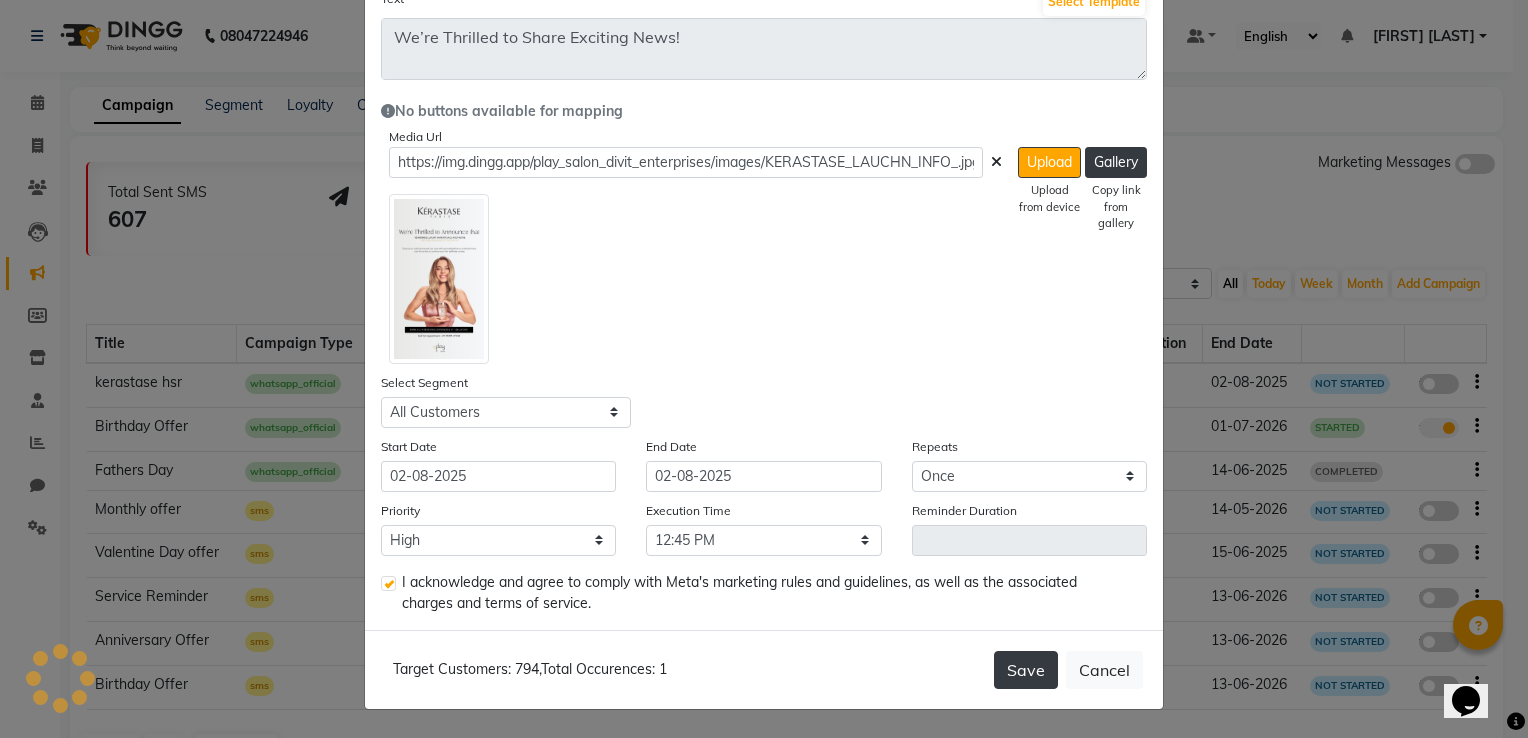 click on "Save" 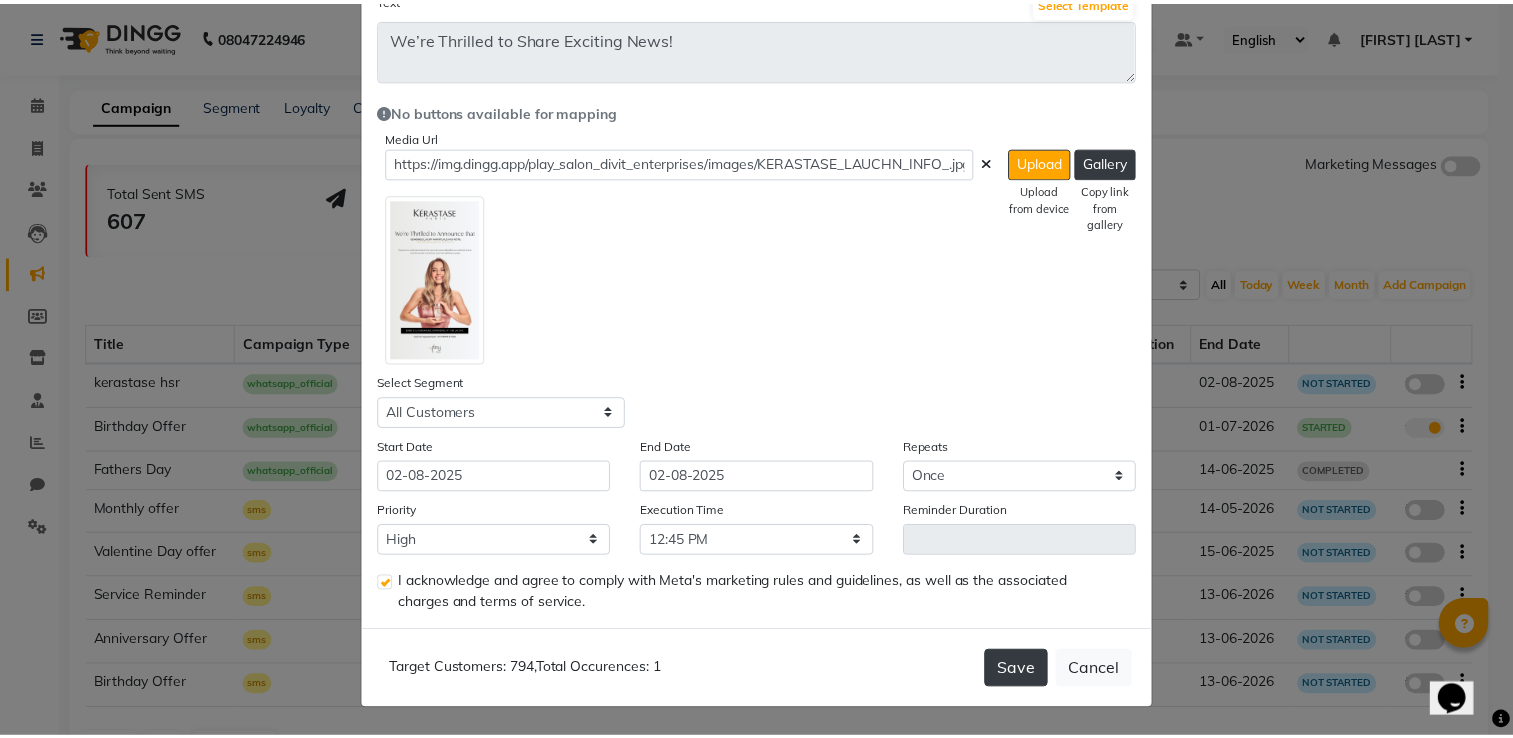 scroll, scrollTop: 0, scrollLeft: 0, axis: both 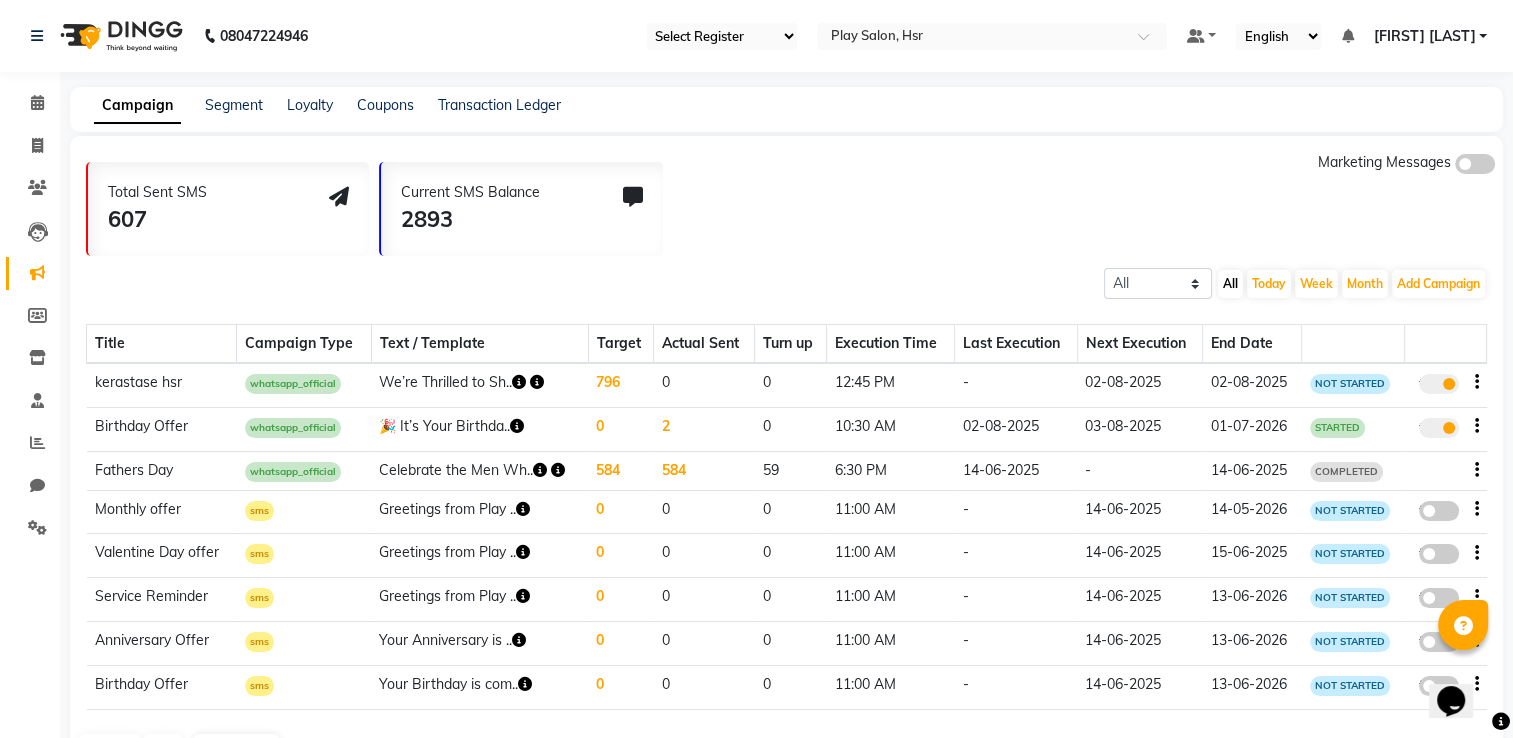 click 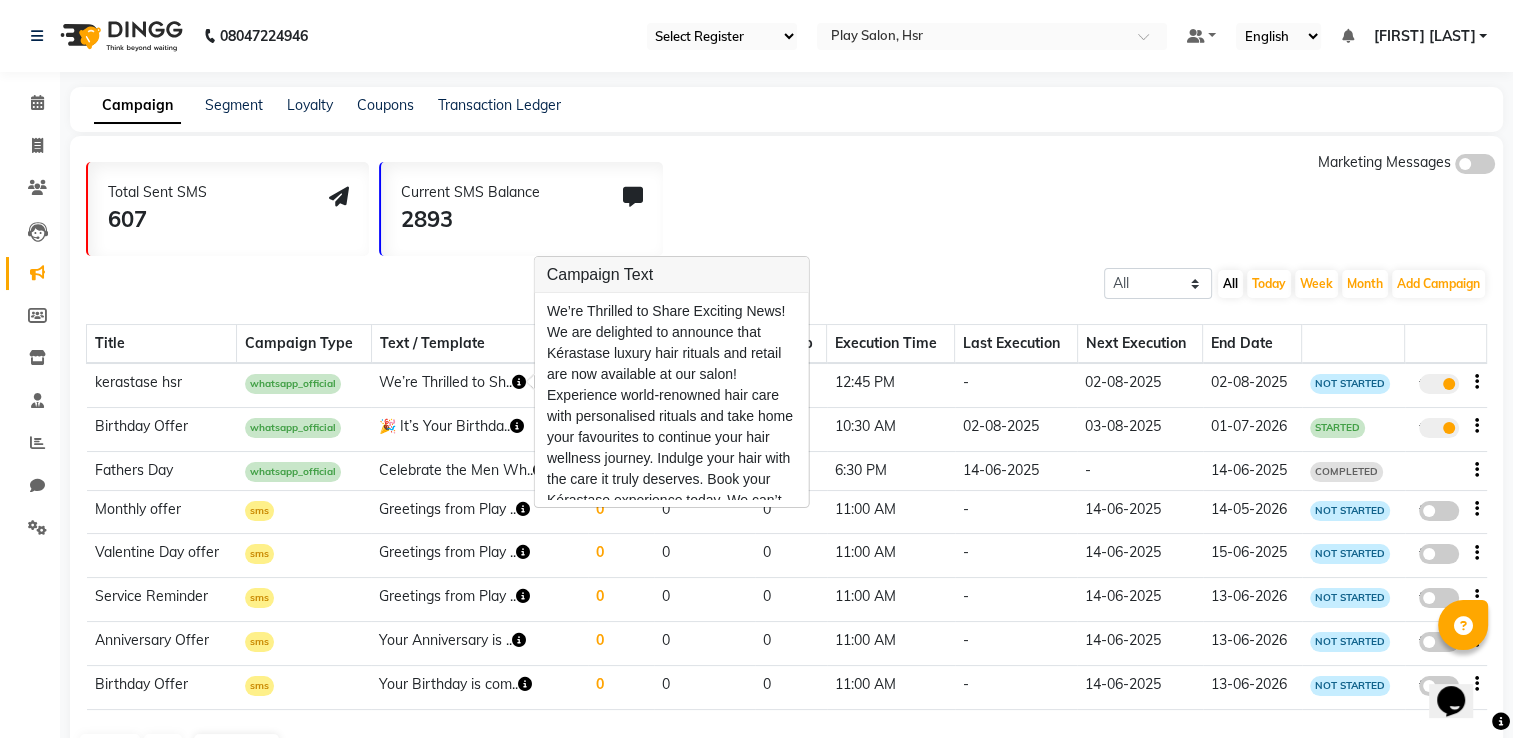 click on "Title Campaign Type Text / Template Target Actual Sent Turn up Execution Time Last Execution Next Execution End Date kerastase hsr whatsapp_official  We’re Thrilled to Sh..  796 0 0 12:45 PM -  02-08-2025  02-08-2025 NOT STARTED  true  Birthday Offer whatsapp_official  🎉 It’s Your Birthda..  0 2 0 10:30 AM  02-08-2025   03-08-2025  01-07-2026 STARTED  true  Fathers Day whatsapp_official  Celebrate the Men Wh..  584 584 59 6:30 PM  14-06-2025  - 14-06-2025 COMPLETED Monthly offer sms  Greetings from Play ..  0 0 0 11:00 AM -  14-06-2025  14-05-2026 NOT STARTED  false  Valentine Day offer sms  Greetings from Play ..  0 0 0 11:00 AM -  14-06-2025  15-06-2025 NOT STARTED  false  Service Reminder sms  Greetings from Play ..  0 0 0 11:00 AM -  14-06-2025  13-06-2026 NOT STARTED  false  Anniversary Offer sms  Your Anniversary is ..  0 0 0 11:00 AM -  14-06-2025  13-06-2026 NOT STARTED  false  Birthday Offer sms  Your Birthday is com..  0 0 0 11:00 AM -  14-06-2025  13-06-2026 NOT STARTED  false" 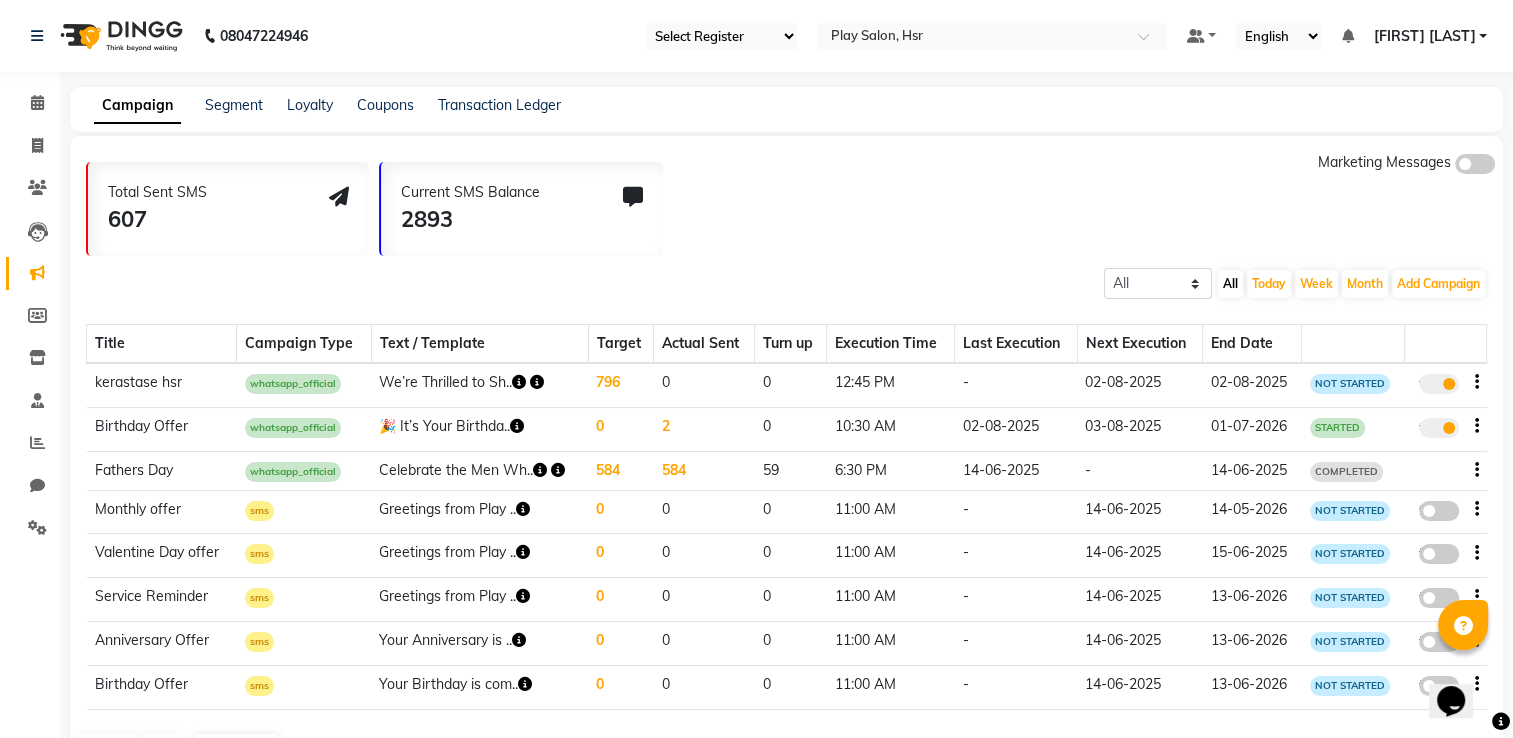 click 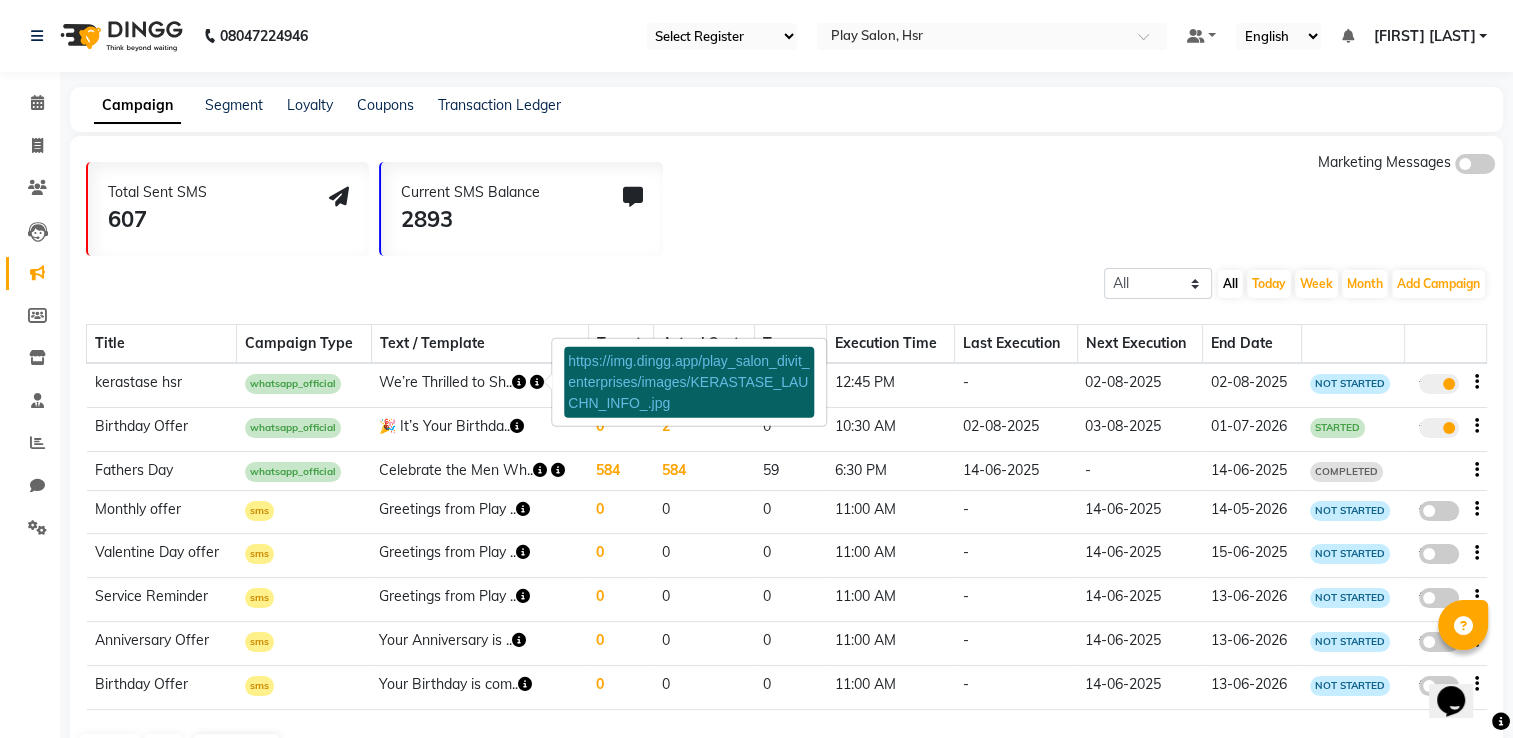 click 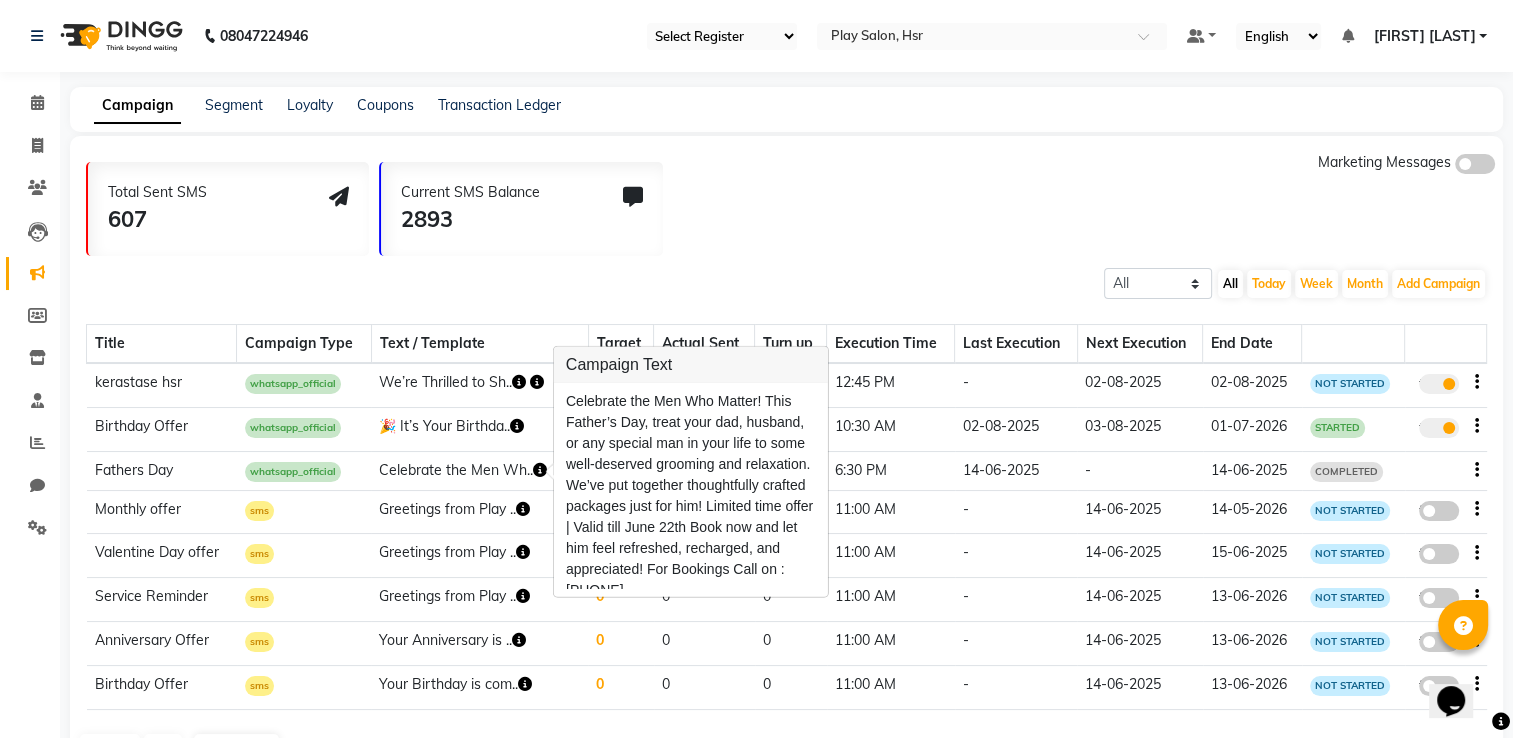 click on "All Scheduled Completed All Today Week Month  Add Campaign  SMS Campaign Email Campaign WhatsApp (Direct) WhatsApp (Official API)" 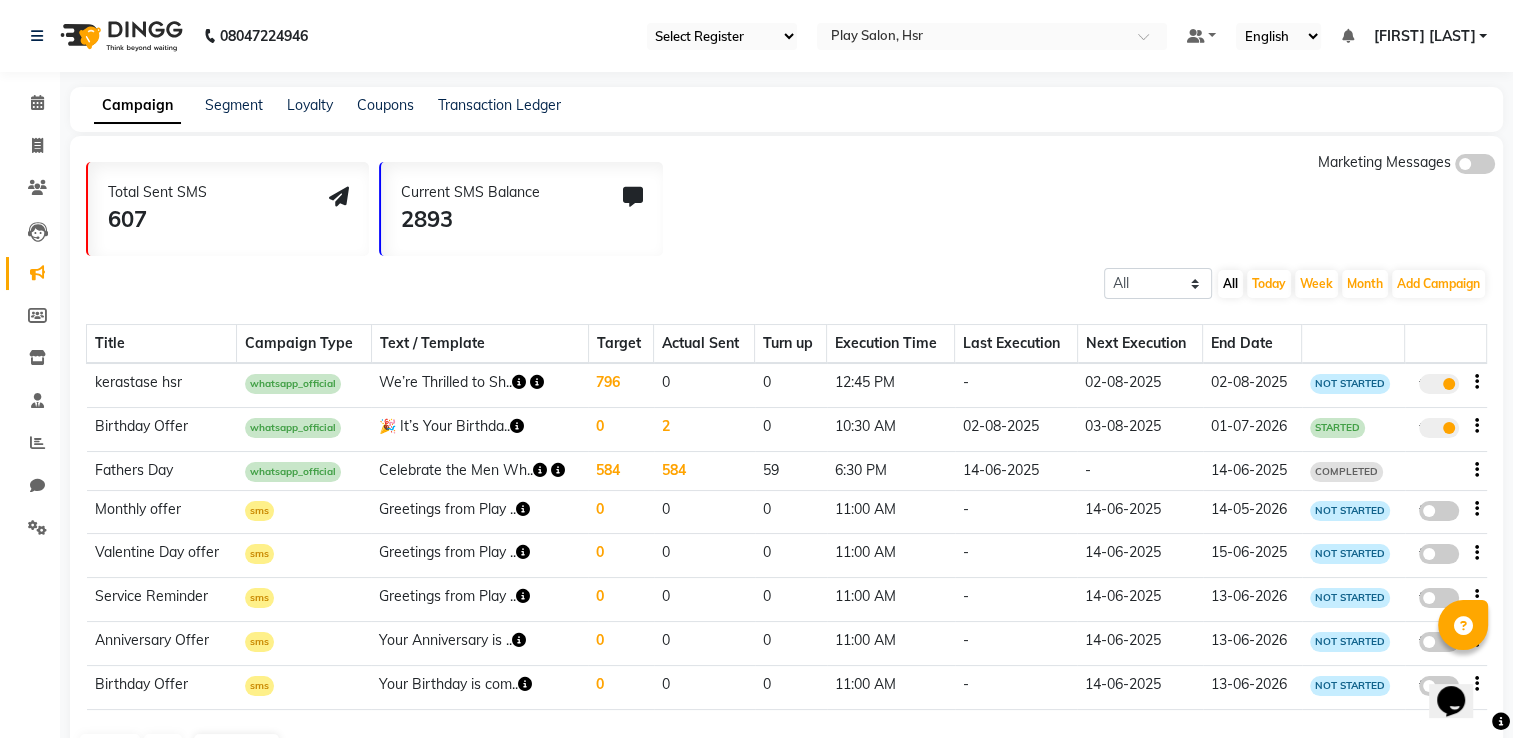 click 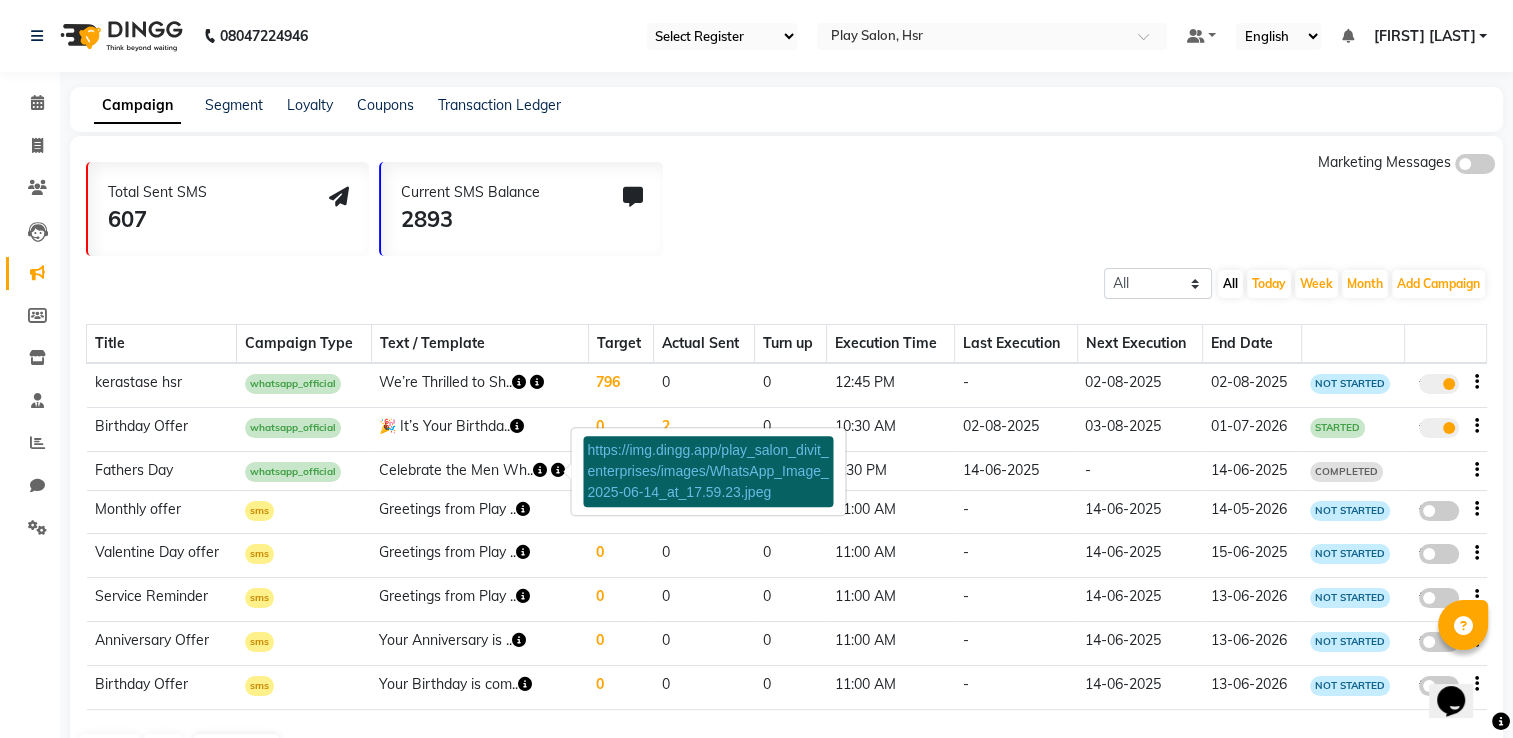 click on "Total Sent SMS 607 Current SMS Balance 2893 Marketing Messages All Scheduled Completed All Today Week Month  Add Campaign  SMS Campaign Email Campaign WhatsApp (Direct) WhatsApp (Official API) Title Campaign Type Text / Template Target Actual Sent Turn up Execution Time Last Execution Next Execution End Date kerastase hsr whatsapp_official  We’re Thrilled to Sh..  796 0 0 12:45 PM -  02-08-2025  02-08-2025 NOT STARTED  true  Birthday Offer whatsapp_official  🎉 It’s Your Birthda..  0 2 0 10:30 AM  02-08-2025   03-08-2025  01-07-2026 STARTED  true  Fathers Day whatsapp_official  Celebrate the Men Wh..  584 584 59 6:30 PM  14-06-2025  - 14-06-2025 COMPLETED Monthly offer sms  Greetings from Play ..  0 0 0 11:00 AM -  14-06-2025  14-05-2026 NOT STARTED  false  Valentine Day offer sms  Greetings from Play ..  0 0 0 11:00 AM -  14-06-2025  15-06-2025 NOT STARTED  false  Service Reminder sms  Greetings from Play ..  0 0 0 11:00 AM -  14-06-2025  13-06-2026 NOT STARTED  false  Anniversary Offer sms 0 0 0 - sms" 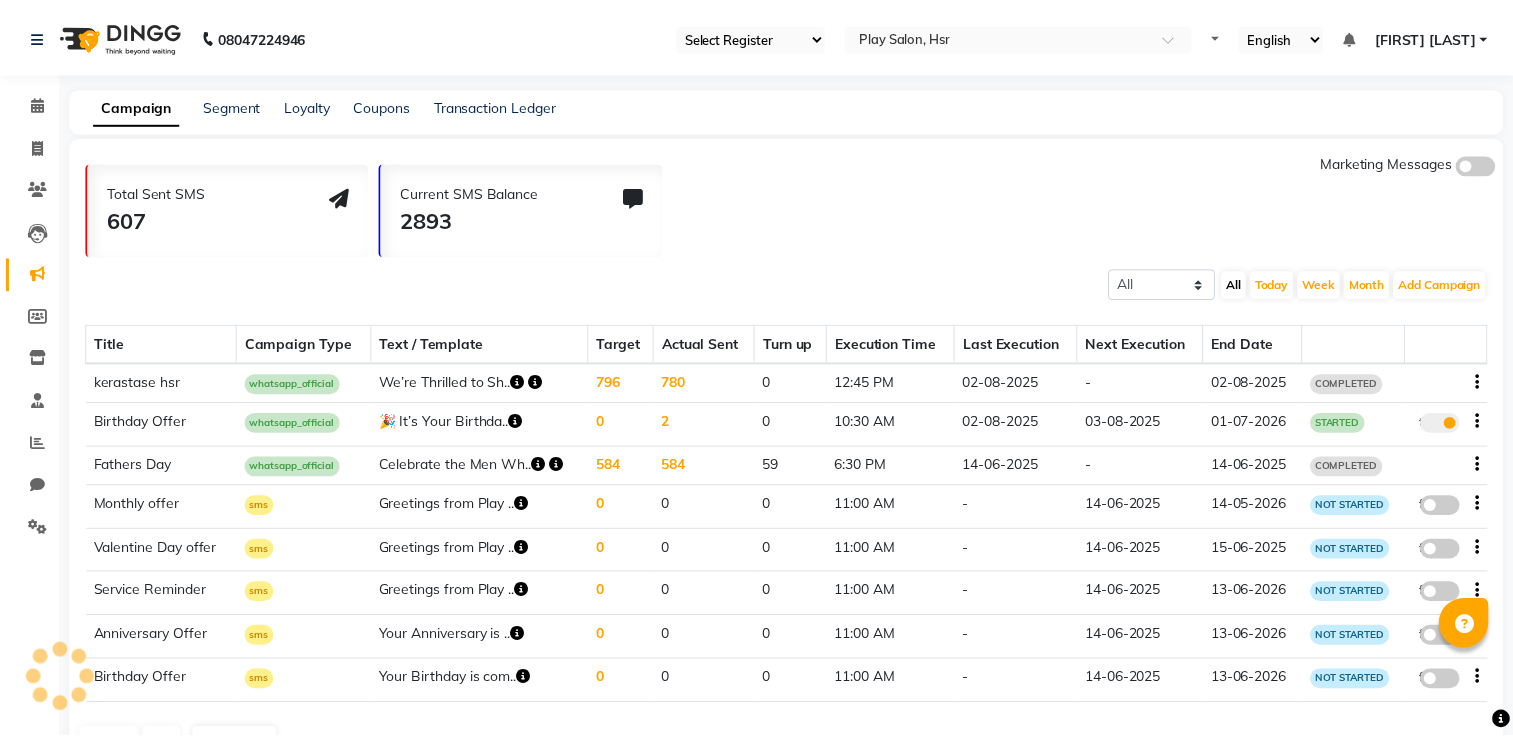 scroll, scrollTop: 0, scrollLeft: 0, axis: both 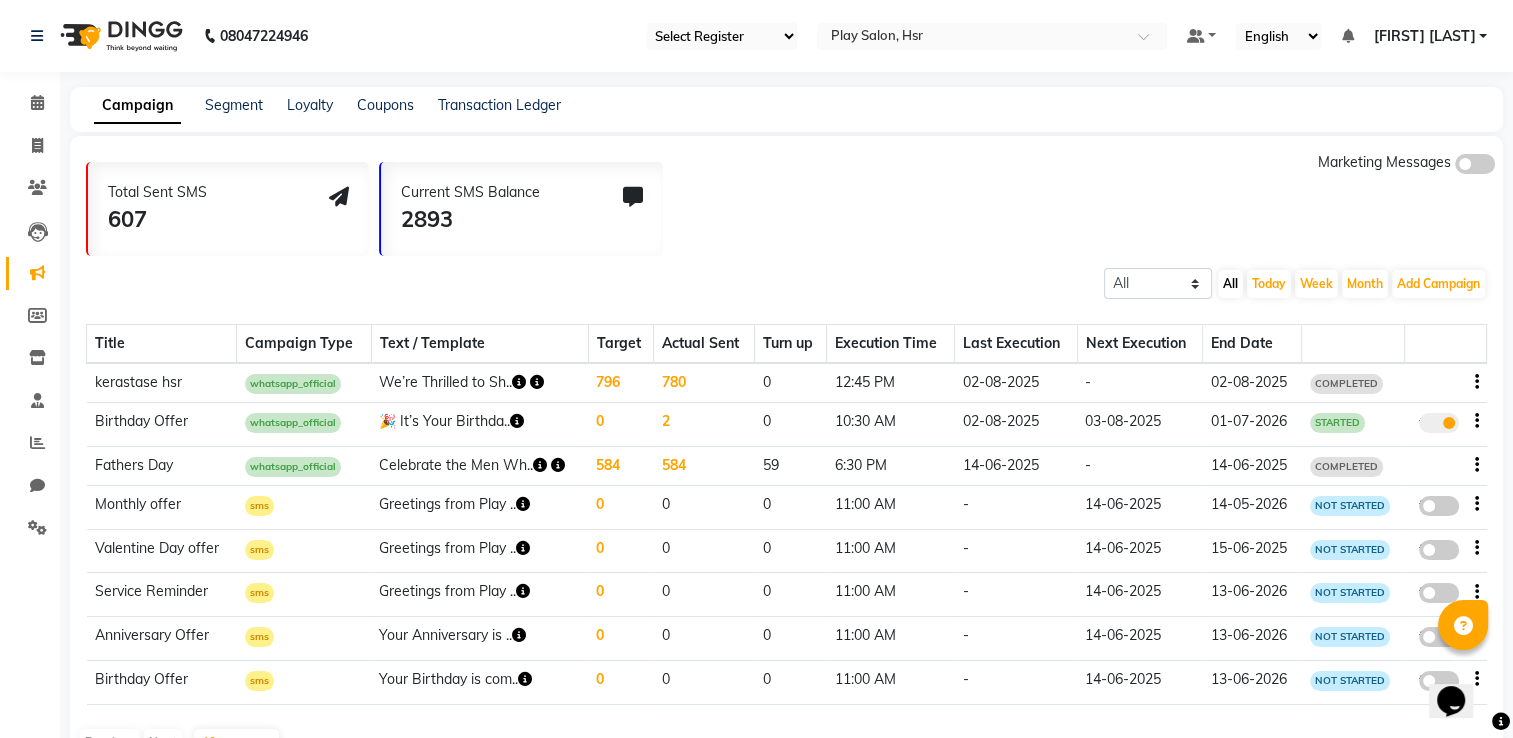 click 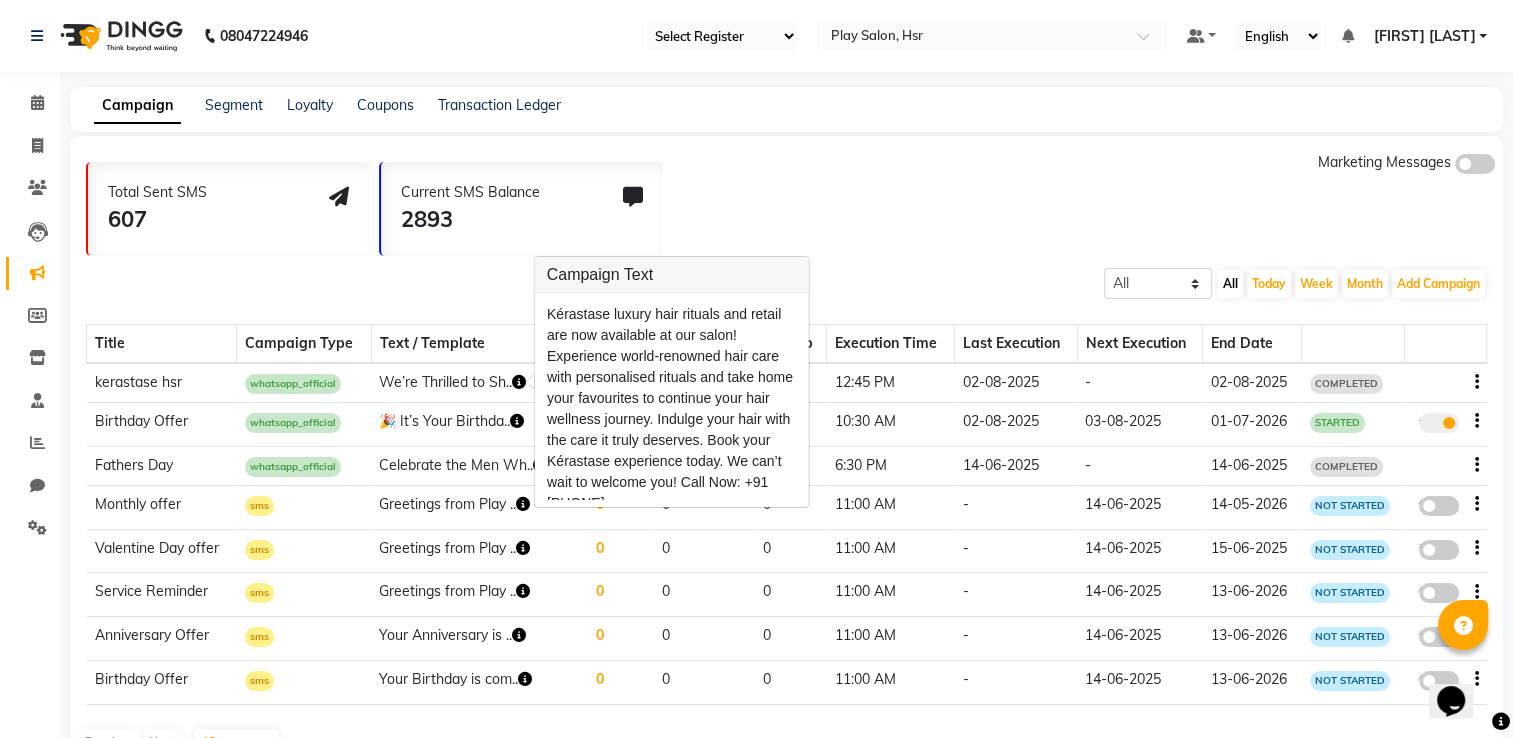 scroll, scrollTop: 74, scrollLeft: 0, axis: vertical 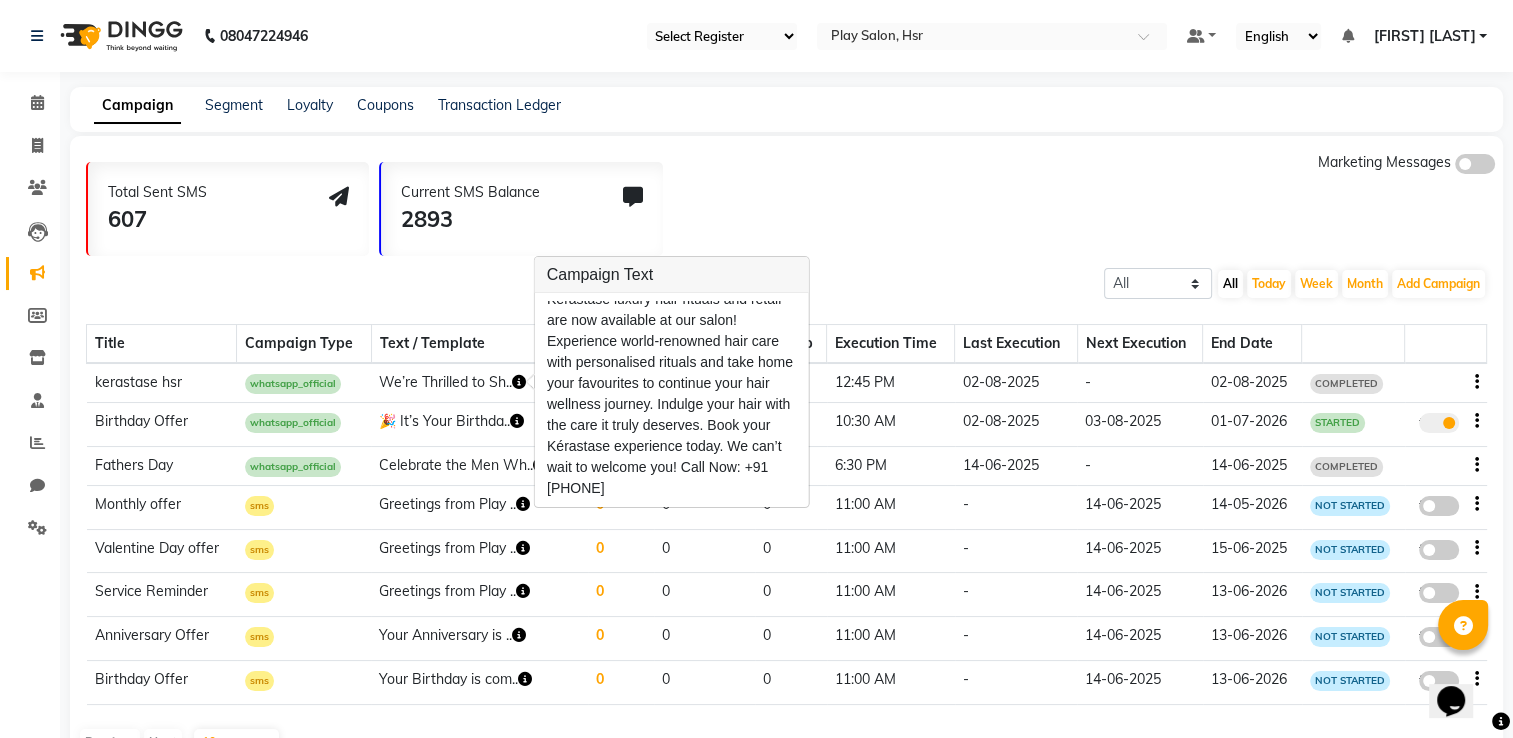 drag, startPoint x: 546, startPoint y: 309, endPoint x: 704, endPoint y: 507, distance: 253.31404 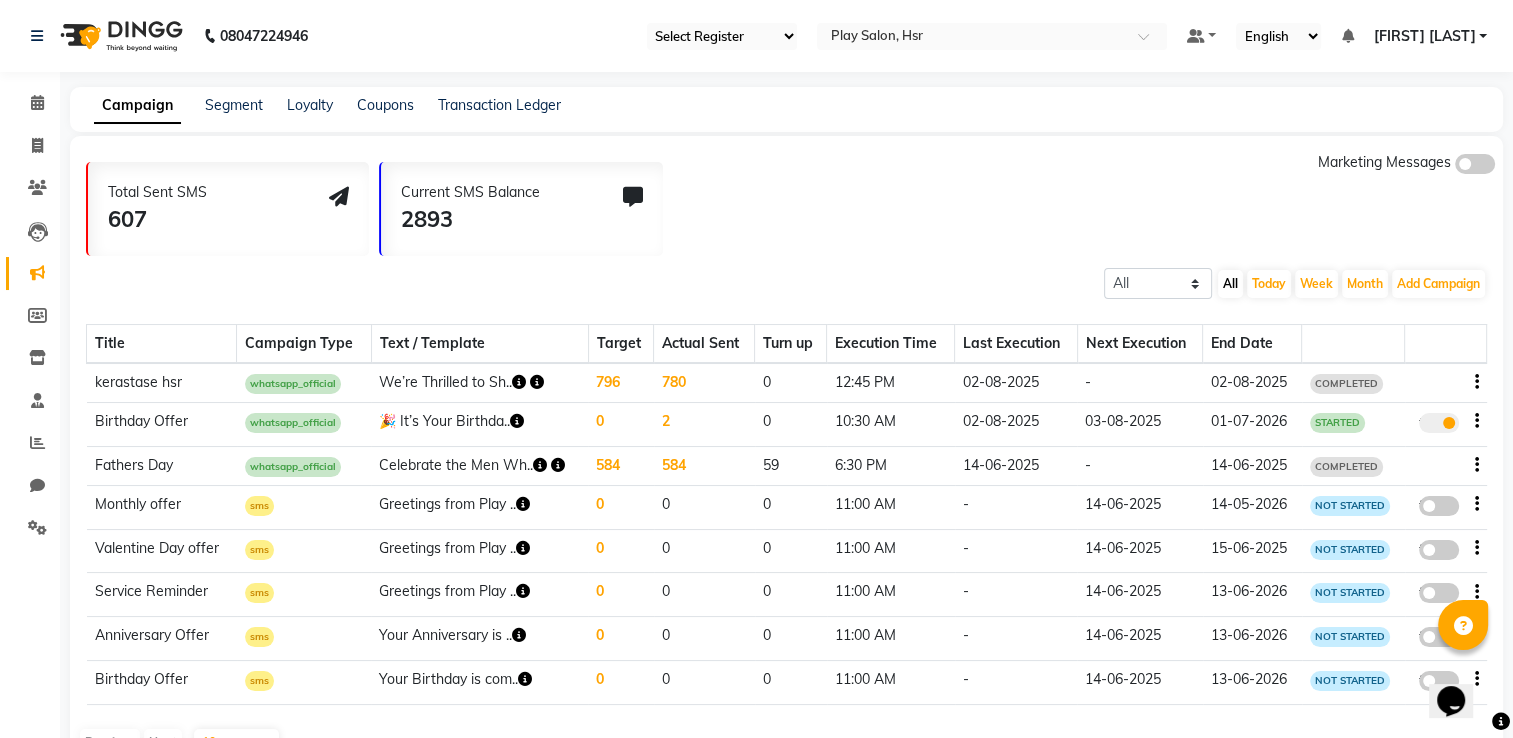 copy on "We’re Thrilled to Share Exciting News!
We are delighted to announce that Kérastase luxury hair rituals and retail are now available at our salon! Experience world-renowned hair care with personalised rituals and take home your favourites to continue your hair wellness journey.
Indulge your hair with the care it truly deserves.
Book your Kérastase experience today.
We can’t wait to welcome you!
Call Now: +91 [PHONE]" 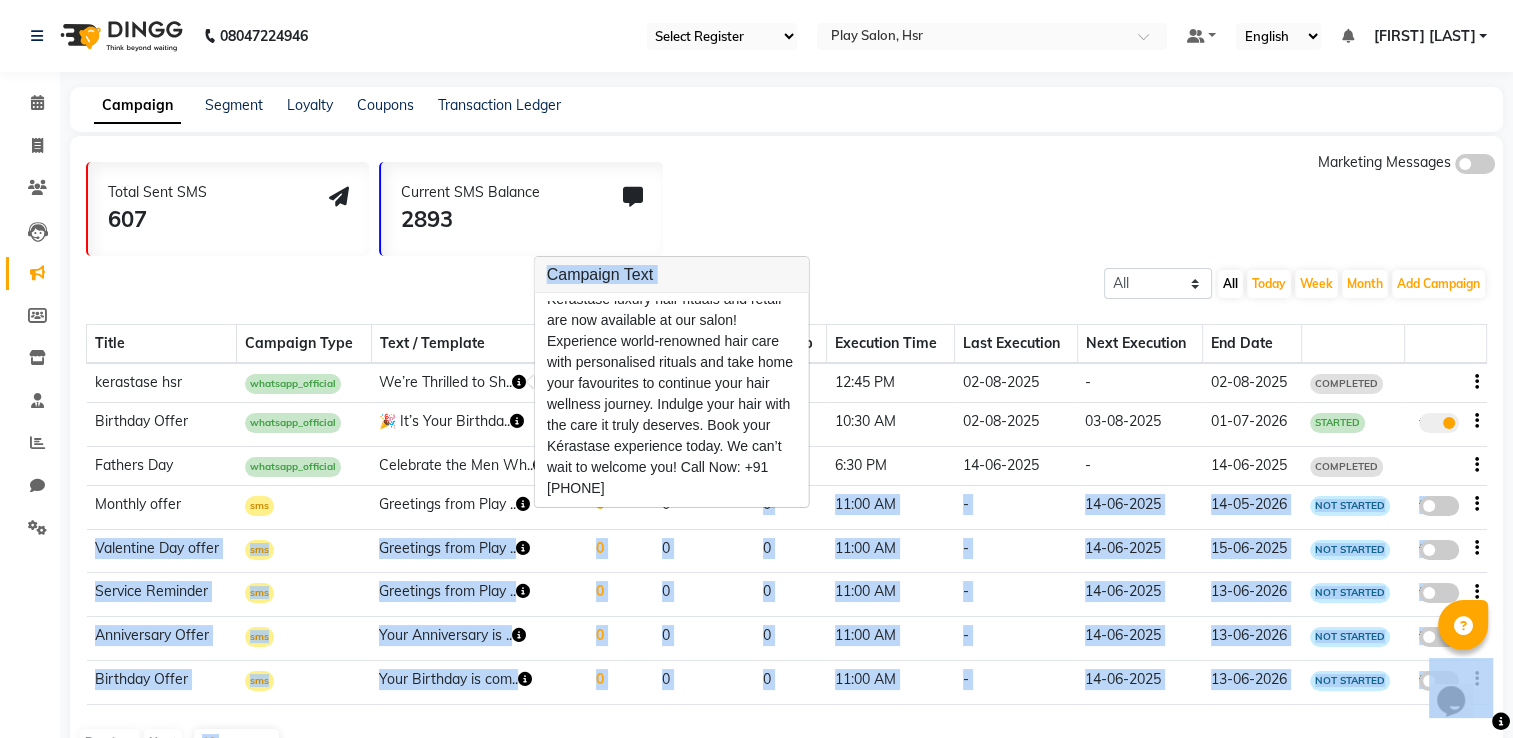 scroll, scrollTop: 74, scrollLeft: 0, axis: vertical 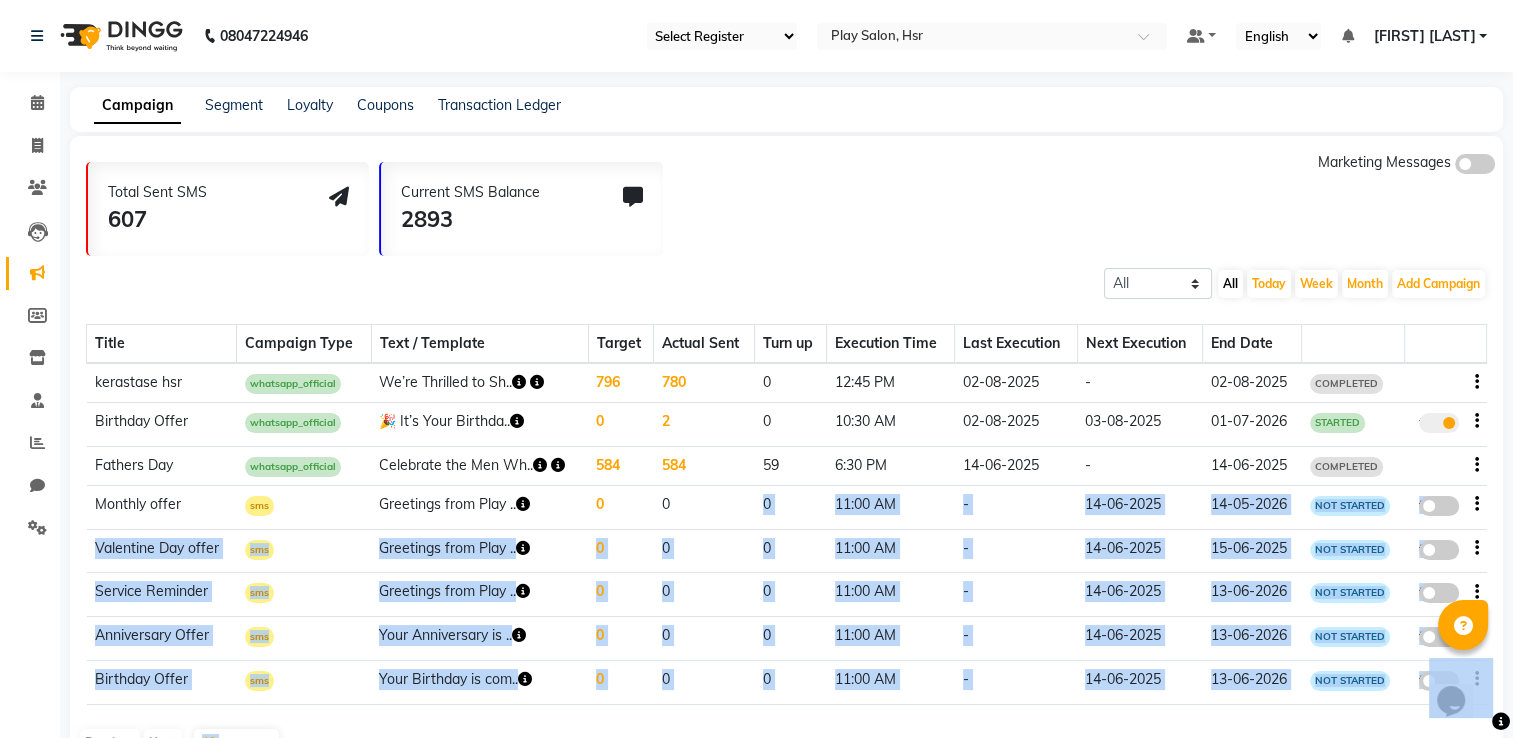 copy on "We’re Thrilled to Share Exciting News!
We are delighted to announce that Kérastase luxury hair rituals and retail are now available at our salon! Experience world-renowned hair care with personalised rituals and take home your favourites to continue your hair wellness journey.
Indulge your hair with the care it truly deserves.
Book your Kérastase experience today.
We can’t wait to welcome you!
Call Now: +91 [PHONE]" 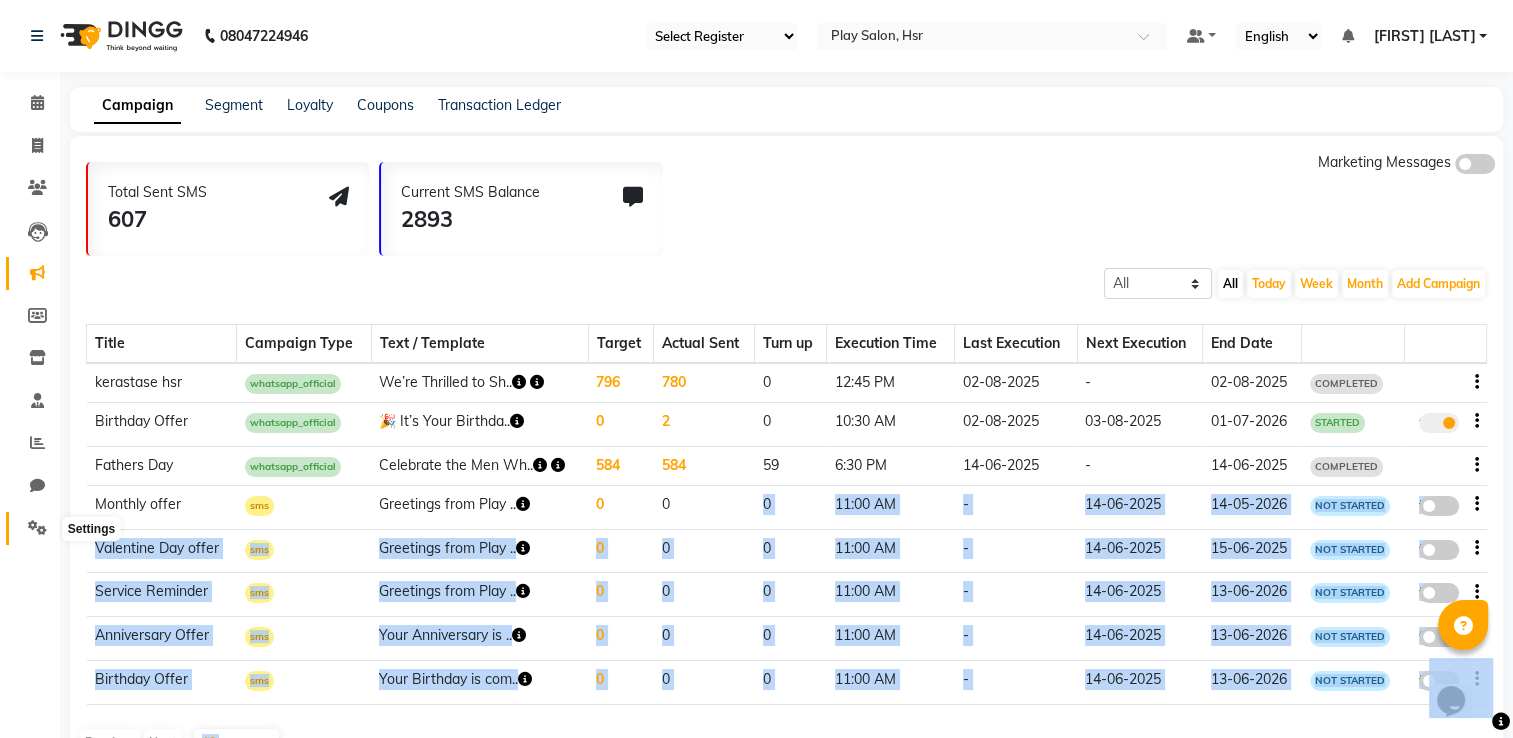 click 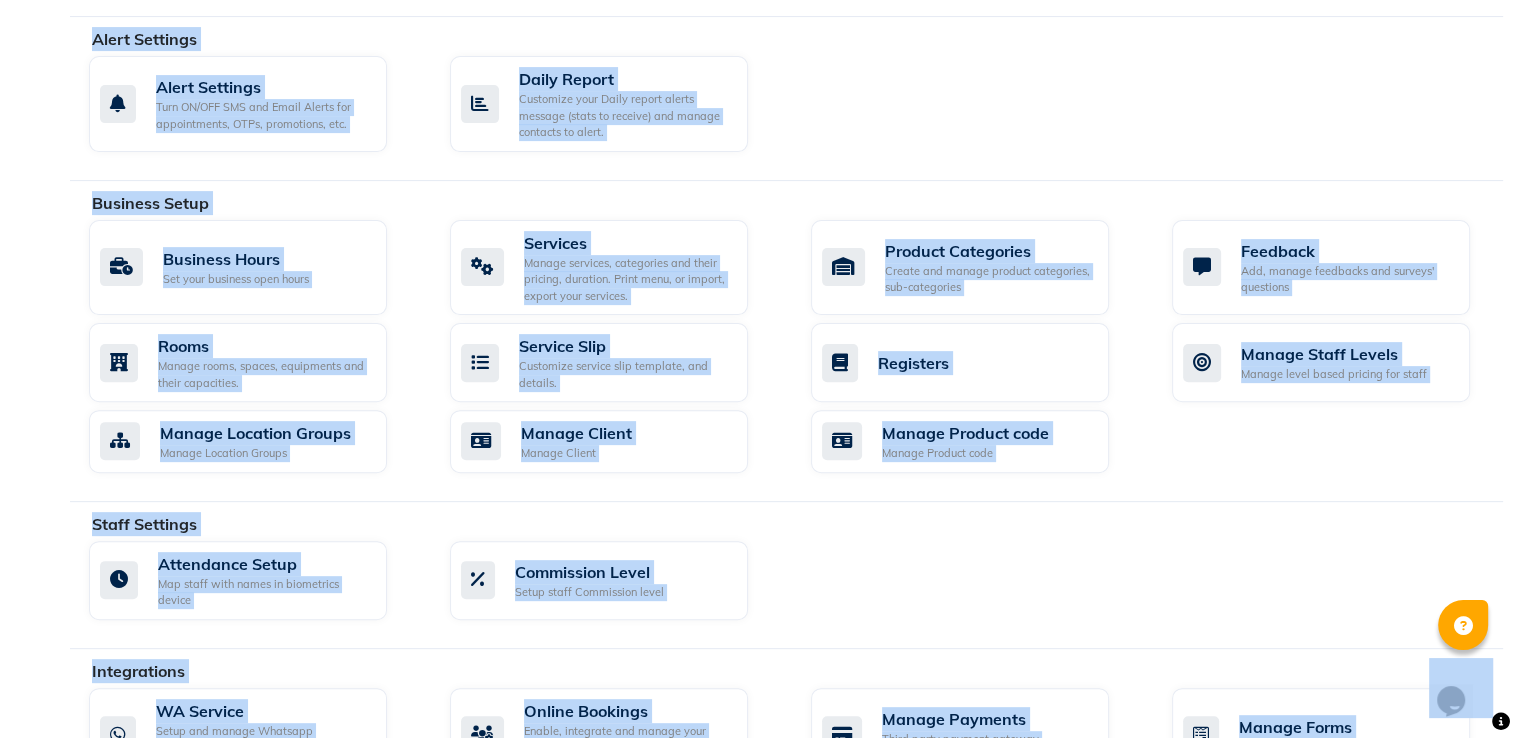 scroll, scrollTop: 900, scrollLeft: 0, axis: vertical 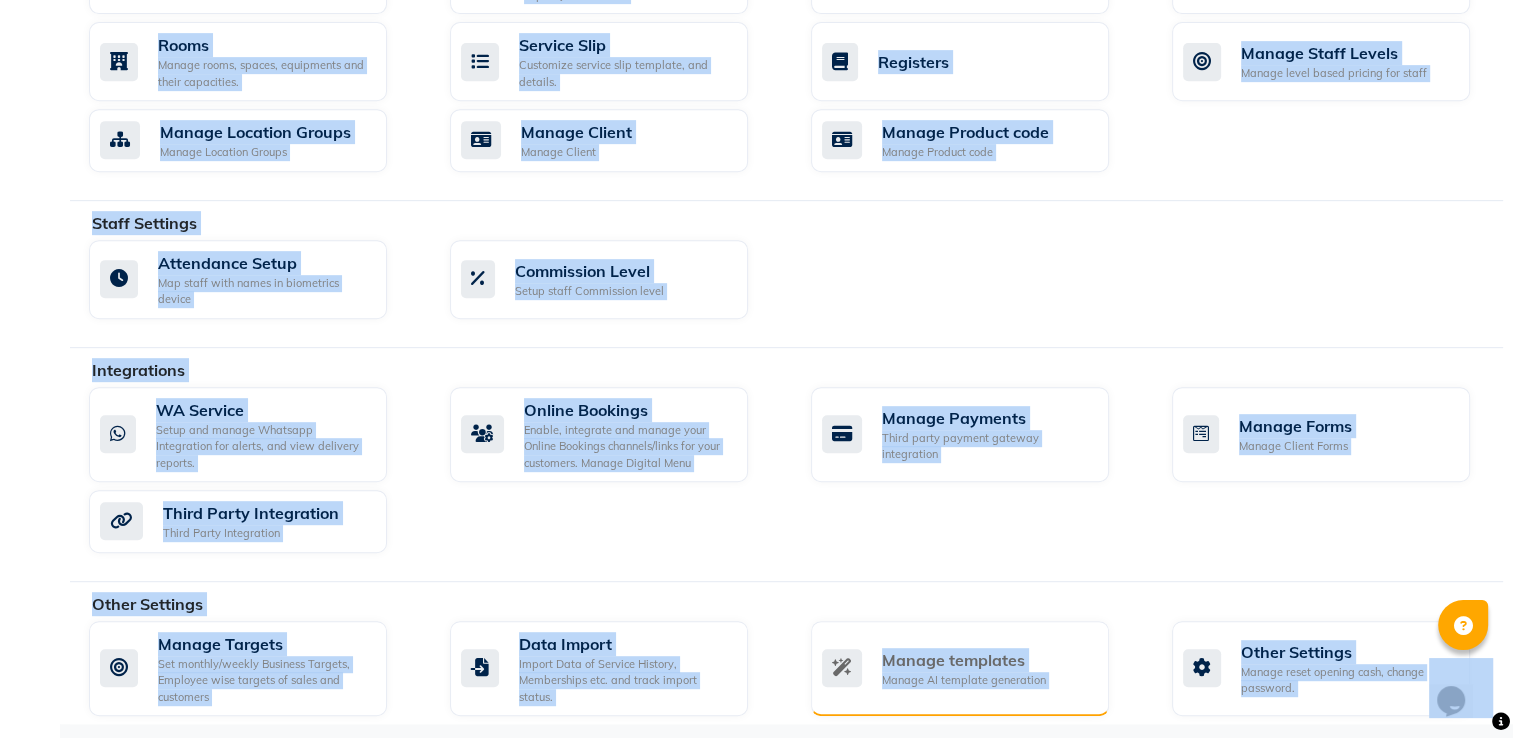 click on "Manage templates" 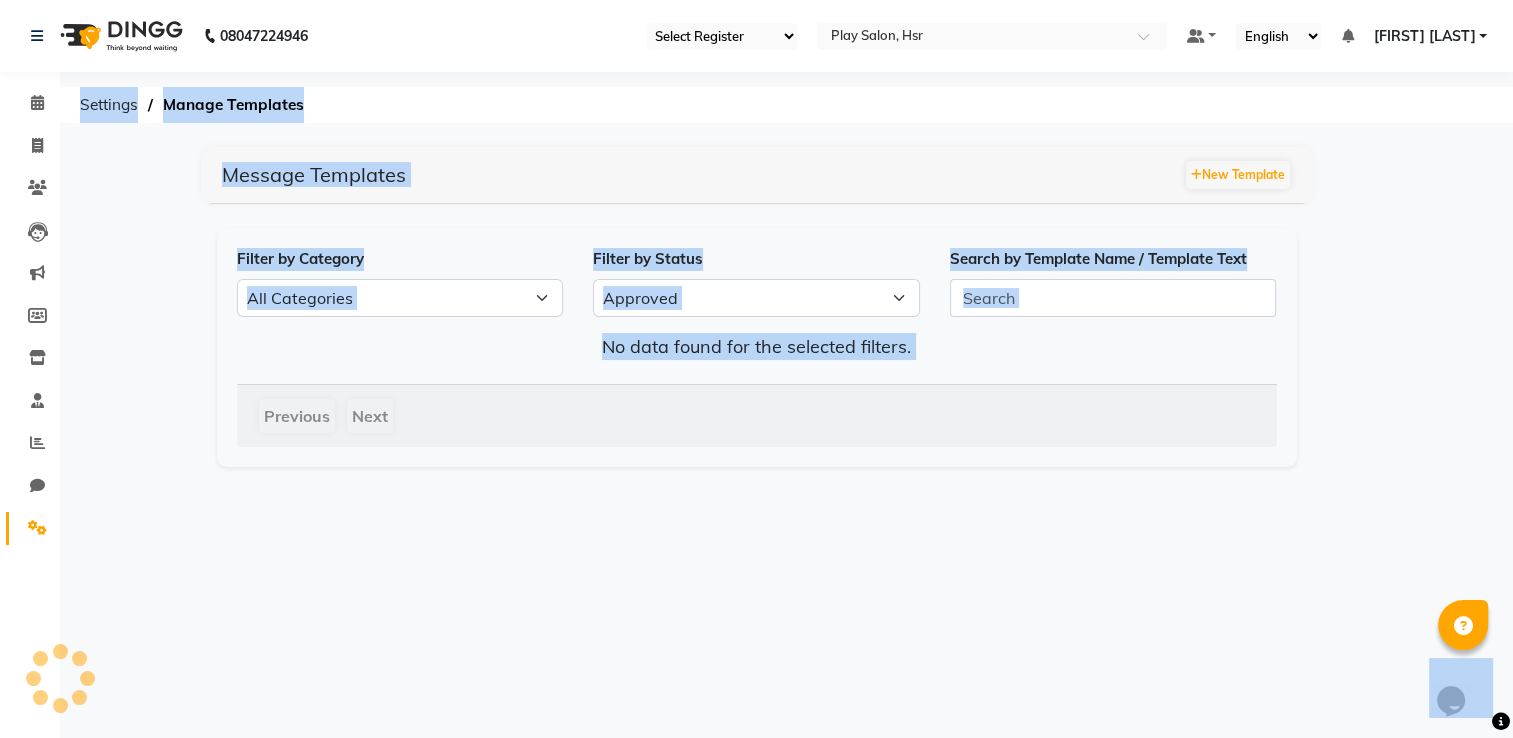 scroll, scrollTop: 0, scrollLeft: 0, axis: both 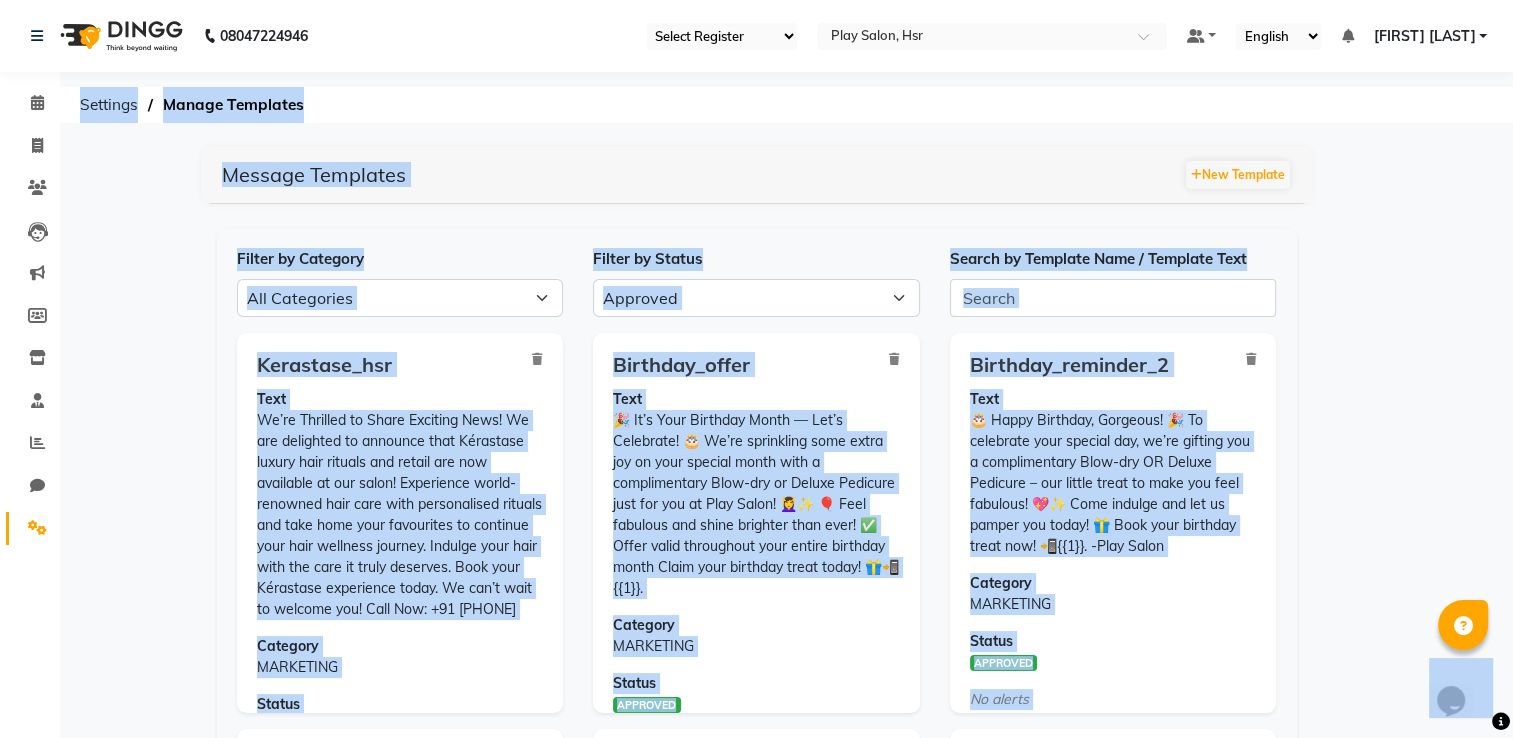drag, startPoint x: 254, startPoint y: 418, endPoint x: 432, endPoint y: 632, distance: 278.3523 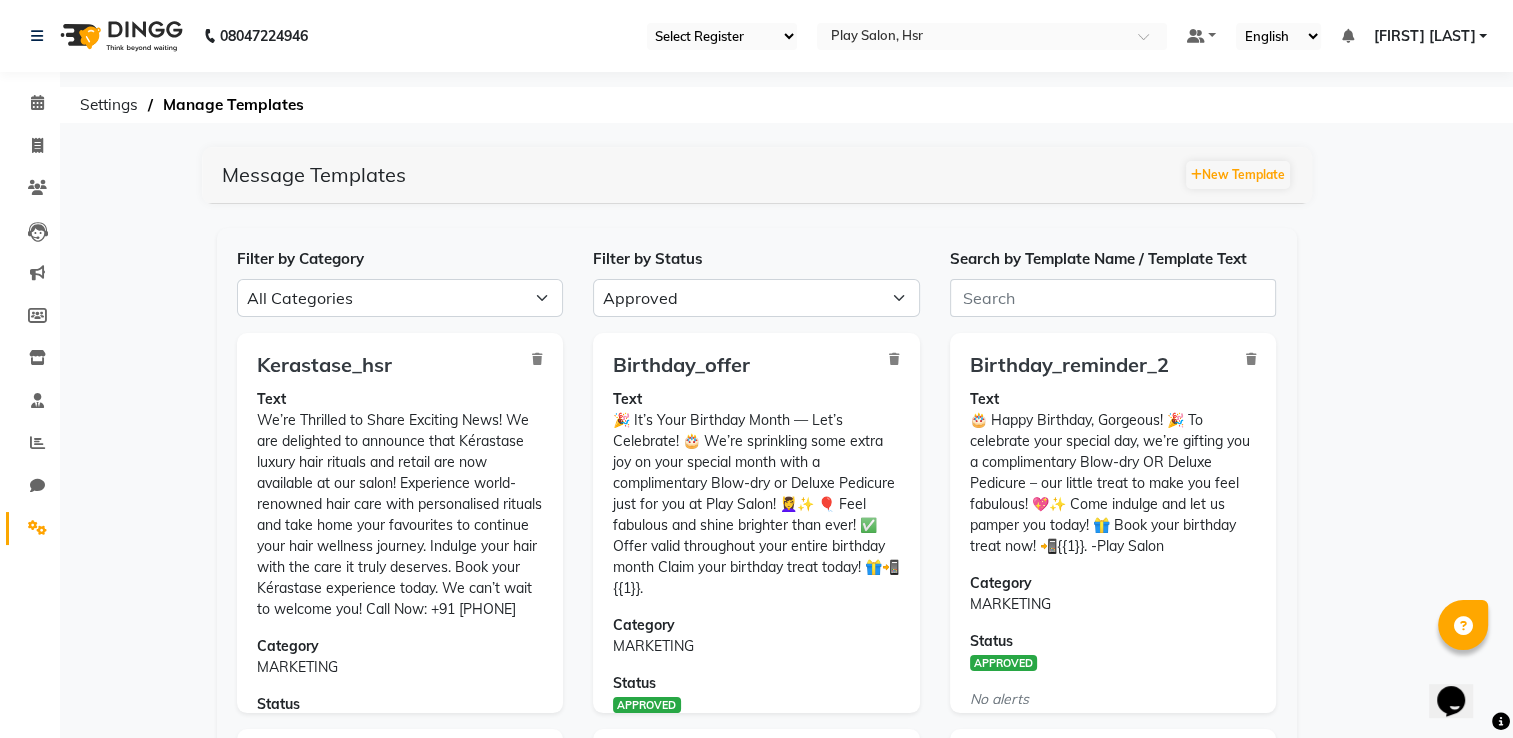 click on "Settings  Manage Templates" 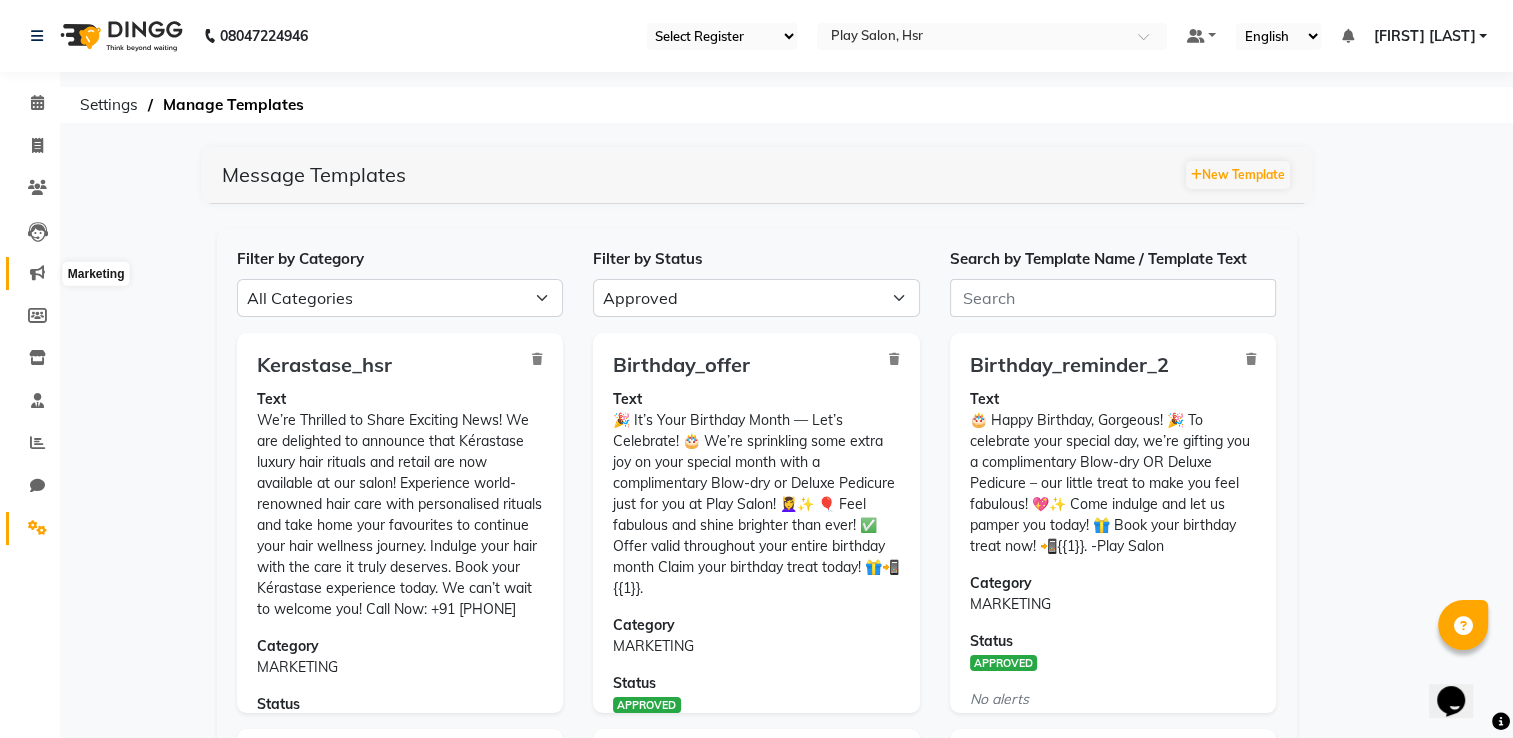 click 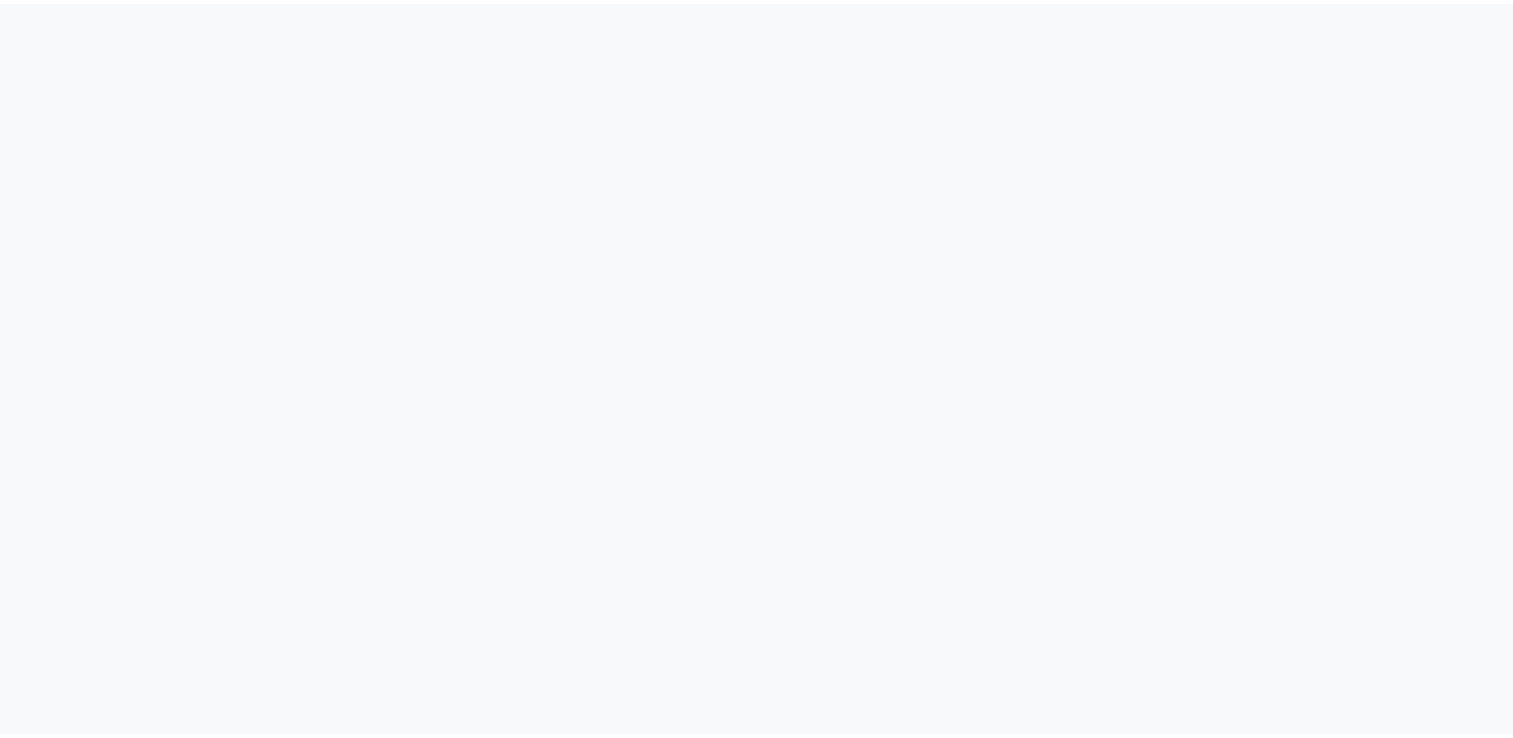 scroll, scrollTop: 0, scrollLeft: 0, axis: both 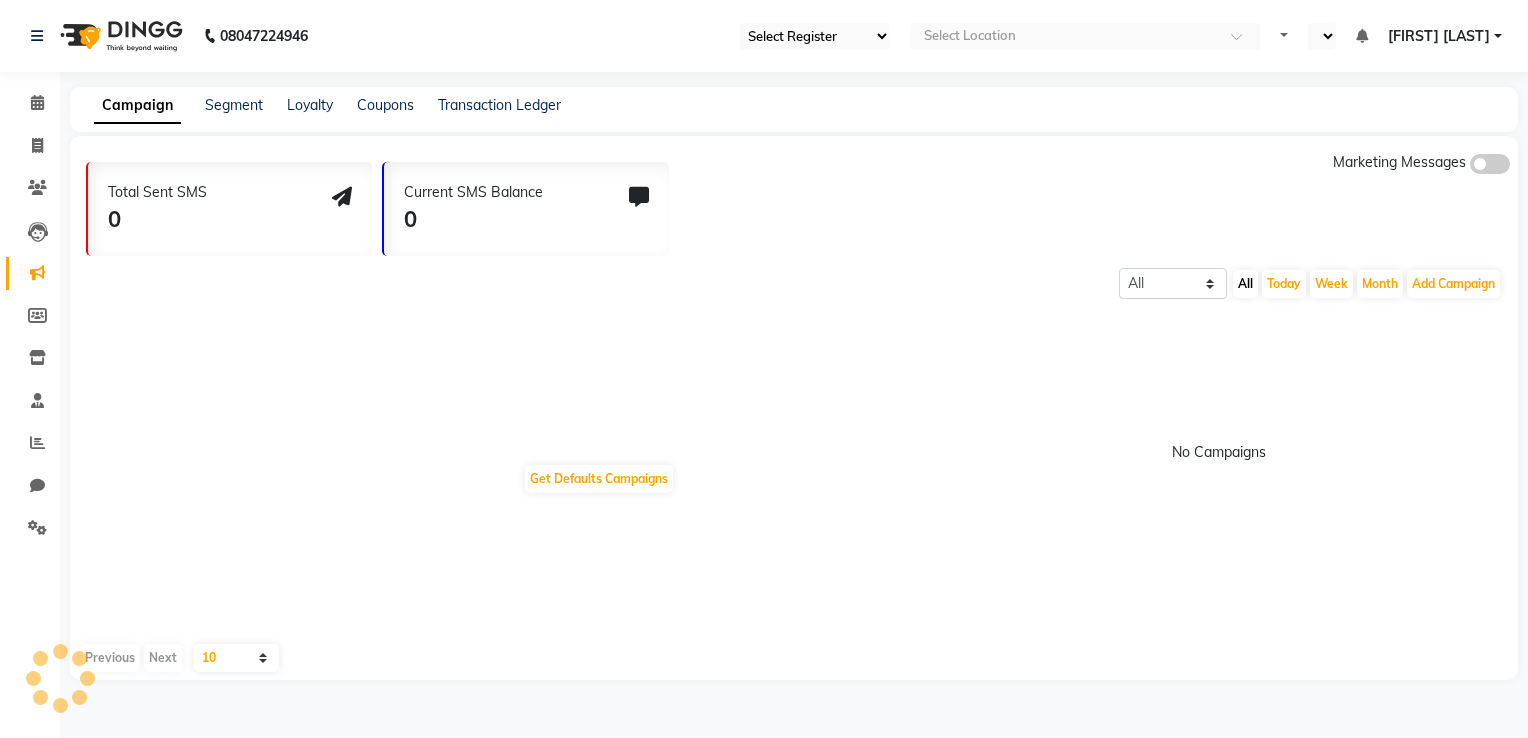select on "en" 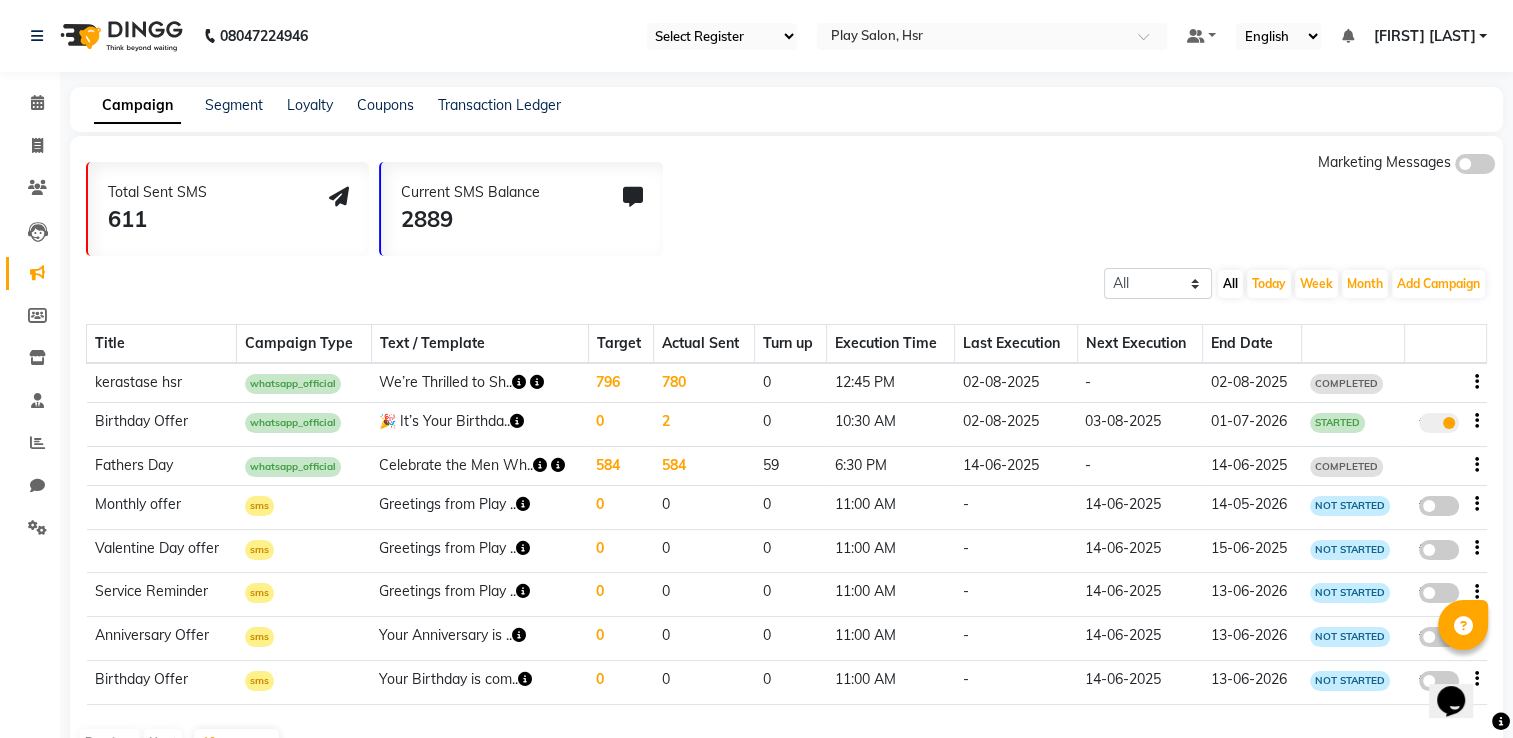 scroll, scrollTop: 0, scrollLeft: 0, axis: both 